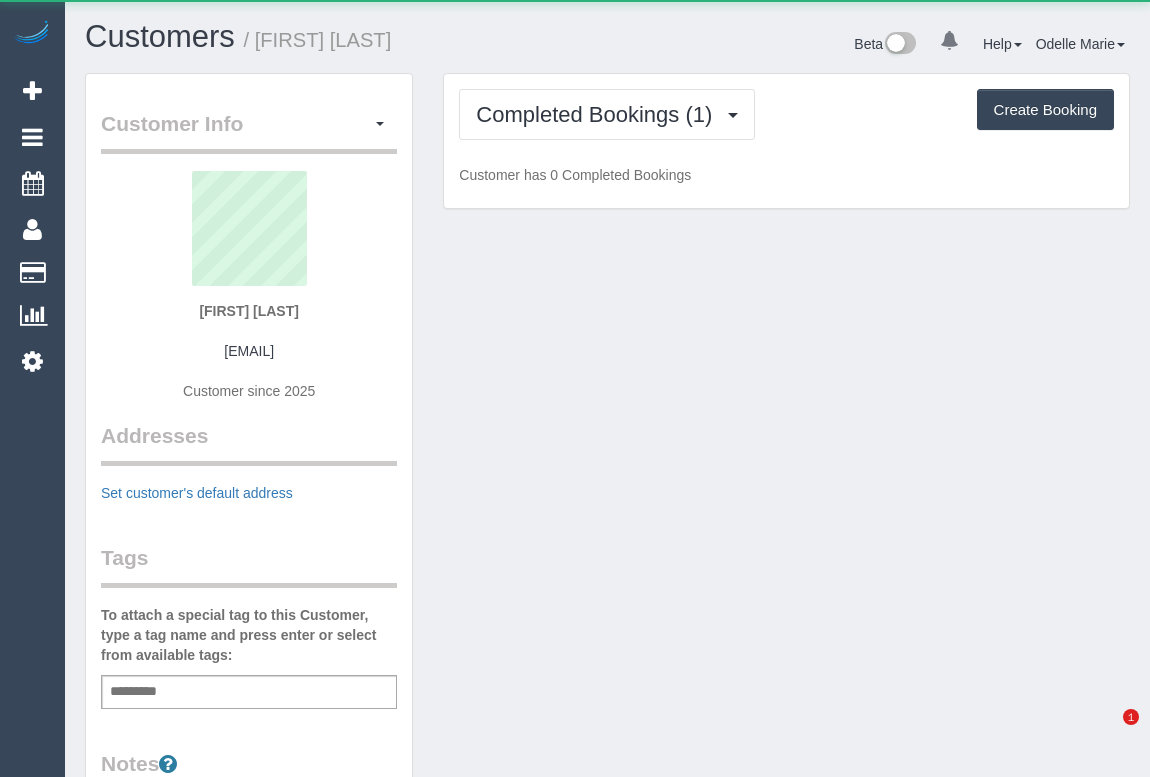 scroll, scrollTop: 0, scrollLeft: 0, axis: both 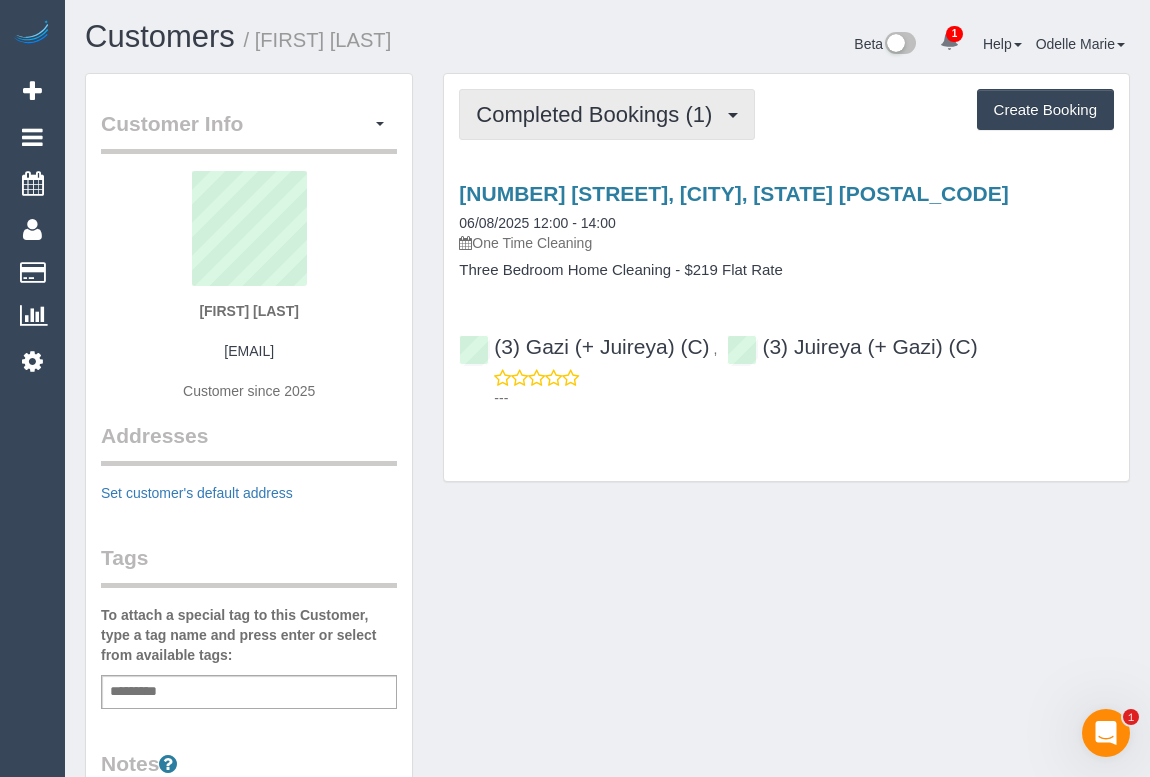 click on "Completed Bookings (1)" at bounding box center [599, 114] 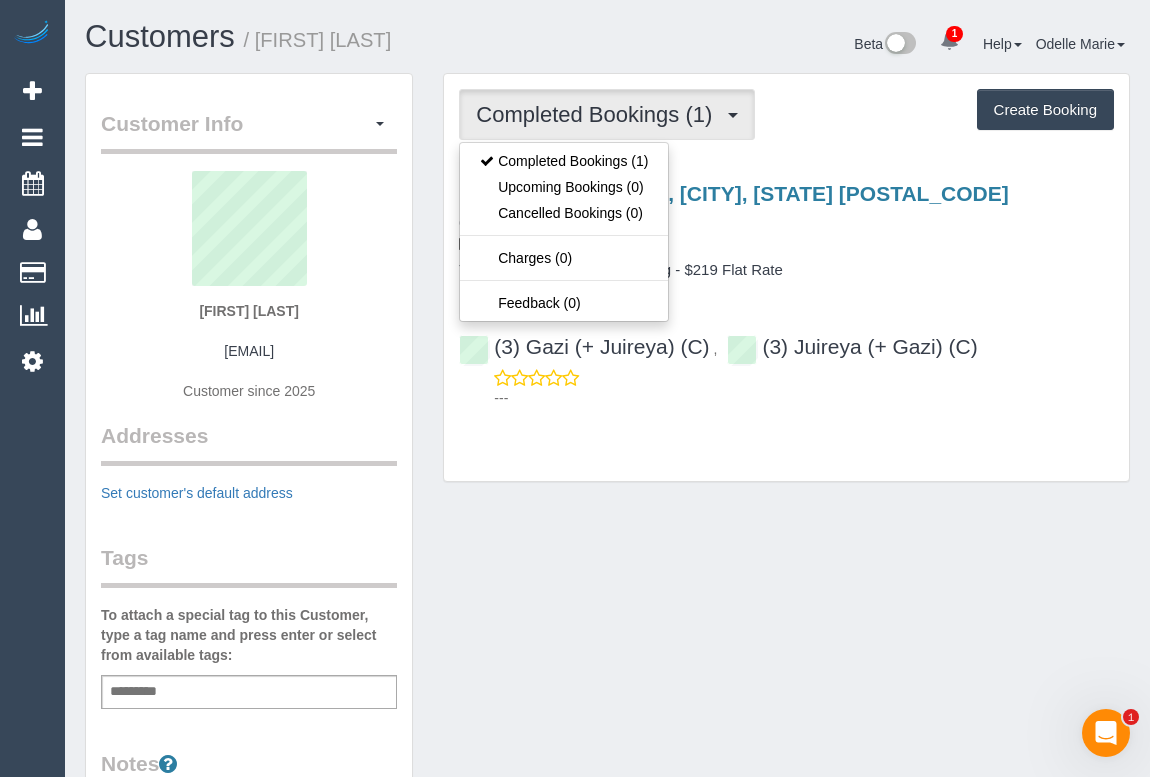 click on "Three Bedroom Home Cleaning - $219 Flat Rate" at bounding box center [786, 270] 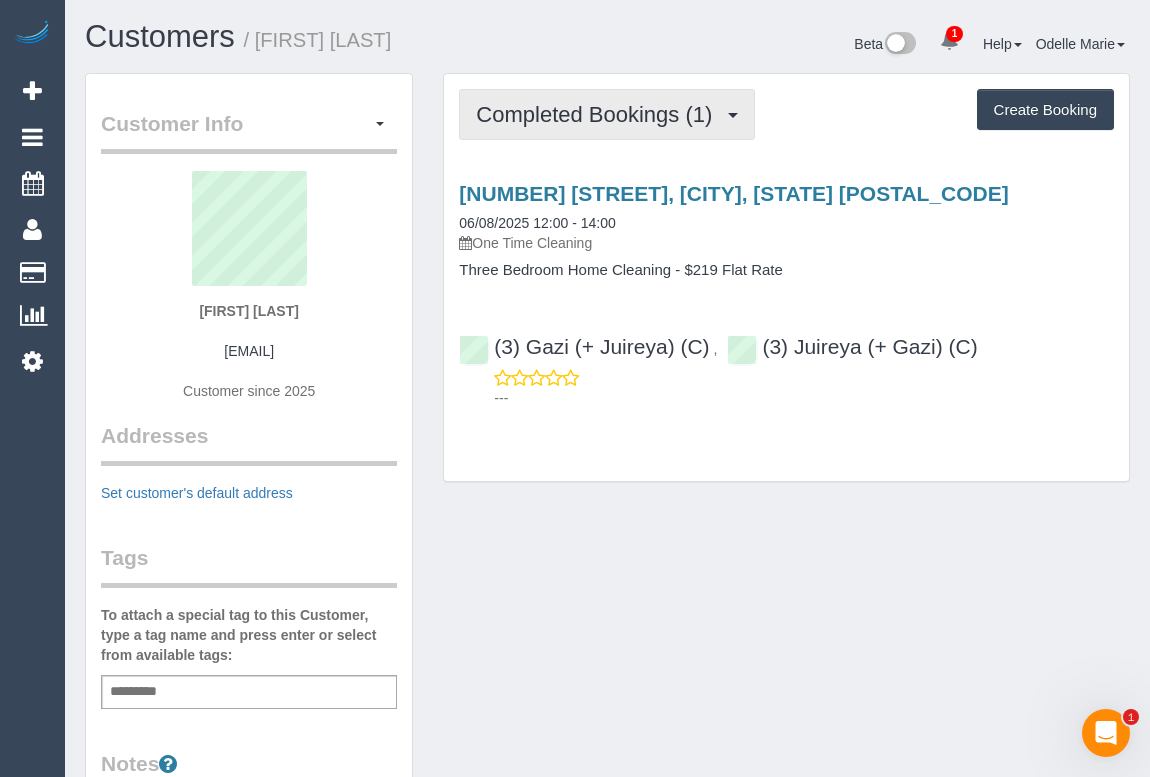 click on "Completed Bookings (1)" at bounding box center (599, 114) 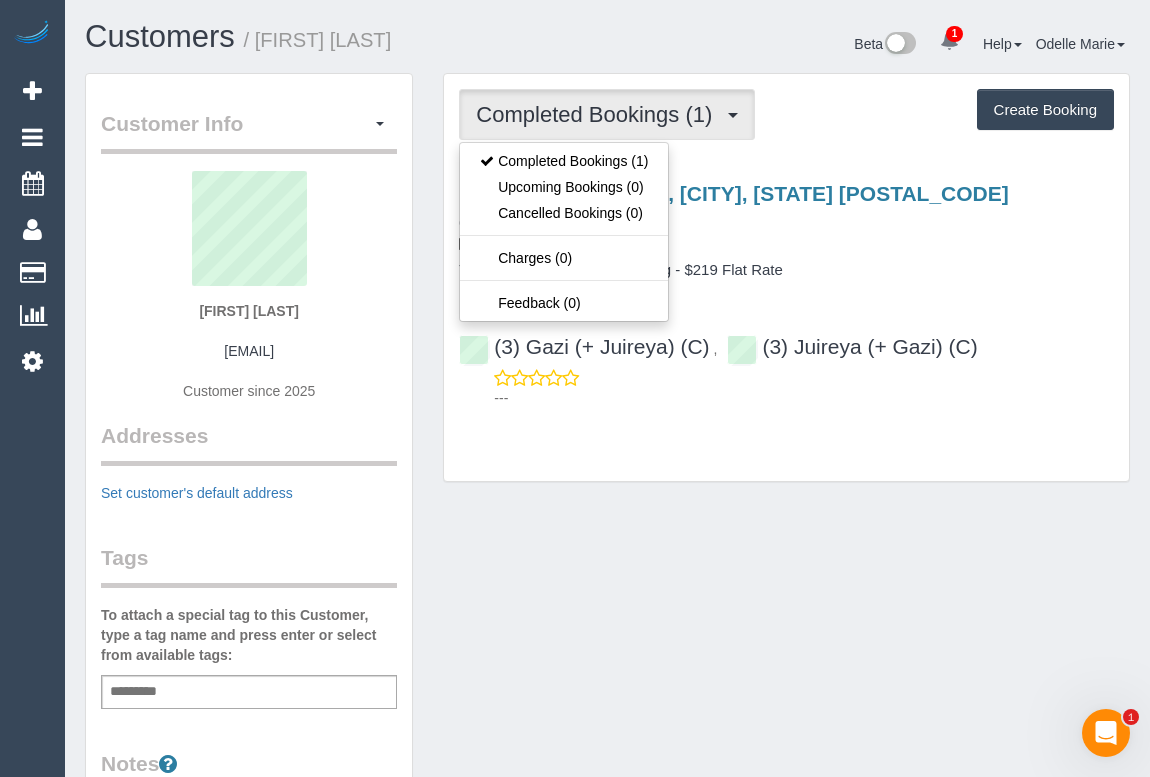 click on "Three Bedroom Home Cleaning - $219 Flat Rate" at bounding box center [786, 270] 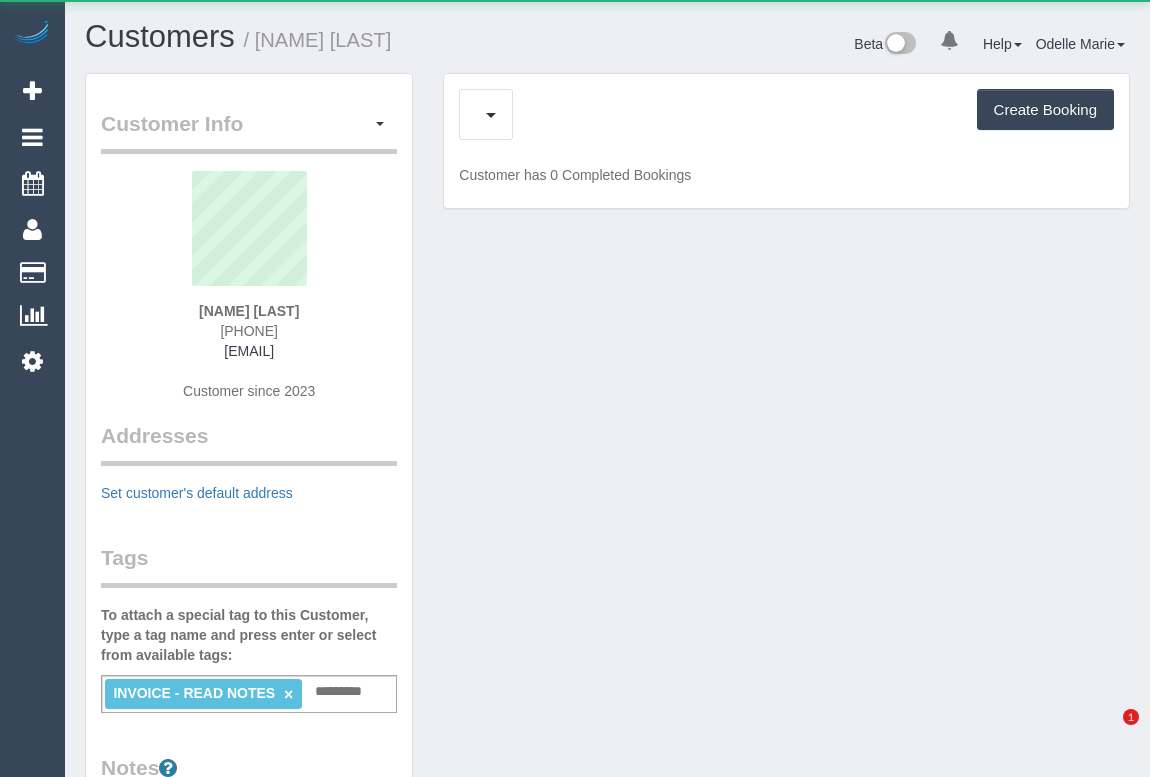 scroll, scrollTop: 0, scrollLeft: 0, axis: both 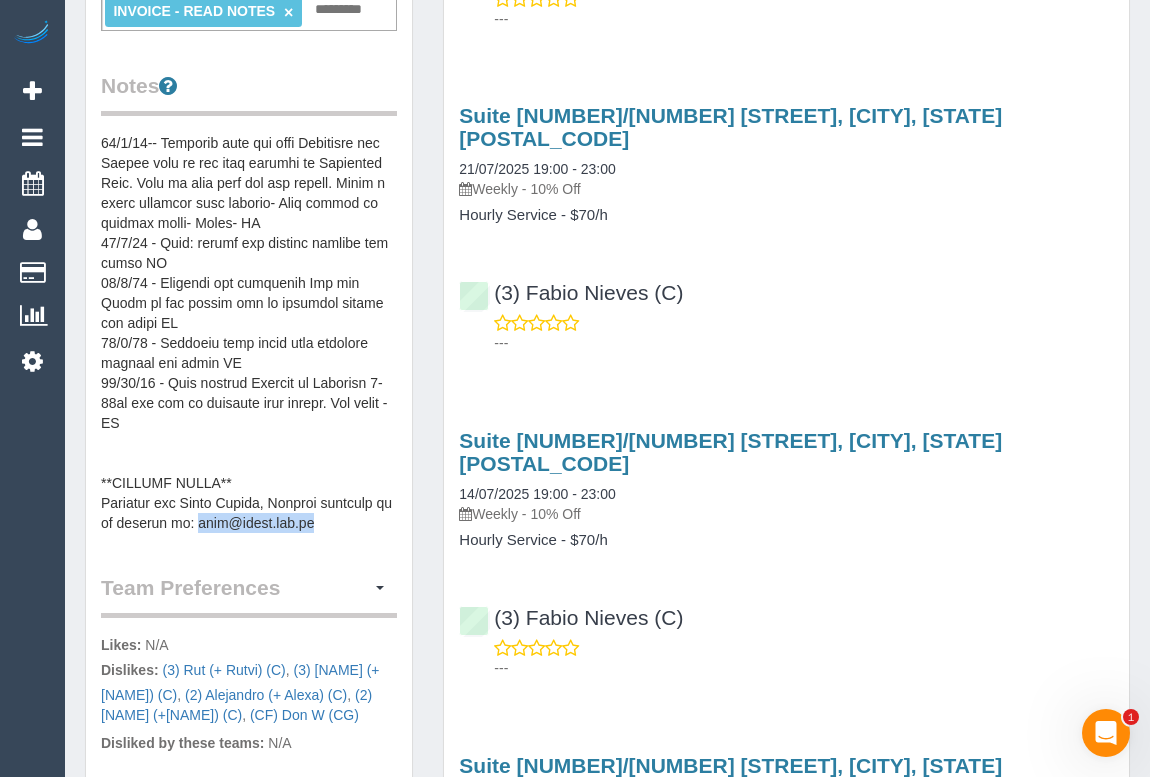 drag, startPoint x: 192, startPoint y: 518, endPoint x: 318, endPoint y: 516, distance: 126.01587 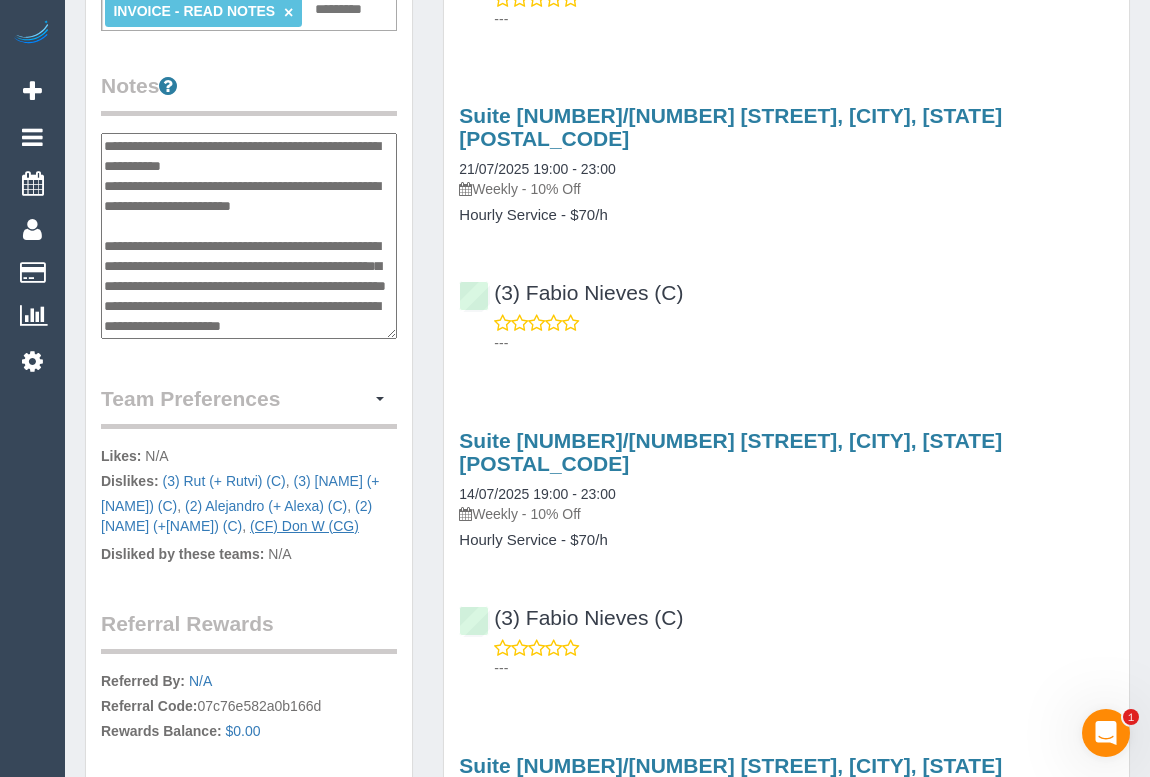 scroll, scrollTop: 560, scrollLeft: 0, axis: vertical 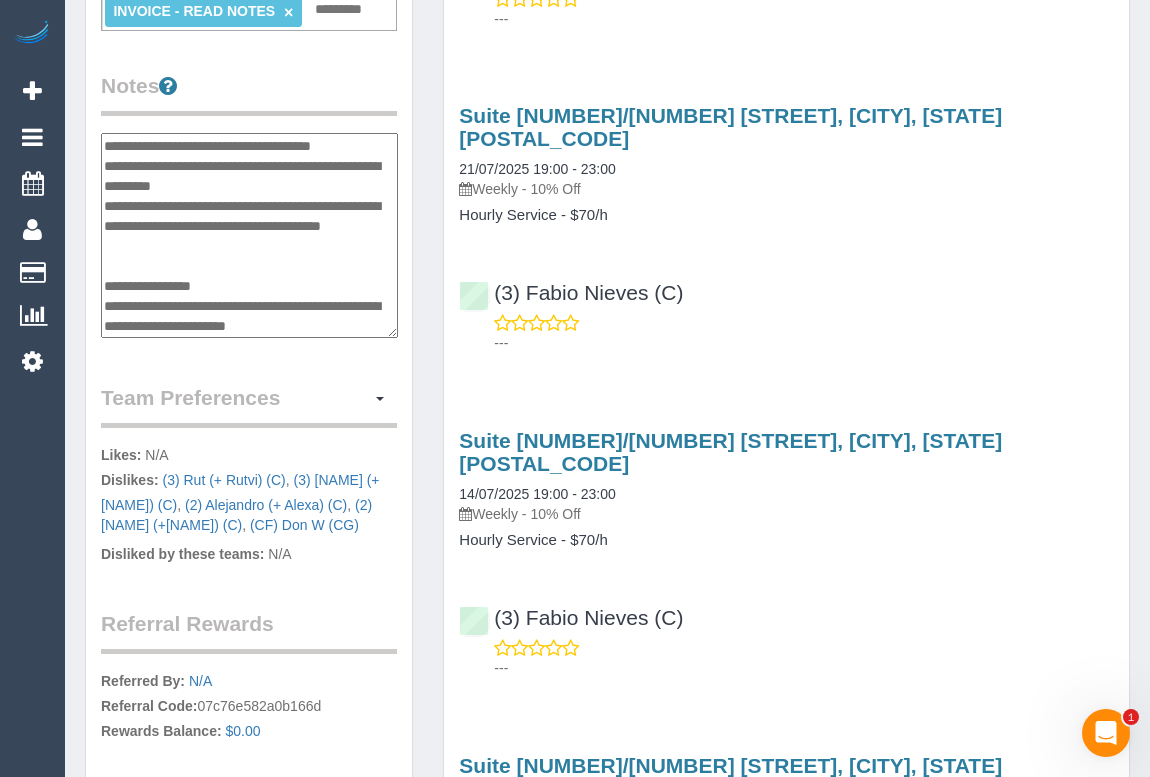 drag, startPoint x: 330, startPoint y: 322, endPoint x: 195, endPoint y: 315, distance: 135.18137 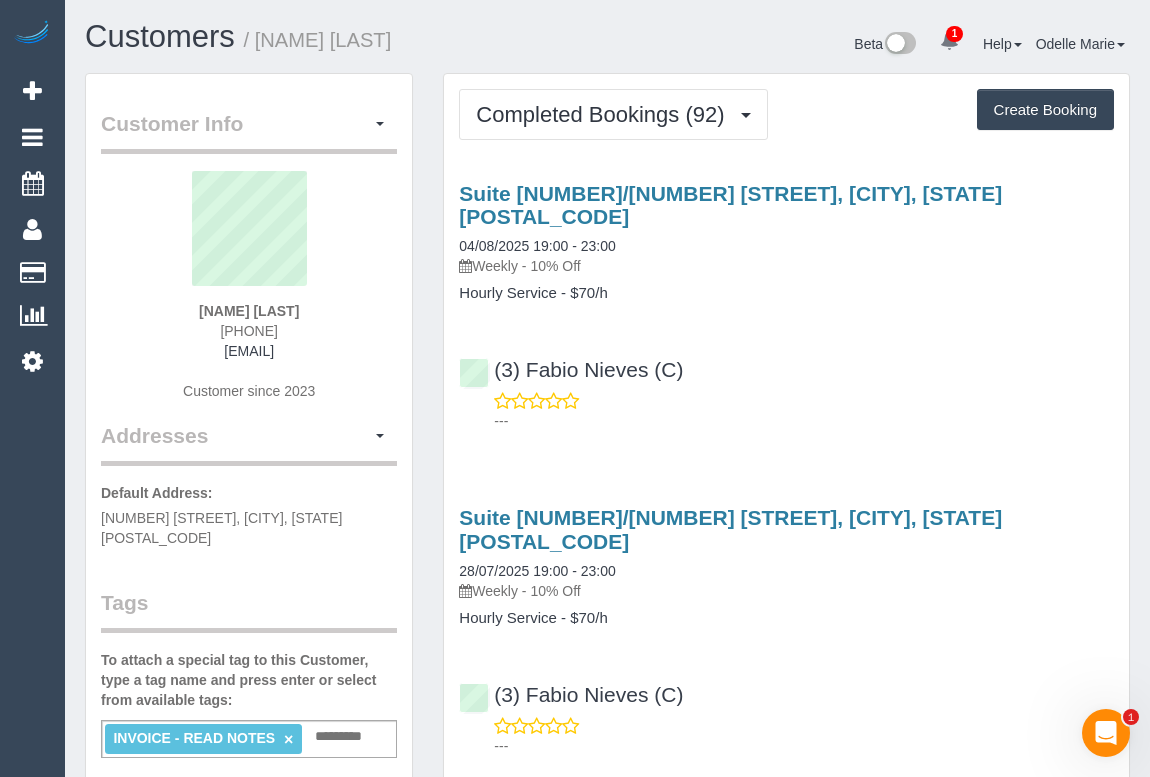 scroll, scrollTop: 0, scrollLeft: 0, axis: both 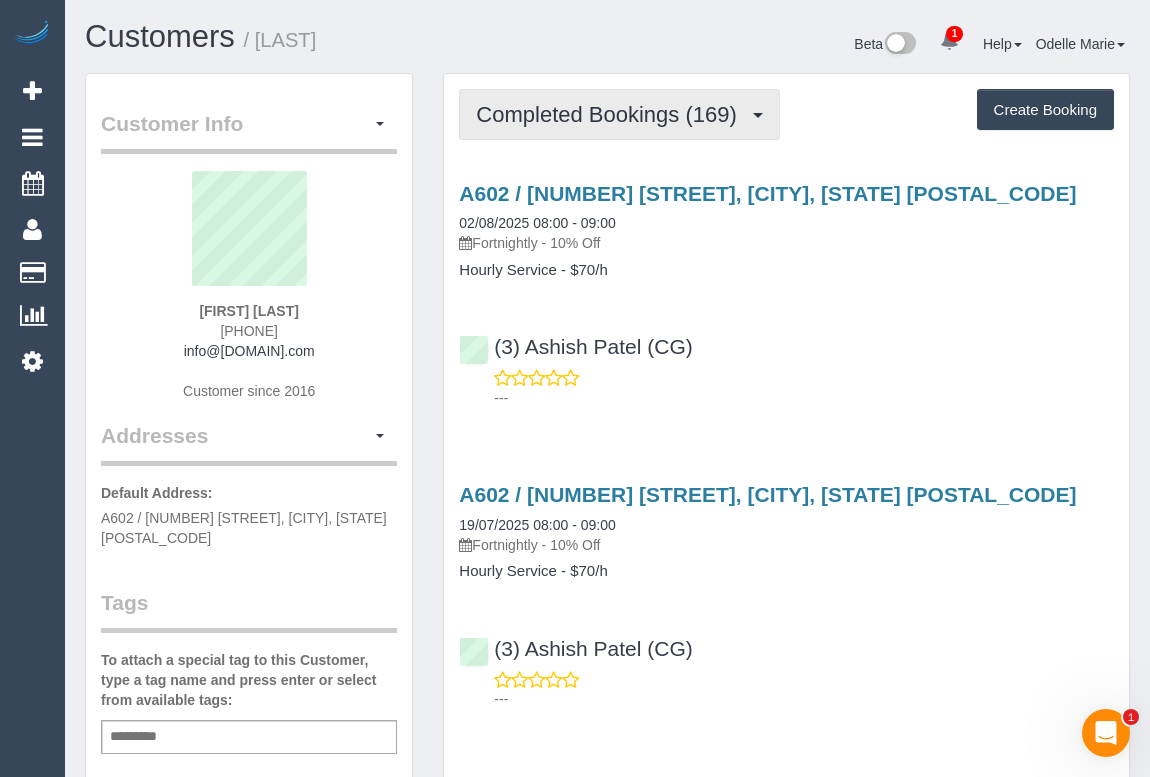 click on "Completed Bookings (169)" at bounding box center (611, 114) 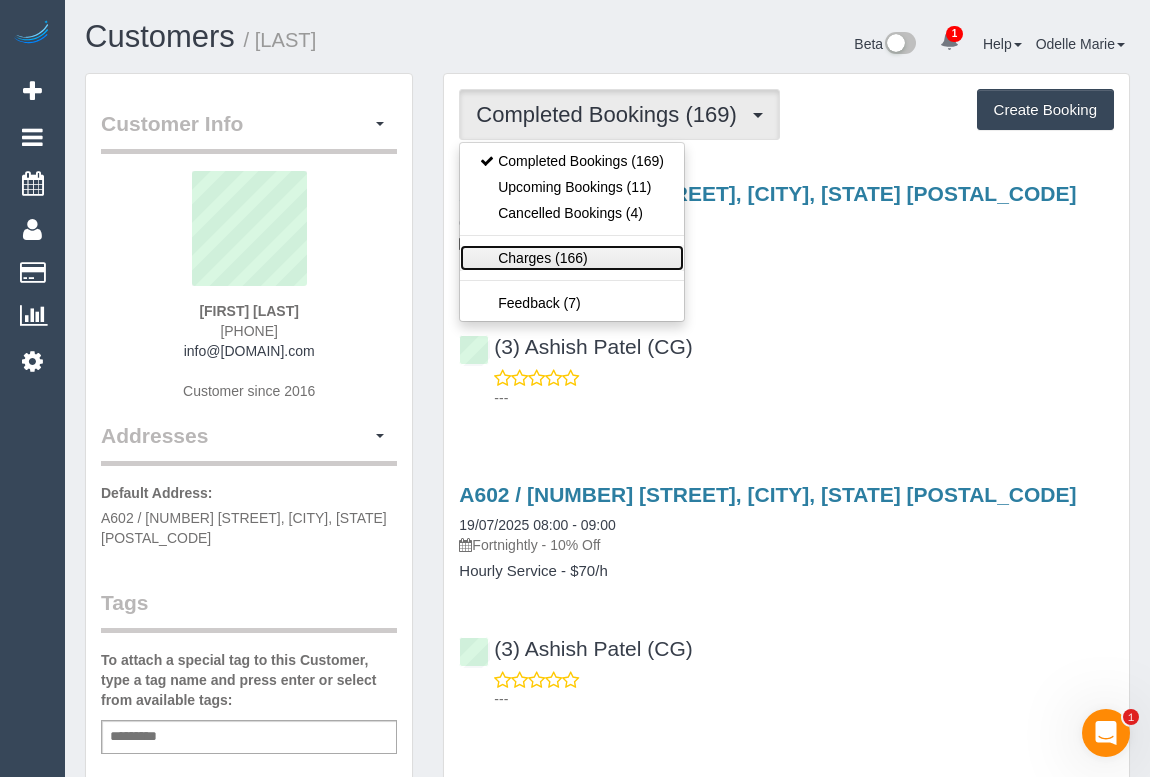 click on "Charges (166)" at bounding box center [572, 258] 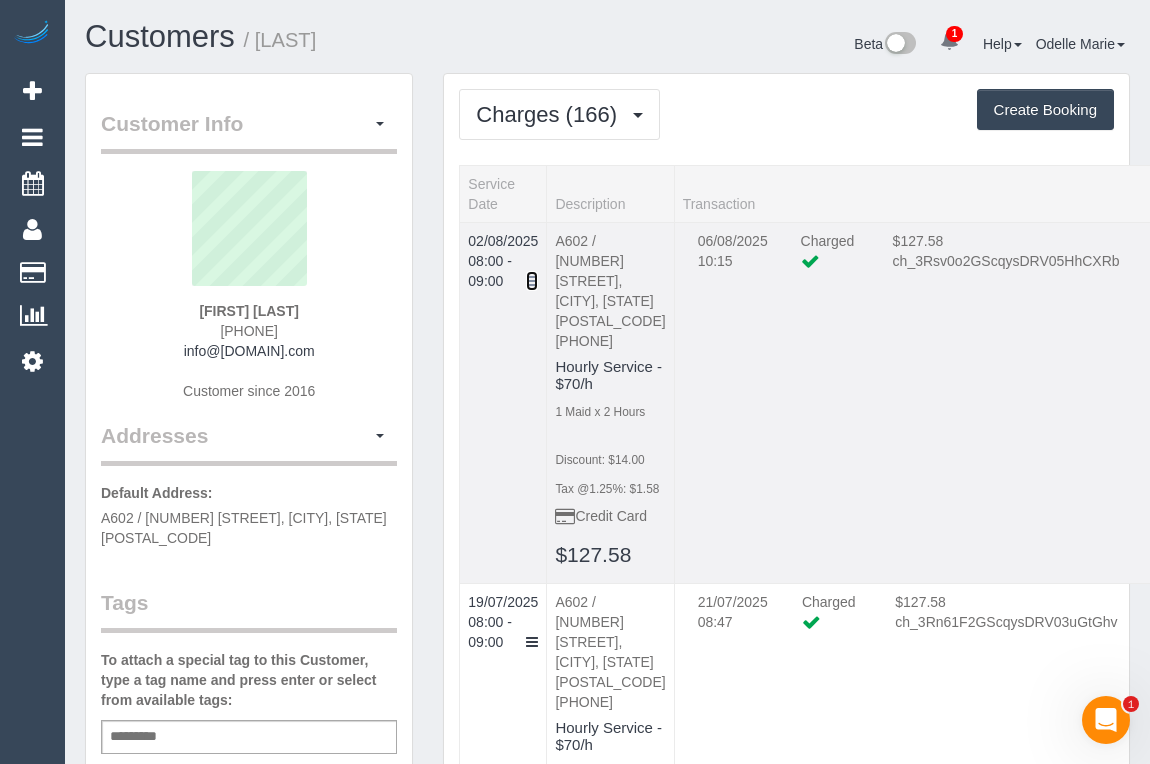 click at bounding box center (532, 281) 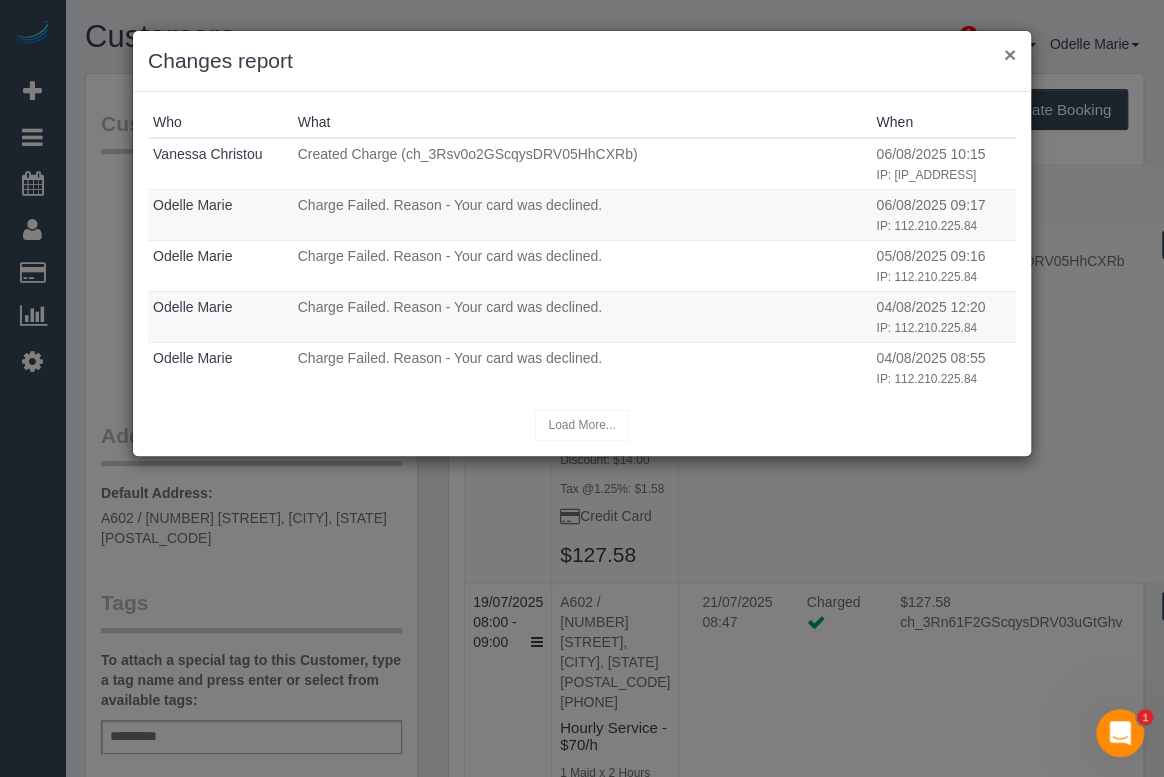click on "×" at bounding box center [1010, 54] 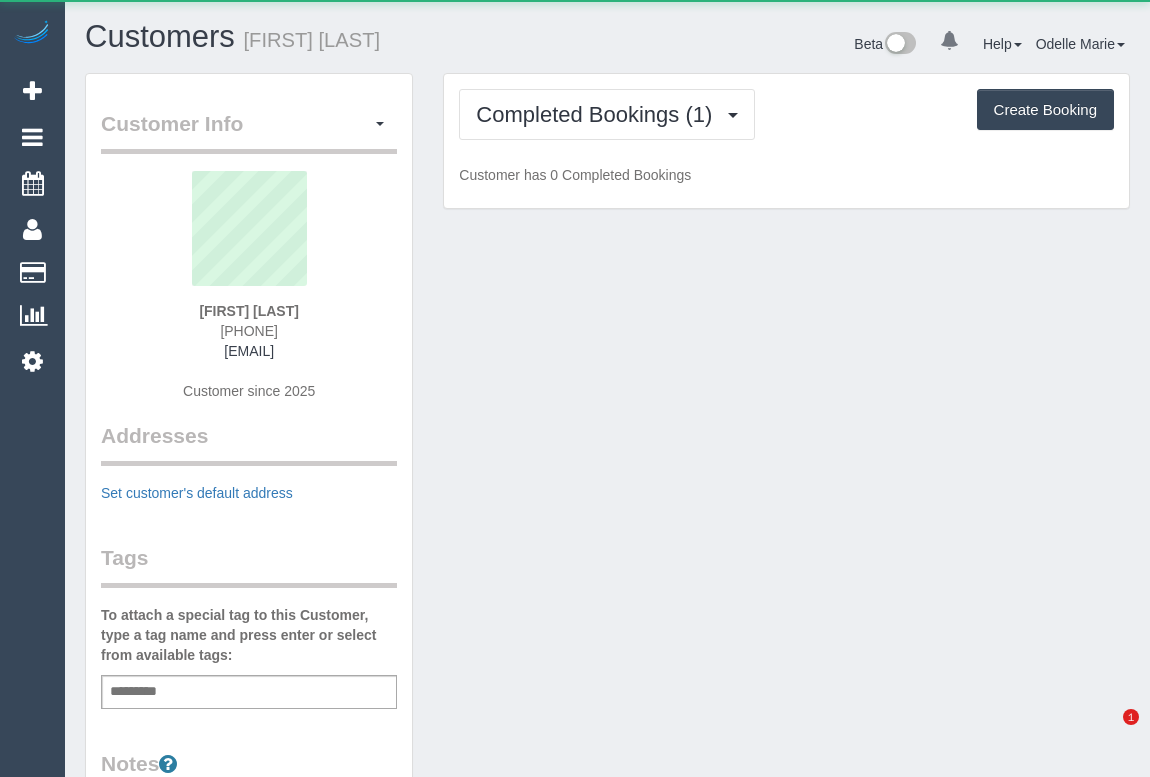 scroll, scrollTop: 0, scrollLeft: 0, axis: both 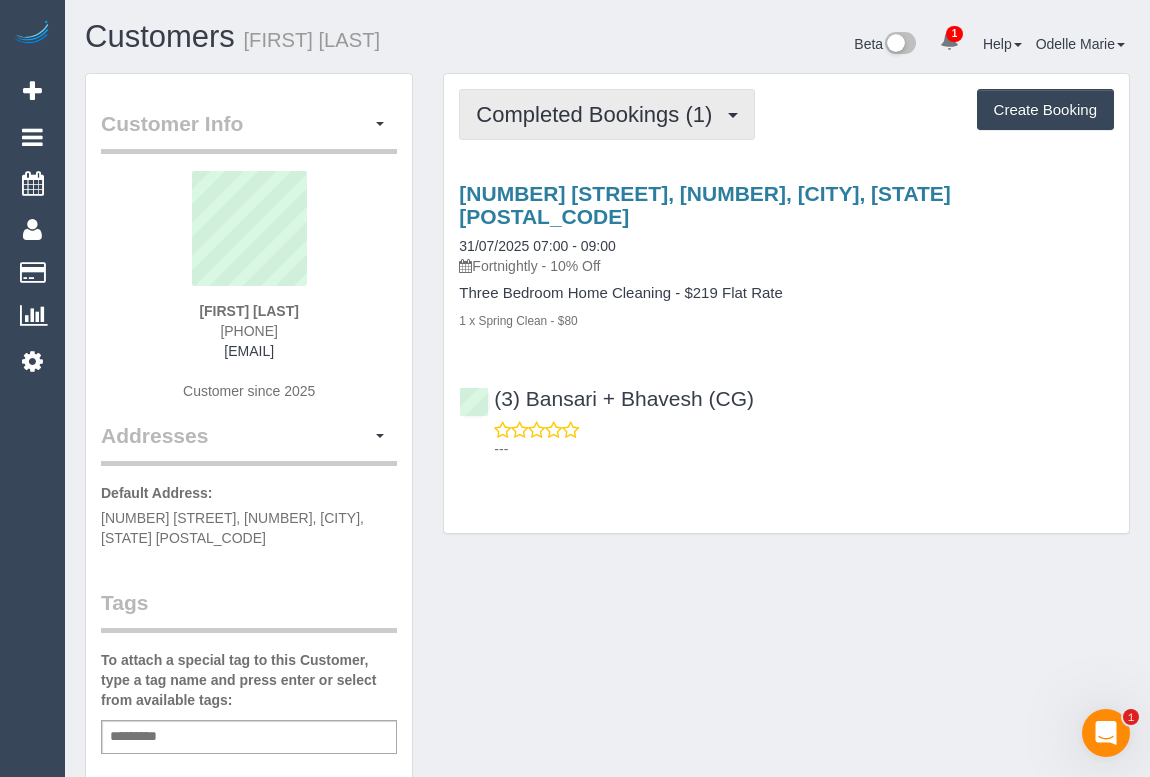 click on "Completed Bookings (1)" at bounding box center [599, 114] 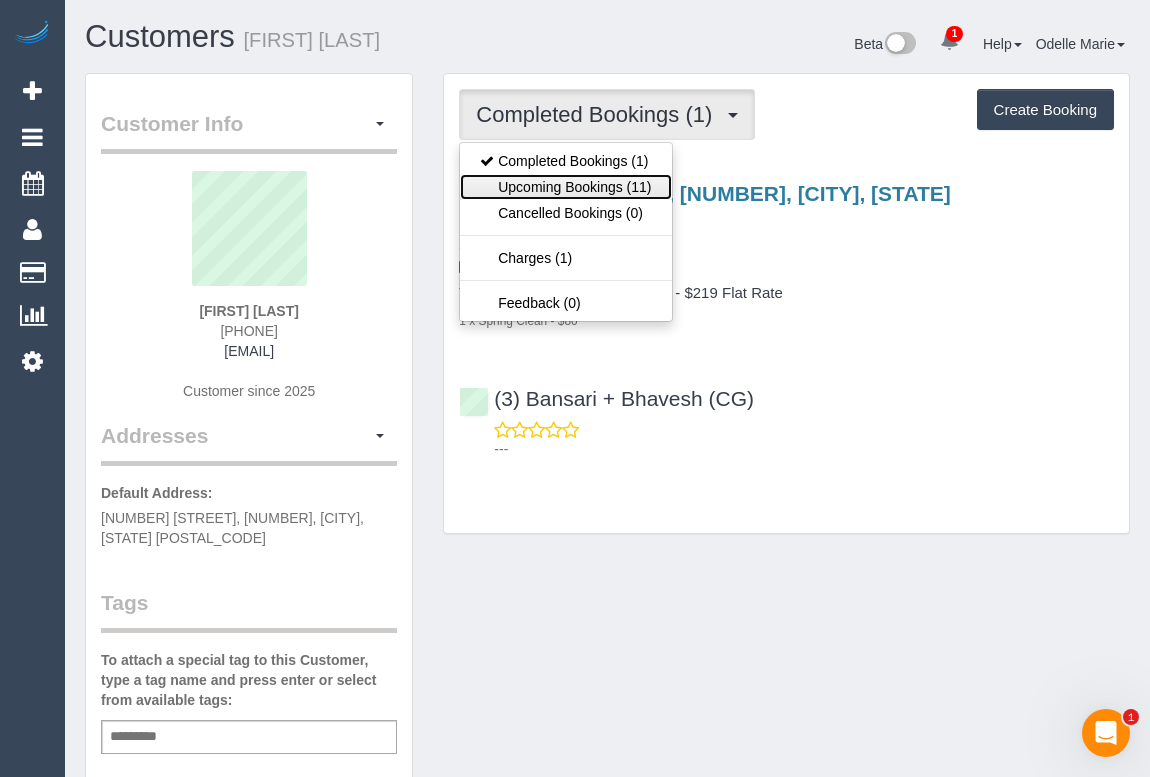 click on "Upcoming Bookings (11)" at bounding box center (565, 187) 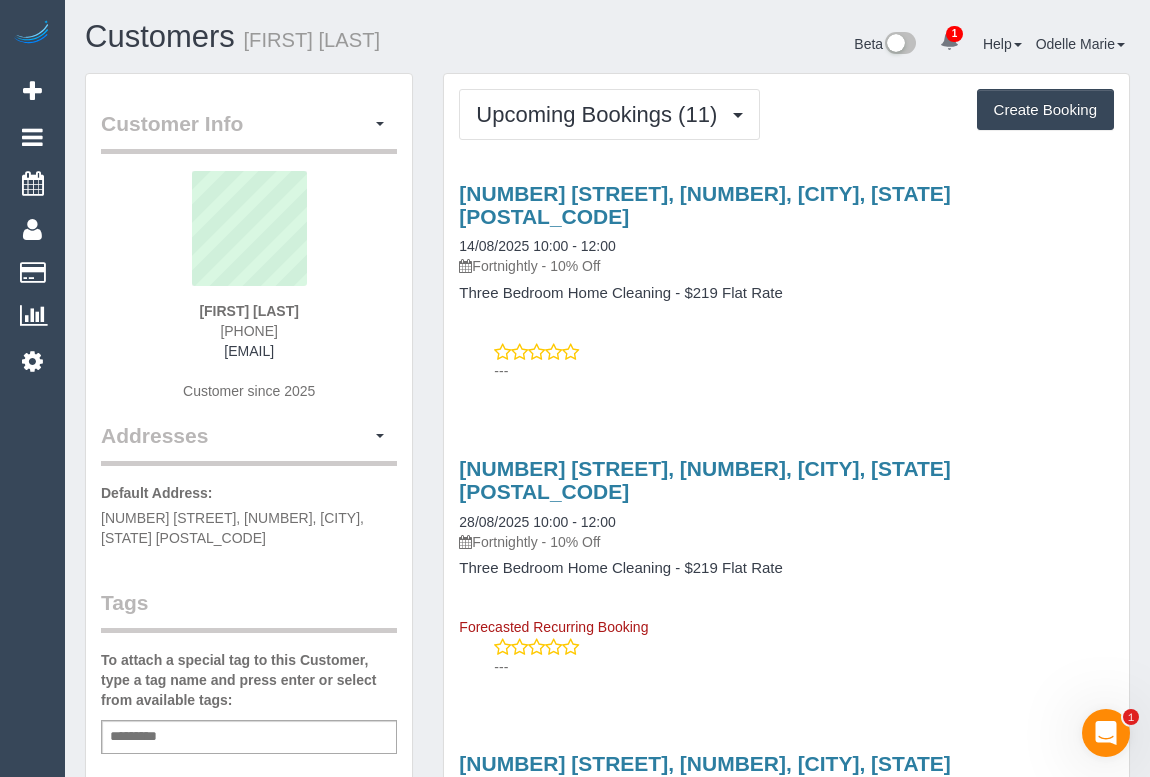 click on "3 St Georges Rd, 6, Toorak, VIC 3142
14/08/2025 10:00 - 12:00
Fortnightly - 10% Off
Three Bedroom Home Cleaning - $219 Flat Rate
---" at bounding box center (786, 277) 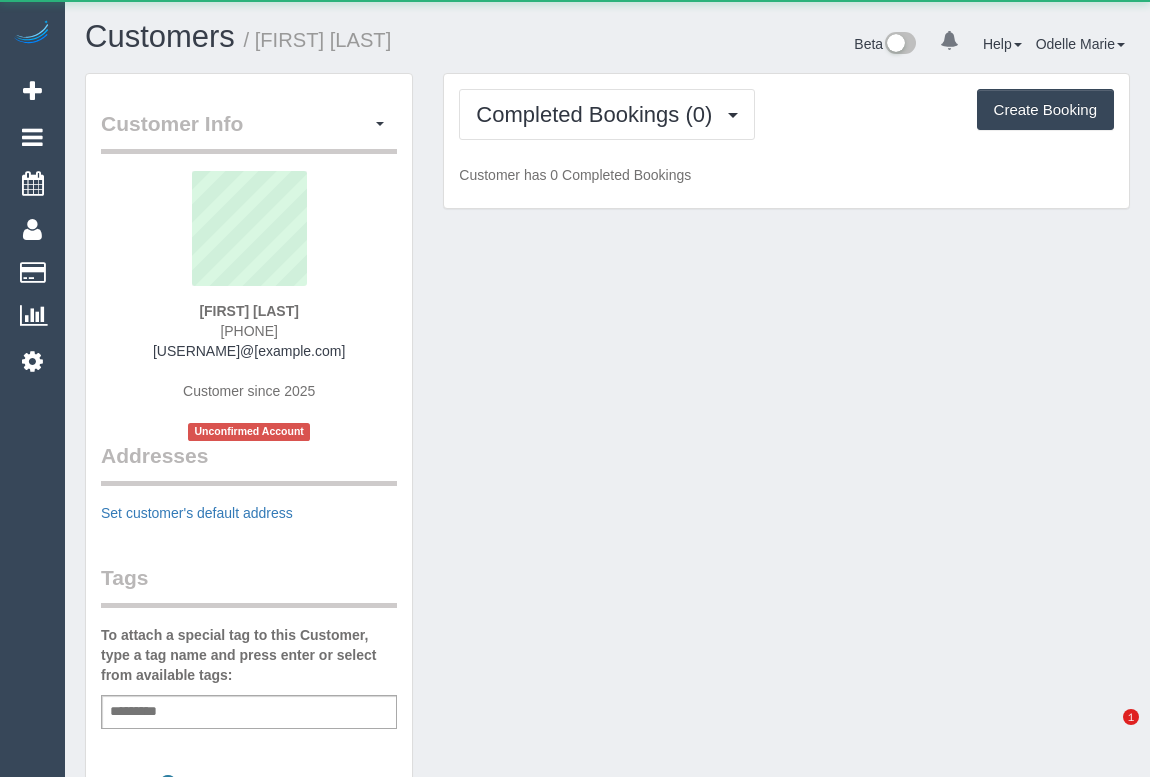 scroll, scrollTop: 0, scrollLeft: 0, axis: both 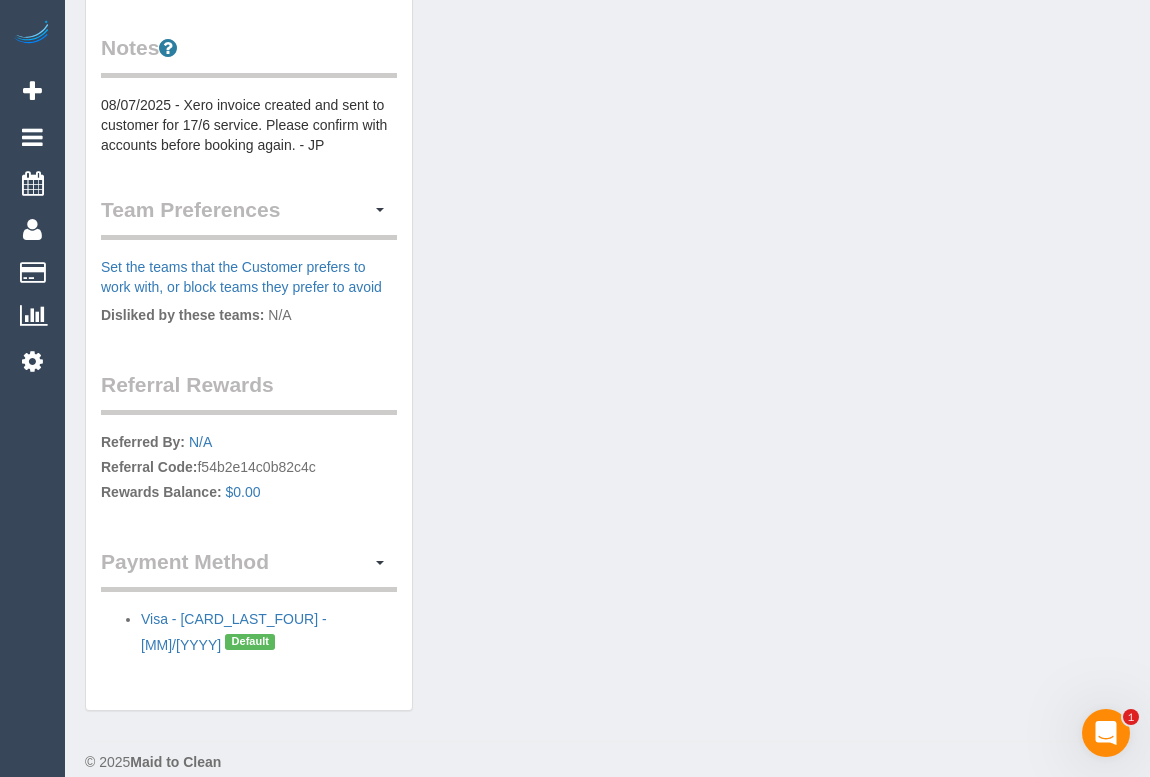 click on "Customer Info
Edit Contact Info
Send Message
Email Preferences
Special Sales Tax
View Changes
Mark as Unconfirmed
Block this Customer
Archive Account
Delete Account
[FIRST] [LAST]
[PHONE]" at bounding box center (607, 20) 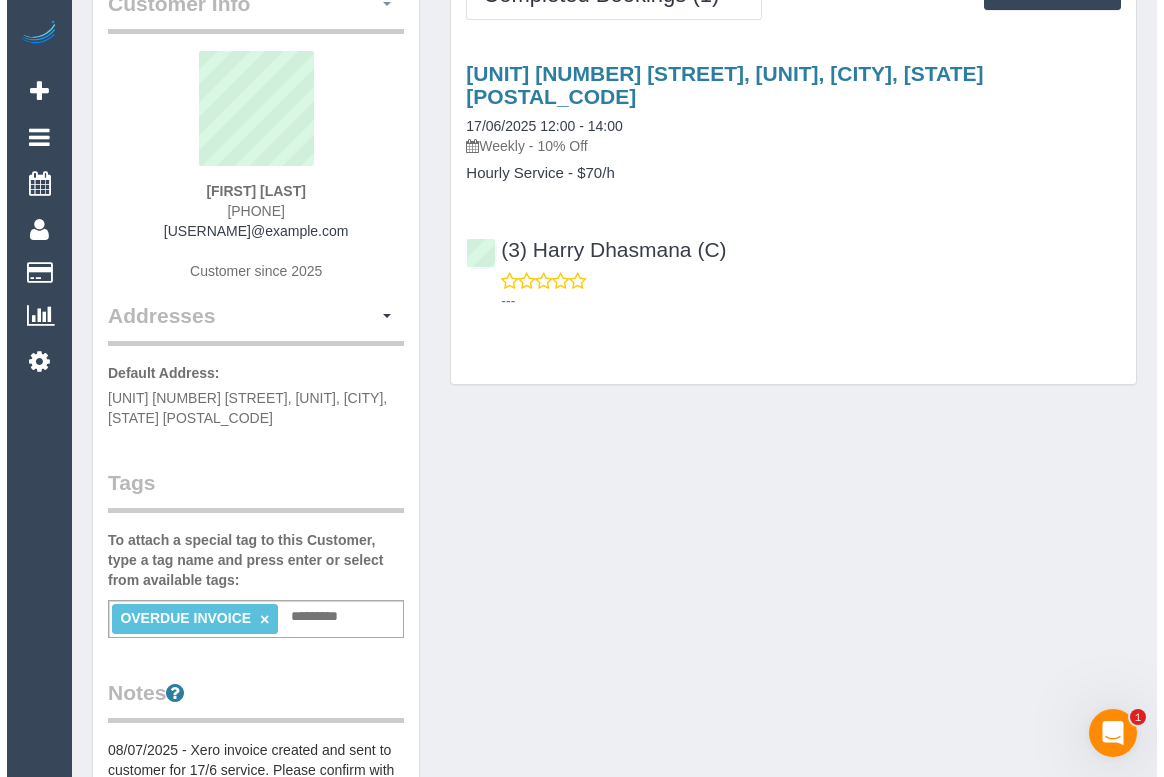 scroll, scrollTop: 0, scrollLeft: 0, axis: both 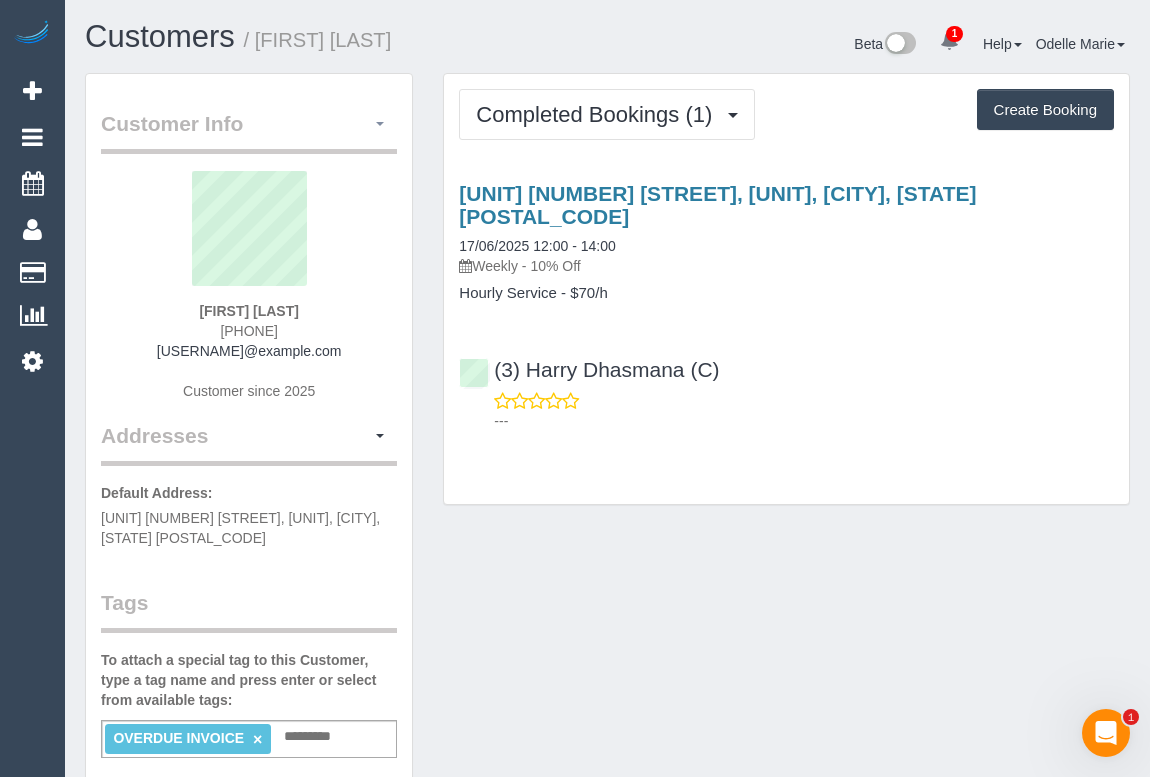 click at bounding box center [380, 124] 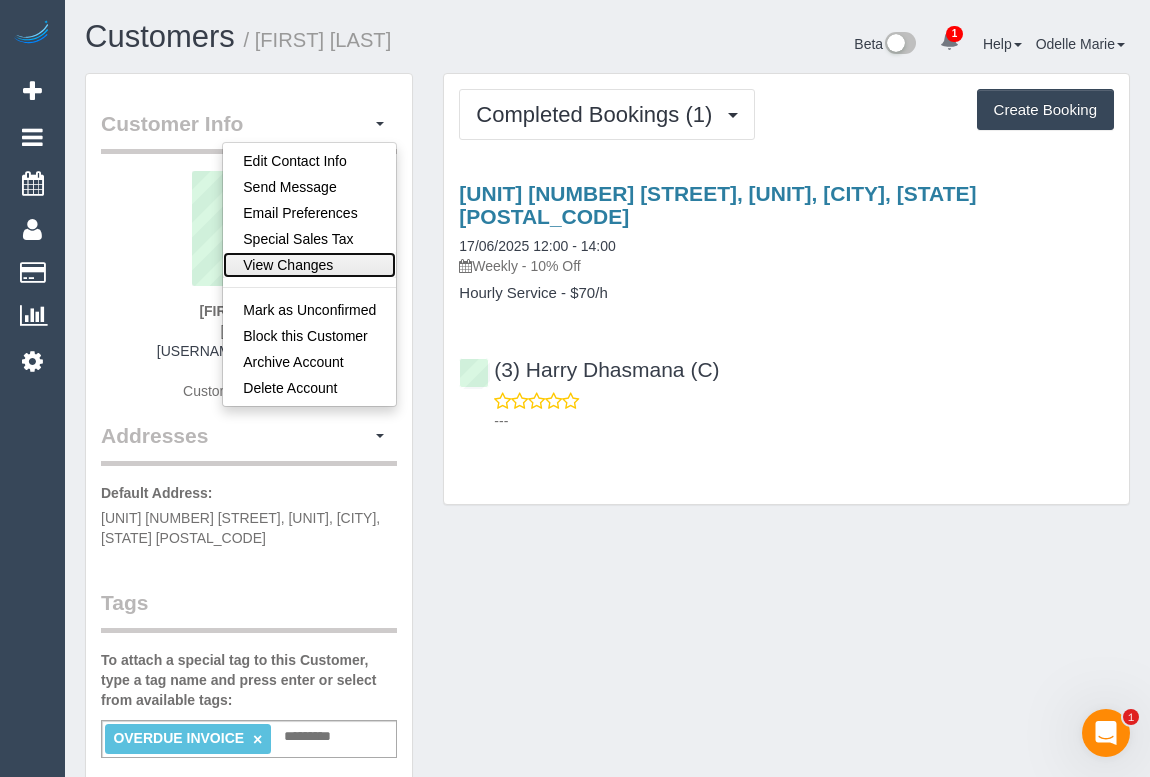 click on "View Changes" at bounding box center [309, 265] 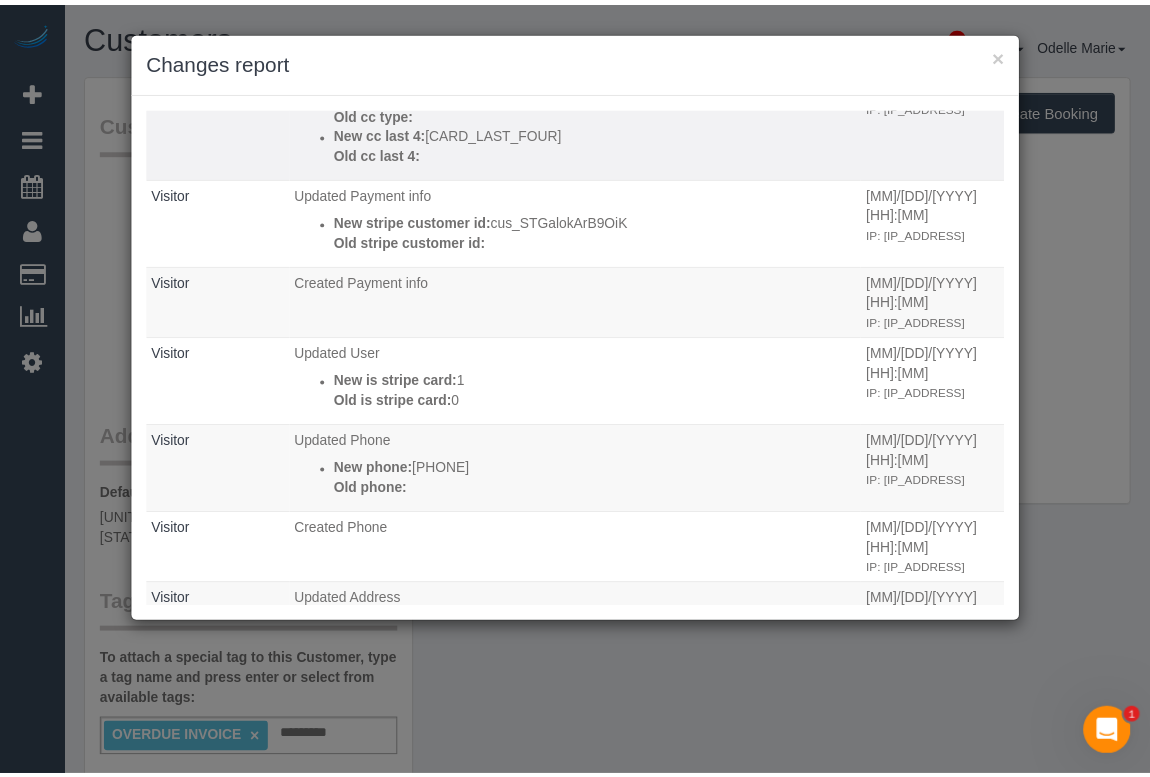 scroll, scrollTop: 363, scrollLeft: 0, axis: vertical 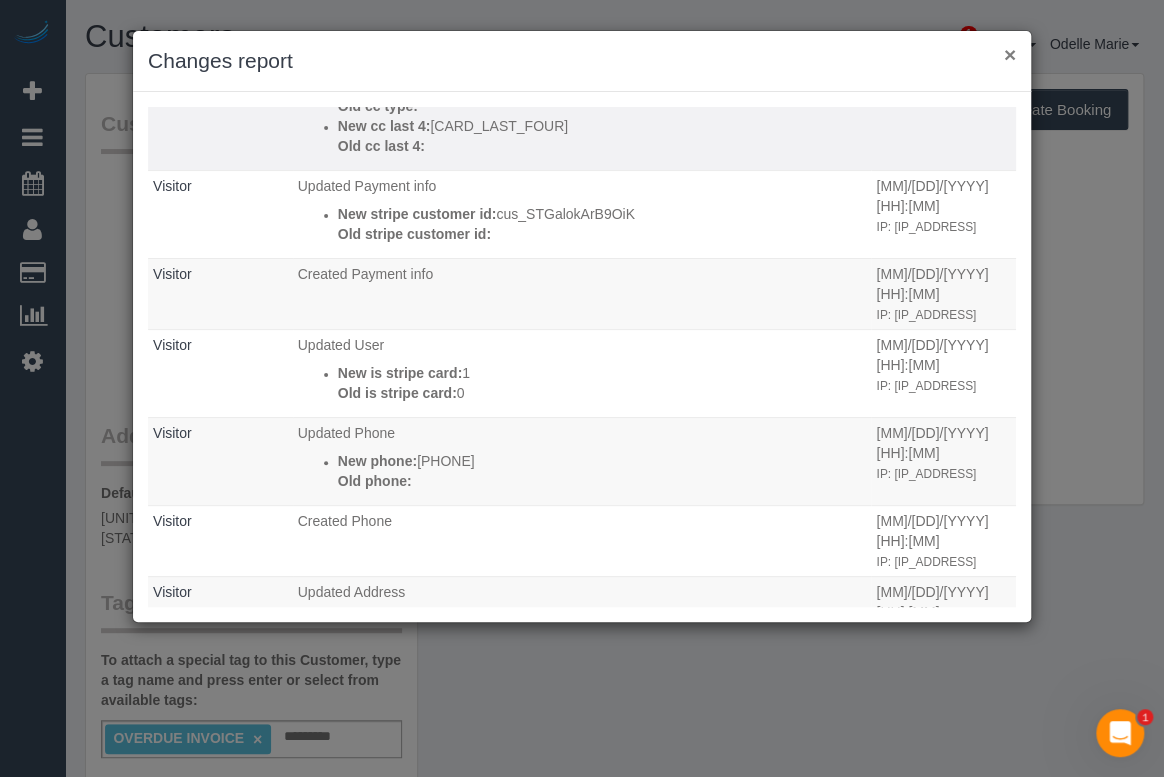 drag, startPoint x: 1009, startPoint y: 51, endPoint x: 981, endPoint y: 51, distance: 28 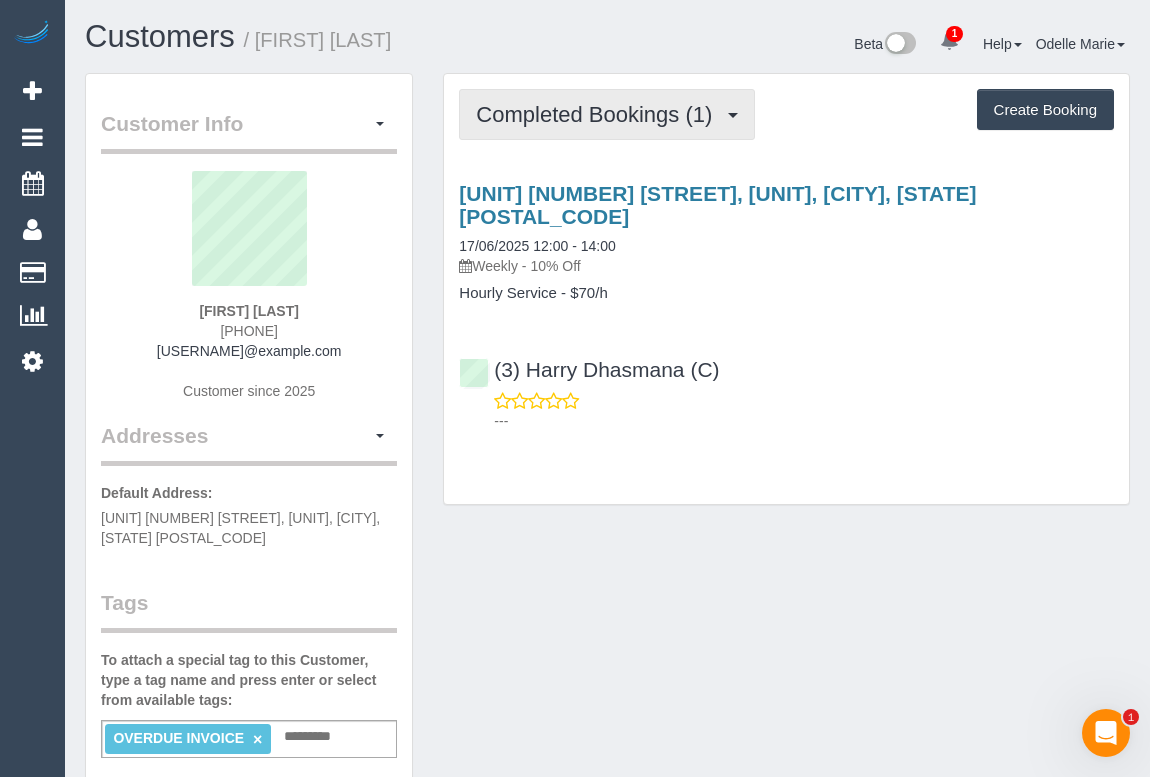 click on "Completed Bookings (1)" at bounding box center (599, 114) 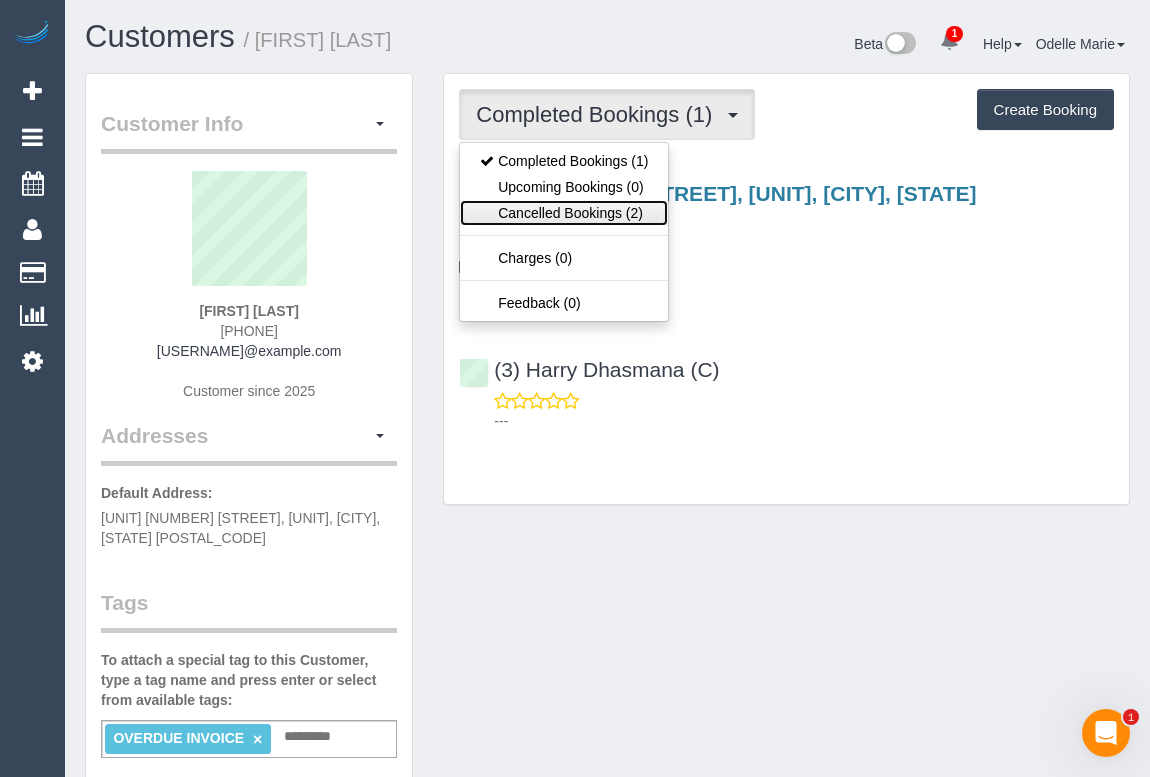 click on "Cancelled Bookings (2)" at bounding box center (564, 213) 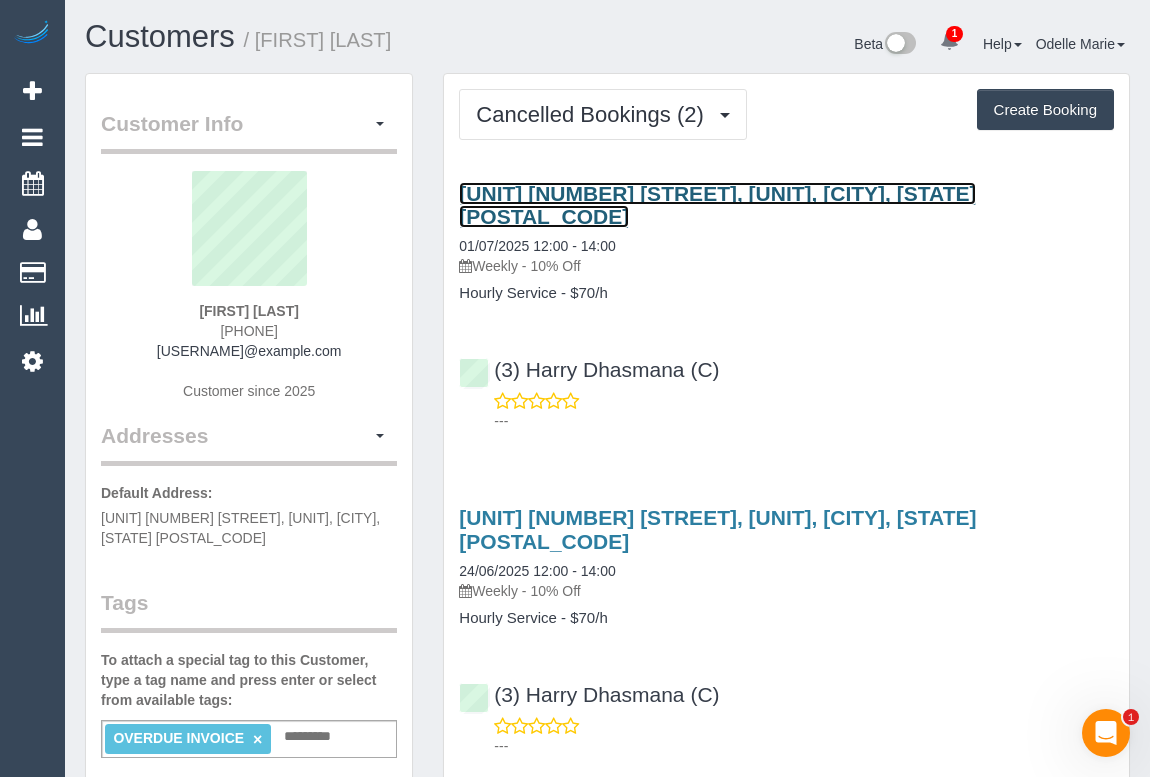 click on "[UNIT] [NUMBER] [STREET], [UNIT], [CITY], [STATE] [POSTAL_CODE]" at bounding box center (717, 205) 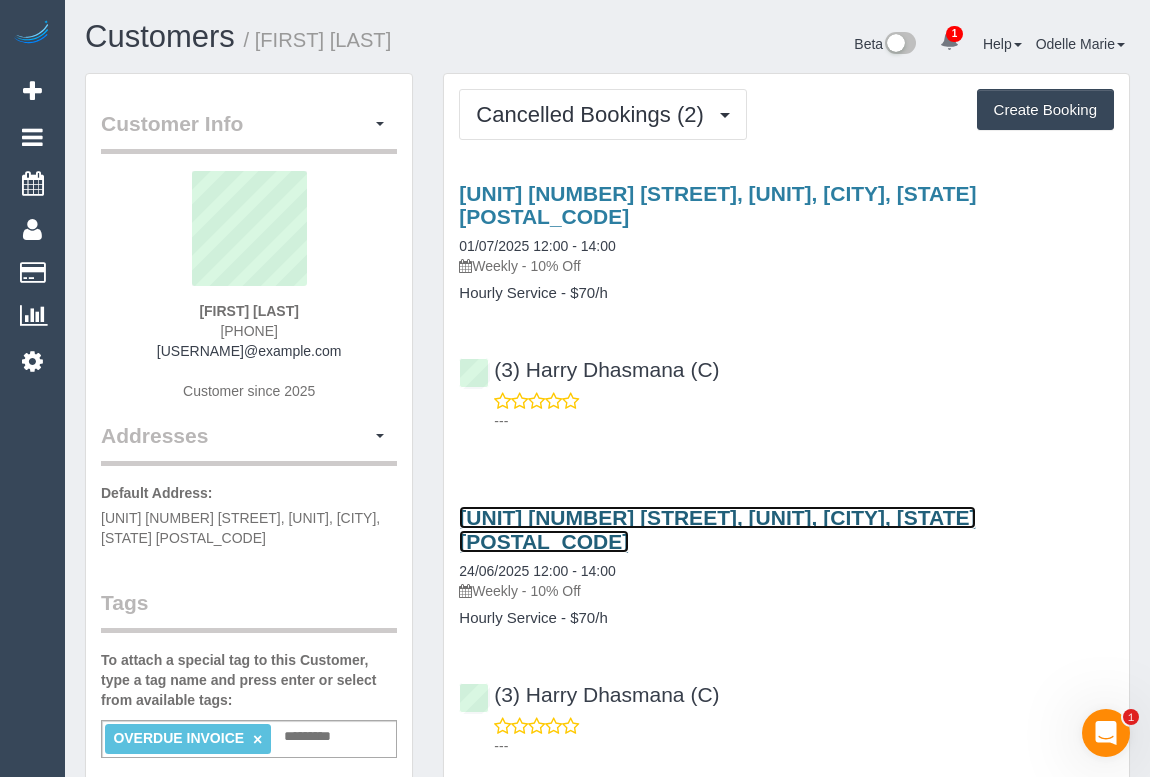 click on "[UNIT] [NUMBER] [STREET], [UNIT], [CITY], [STATE] [POSTAL_CODE]" at bounding box center (717, 529) 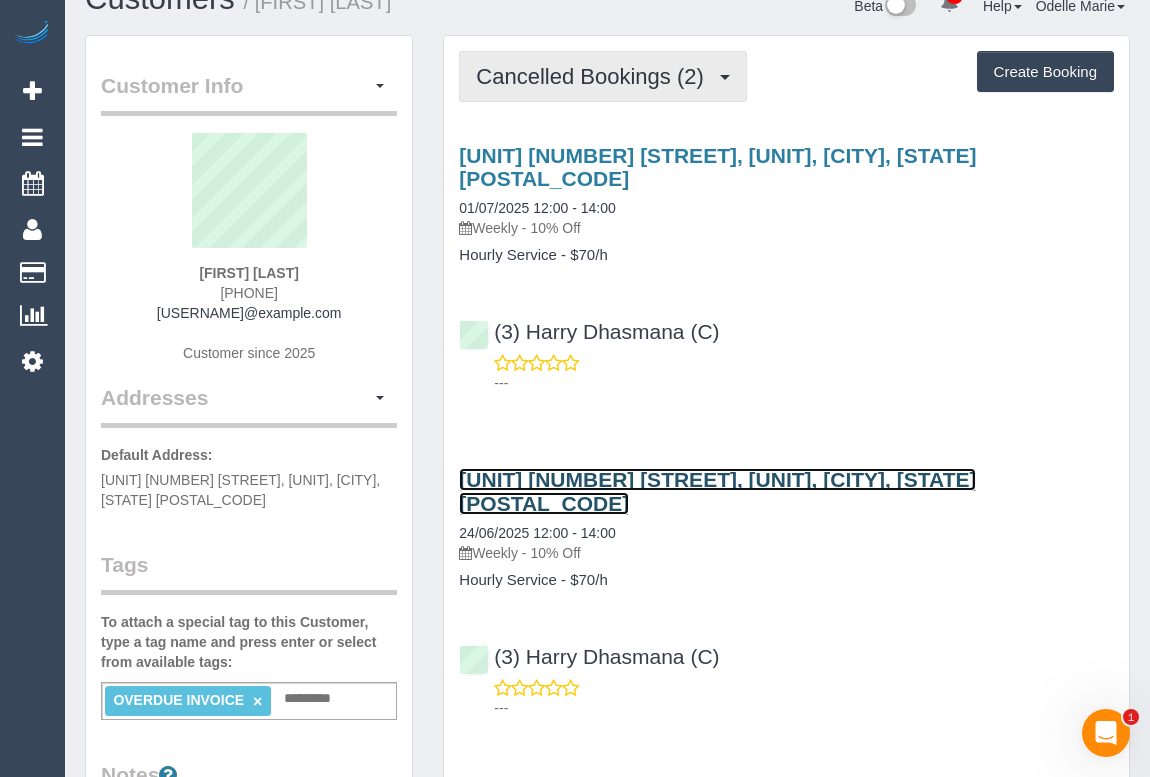 scroll, scrollTop: 0, scrollLeft: 0, axis: both 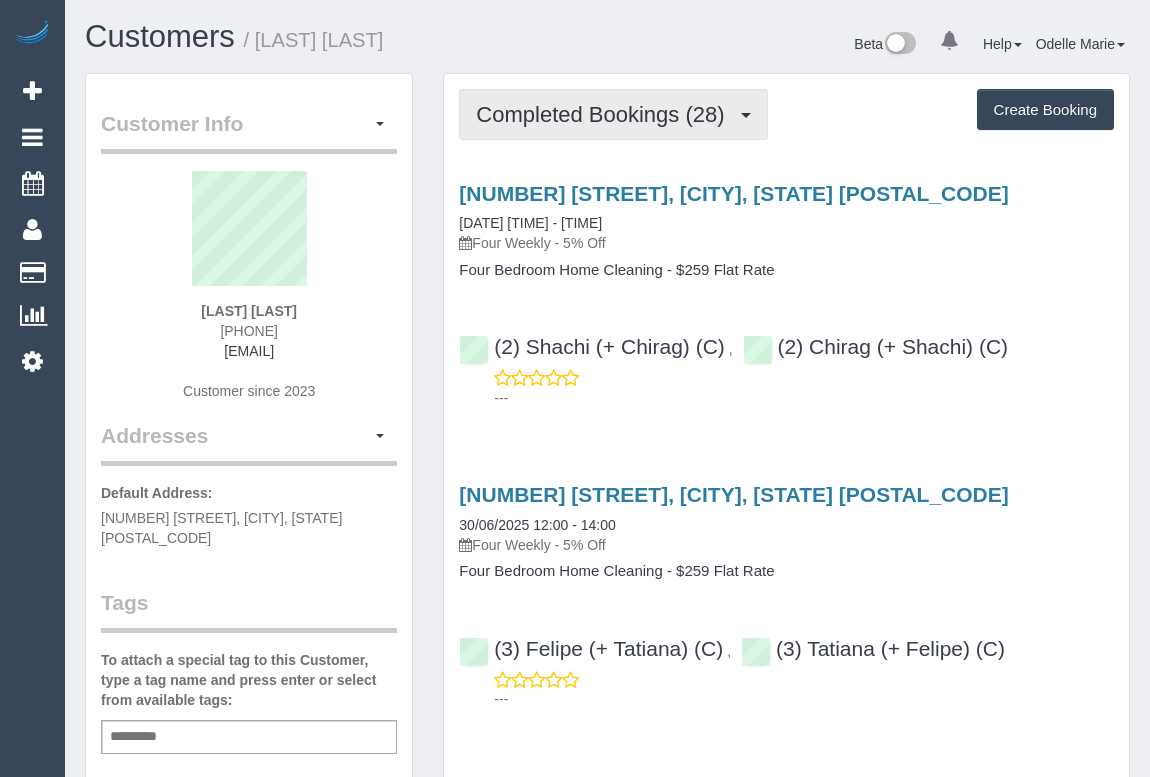 click on "Completed Bookings (28)" at bounding box center (605, 114) 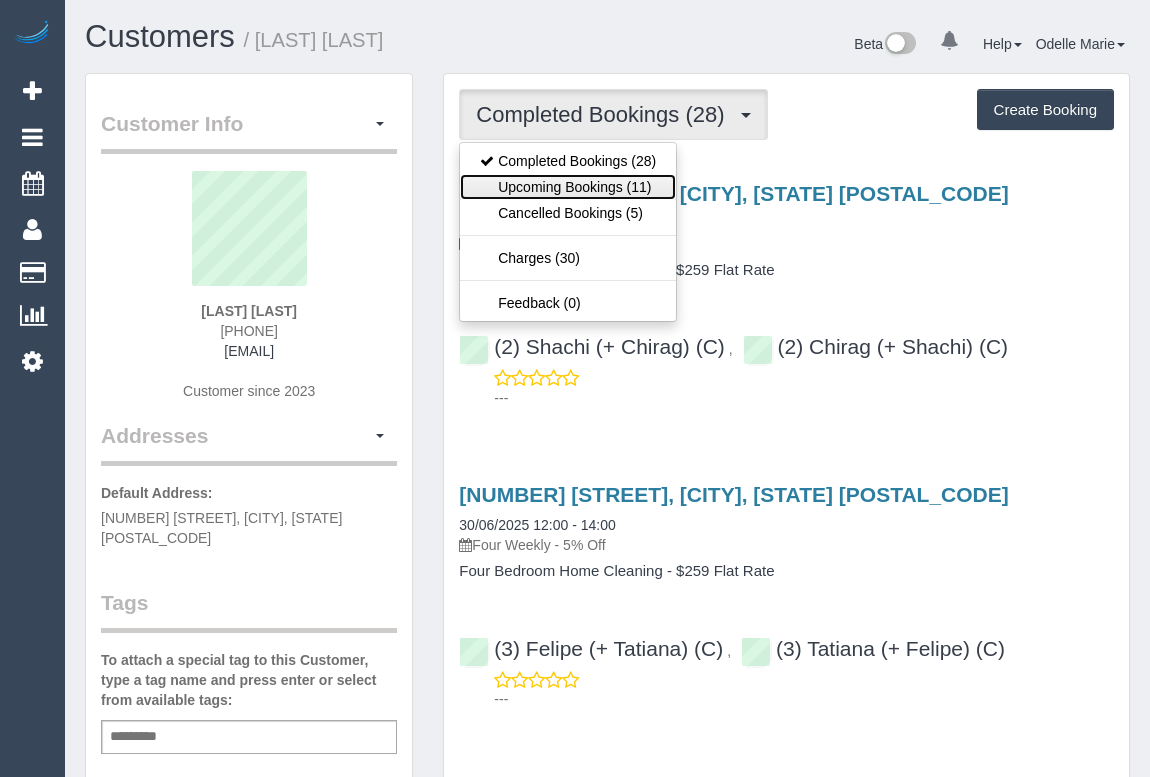 click on "Upcoming Bookings (11)" at bounding box center (568, 187) 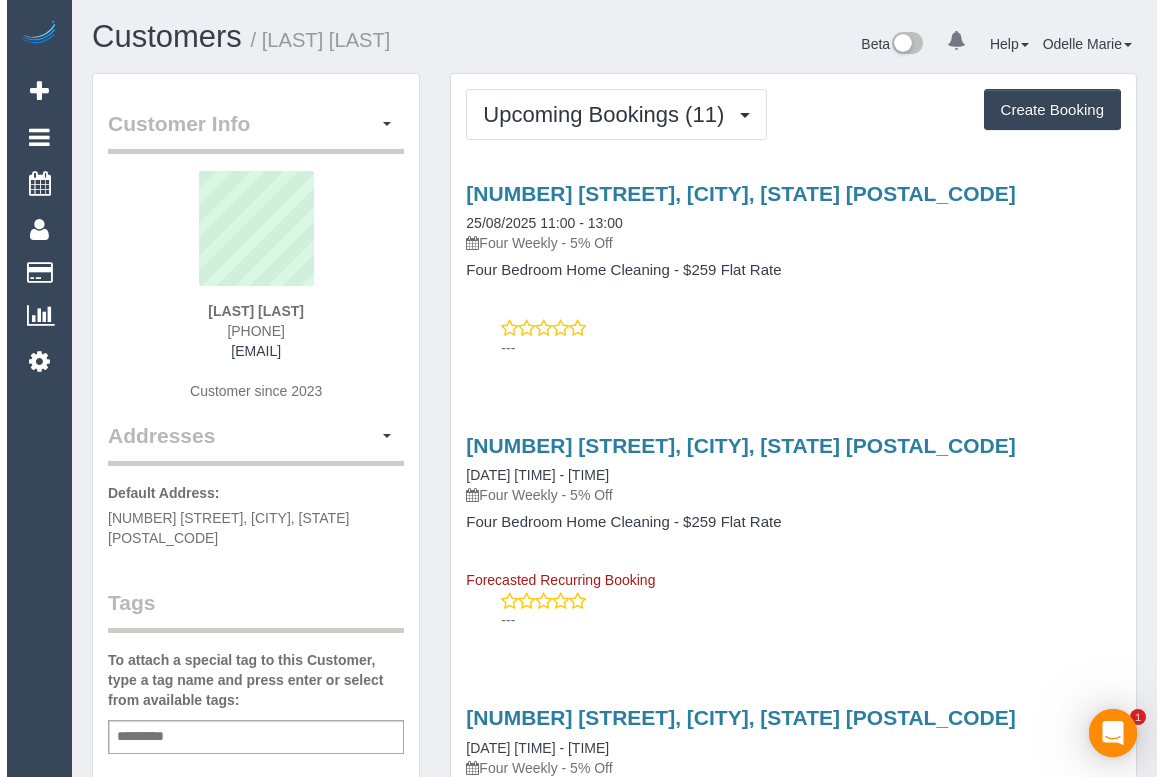 scroll, scrollTop: 0, scrollLeft: 0, axis: both 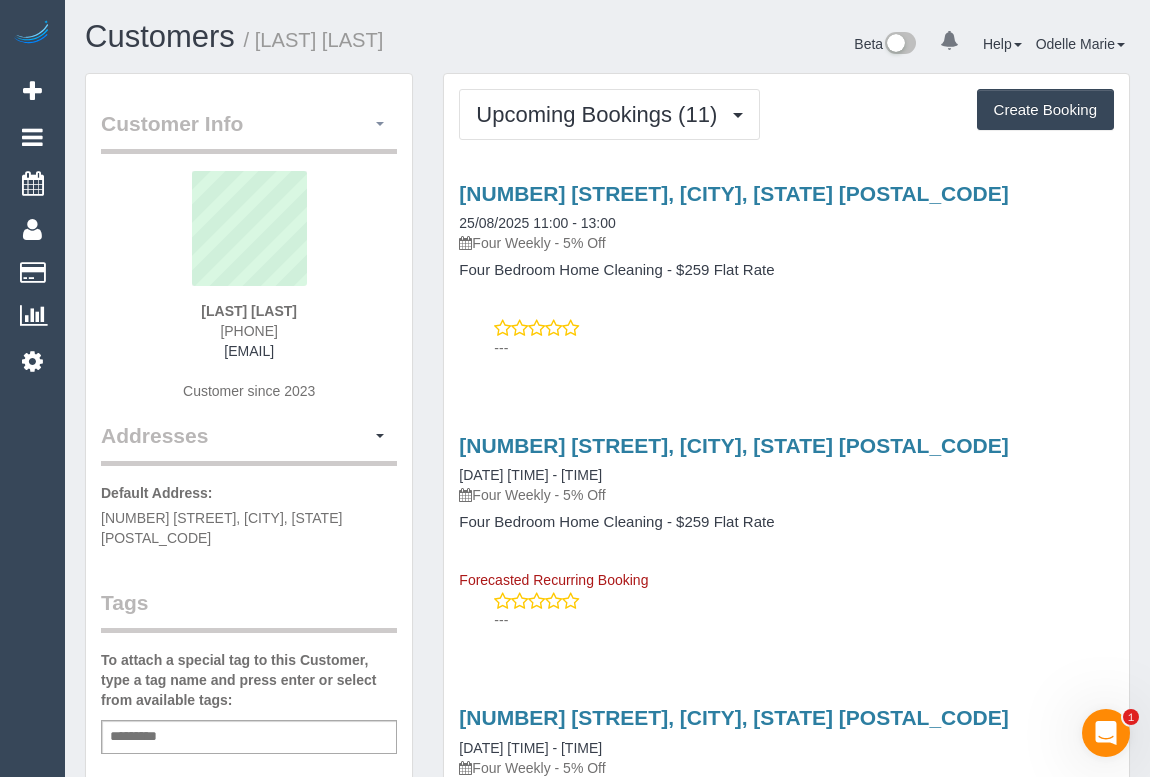 click at bounding box center [380, 124] 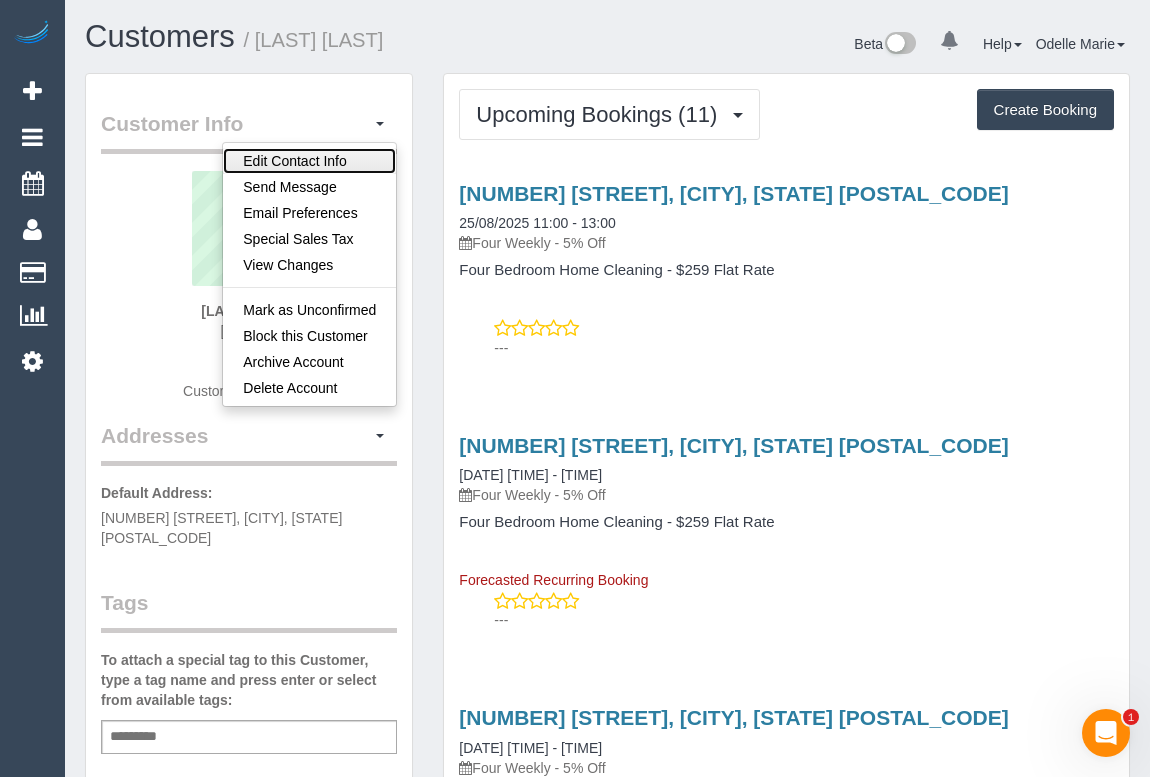 click on "Edit Contact Info" at bounding box center [309, 161] 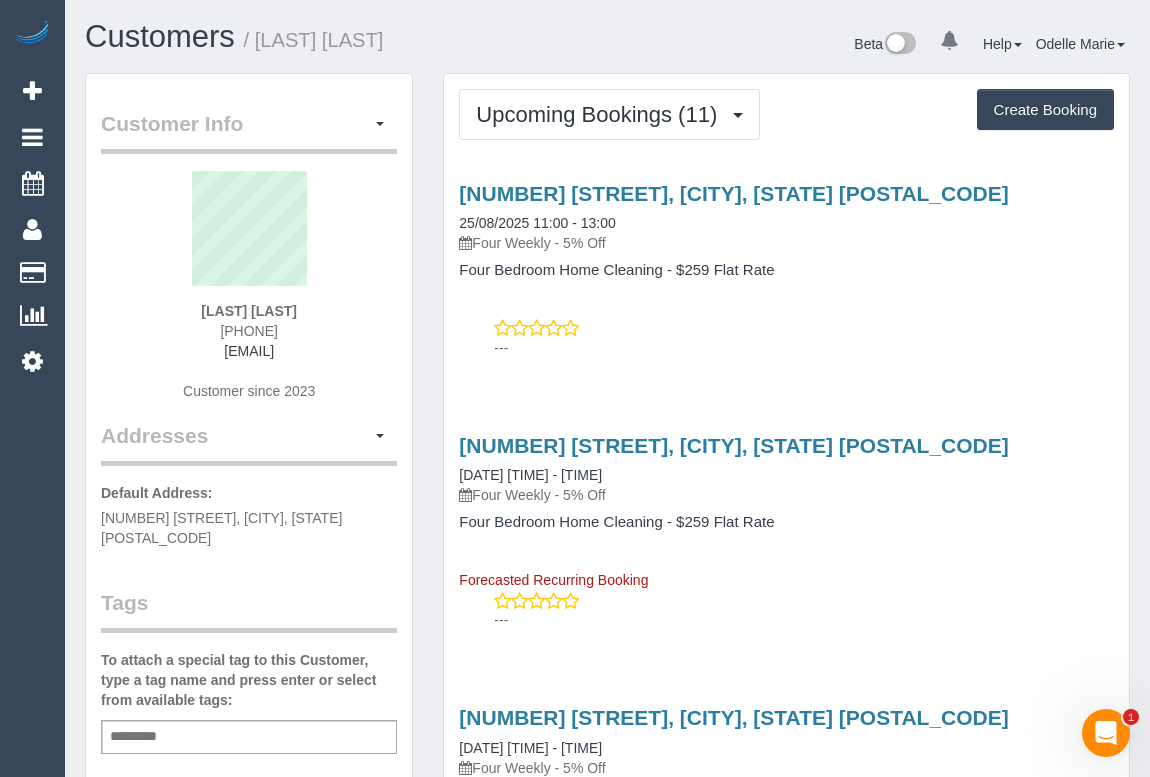 select on "VIC" 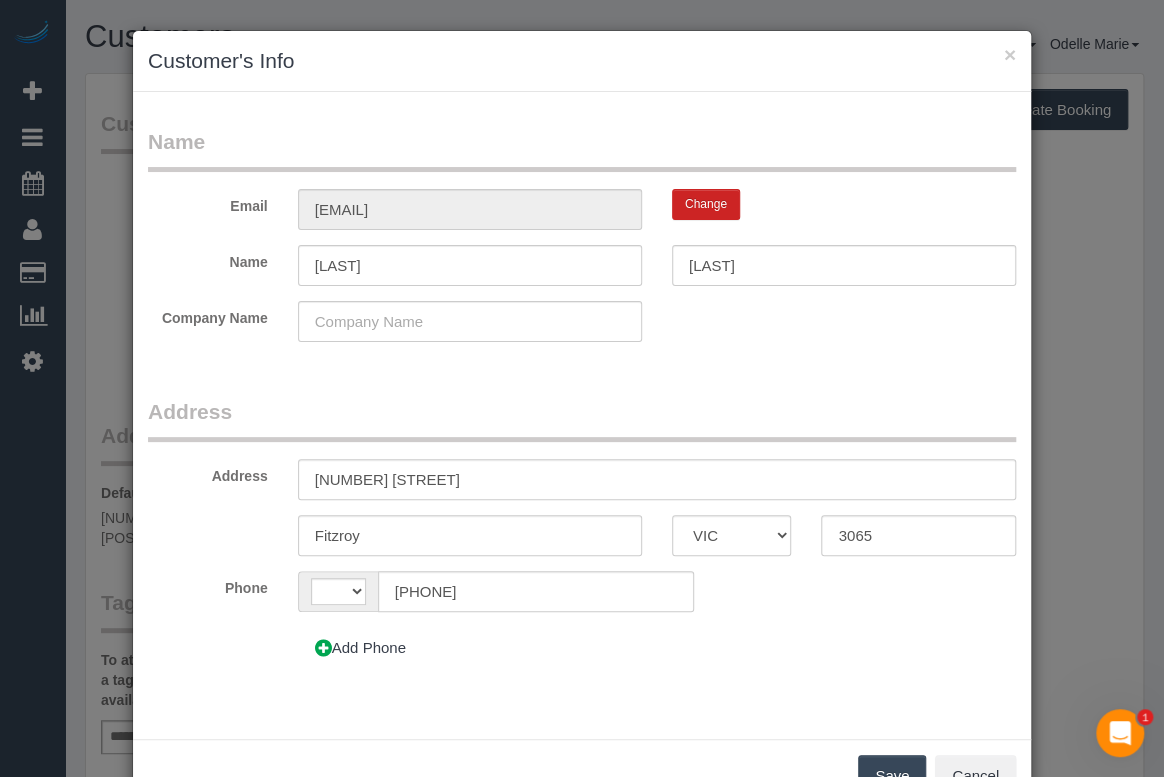 select on "string:AU" 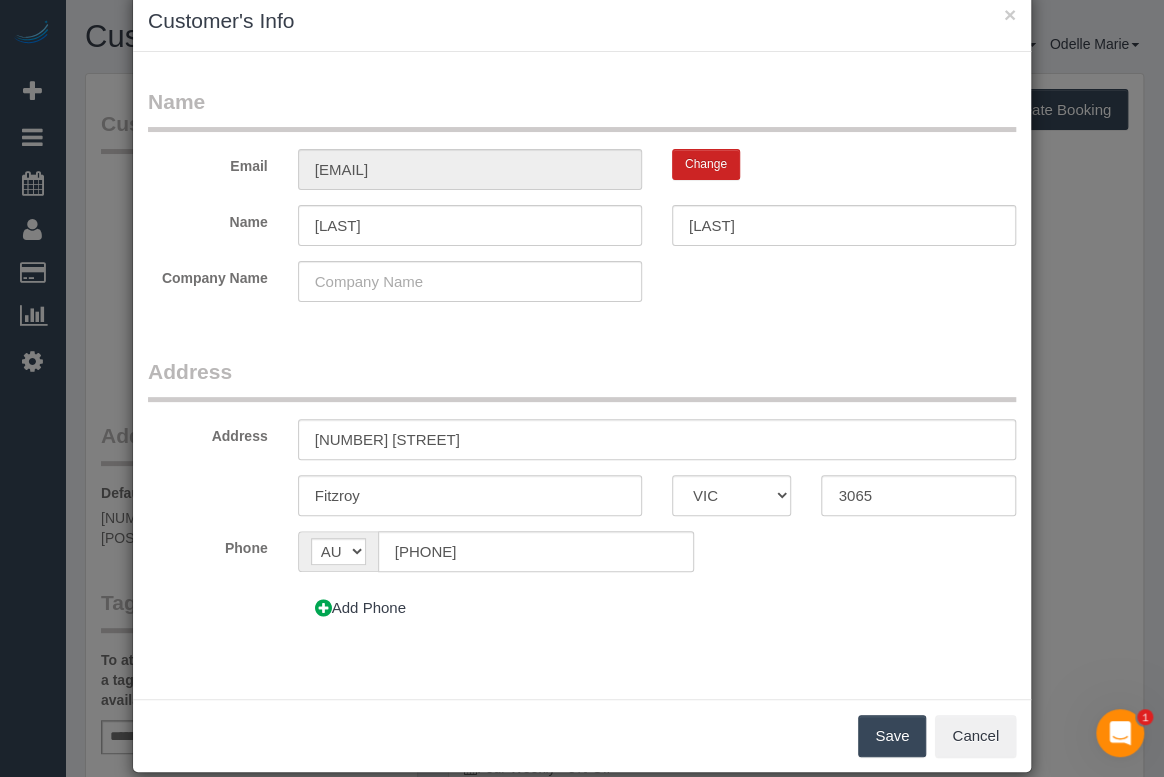 scroll, scrollTop: 63, scrollLeft: 0, axis: vertical 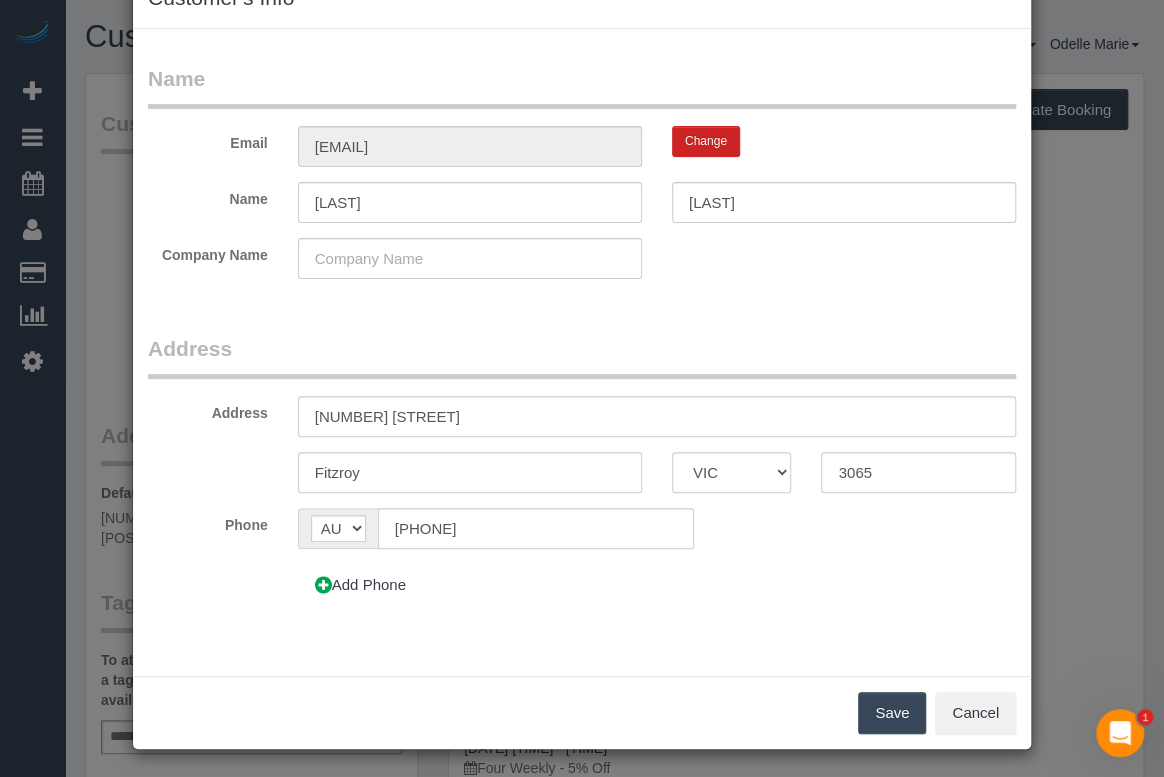 click on "Name
Email
cohen_pye@hotmail.com
Change
Name
Cohen
Pye
Company Name
Address
Address
70 Little George Street
Fitzroy
ACT NSW NT QLD SA TAS VIC WA
3065
Phone
AF AL DZ AD AO AI AQ AG AR AM AW AU AT AZ BS BH BD BB BY BE BZ BJ BM BT BO BA BW BR GB IO BN BG BF BI KH CM CA CV BQ KY CF TD CL CN CX CC CO KM CD CG CK CR HR CU CW CY CZ CI DK DJ DM DO TL EC" at bounding box center [582, 342] 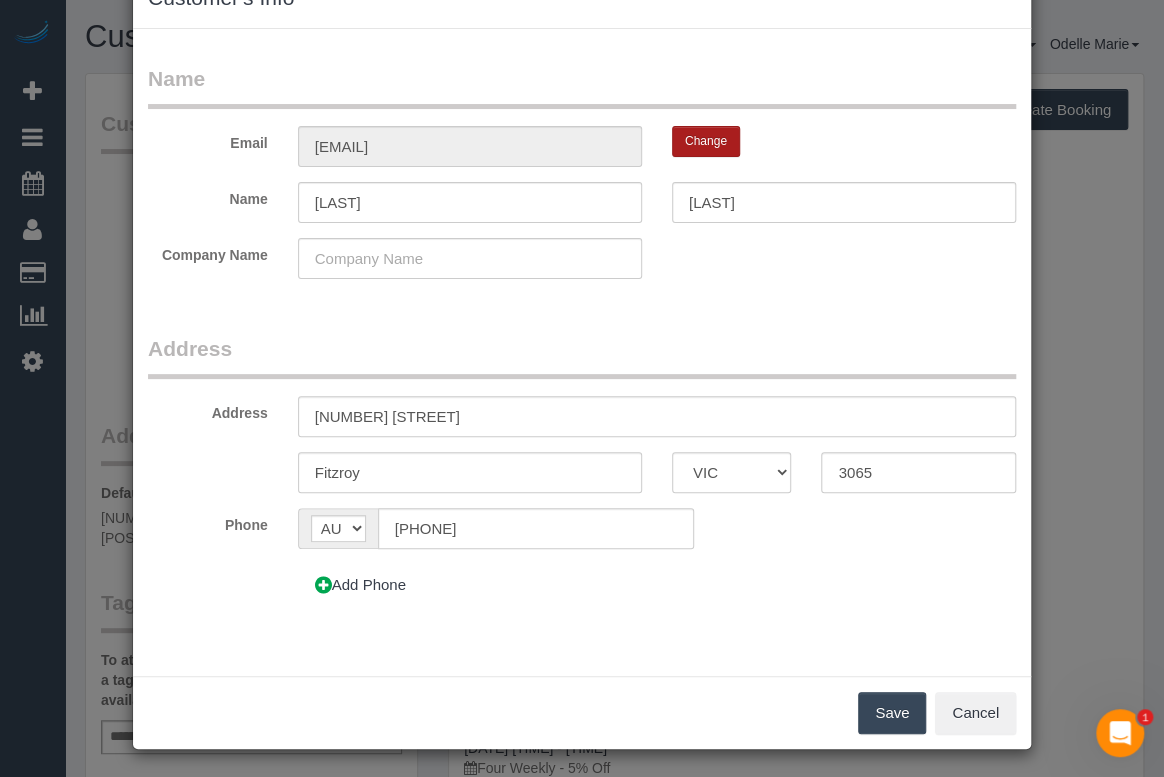 click on "Change" at bounding box center [706, 141] 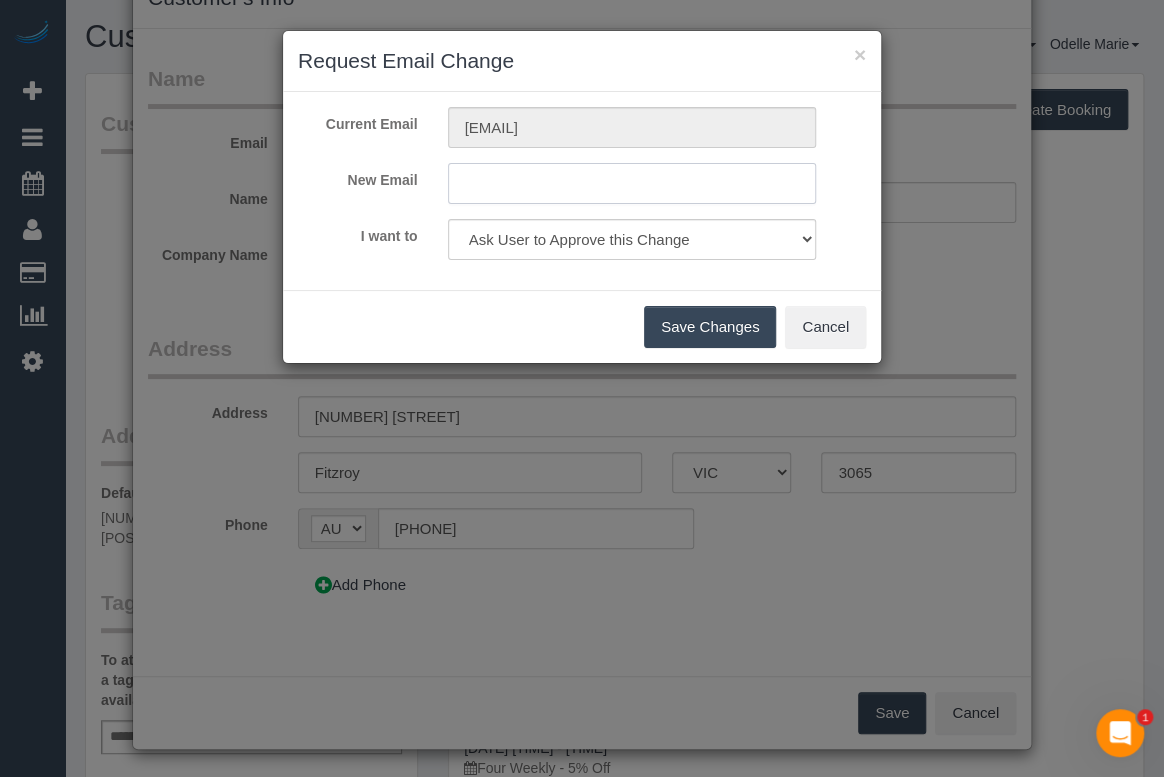 click at bounding box center [632, 183] 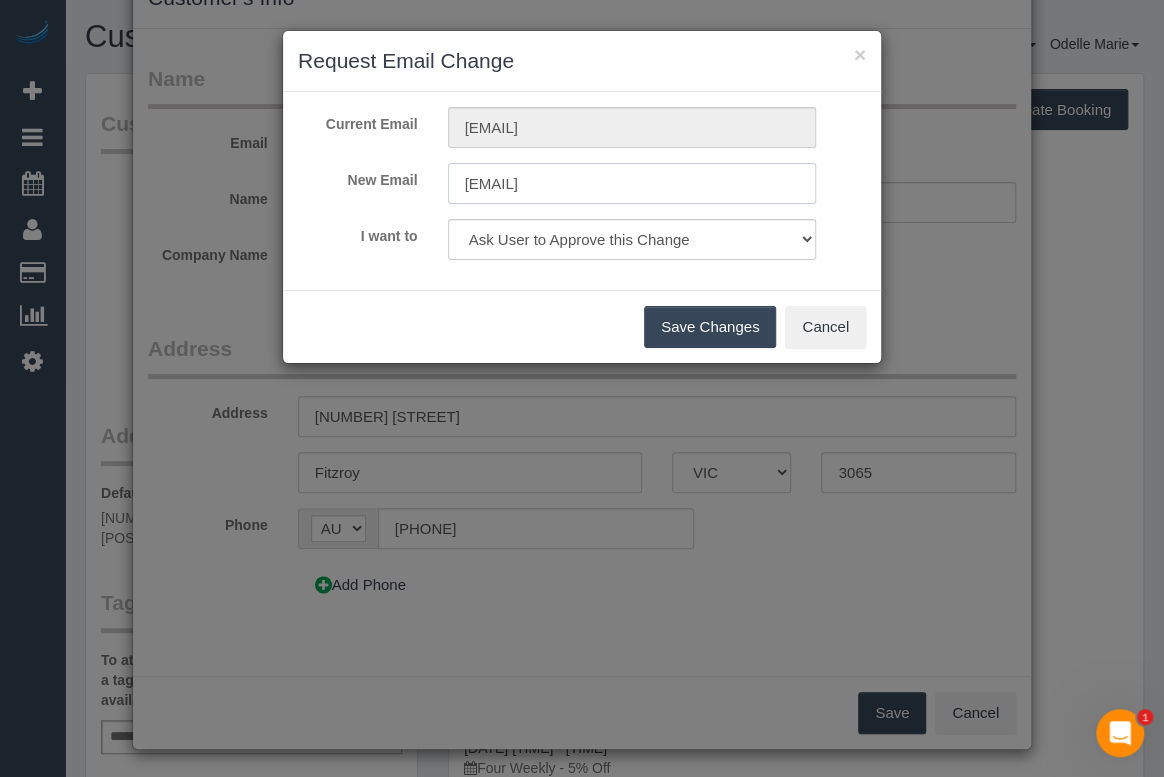 type on "[EMAIL]" 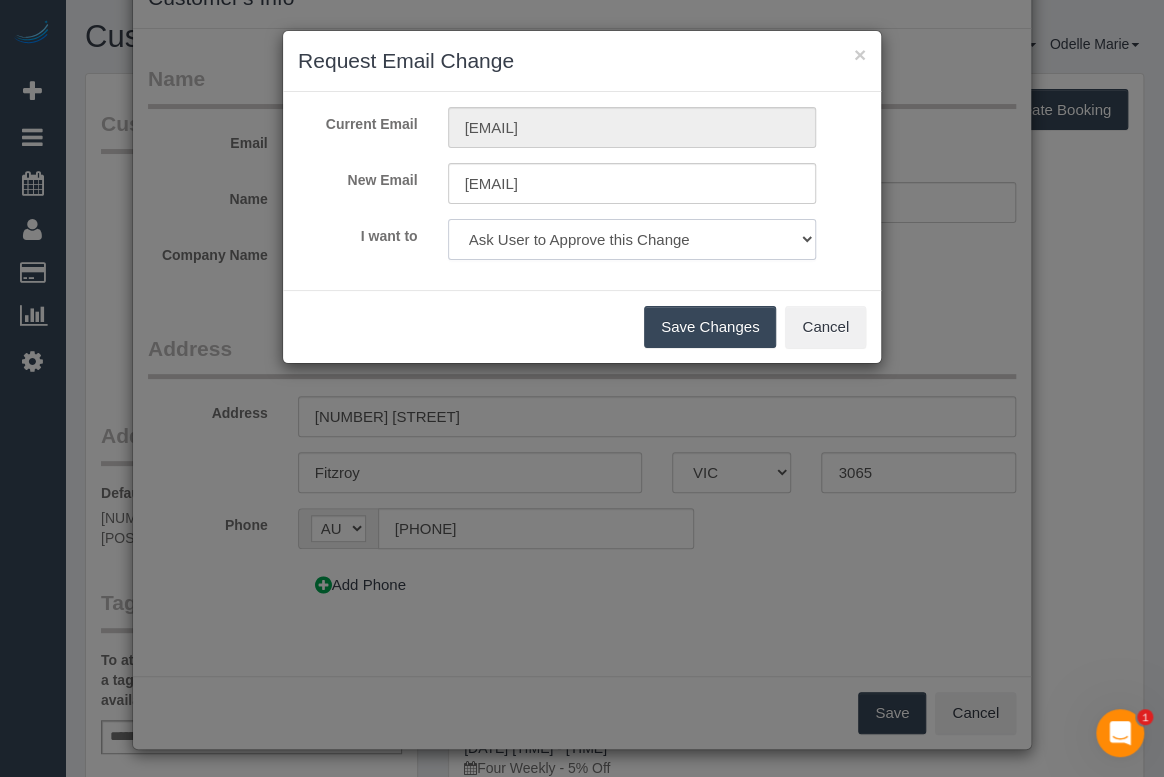 click on "Ask User to Approve this Change
Change Email and send 'Confirm your Account' email
Do not email User" at bounding box center [632, 239] 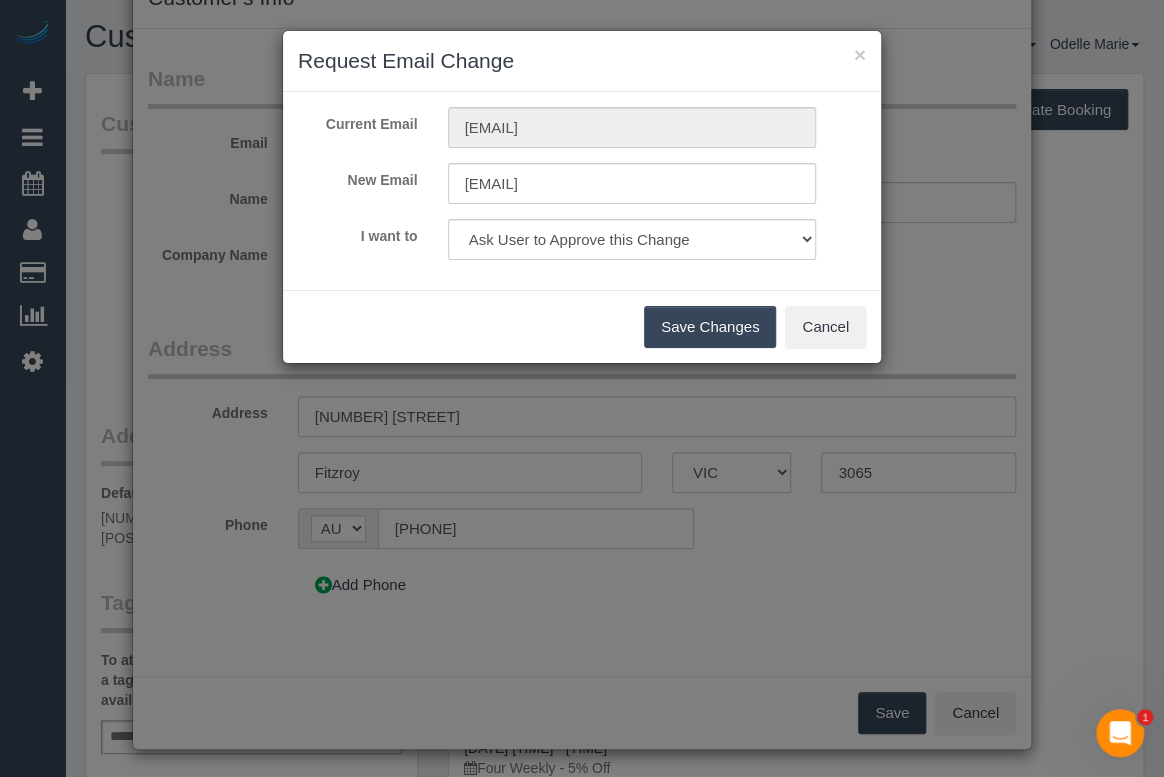 click on "Save Changes
Cancel" at bounding box center (582, 326) 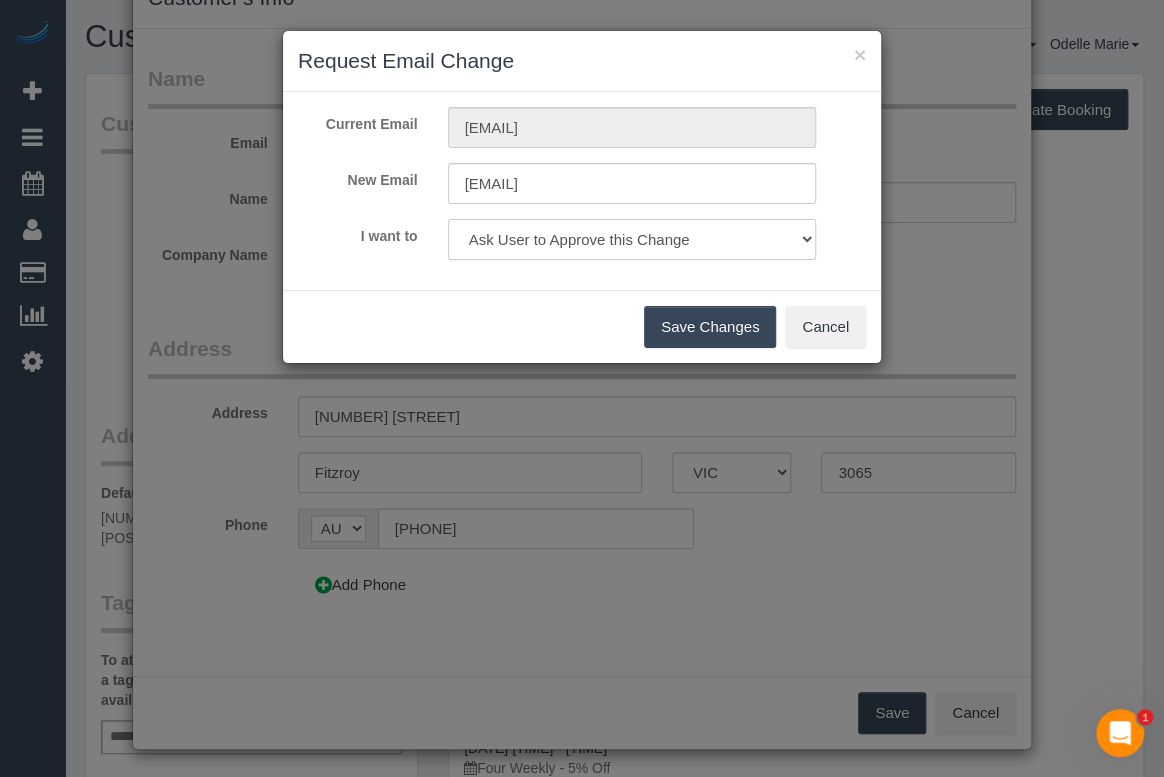 click on "Ask User to Approve this Change
Change Email and send 'Confirm your Account' email
Do not email User" at bounding box center [632, 239] 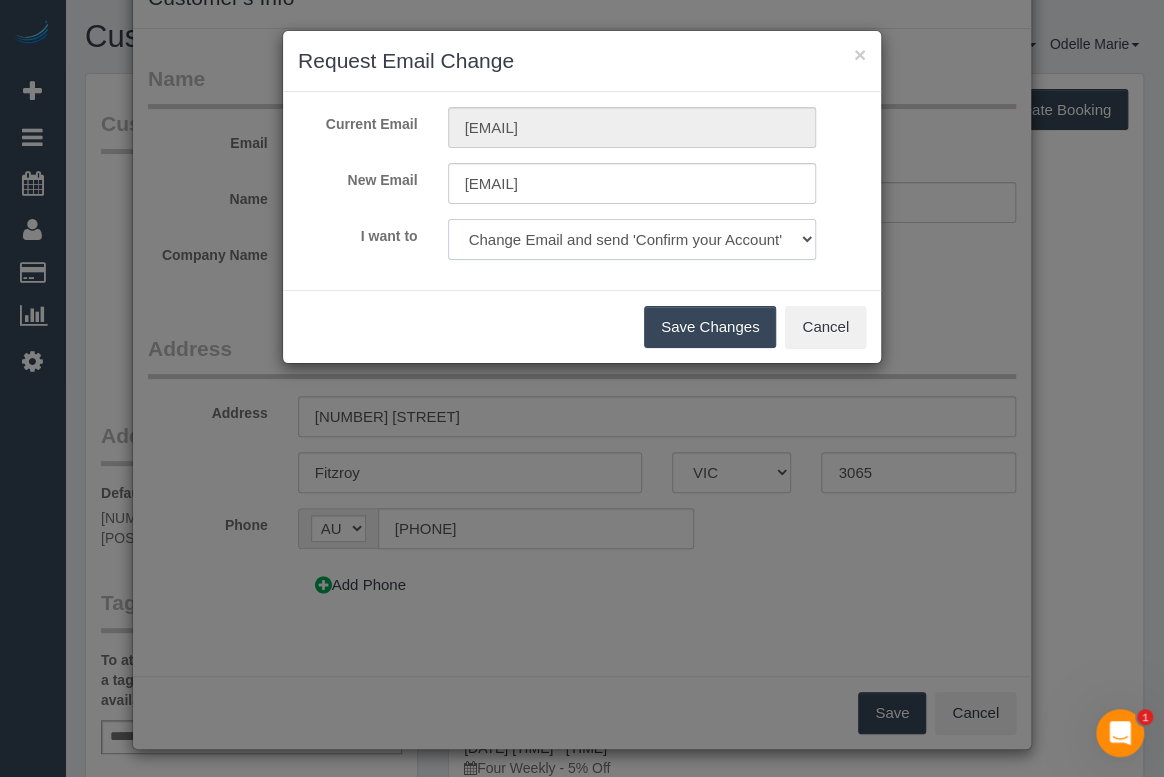 click on "Ask User to Approve this Change
Change Email and send 'Confirm your Account' email
Do not email User" at bounding box center (632, 239) 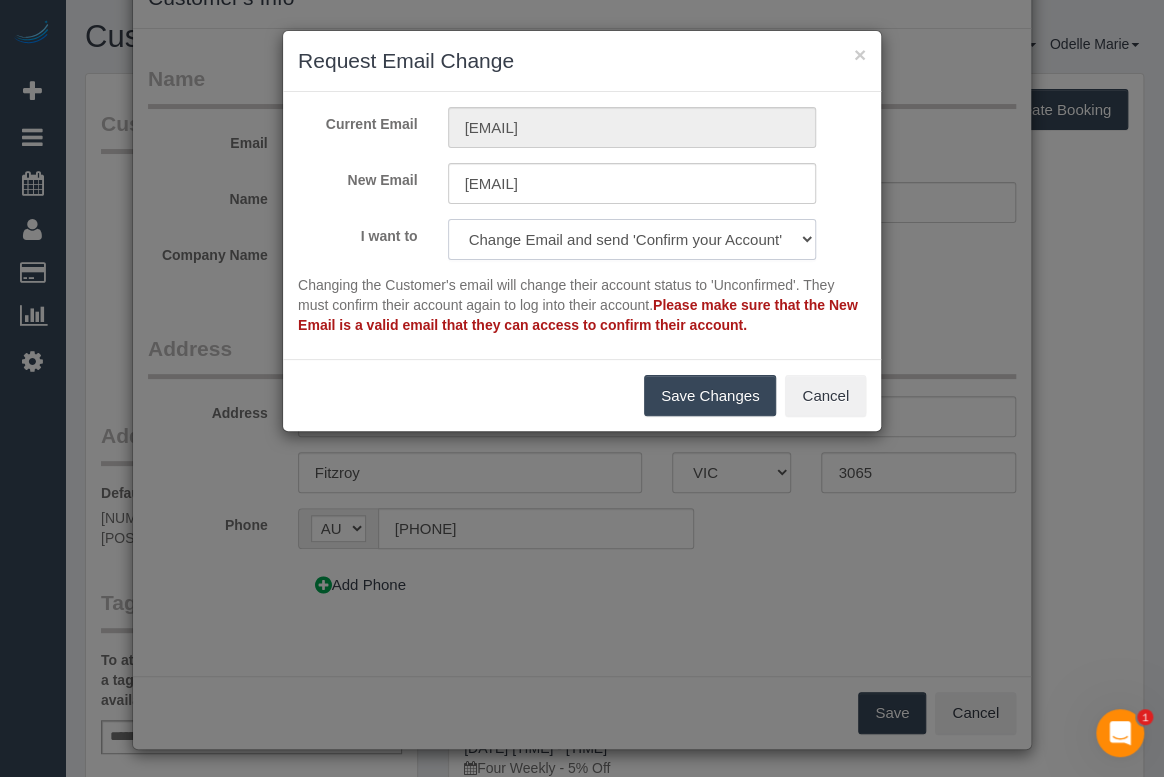 drag, startPoint x: 718, startPoint y: 245, endPoint x: 710, endPoint y: 252, distance: 10.630146 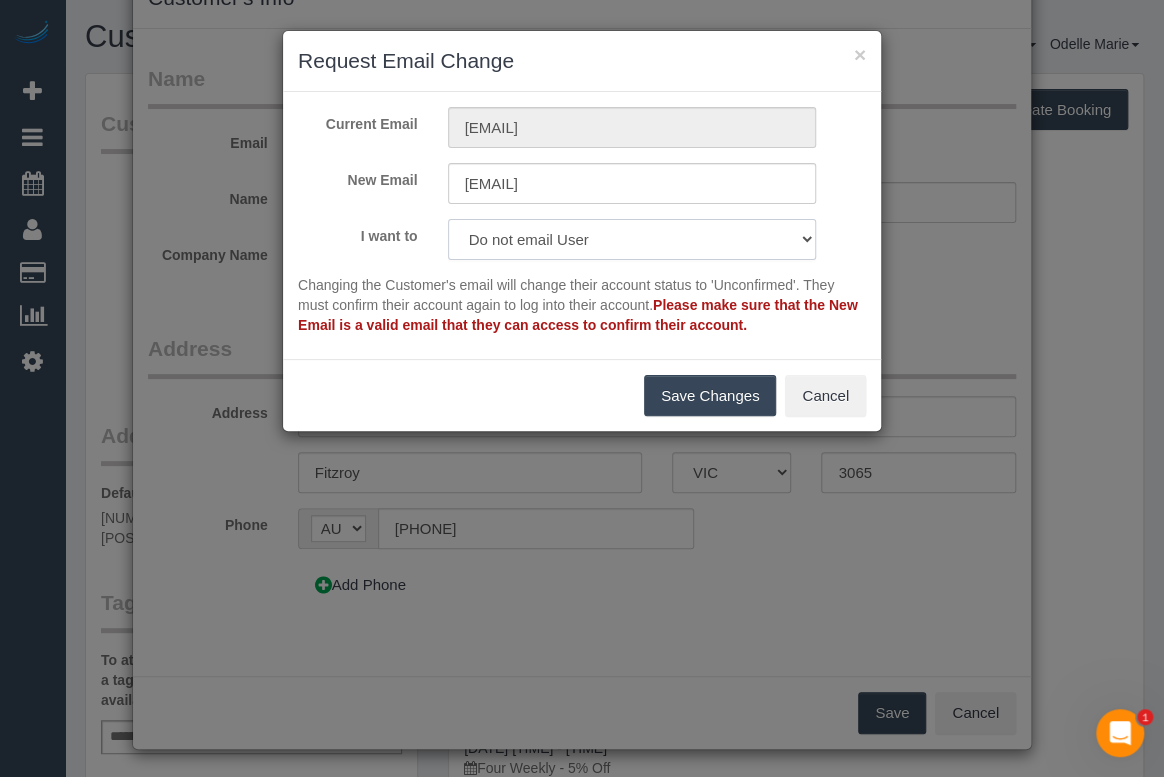 click on "Ask User to Approve this Change
Change Email and send 'Confirm your Account' email
Do not email User" at bounding box center (632, 239) 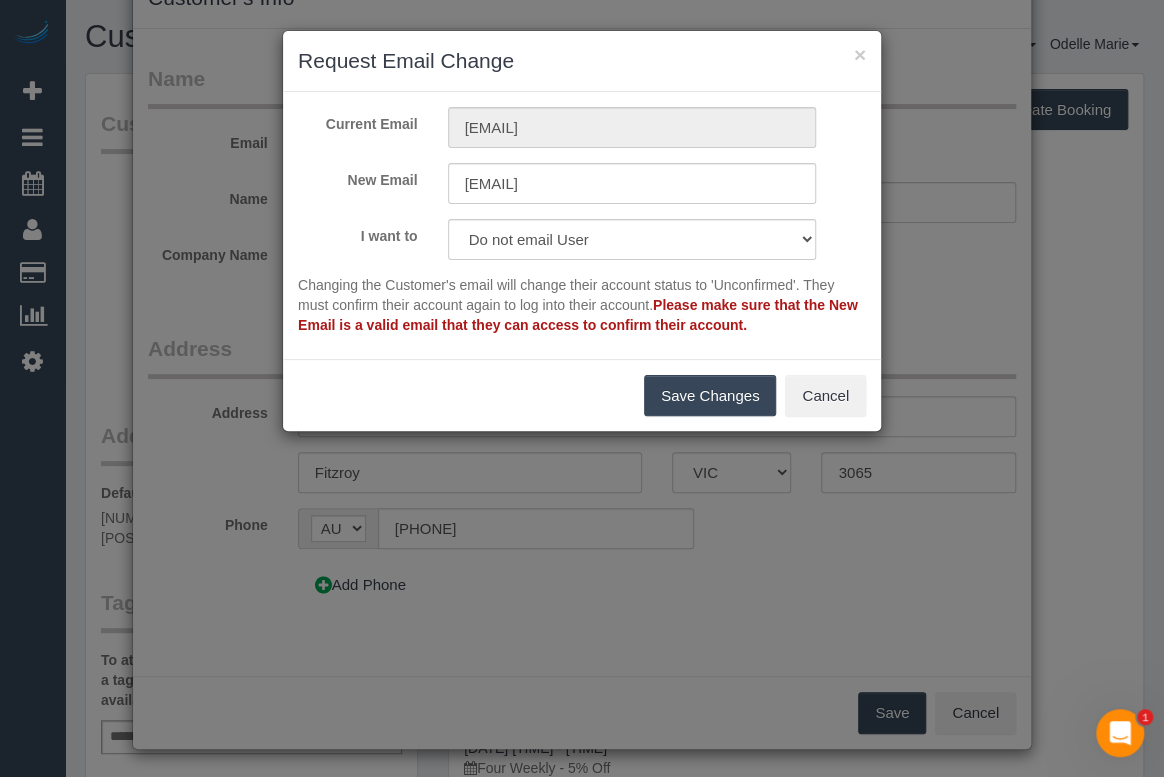 click on "Save Changes" at bounding box center (710, 396) 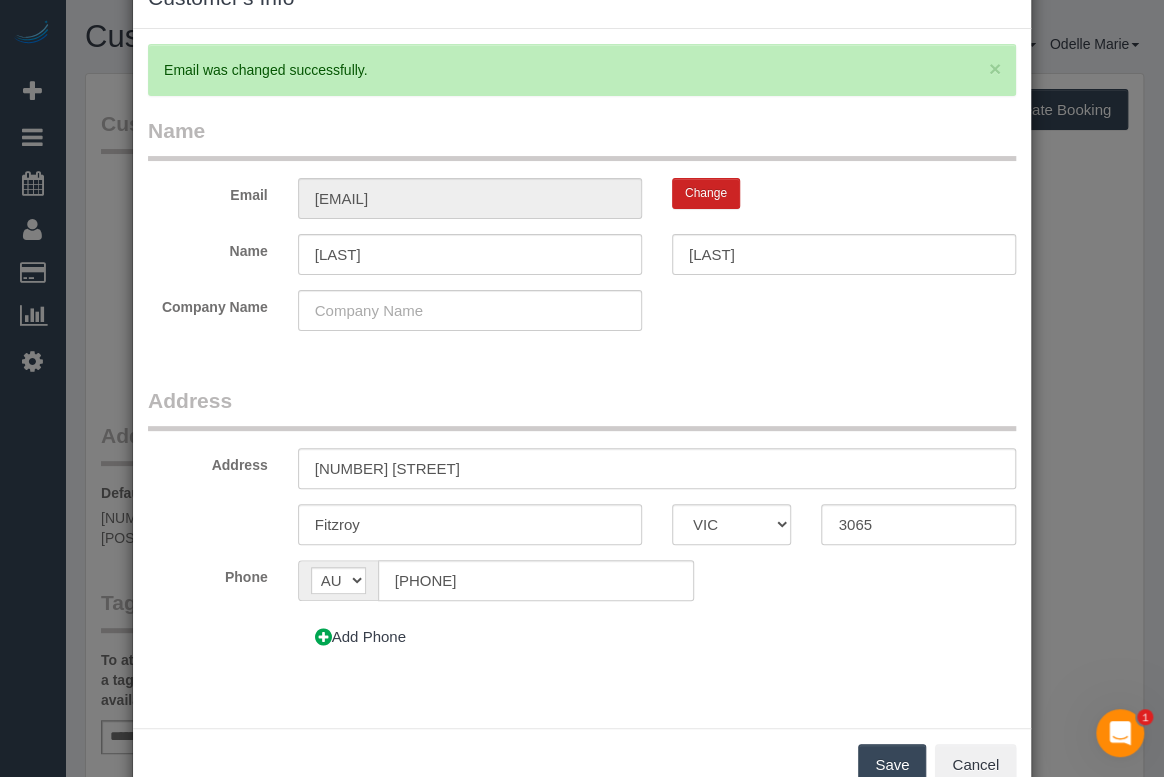 type on "[EMAIL]" 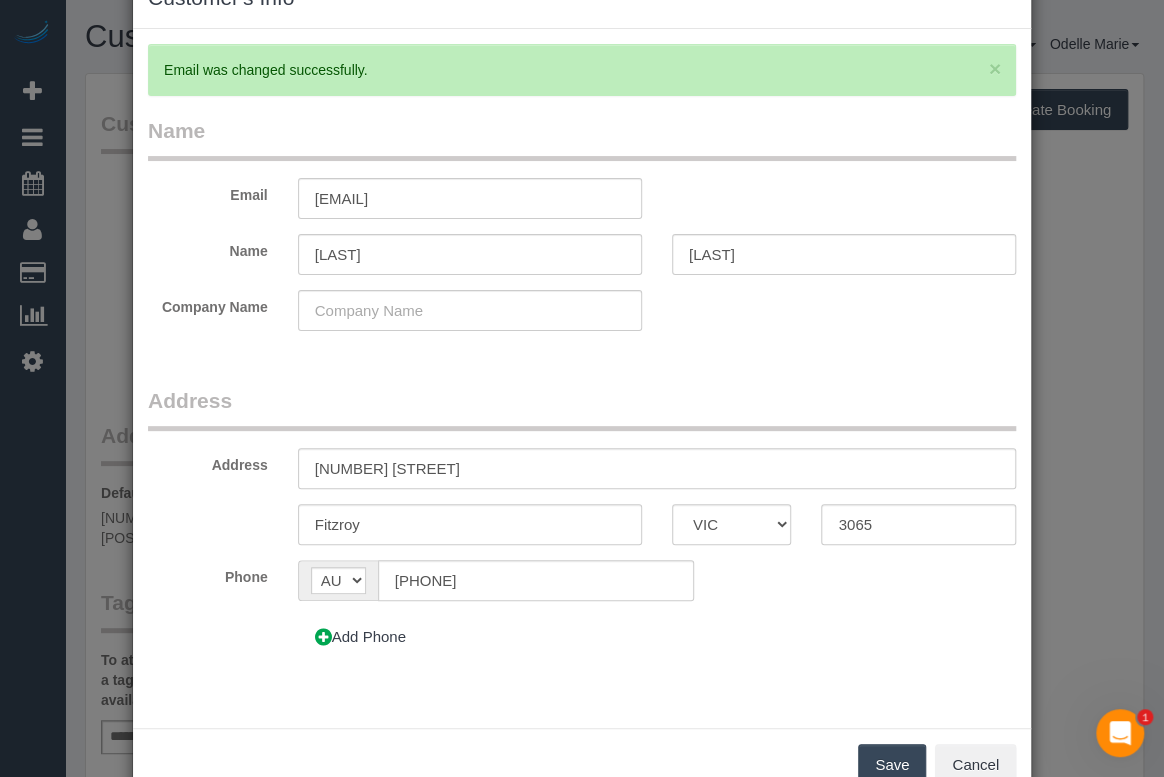 click on "Name
Email
jennifermclarney@hotmail.co.uk
Name
Cohen
Pye
Company Name
Address
Address
70 Little George Street
Fitzroy
ACT NSW NT QLD SA TAS VIC WA
3065
Phone
AF AL DZ AD AO AI AQ AG AR AM AW AU AT AZ BS BH BD BB BY BE BZ BJ BM BT BO BA BW BR GB IO BN BG BF BI KH CM CA CV BQ KY CF TD CL CN CX CC CO KM CD CG CK CR HR CU CW CY CZ CI DK DJ DM DO TL EC EG SV GQ ER EE ET FK FO FJ FI FR GF PF TF GA" at bounding box center [582, 394] 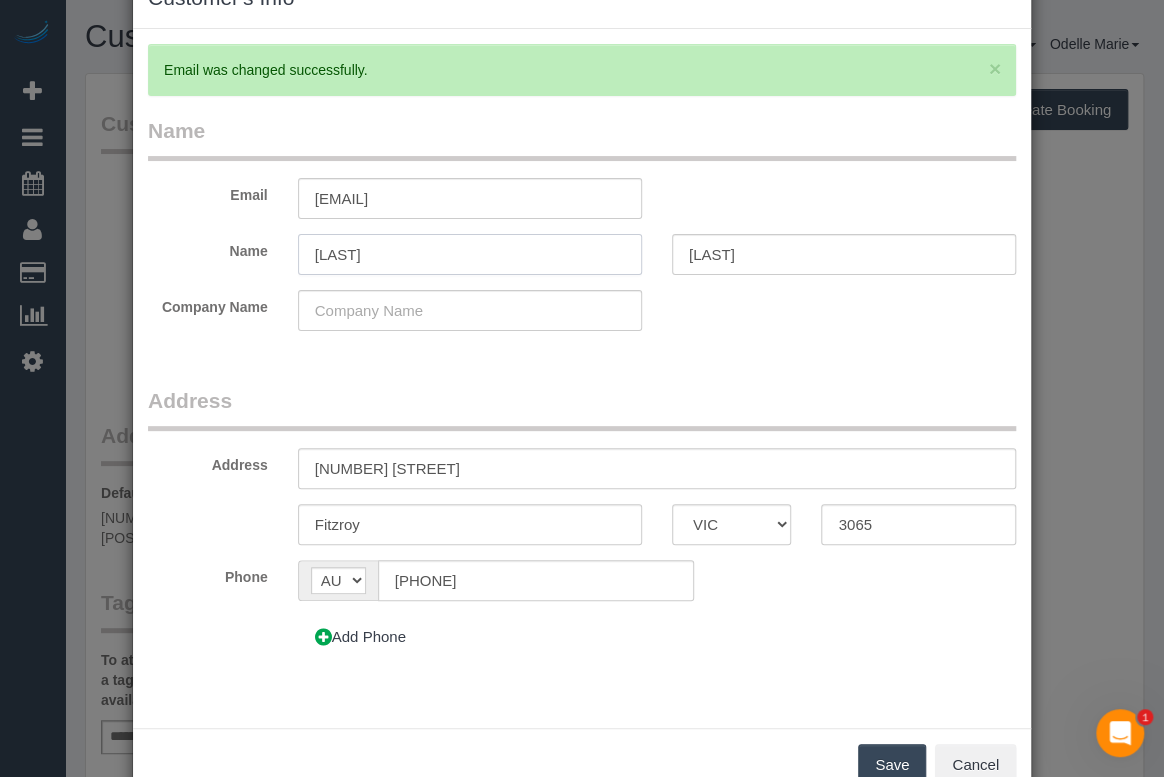 drag, startPoint x: 422, startPoint y: 253, endPoint x: 264, endPoint y: 262, distance: 158.25612 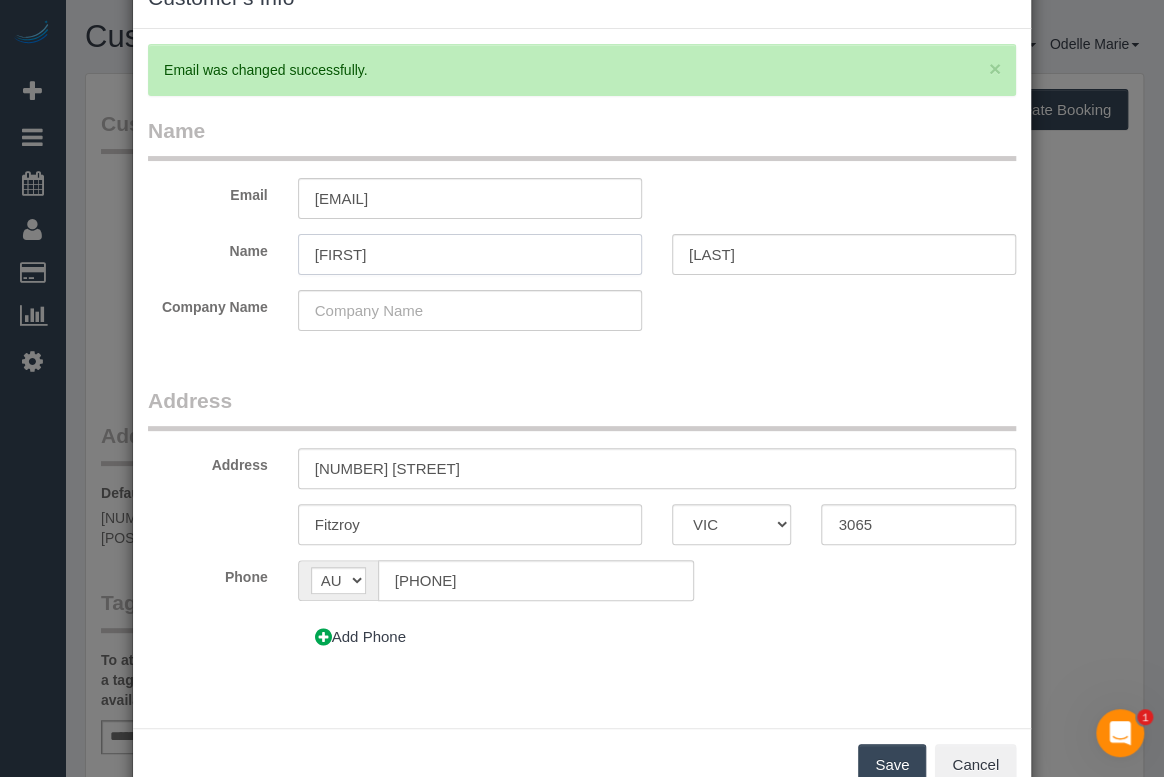 type on "[FIRST]" 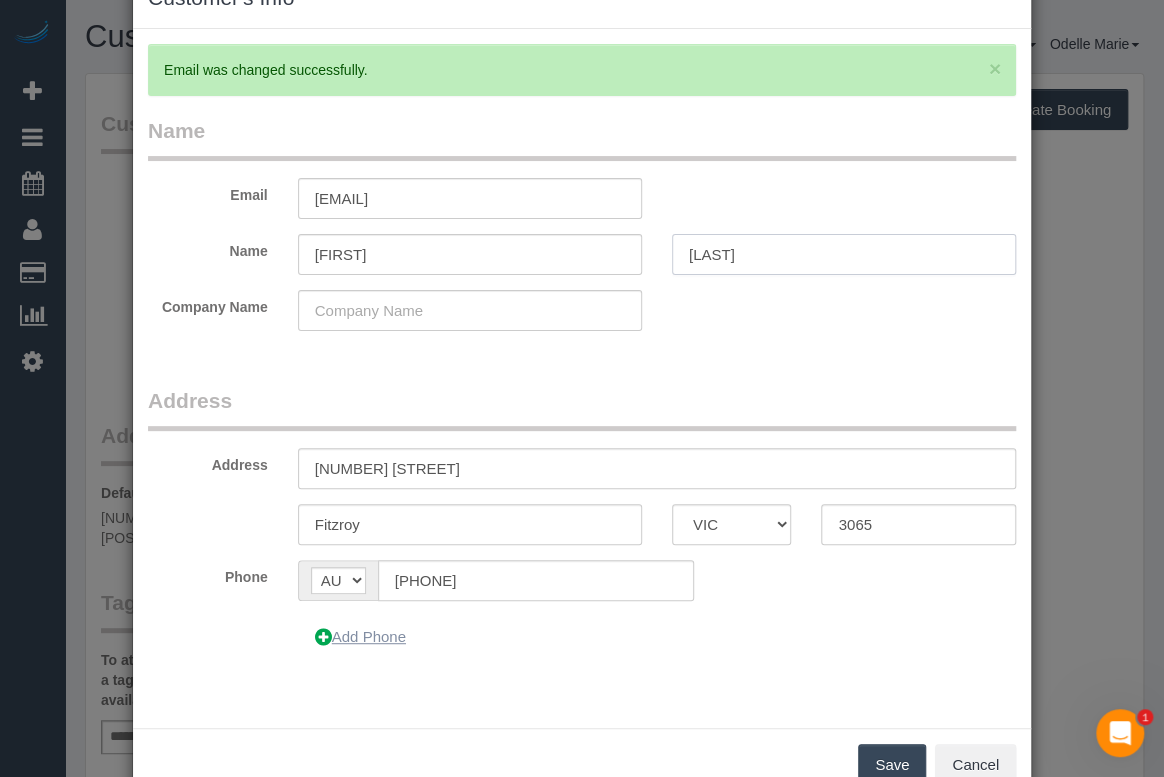 type on "[LAST]" 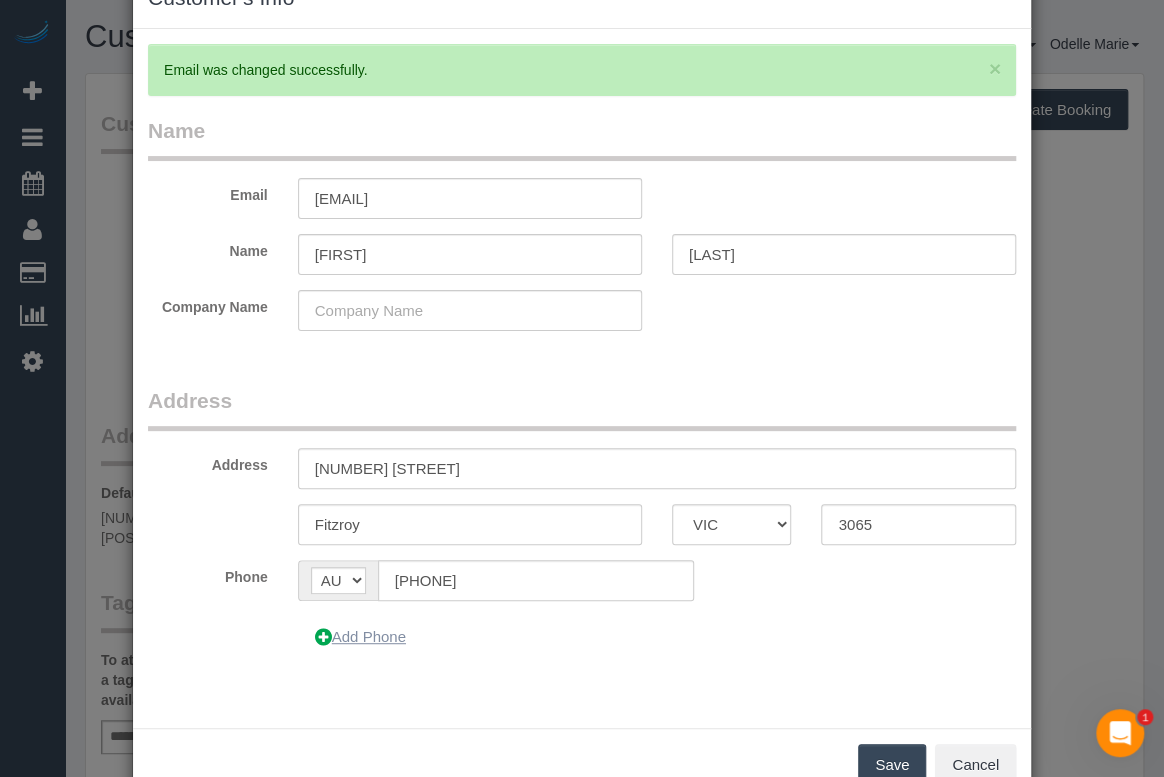click at bounding box center (323, 637) 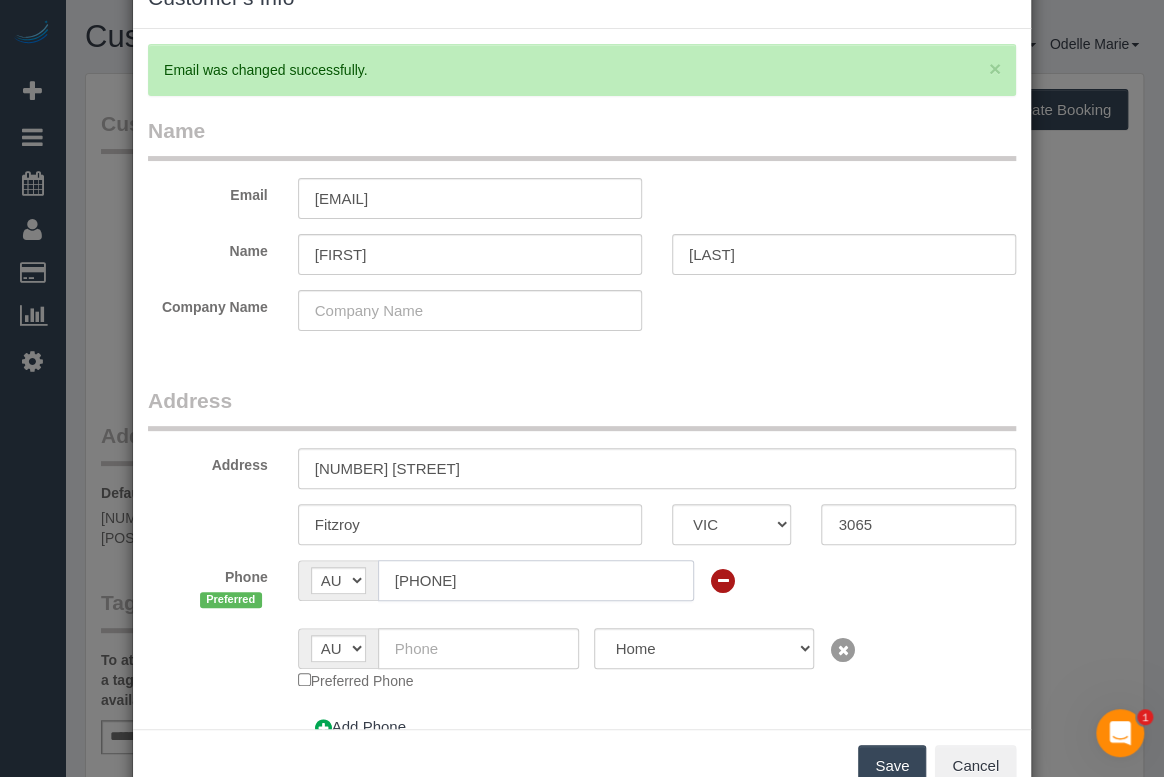 drag, startPoint x: 507, startPoint y: 581, endPoint x: 377, endPoint y: 581, distance: 130 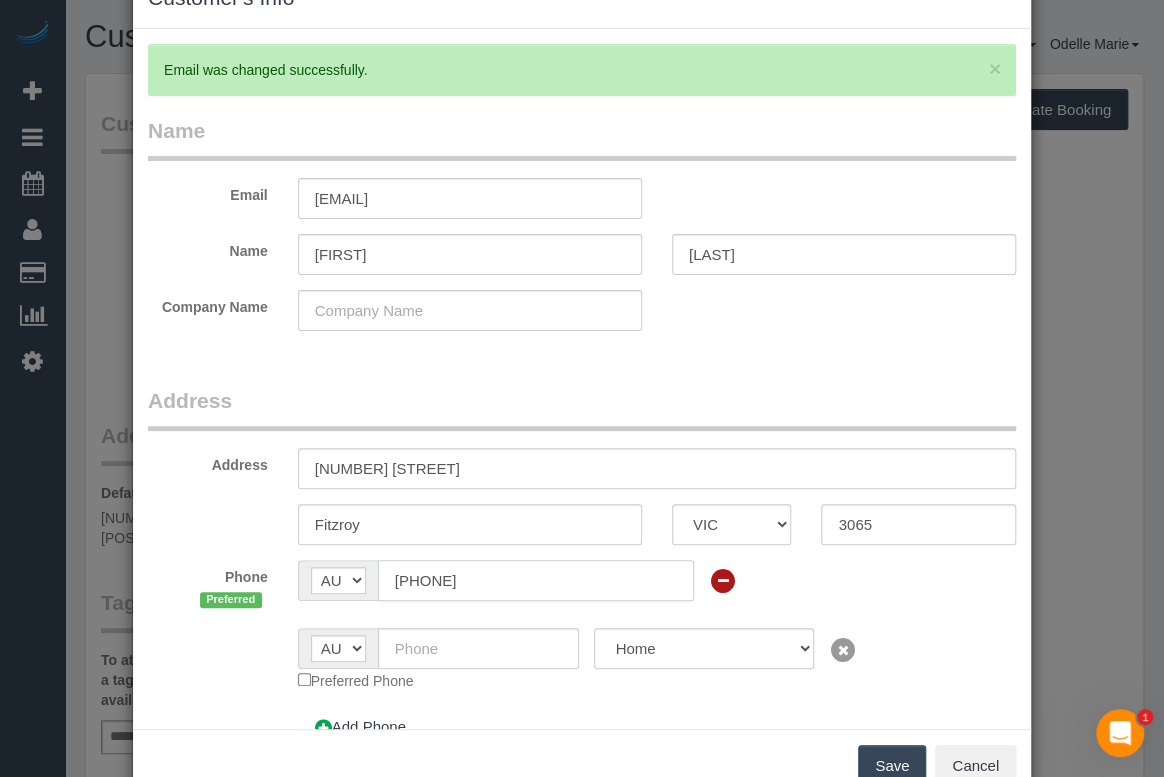 click on "0481 880 972" at bounding box center [536, 580] 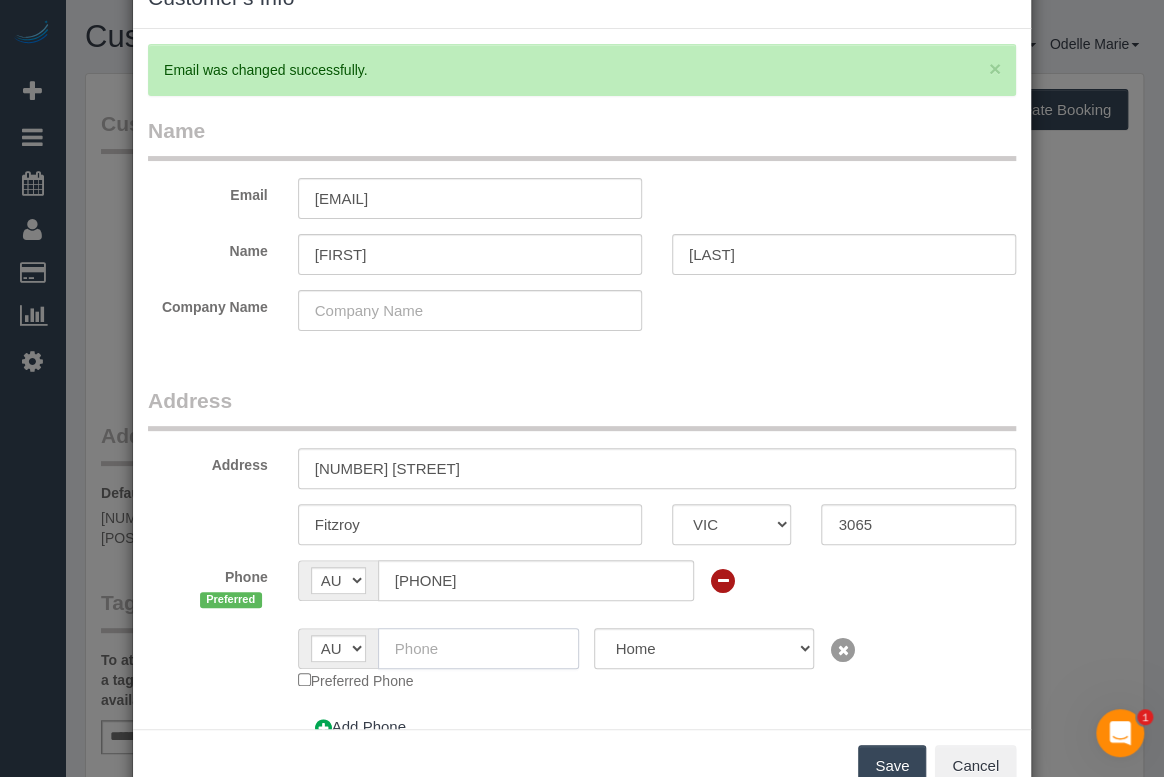 click at bounding box center (479, 648) 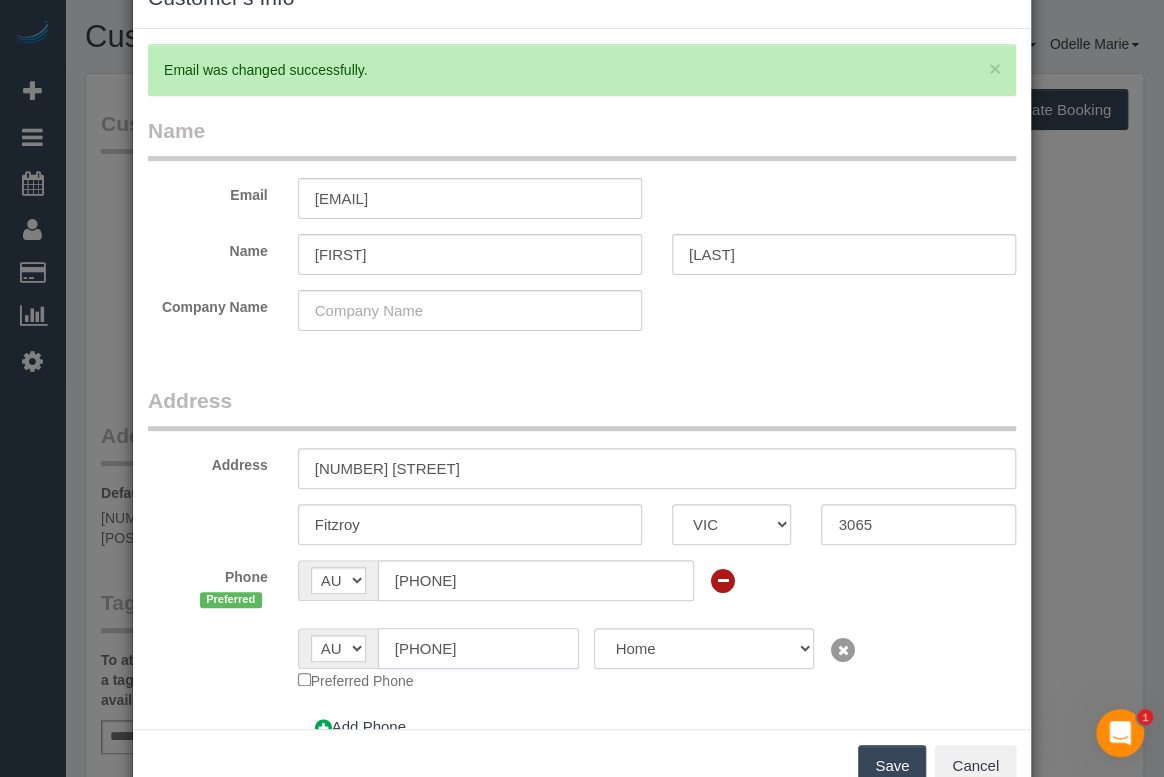 type on "0481 880 972" 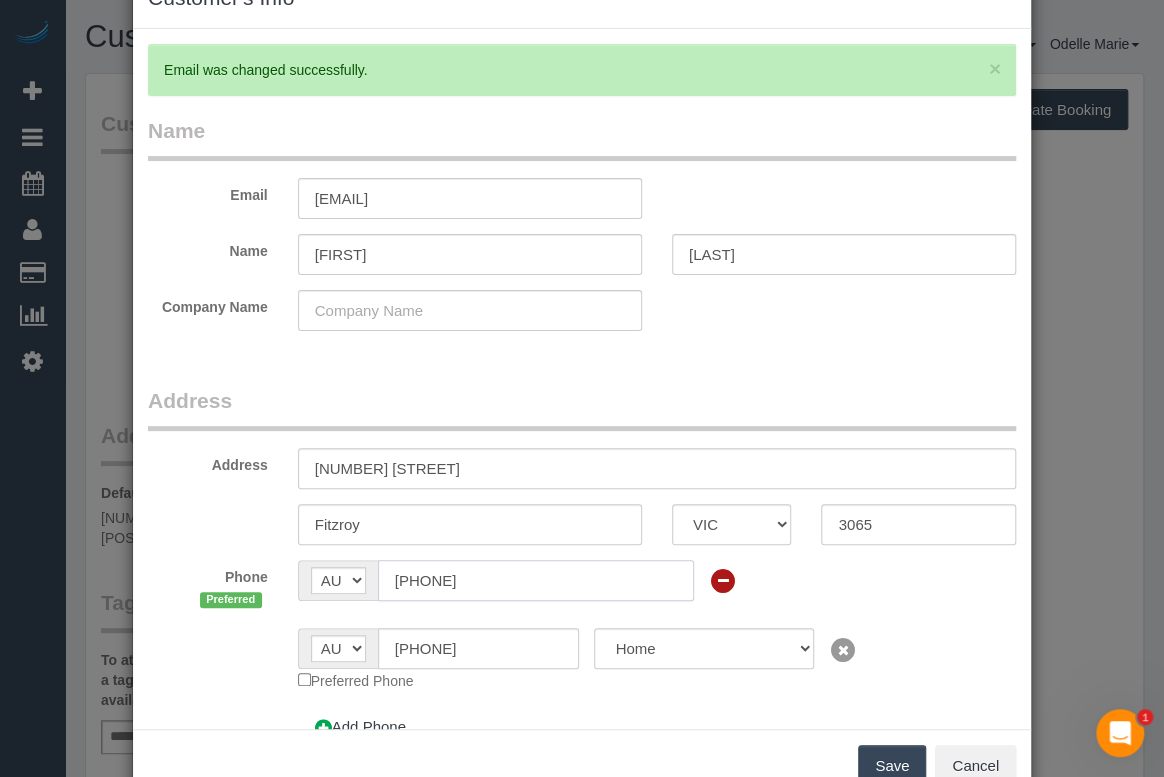 drag, startPoint x: 476, startPoint y: 585, endPoint x: 338, endPoint y: 579, distance: 138.13037 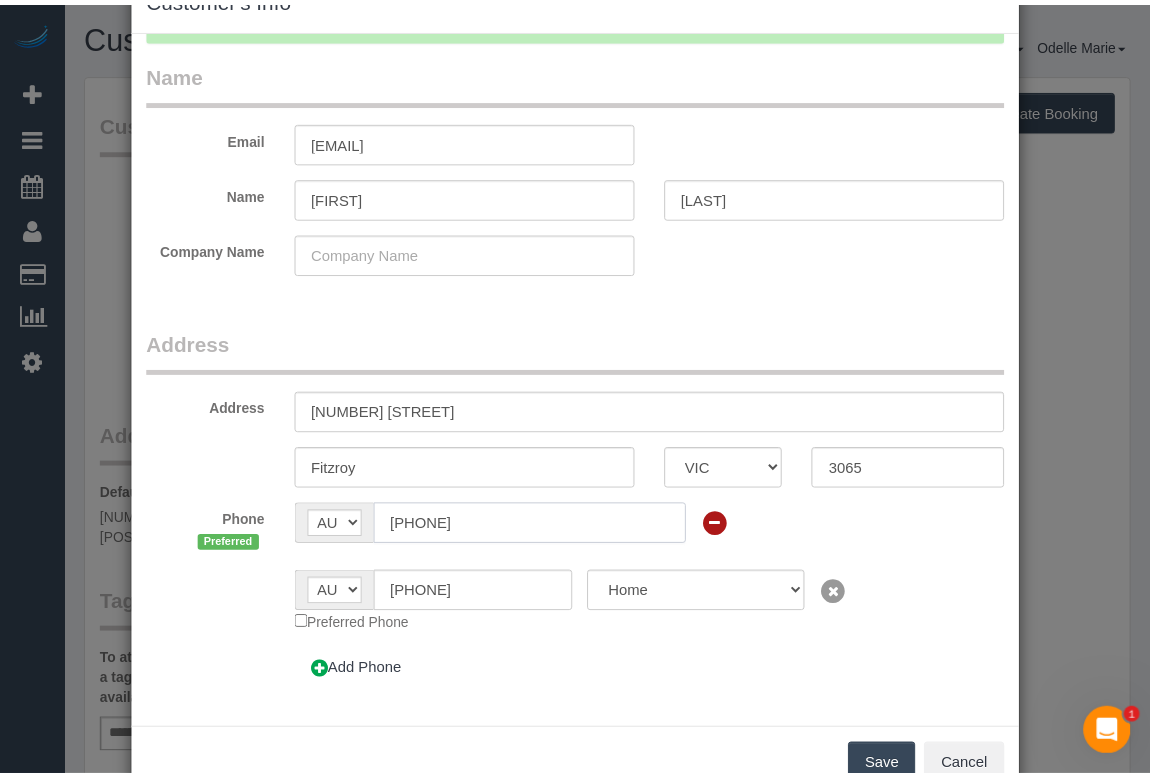 scroll, scrollTop: 89, scrollLeft: 0, axis: vertical 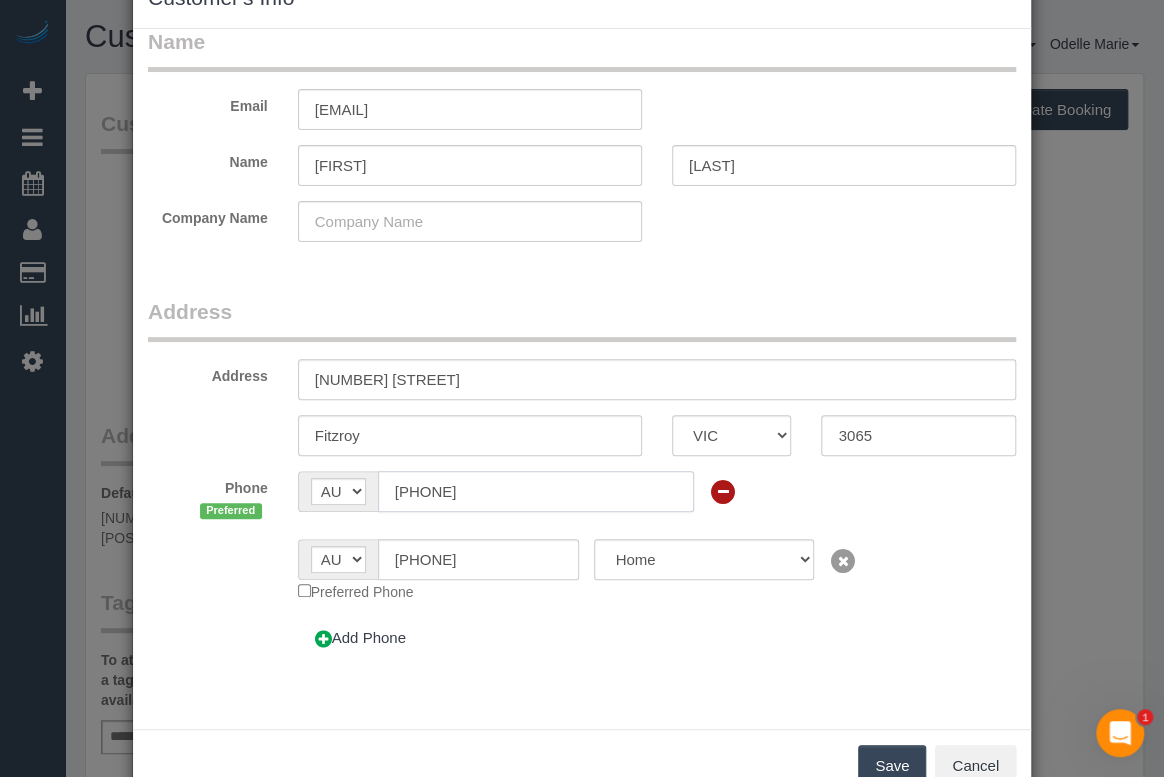 type on "0432 266 304" 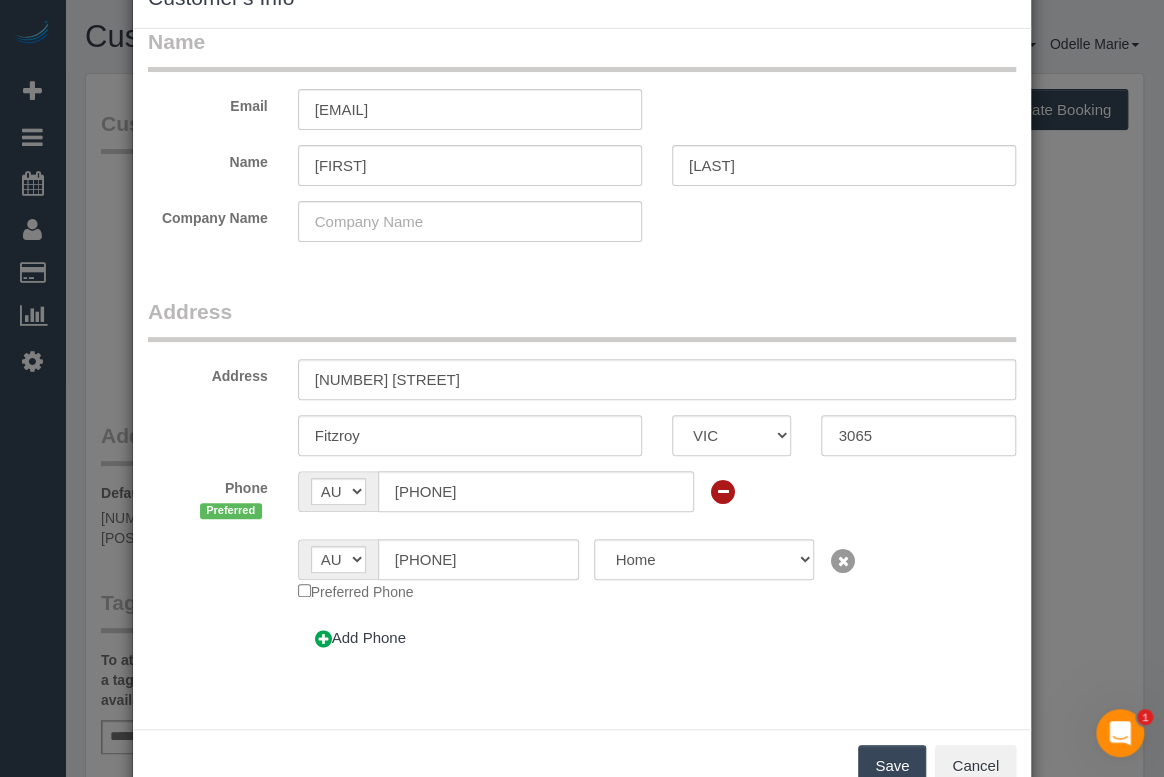 click on "Save" at bounding box center [892, 766] 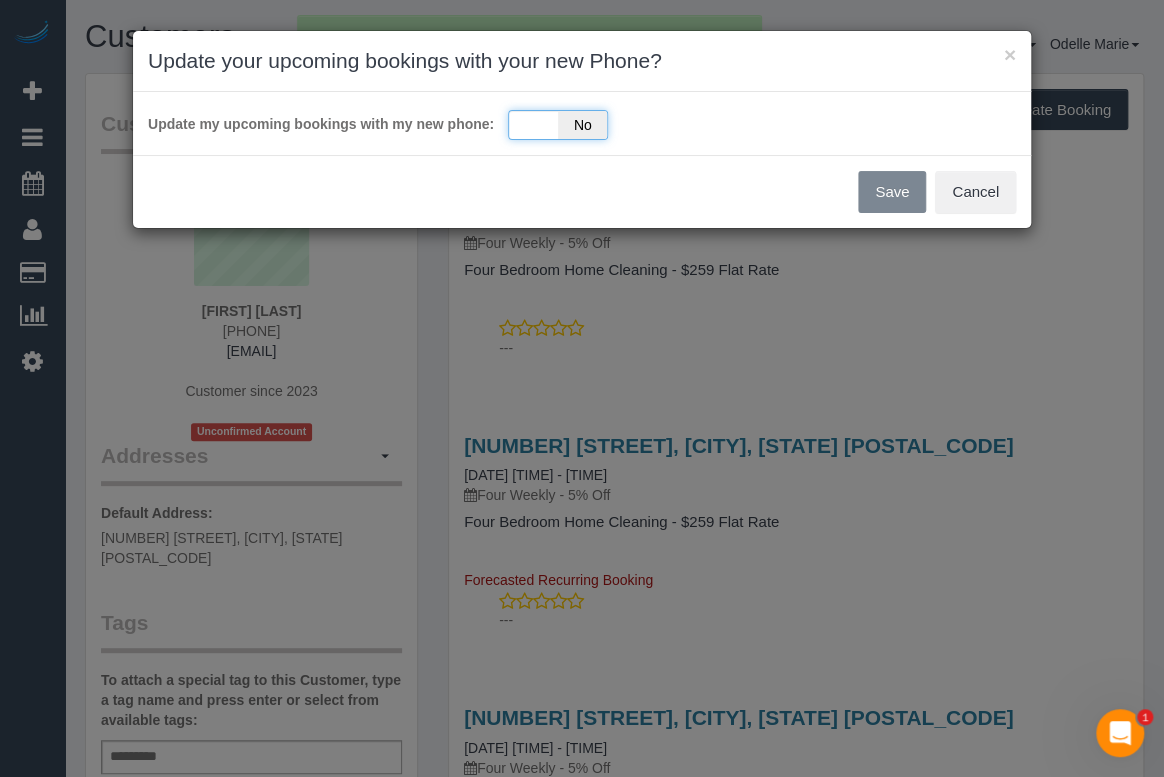 click on "Yes   No" at bounding box center (558, 125) 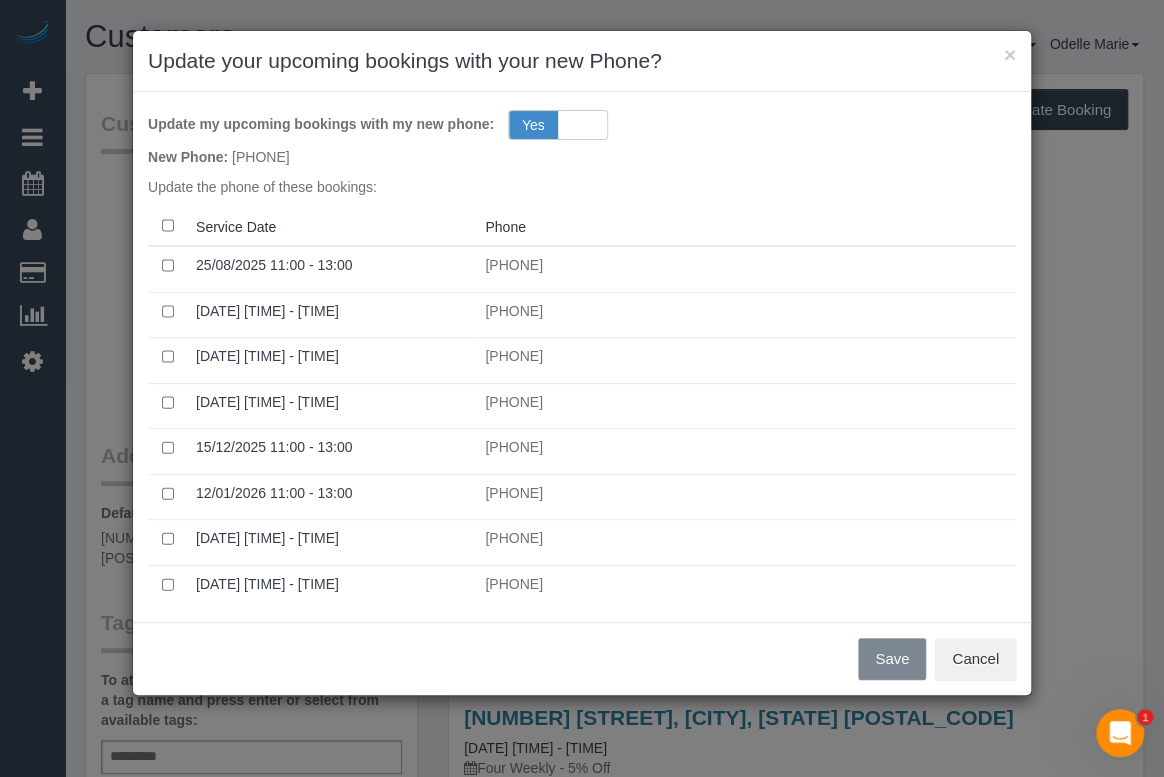 click on "0481 880 972" at bounding box center (746, 265) 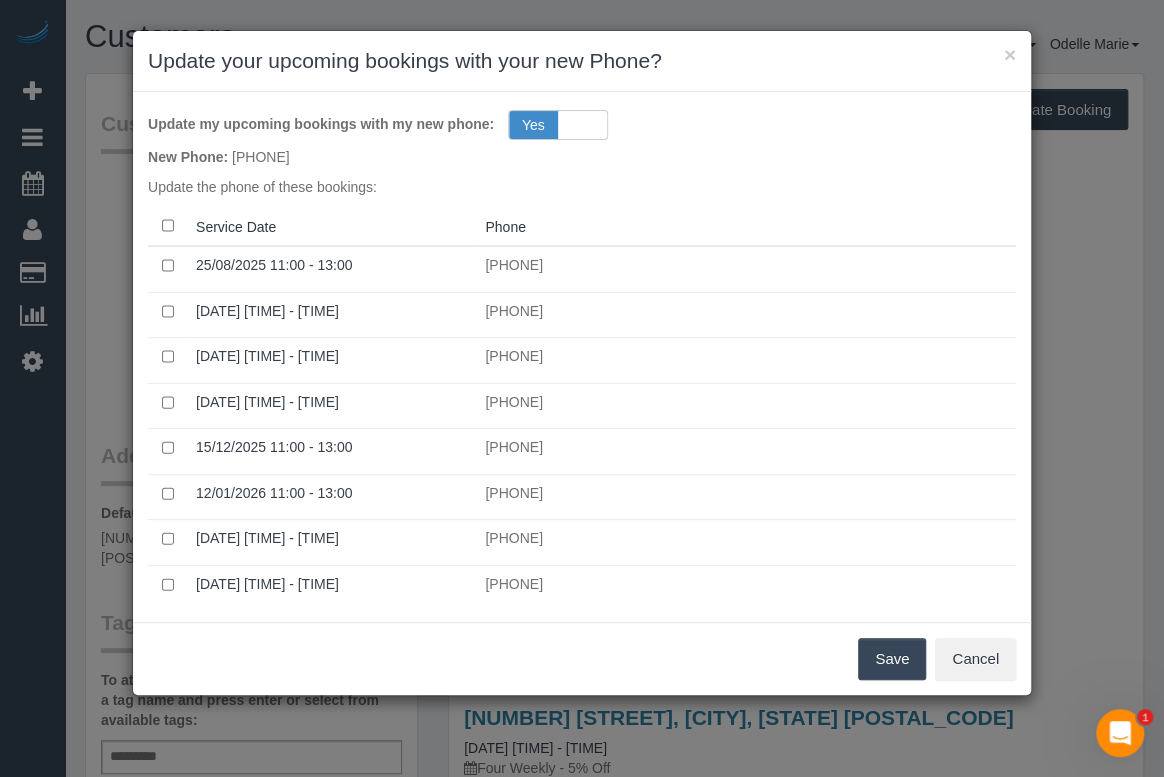 click on "Save" at bounding box center (892, 659) 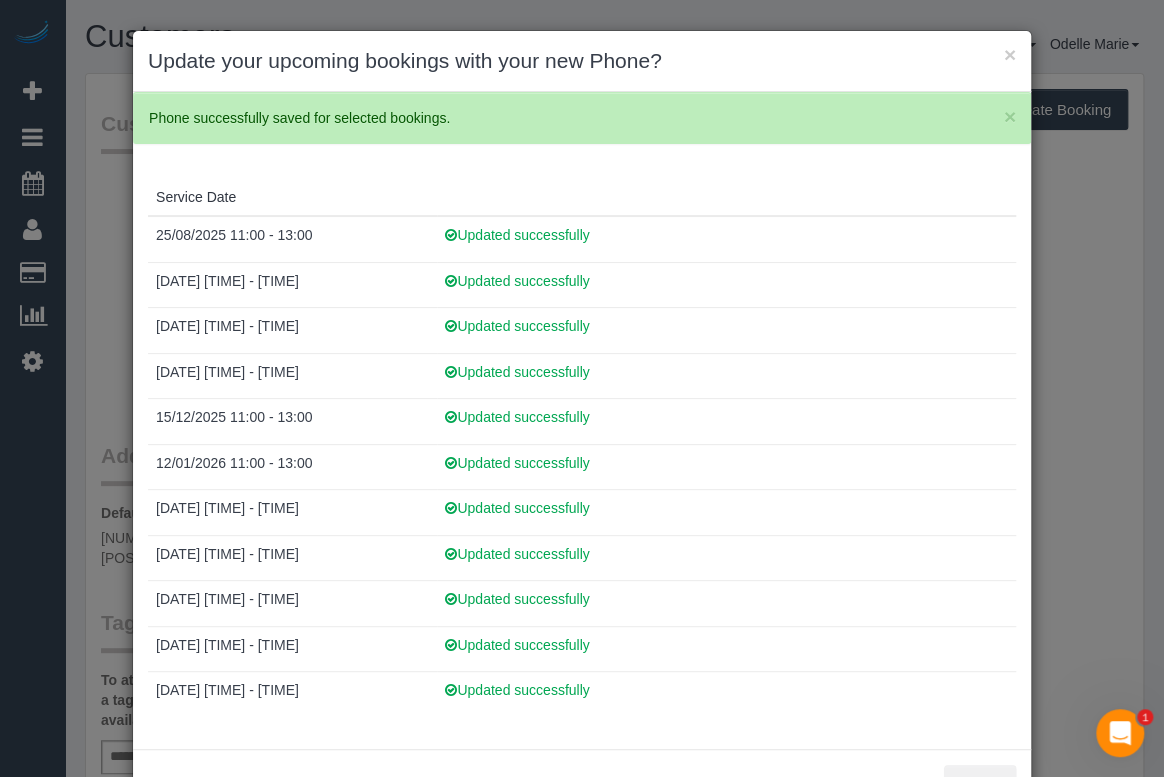 click on "Service Date
25/08/2025 11:00 - 13:00
Updated successfully
22/09/2025 11:00 - 13:00
Updated successfully
20/10/2025 11:00 - 13:00
Updated successfully
17/11/2025 11:00 - 13:00
Updated successfully" at bounding box center (582, 456) 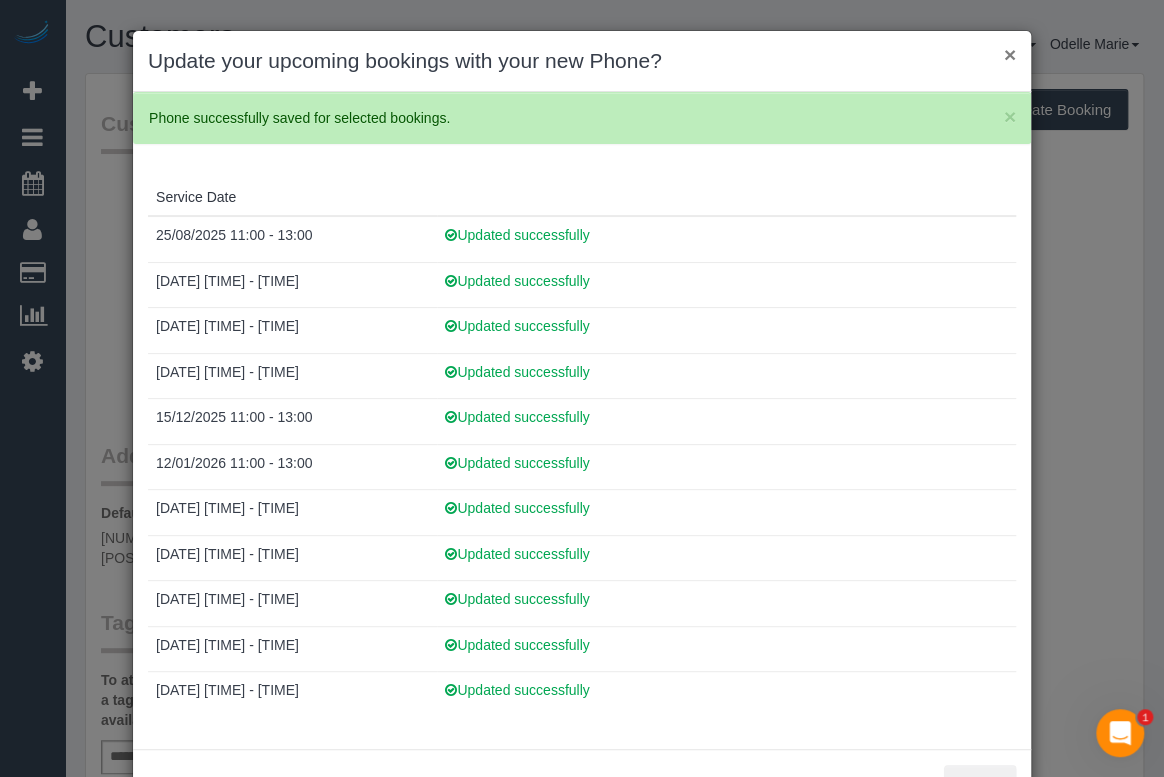 click on "×" at bounding box center (1010, 54) 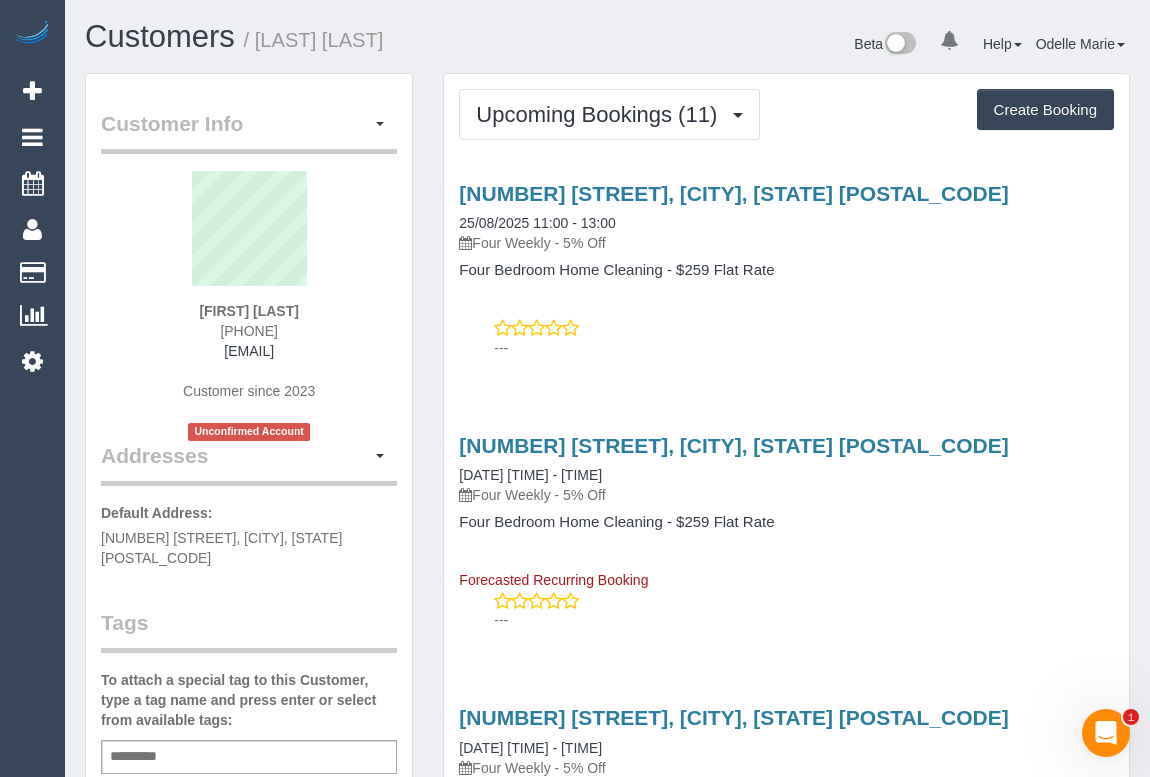 click on "Four Weekly - 5% Off" at bounding box center [786, 495] 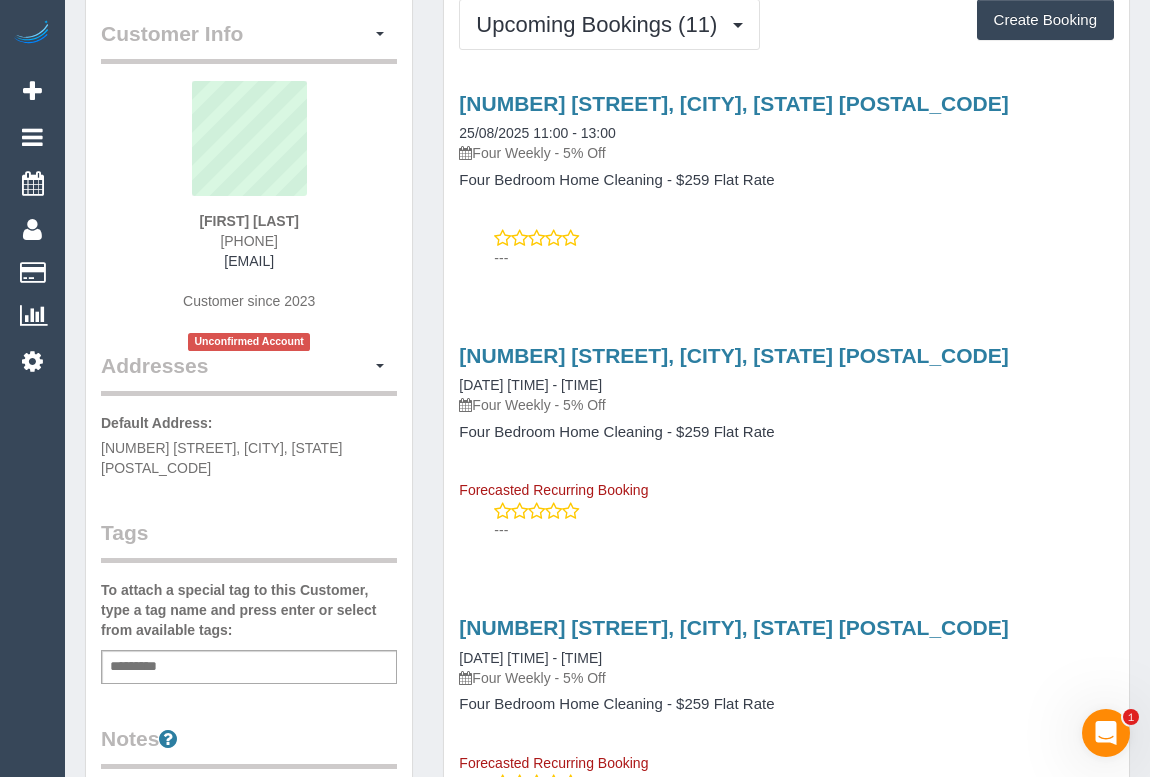 scroll, scrollTop: 0, scrollLeft: 0, axis: both 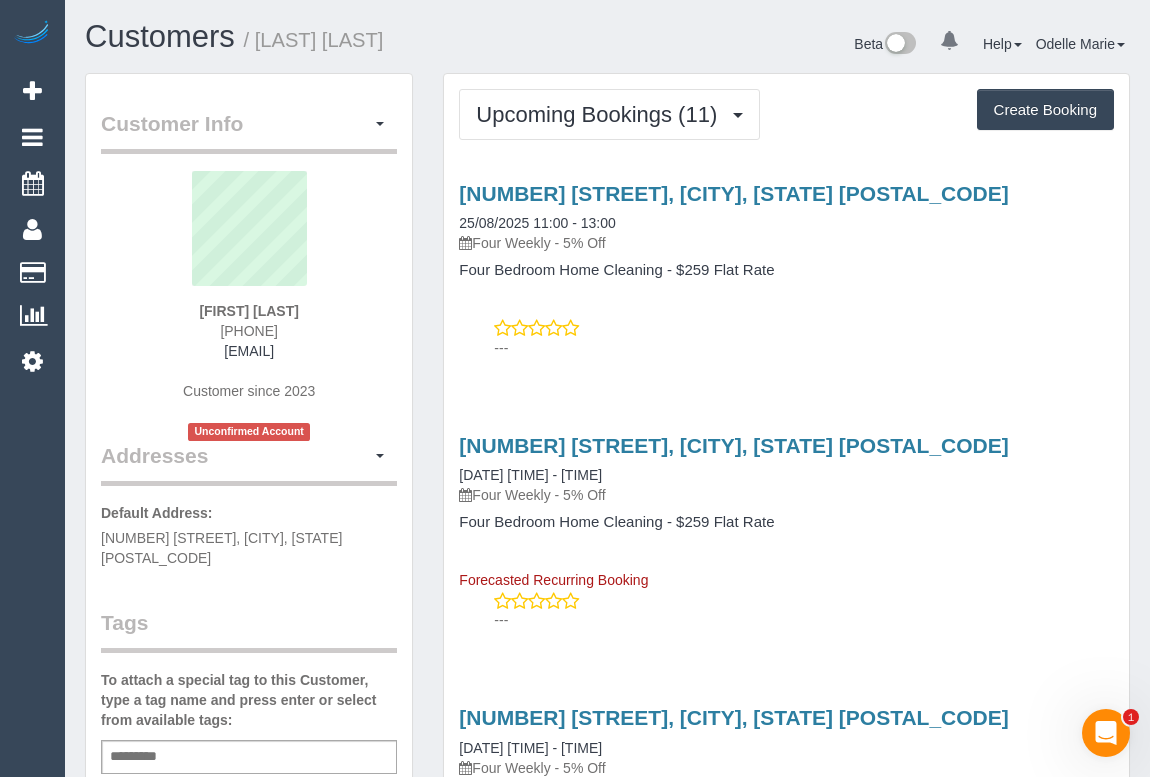 click on "70 Little George Street, Fitzroy, VIC 3065
25/08/2025 11:00 - 13:00
Four Weekly - 5% Off
Four Bedroom Home Cleaning  - $259 Flat Rate
---" at bounding box center [786, 266] 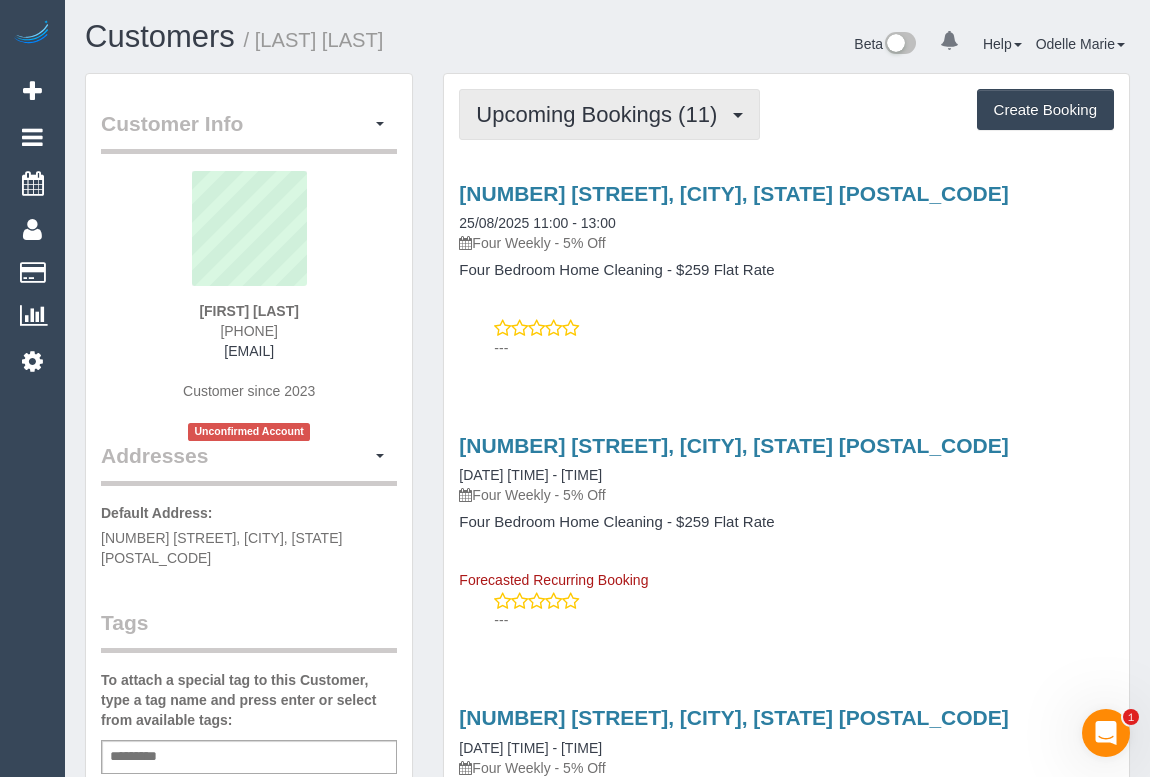 click on "Upcoming Bookings (11)" at bounding box center [609, 114] 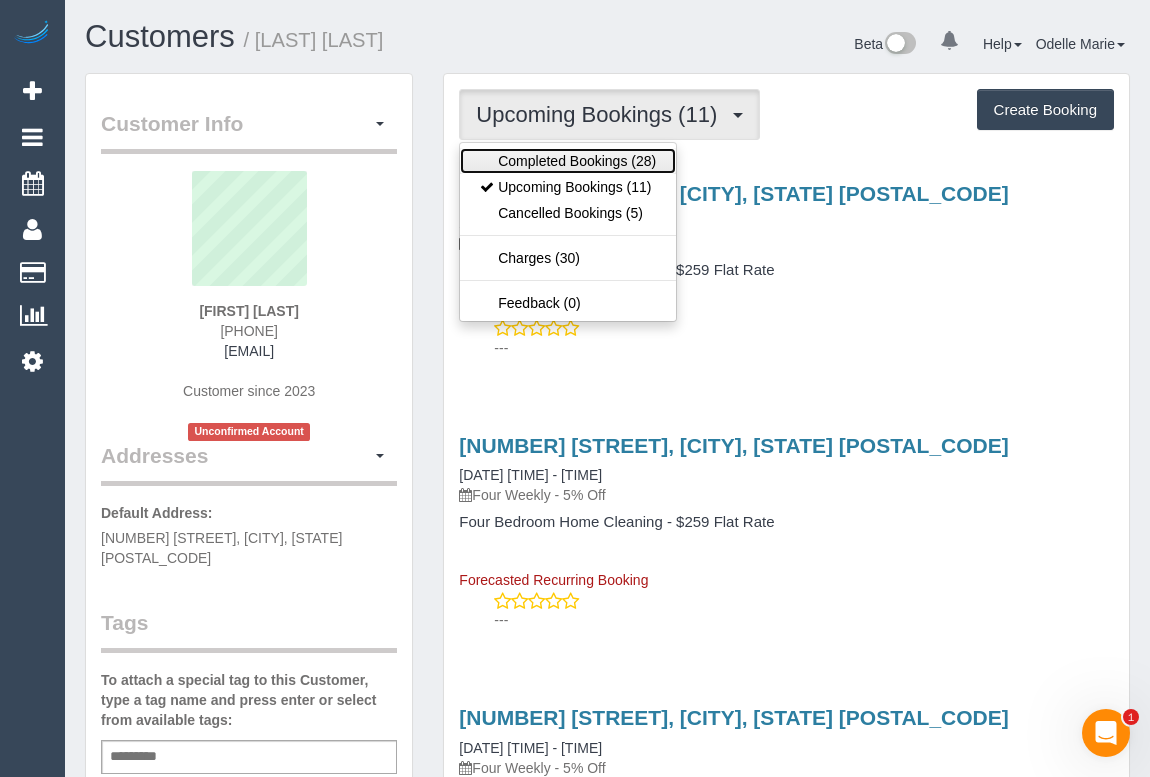 click on "Completed Bookings (28)" at bounding box center [568, 161] 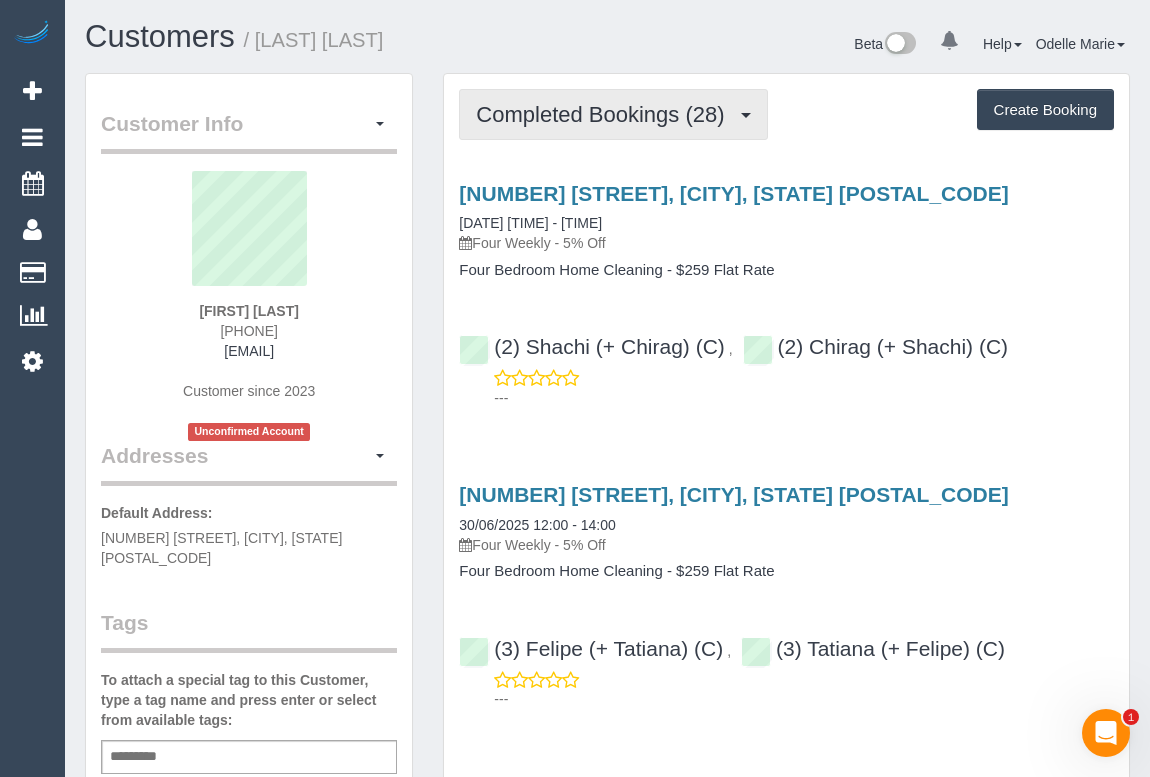 click on "Completed Bookings (28)" at bounding box center [605, 114] 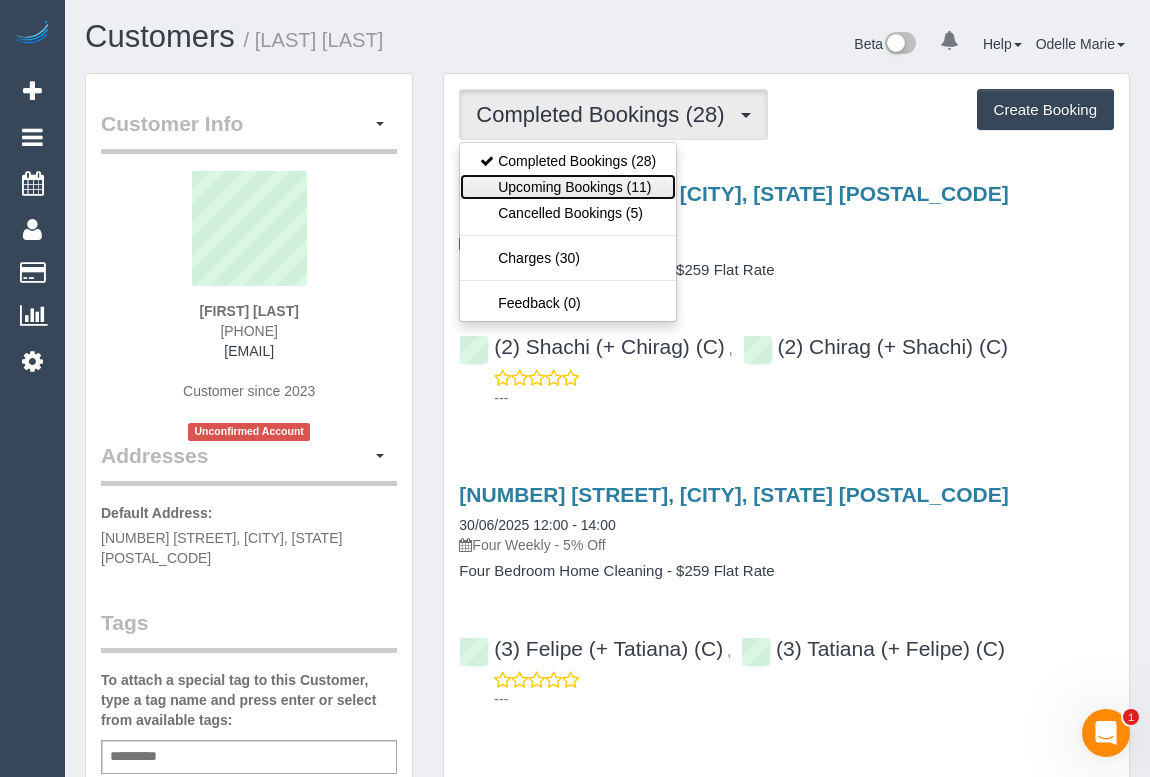 click on "Upcoming Bookings (11)" at bounding box center [568, 187] 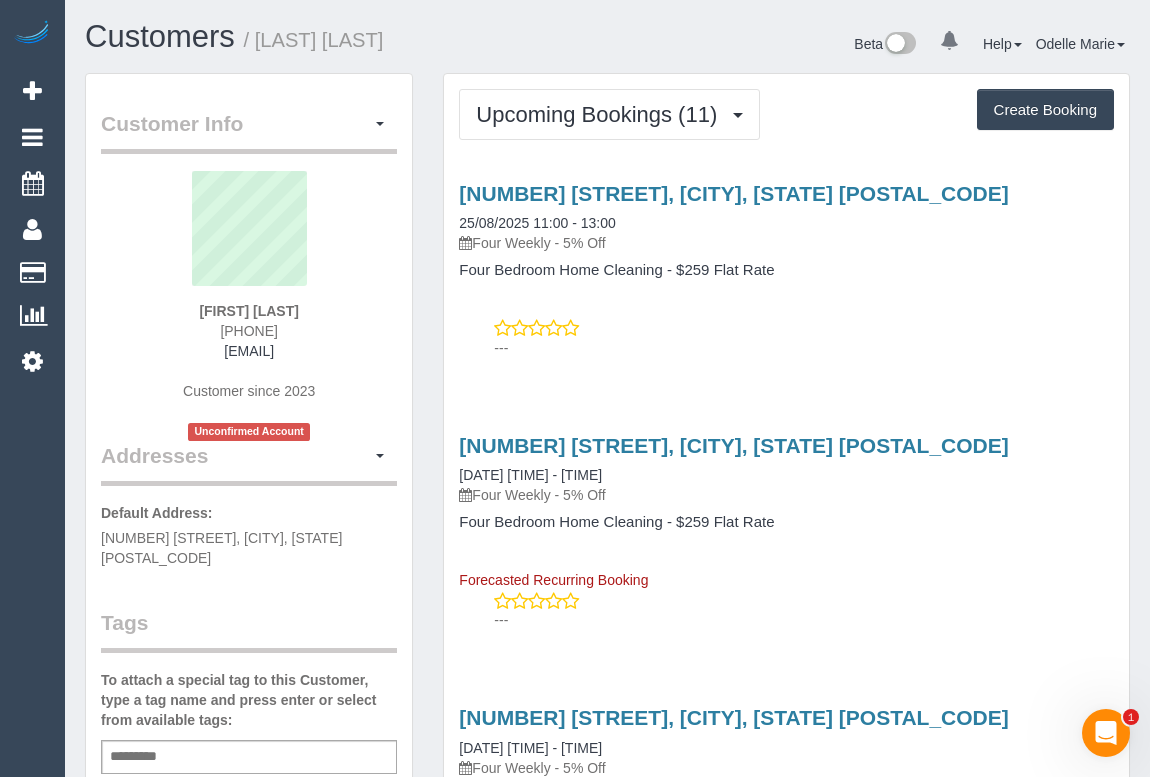 click on "Service
Feedback
70 Little George Street, Fitzroy, VIC 3065
25/08/2025 11:00 - 13:00
Four Weekly - 5% Off
Four Bedroom Home Cleaning  - $259 Flat Rate
---
70 Little George Street, Fitzroy, VIC 3065
22/09/2025 11:00 - 13:00
Four Weekly - 5% Off" at bounding box center (786, 1626) 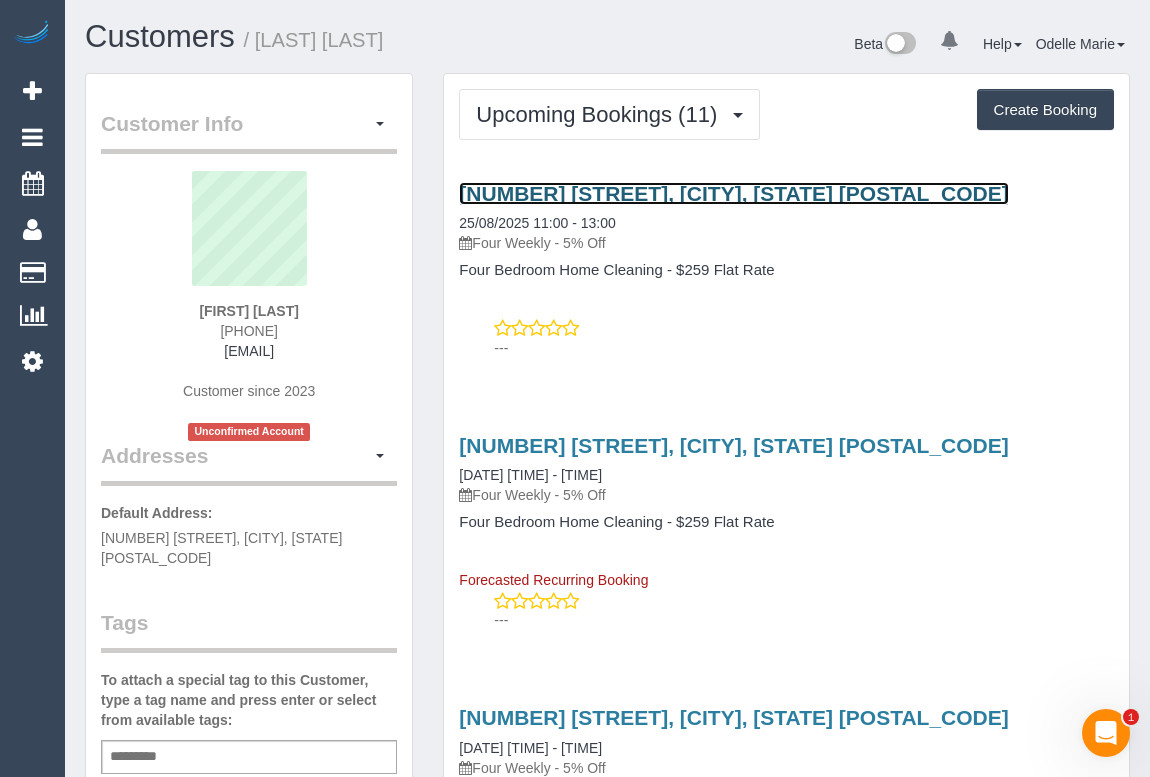 click on "70 Little George Street, Fitzroy, VIC 3065" at bounding box center (733, 193) 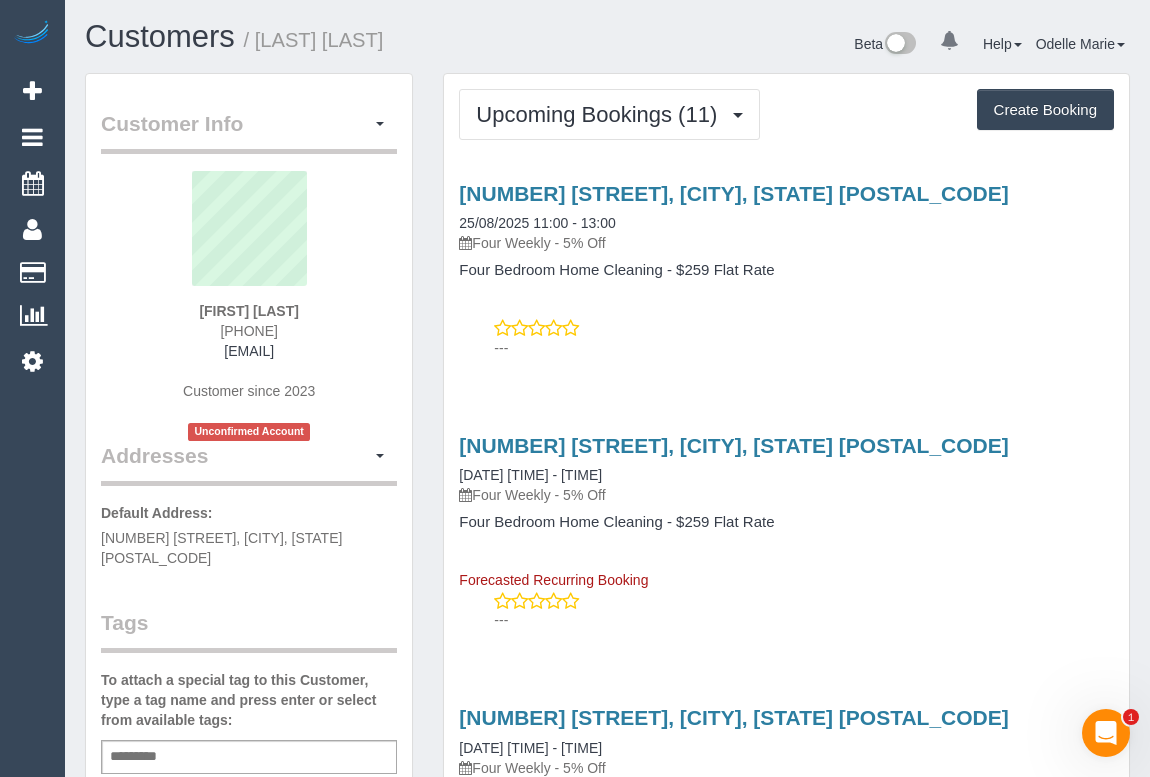click on "---" at bounding box center (786, 338) 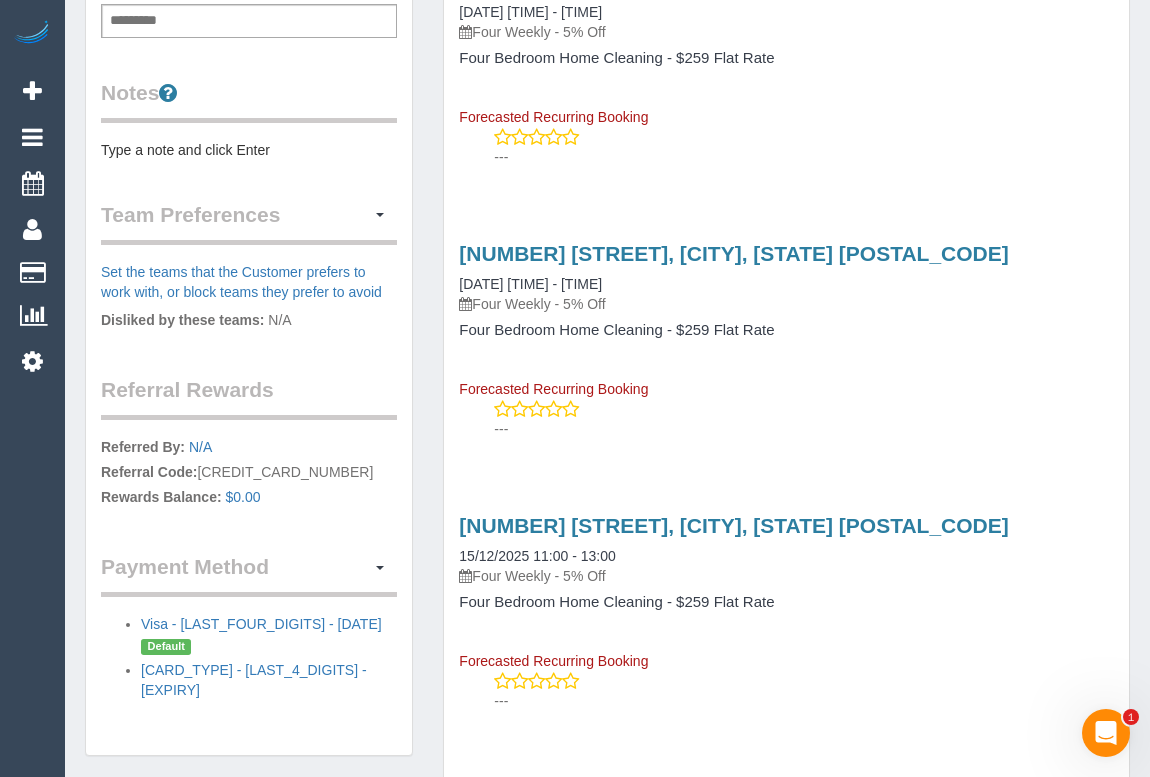 scroll, scrollTop: 636, scrollLeft: 0, axis: vertical 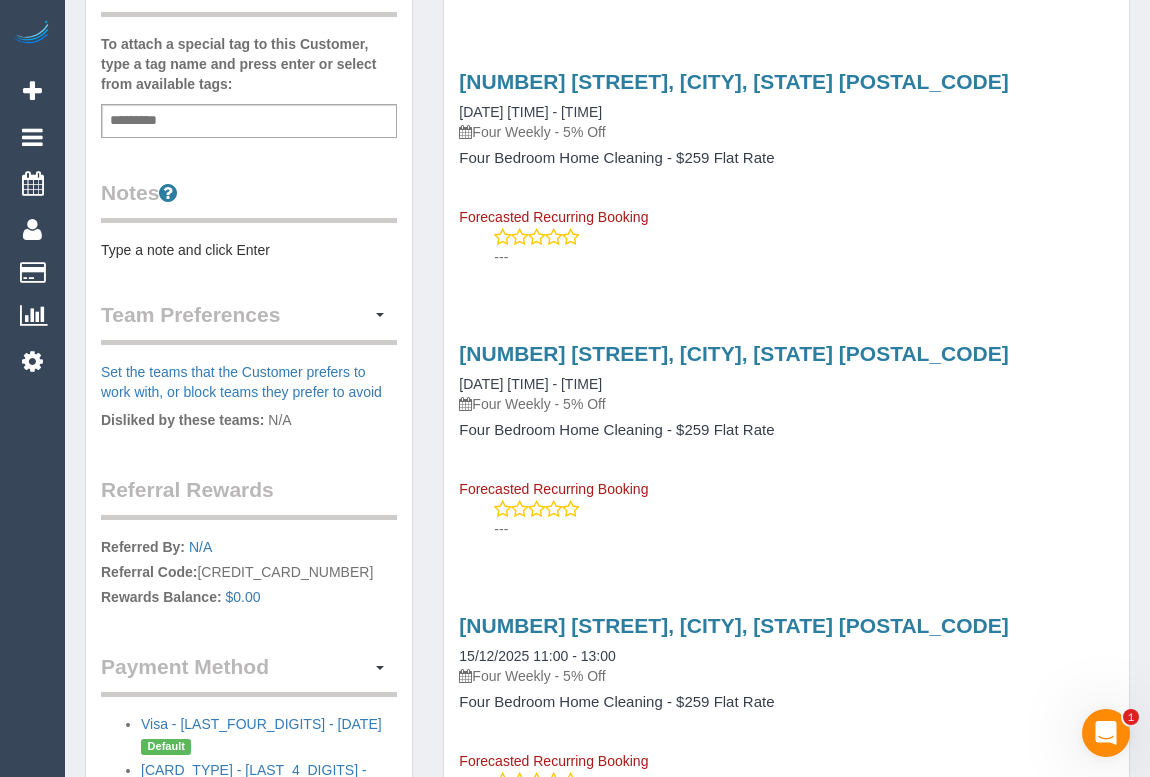click on "Type a note and click Enter" at bounding box center [249, 250] 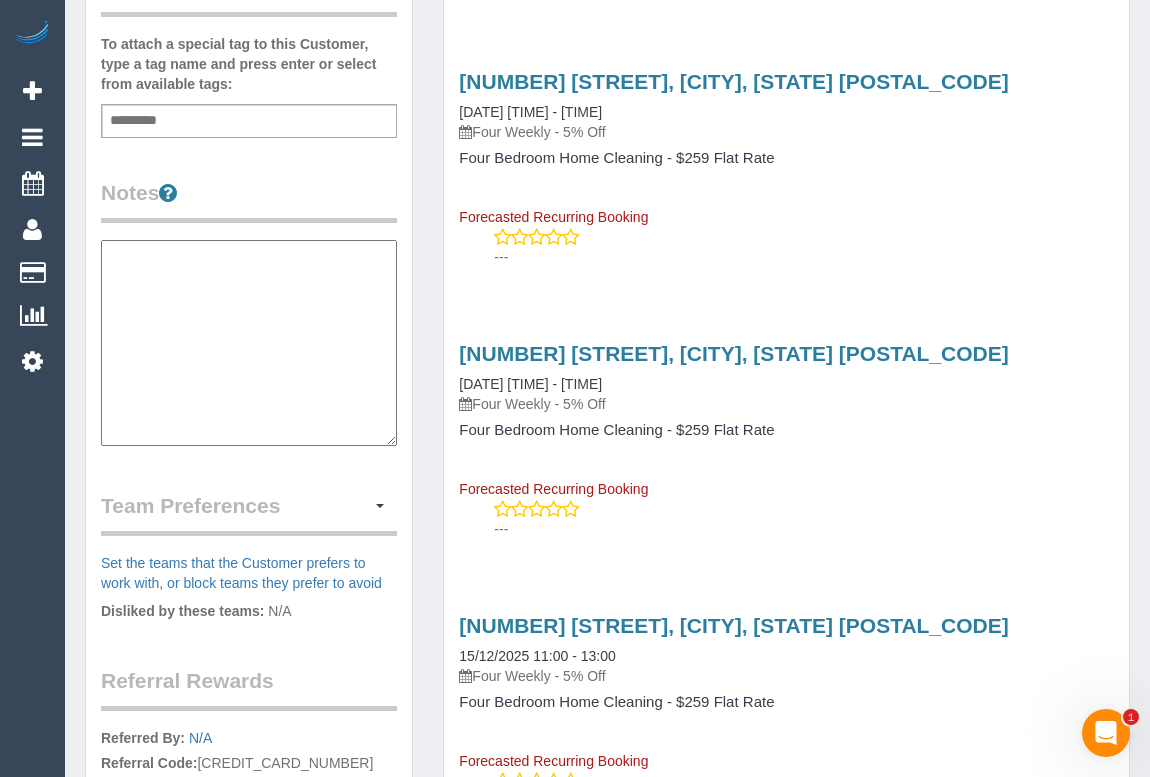 click at bounding box center (249, 343) 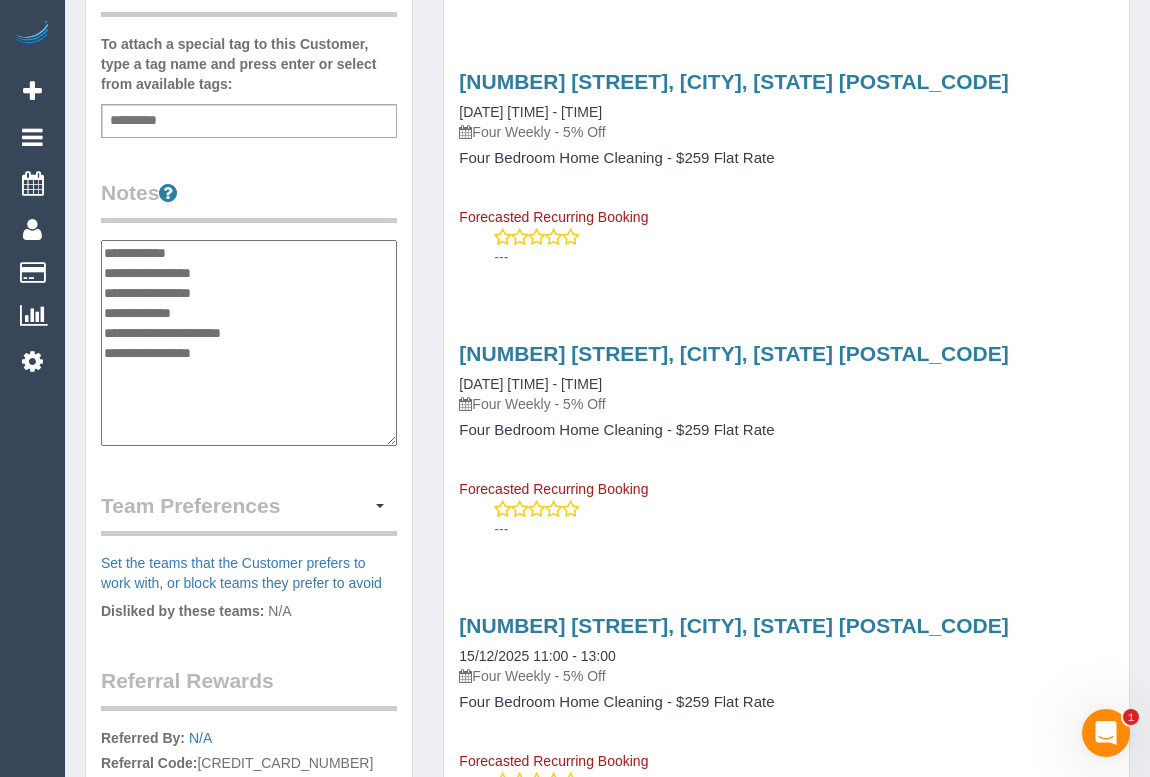 click on "**********" at bounding box center (249, 343) 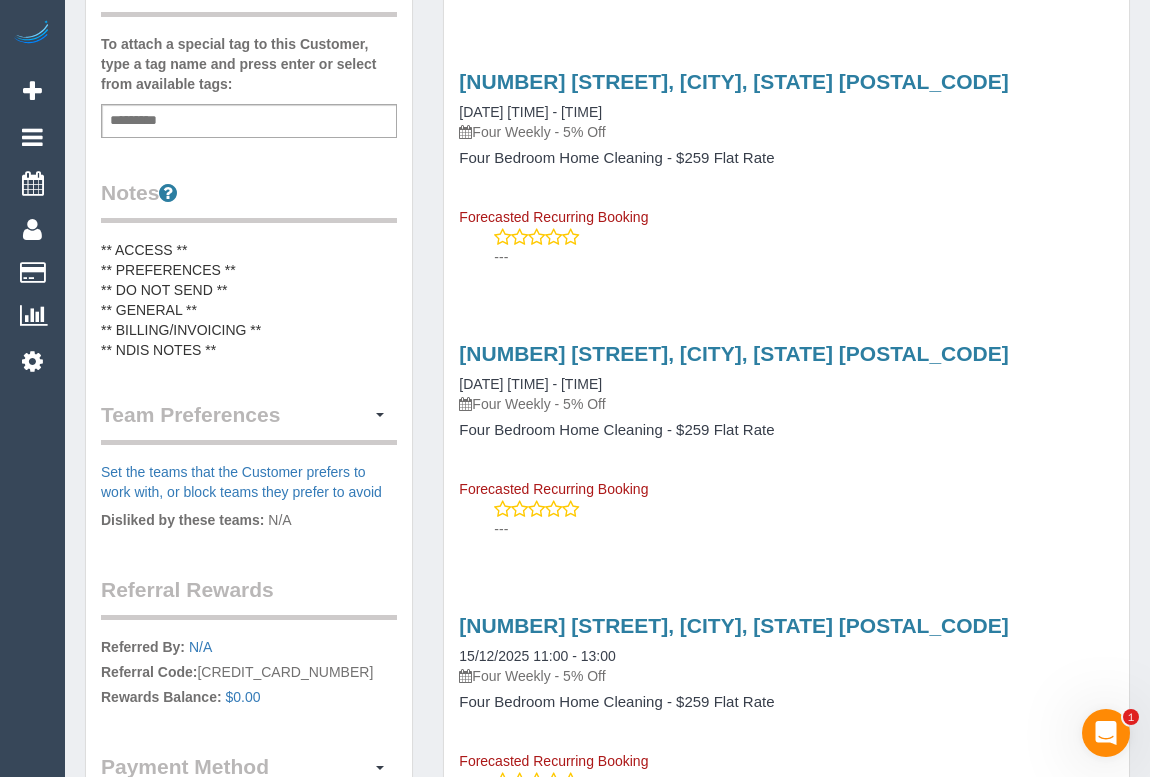 click on "** ACCESS **
** PREFERENCES **
** DO NOT SEND **
** GENERAL **
** BILLING/INVOICING **
** NDIS NOTES **" at bounding box center [249, 300] 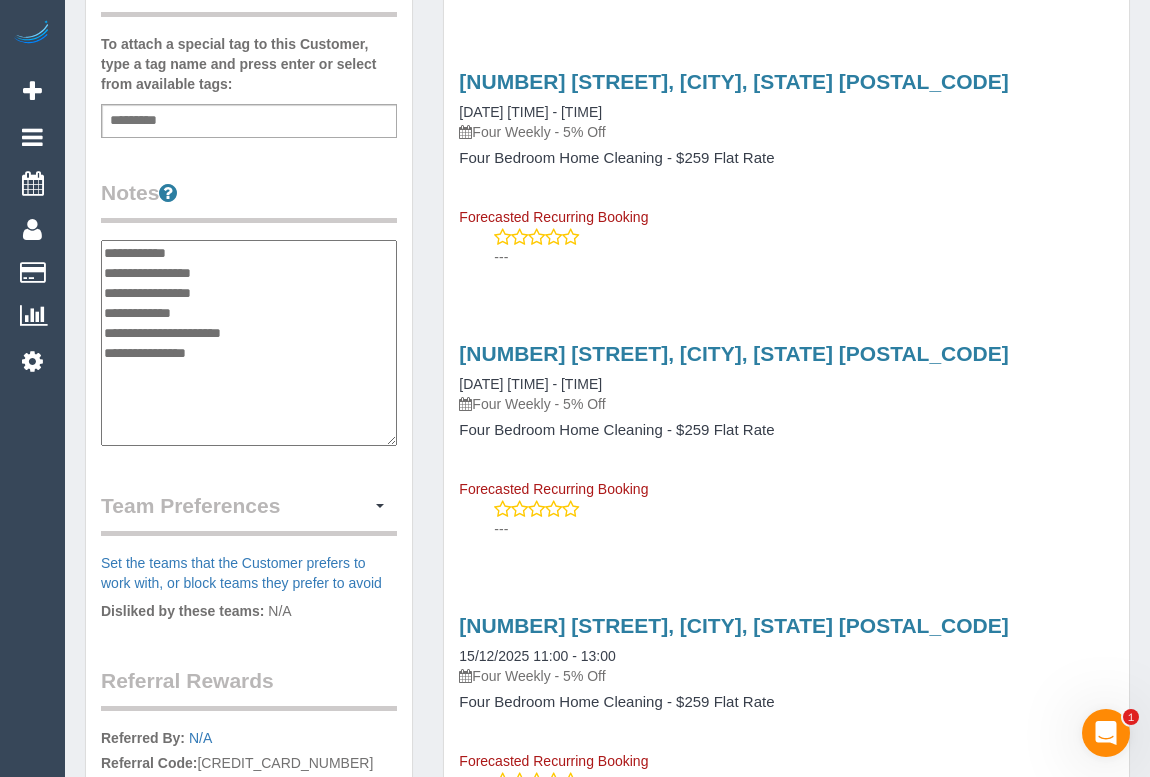 click on "**********" at bounding box center [249, 343] 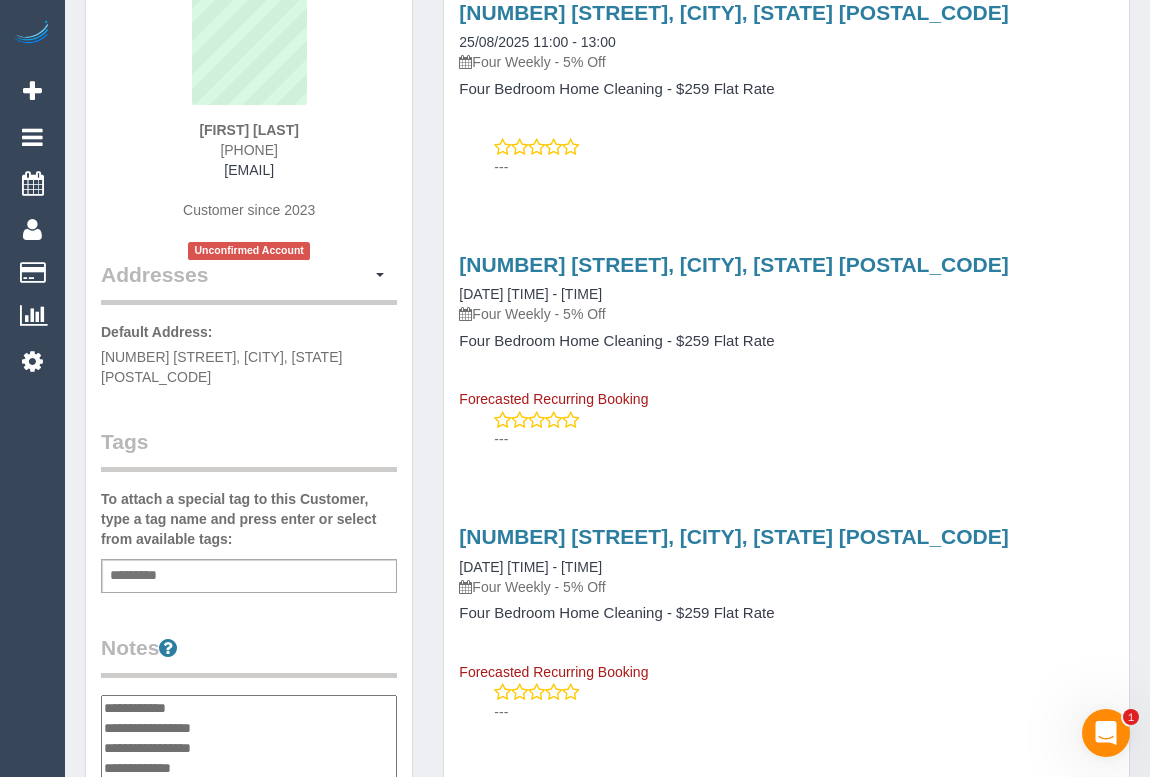 scroll, scrollTop: 0, scrollLeft: 0, axis: both 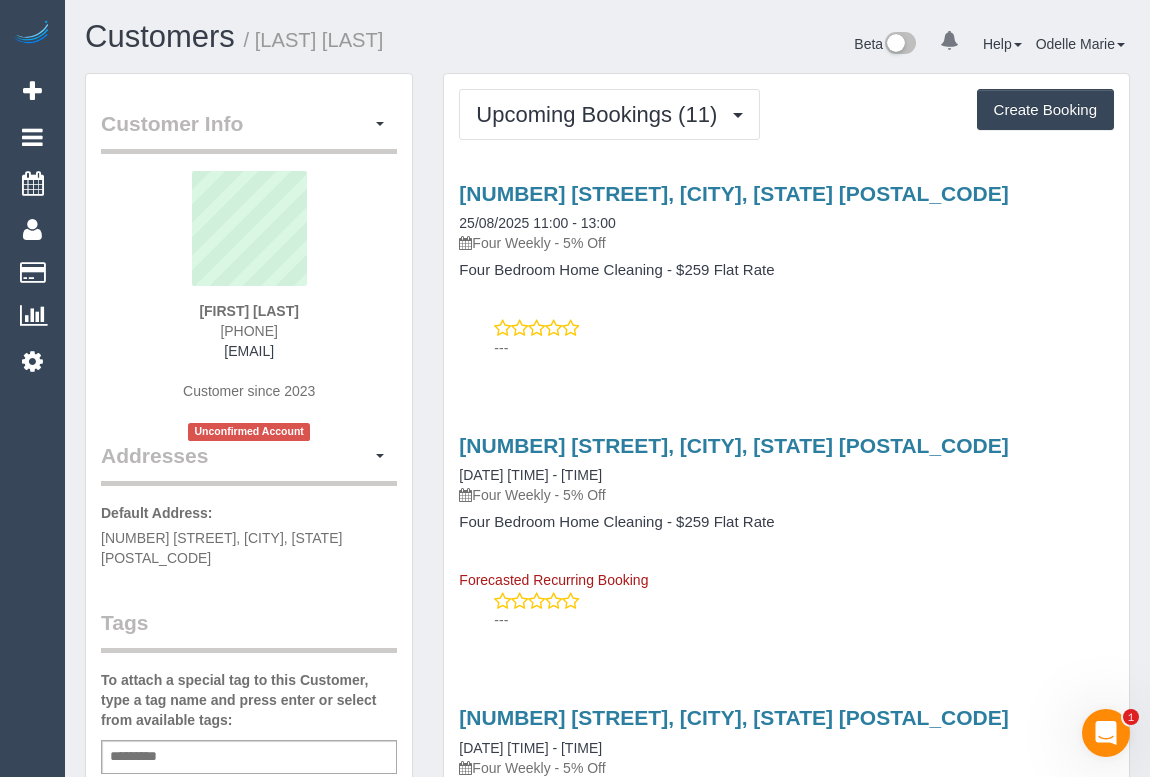 type on "**********" 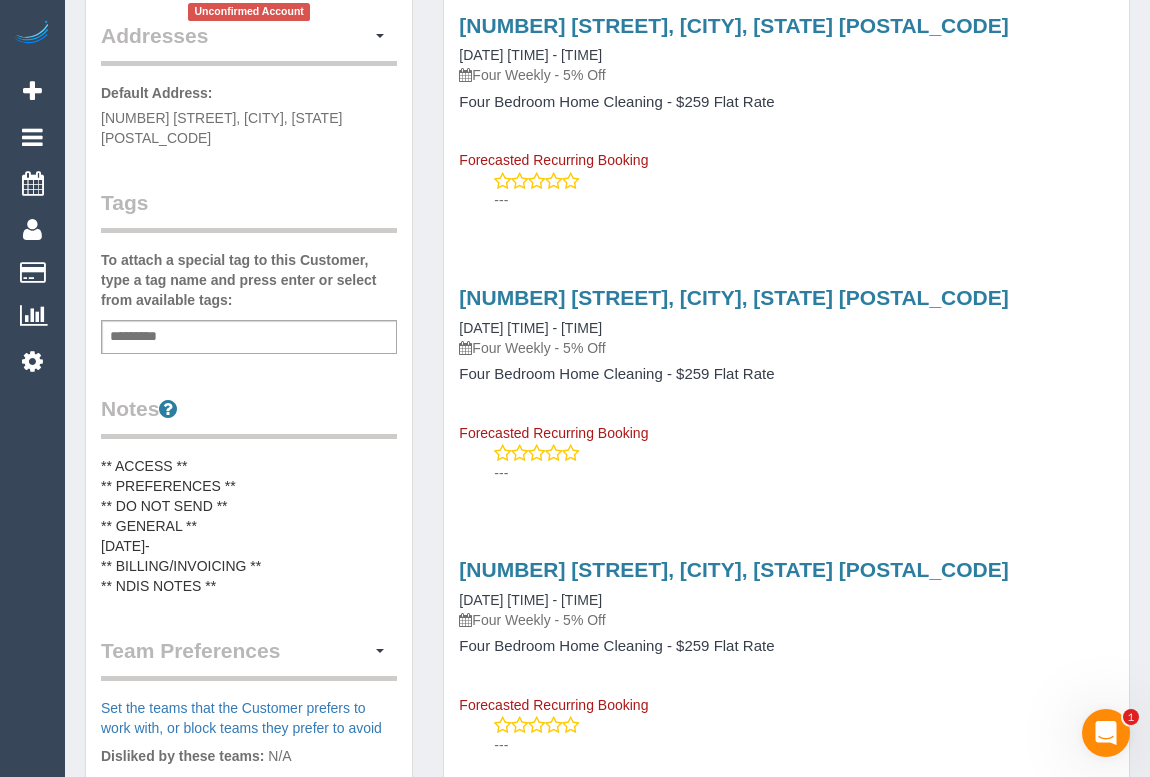 scroll, scrollTop: 454, scrollLeft: 0, axis: vertical 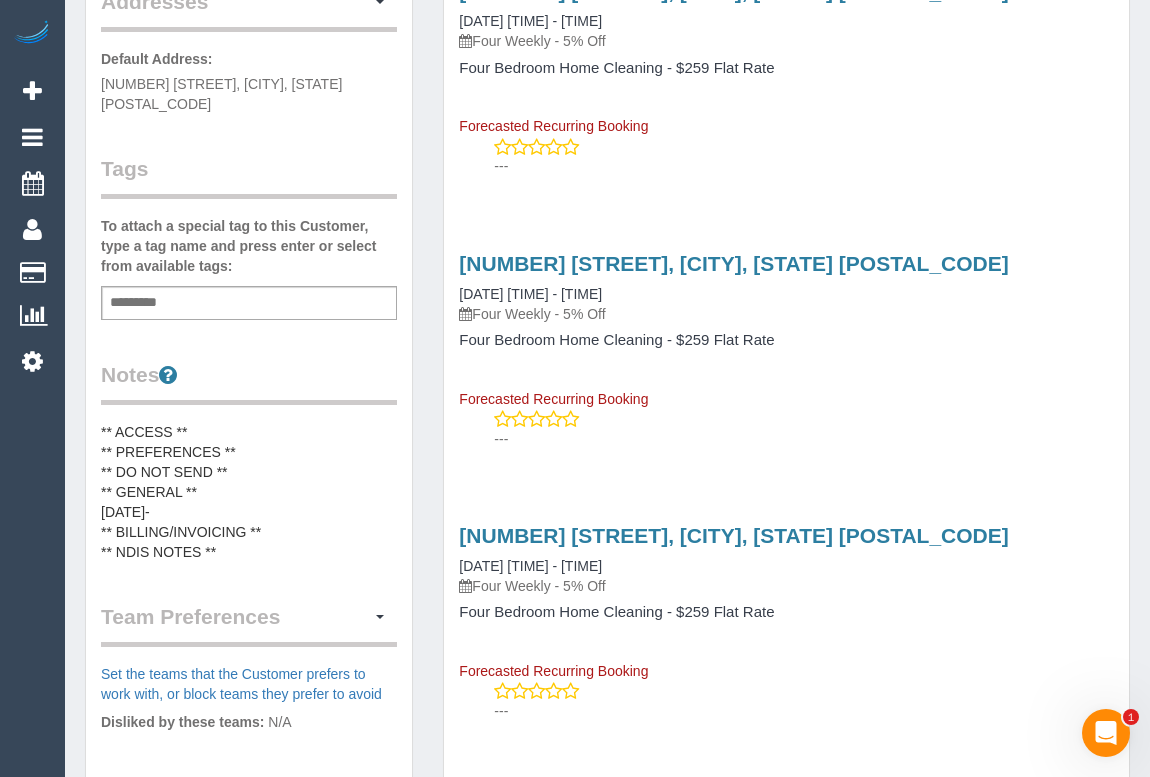click on "** ACCESS **
** PREFERENCES **
** DO NOT SEND **
** GENERAL **
7/08/2025-
** BILLING/INVOICING **
** NDIS NOTES **" at bounding box center [249, 492] 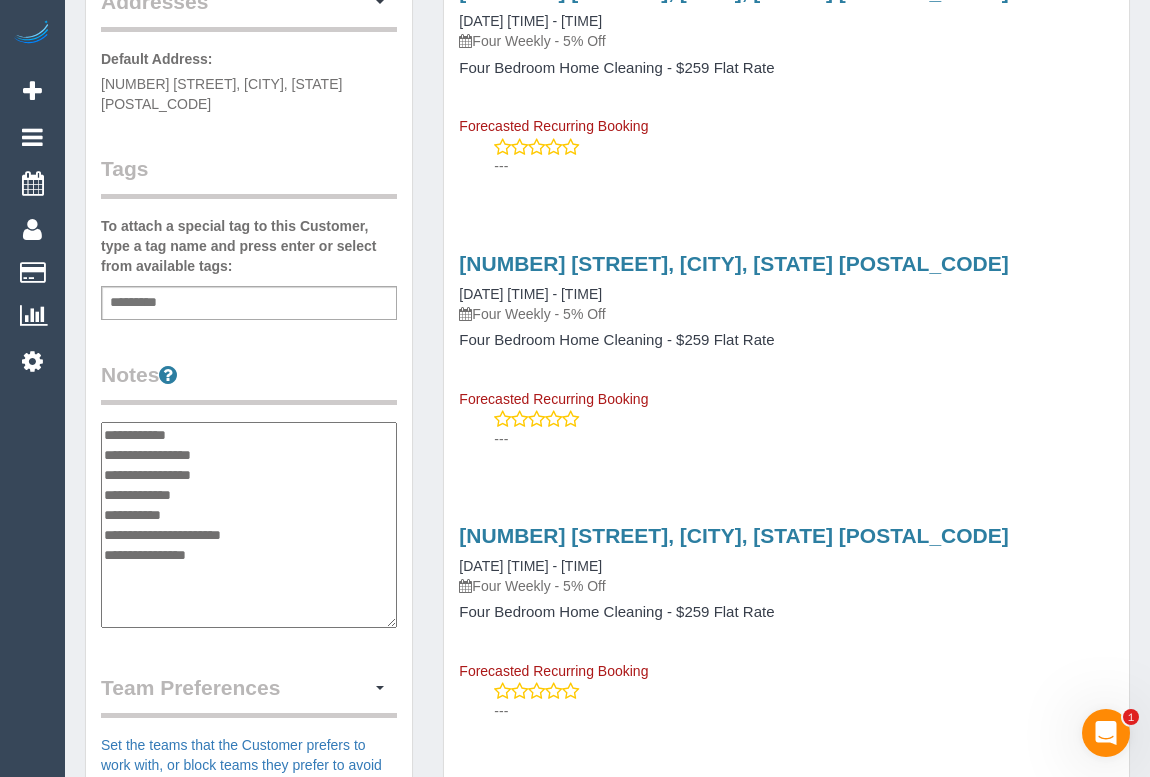 click on "**********" at bounding box center [249, 525] 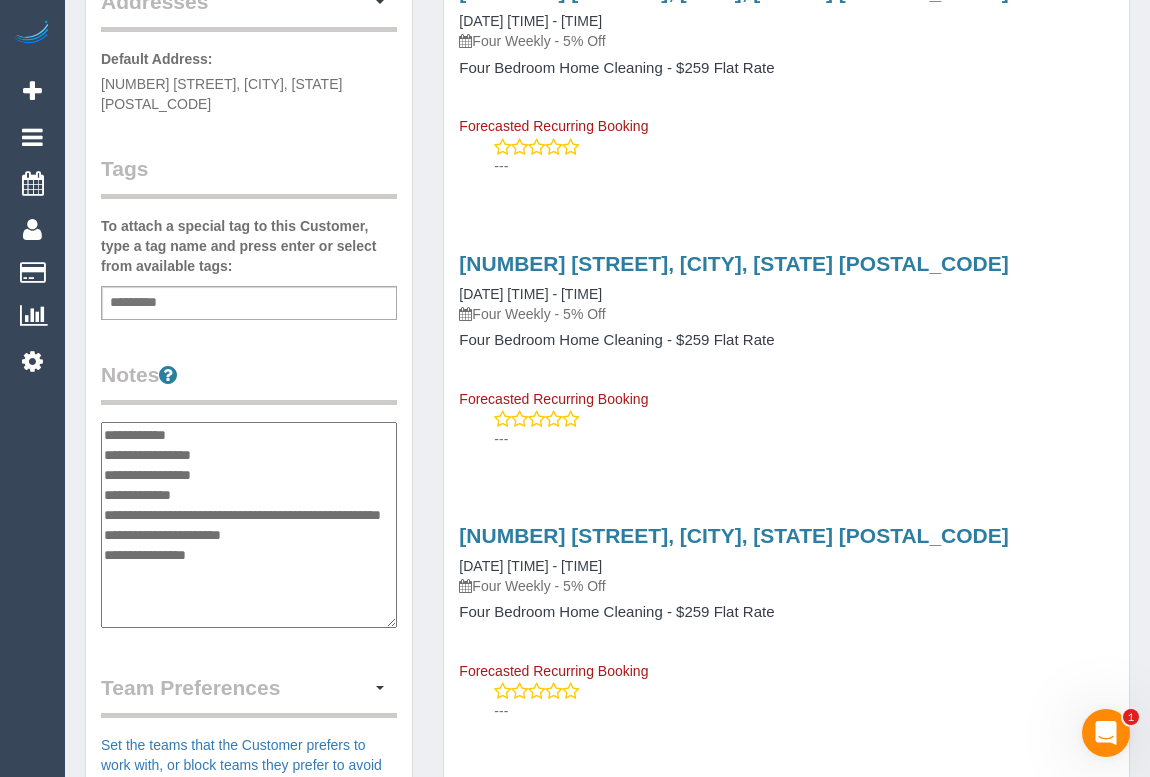 click on "**********" at bounding box center (249, 525) 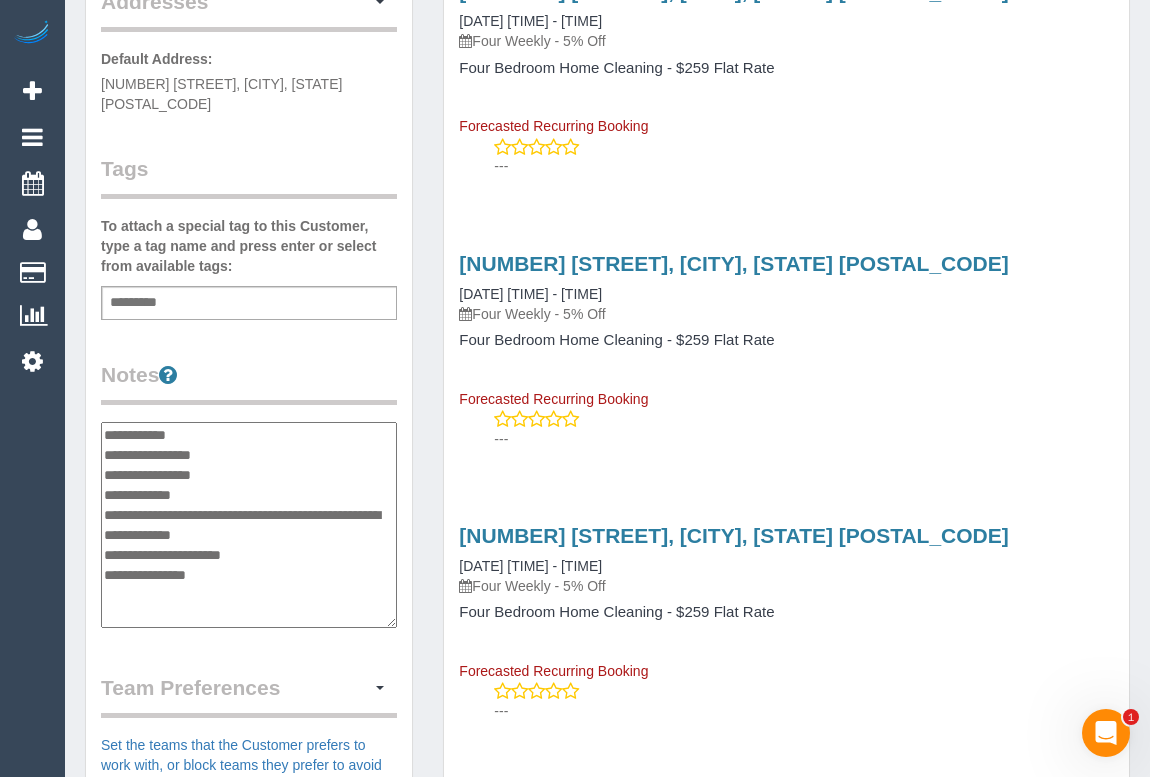 click on "**********" at bounding box center (249, 525) 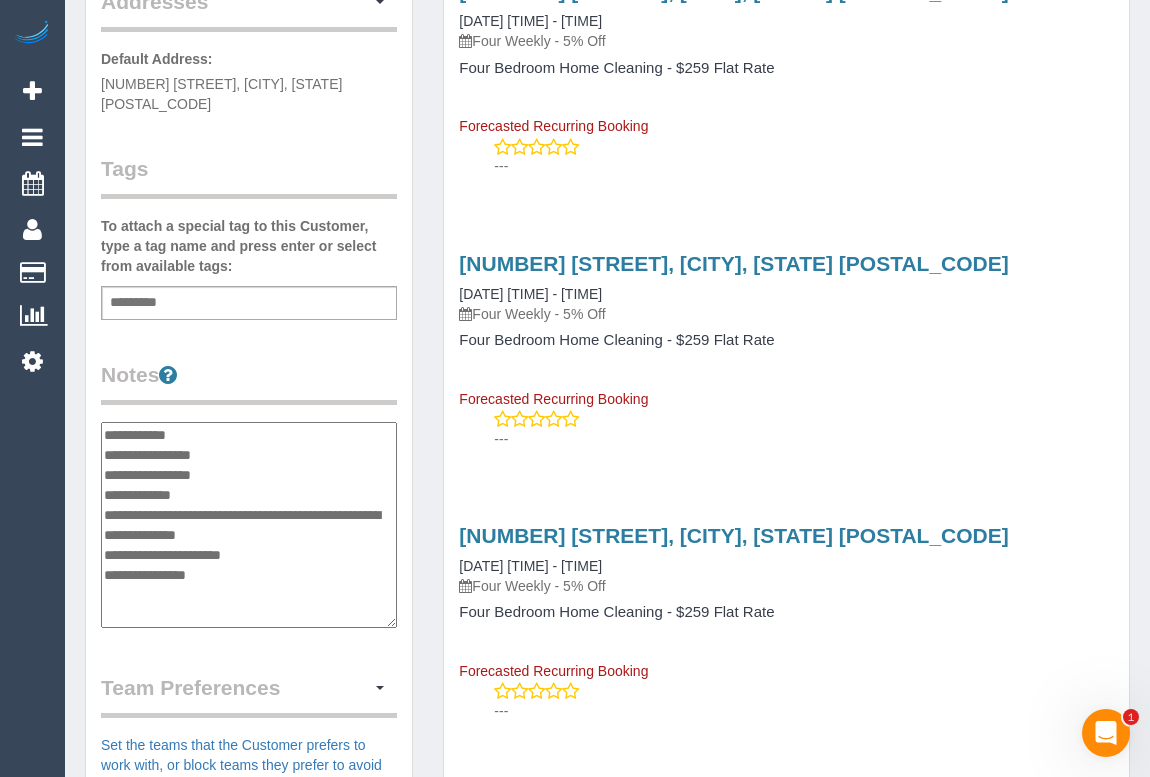 click on "**********" at bounding box center [249, 525] 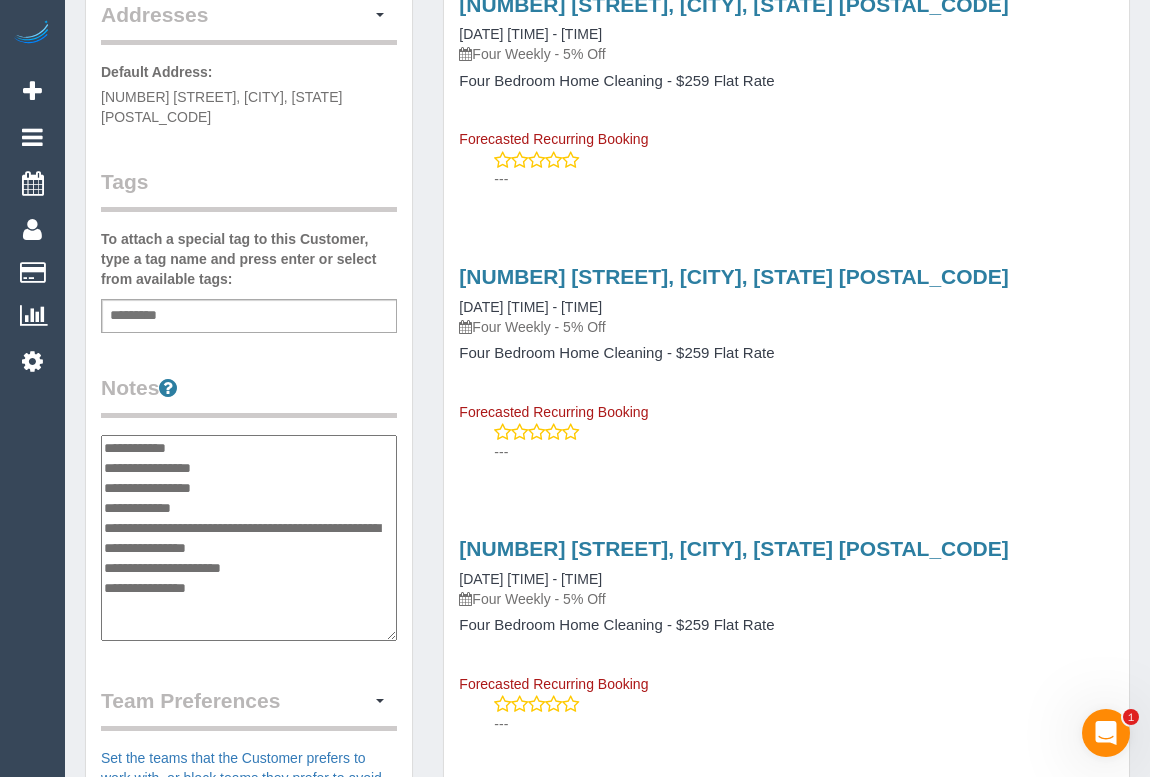 scroll, scrollTop: 454, scrollLeft: 0, axis: vertical 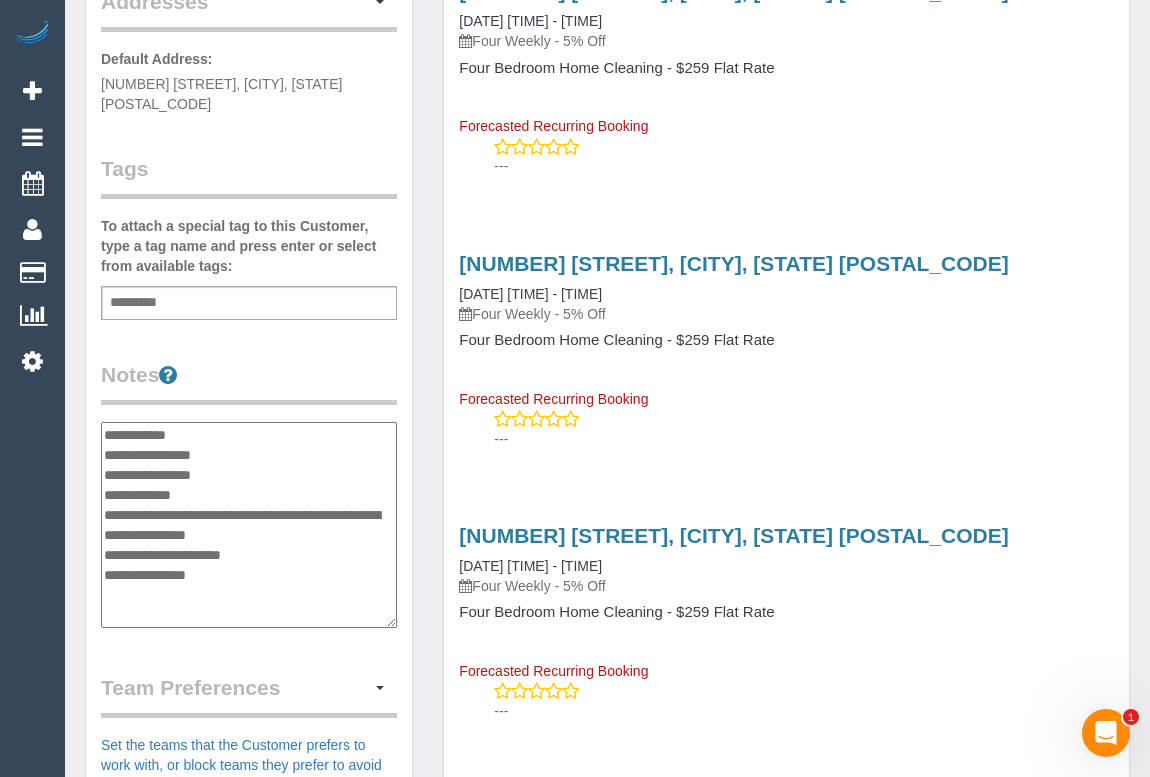 type on "**********" 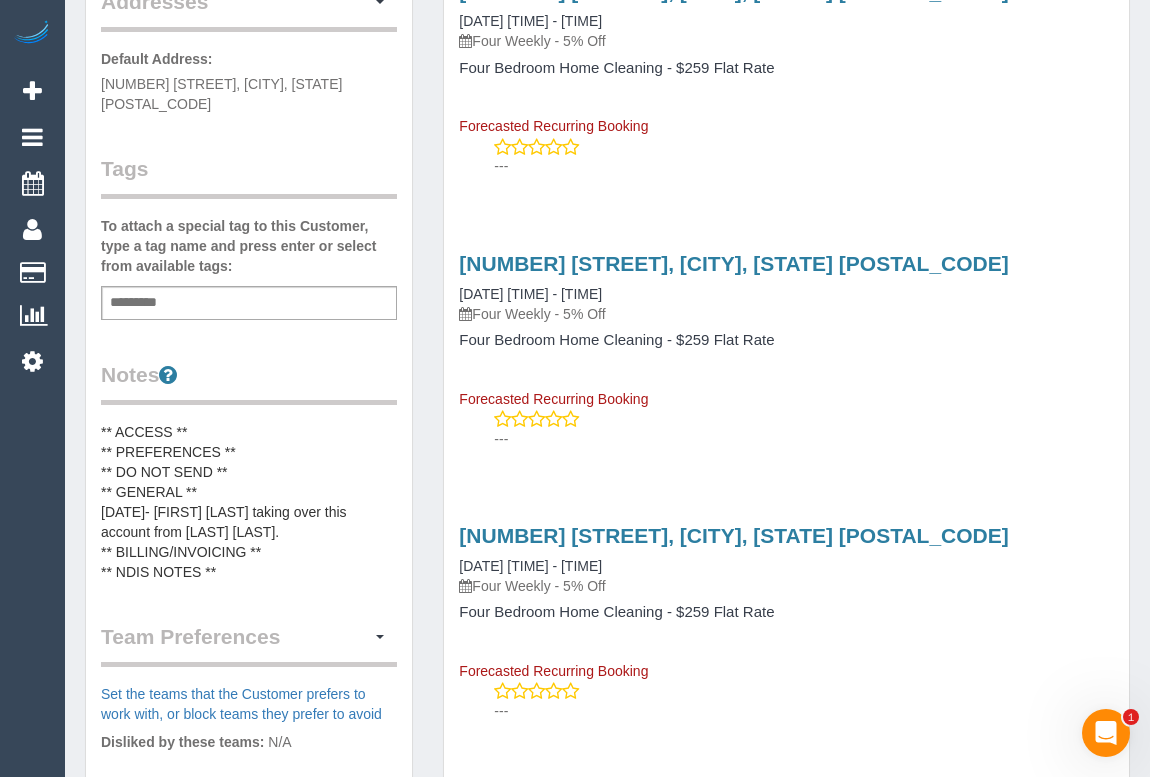 click on "** ACCESS **
** PREFERENCES **
** DO NOT SEND **
** GENERAL **
7/08/2025- Jennifer Mclarney taking over this account from Cohen Pye.
** BILLING/INVOICING **
** NDIS NOTES **" at bounding box center (249, 502) 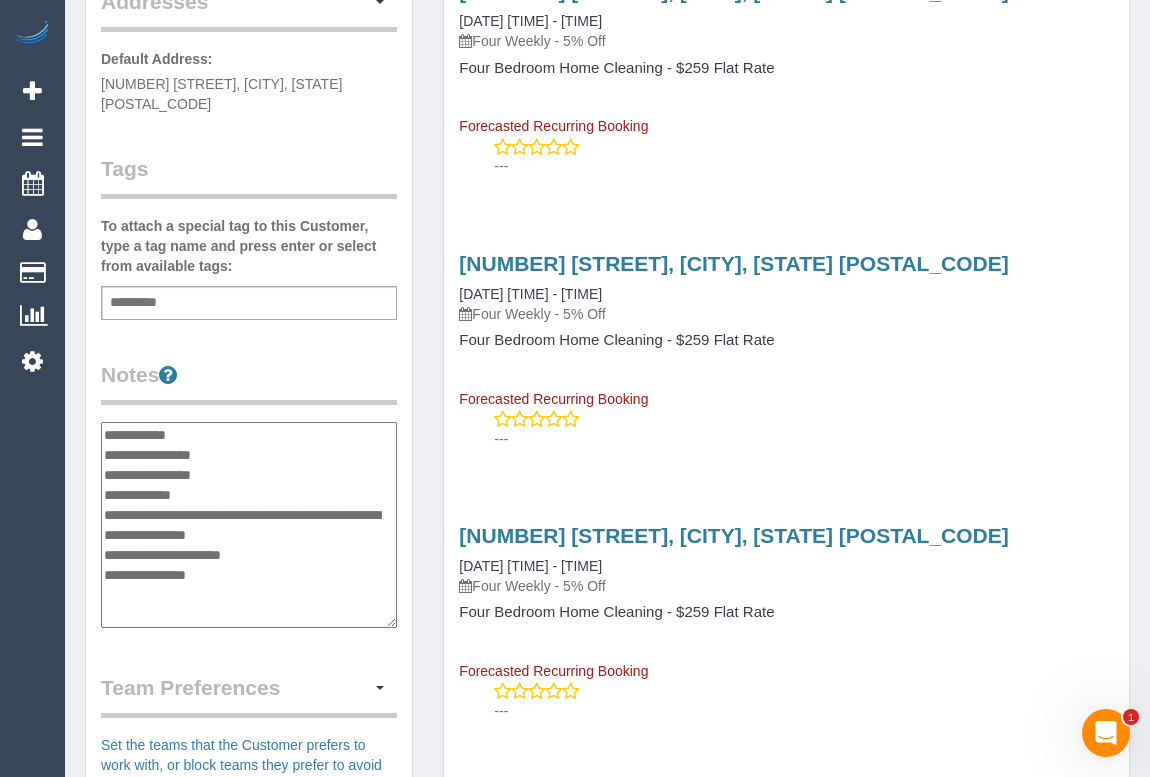 click on "**********" at bounding box center [249, 525] 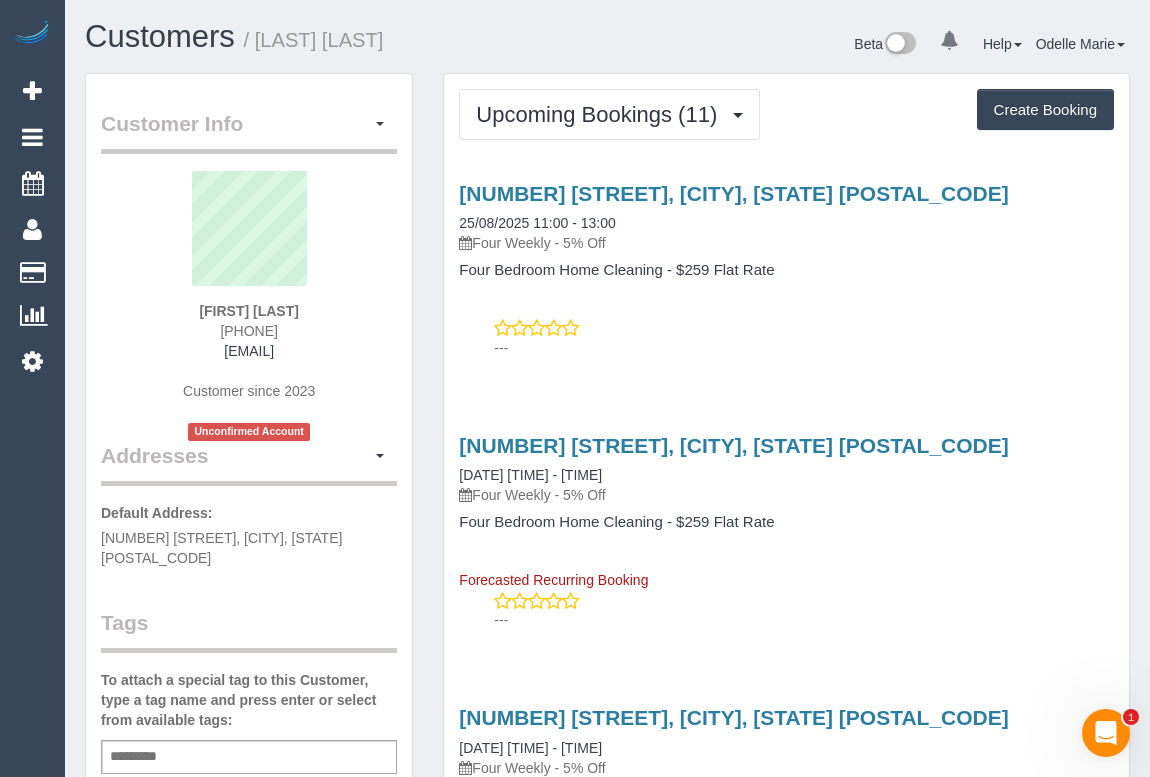 drag, startPoint x: 200, startPoint y: 325, endPoint x: 294, endPoint y: 327, distance: 94.02127 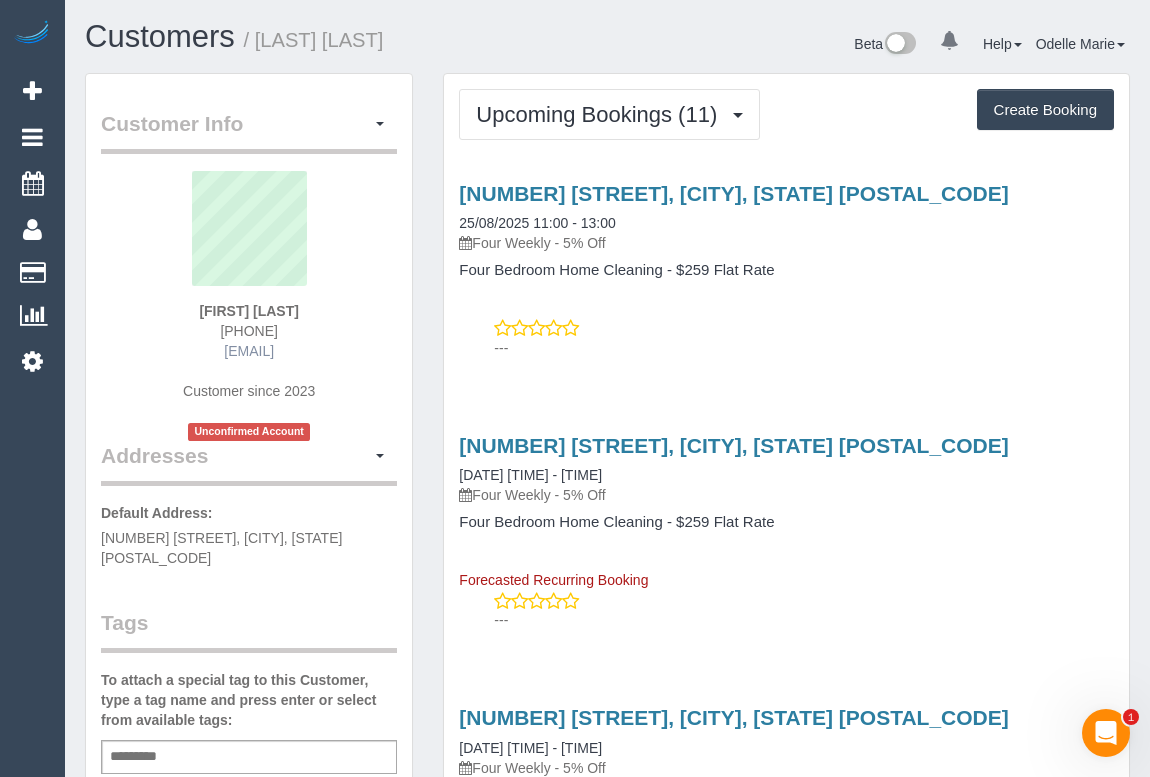 copy on "0432 266 304" 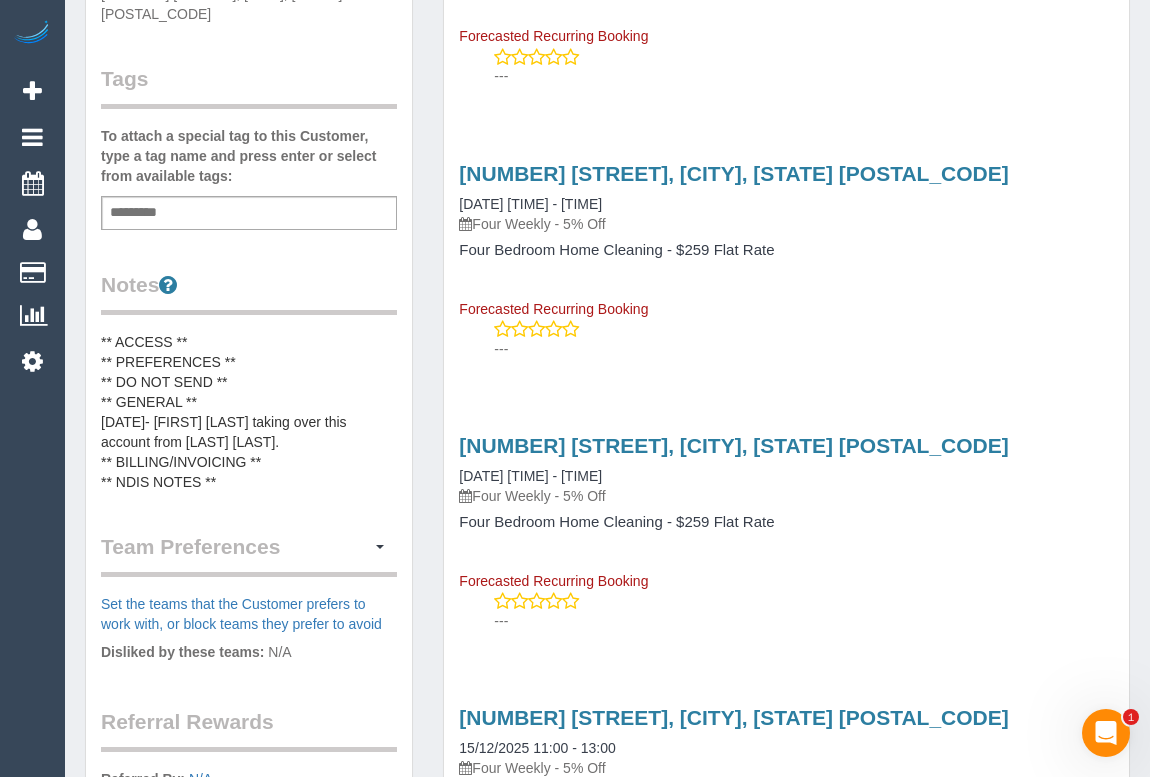 scroll, scrollTop: 545, scrollLeft: 0, axis: vertical 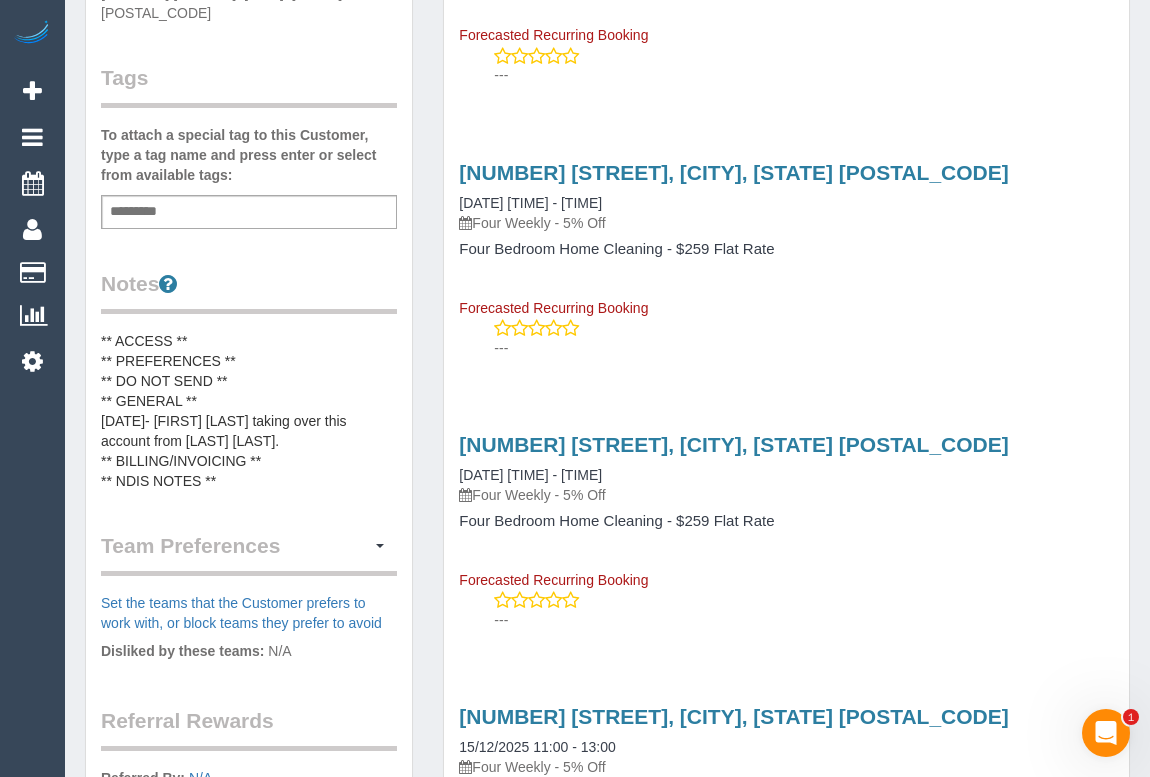 click on "** ACCESS **
** PREFERENCES **
** DO NOT SEND **
** GENERAL **
7/08/2025- Jennifer Mclarney taking over this account from Cohen Pye.
** BILLING/INVOICING **
** NDIS NOTES **" at bounding box center (249, 411) 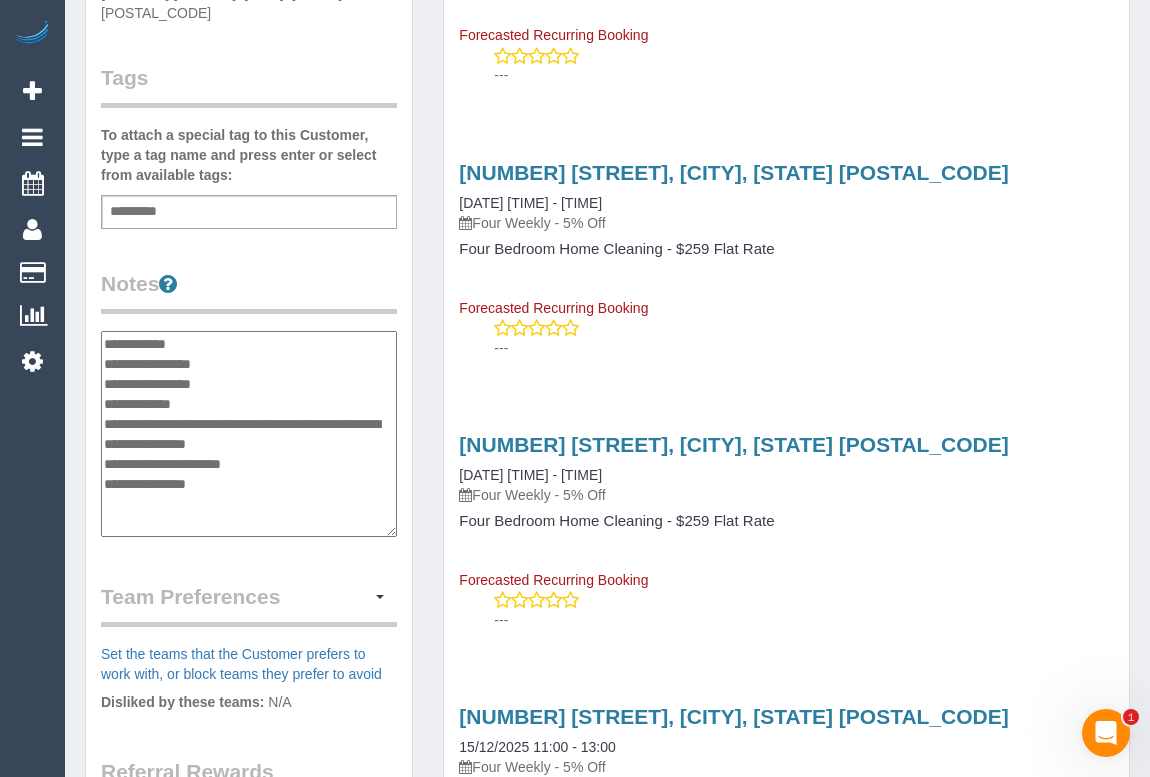 click on "**********" at bounding box center [249, 434] 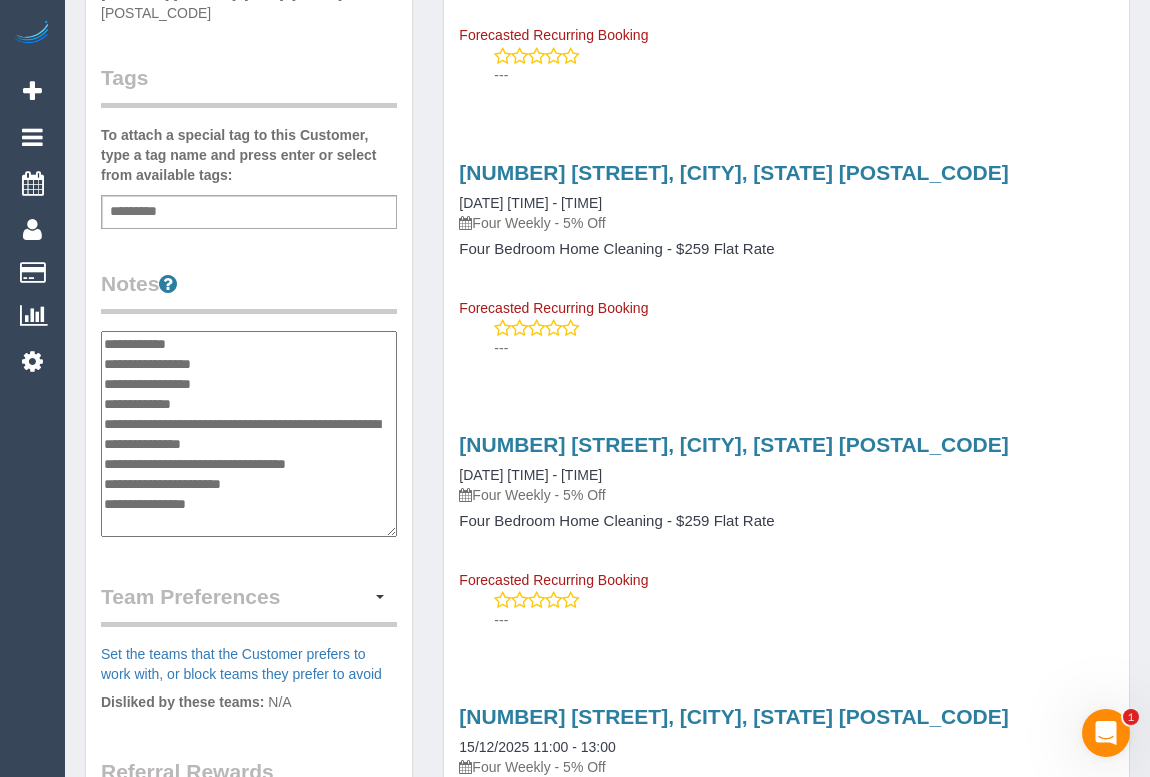 type on "**********" 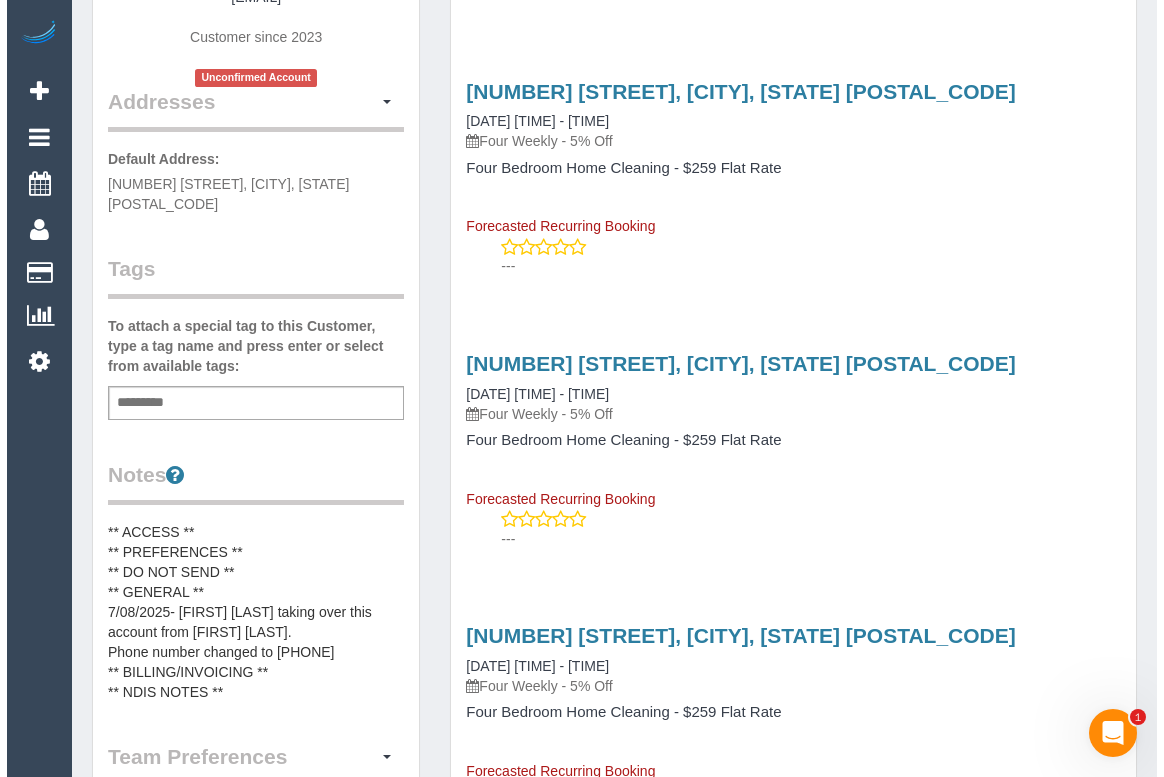 scroll, scrollTop: 0, scrollLeft: 0, axis: both 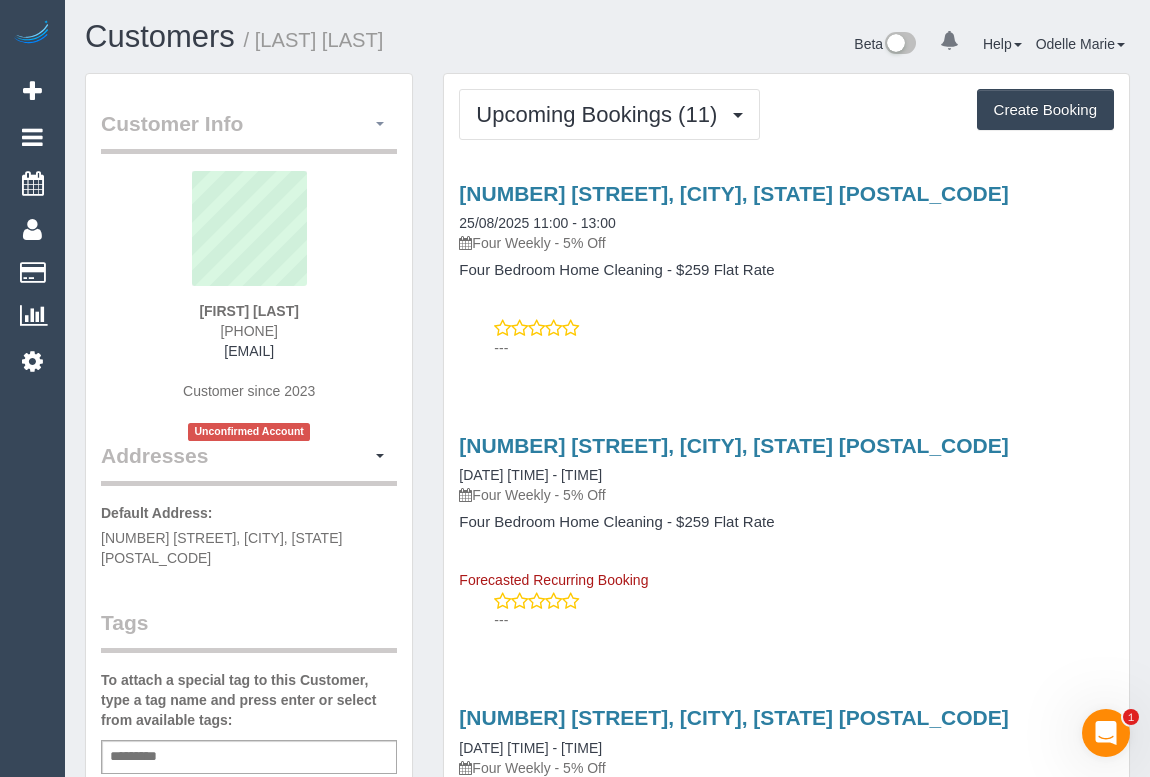 click at bounding box center (380, 124) 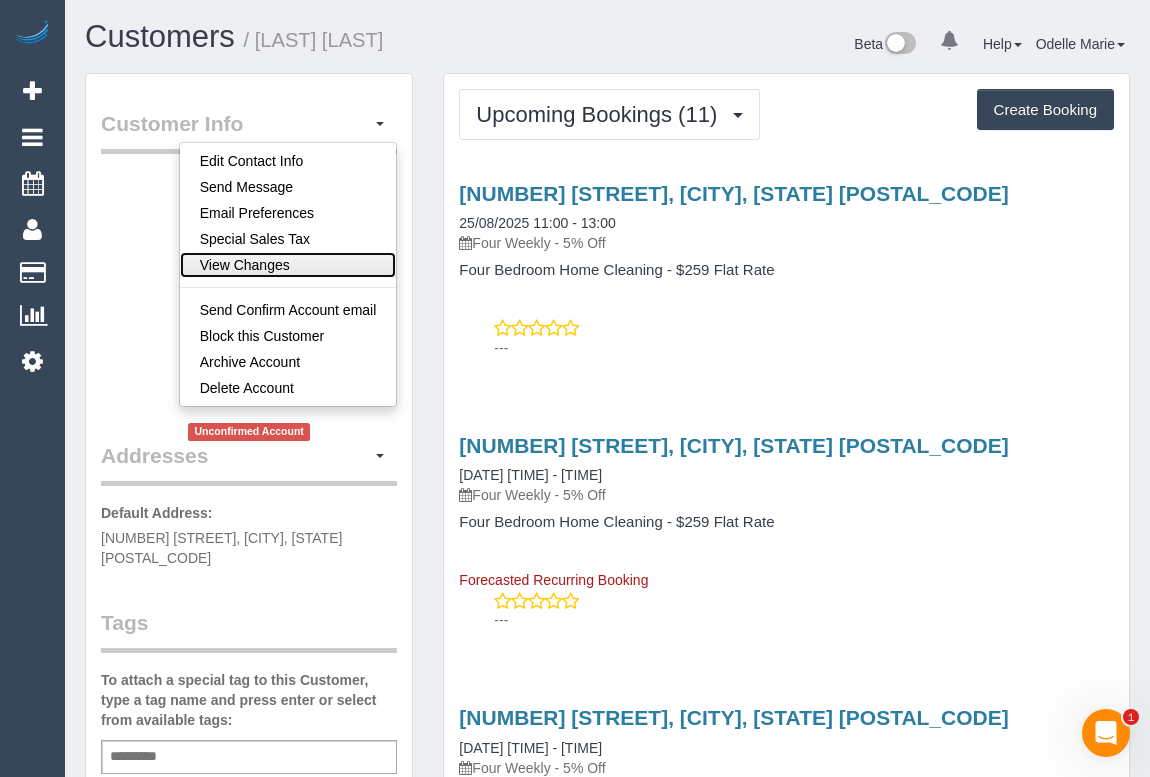 click on "View Changes" at bounding box center (288, 265) 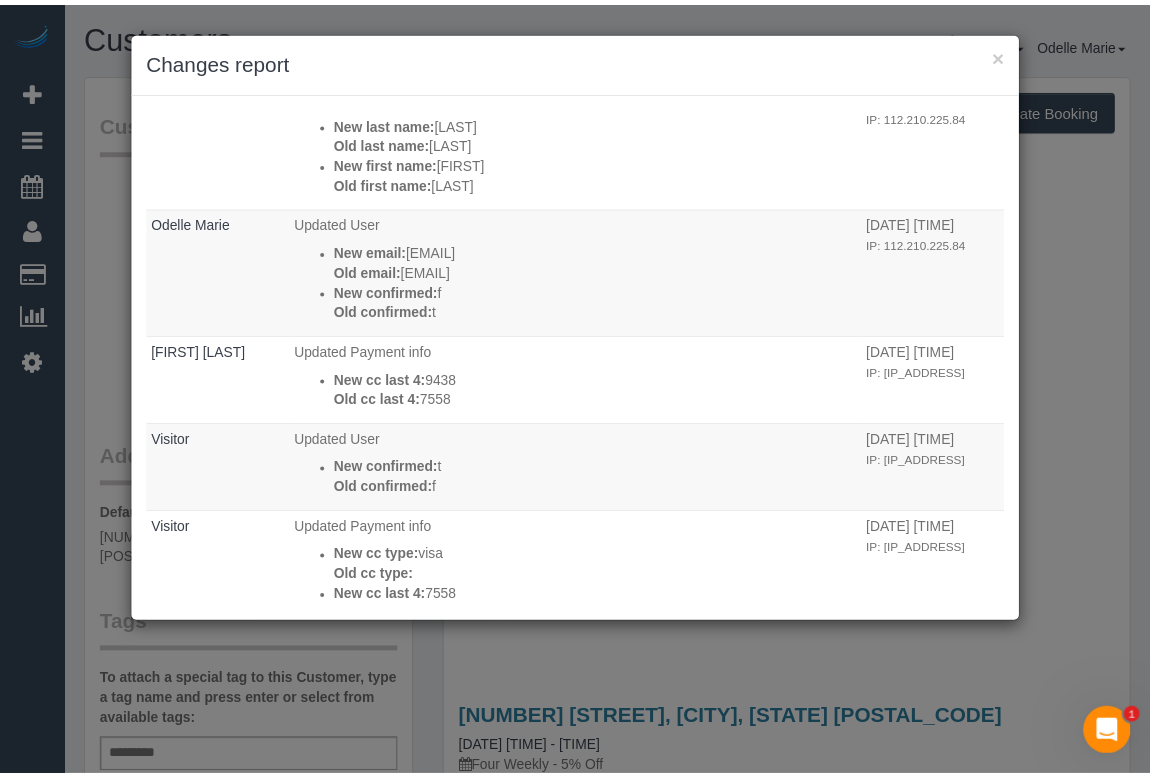 scroll, scrollTop: 818, scrollLeft: 0, axis: vertical 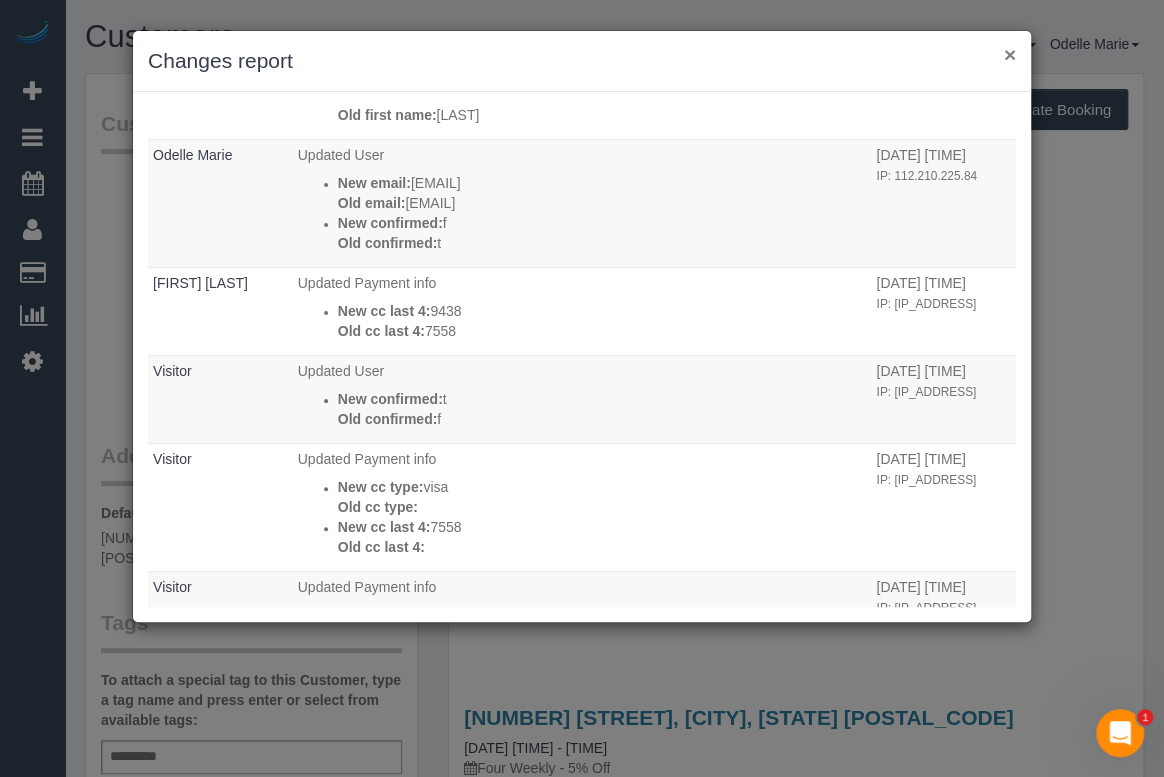 click on "×" at bounding box center [1010, 54] 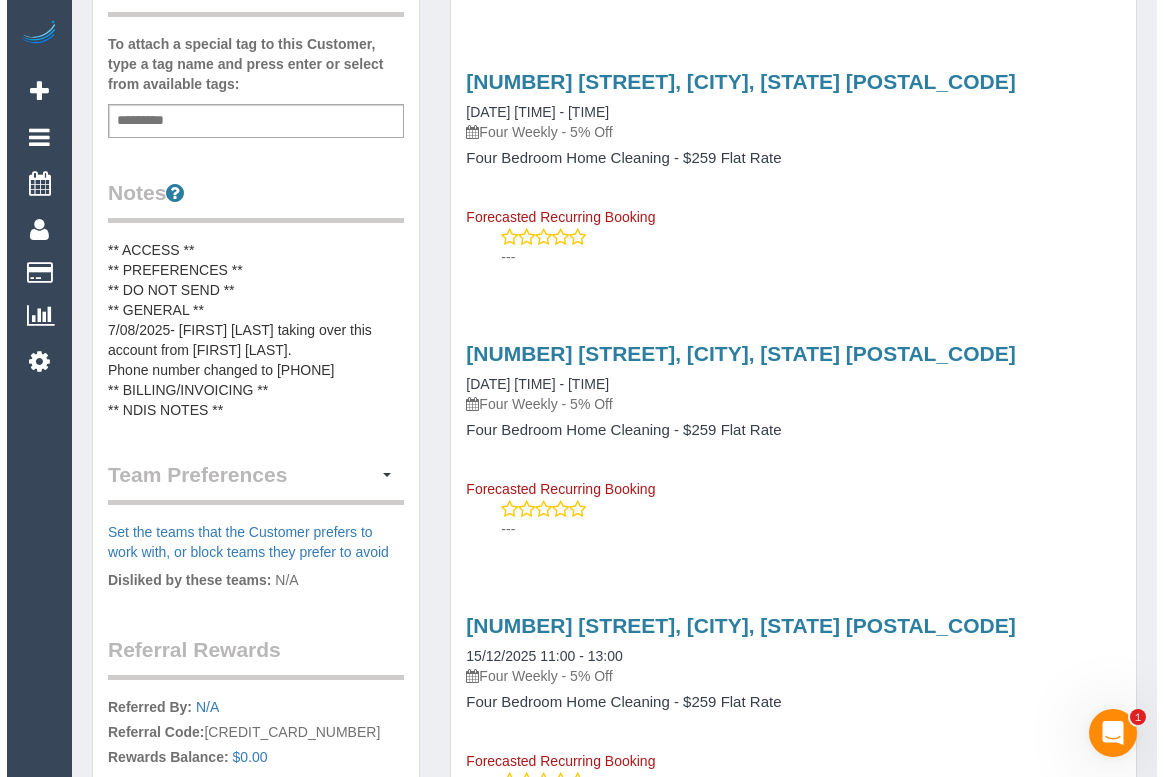 scroll, scrollTop: 0, scrollLeft: 0, axis: both 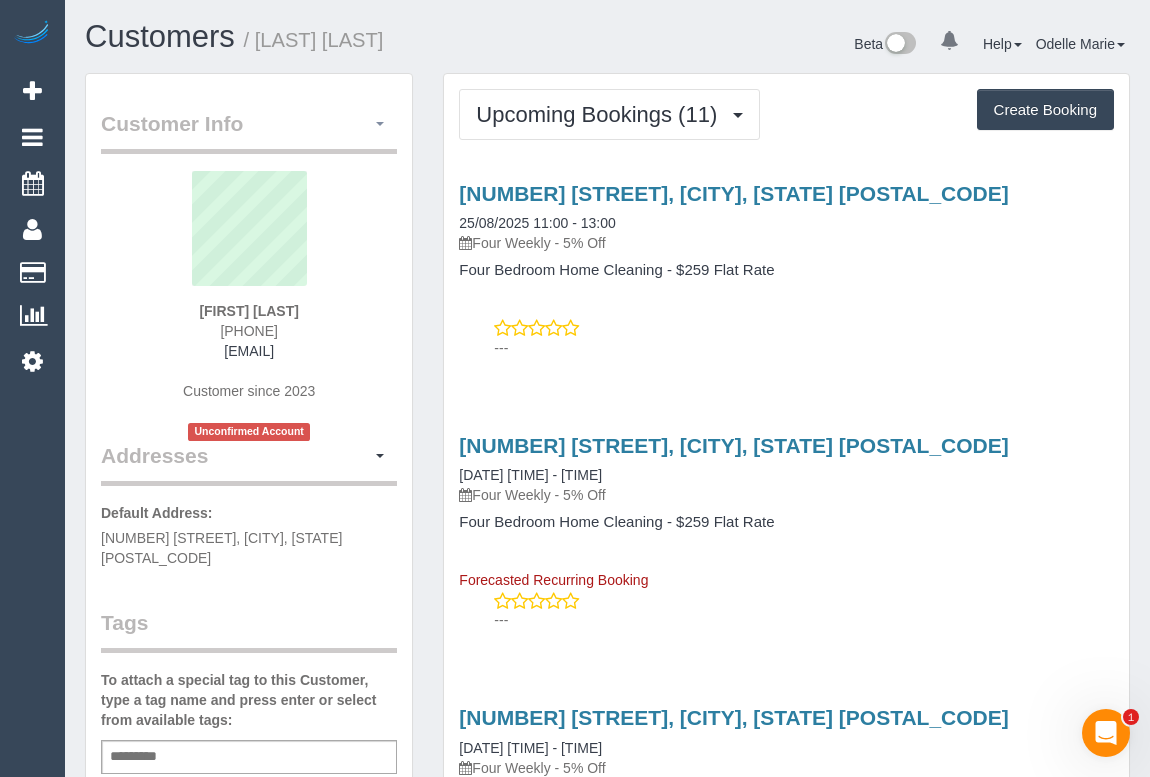 click at bounding box center [380, 124] 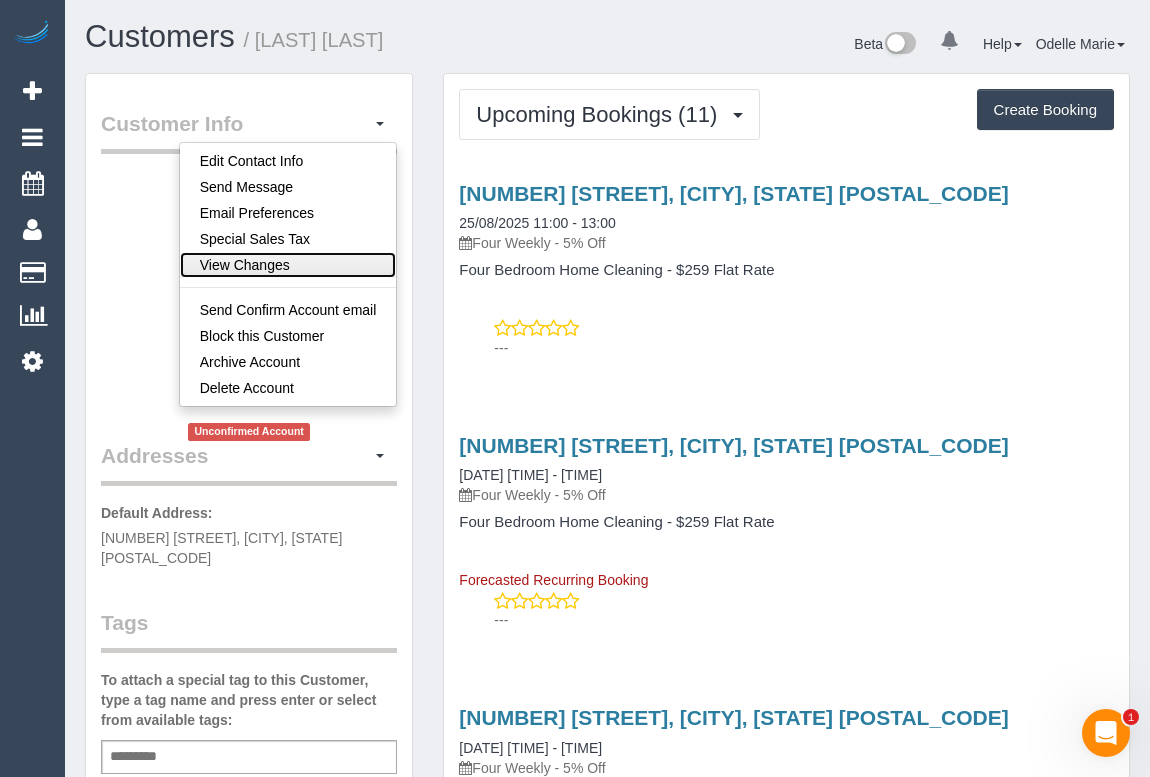 click on "View Changes" at bounding box center [288, 265] 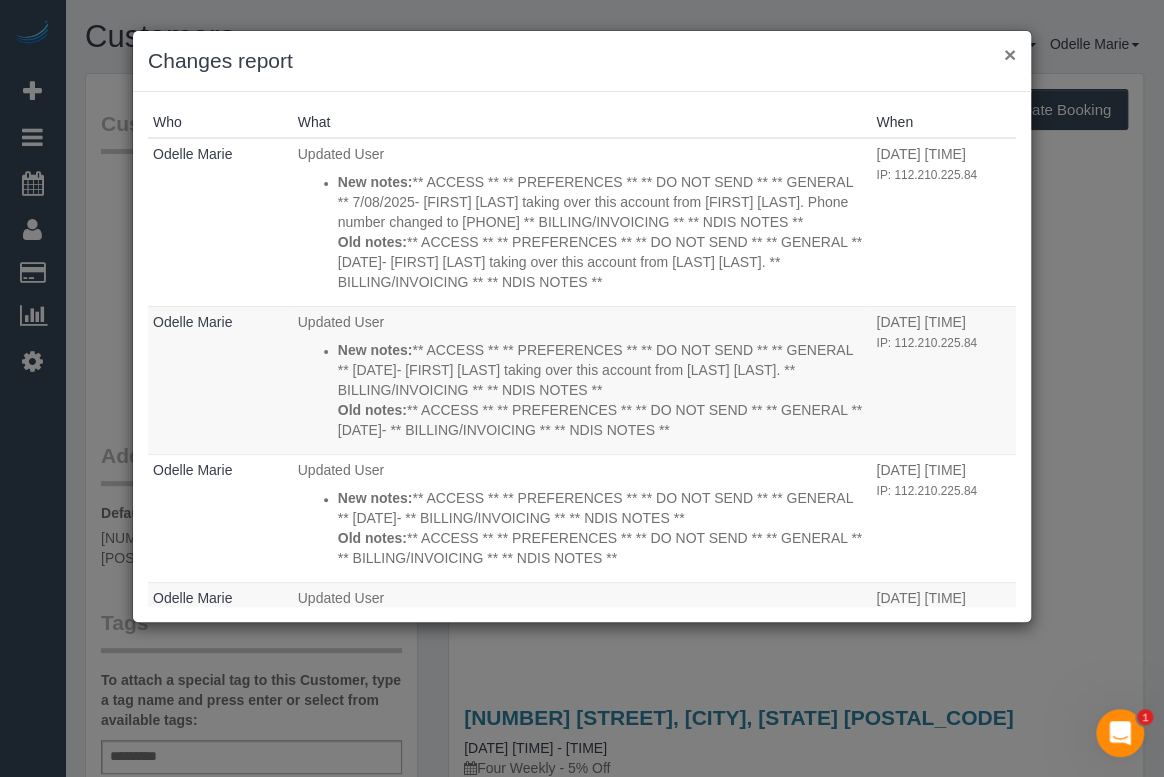 click on "×" at bounding box center [1010, 54] 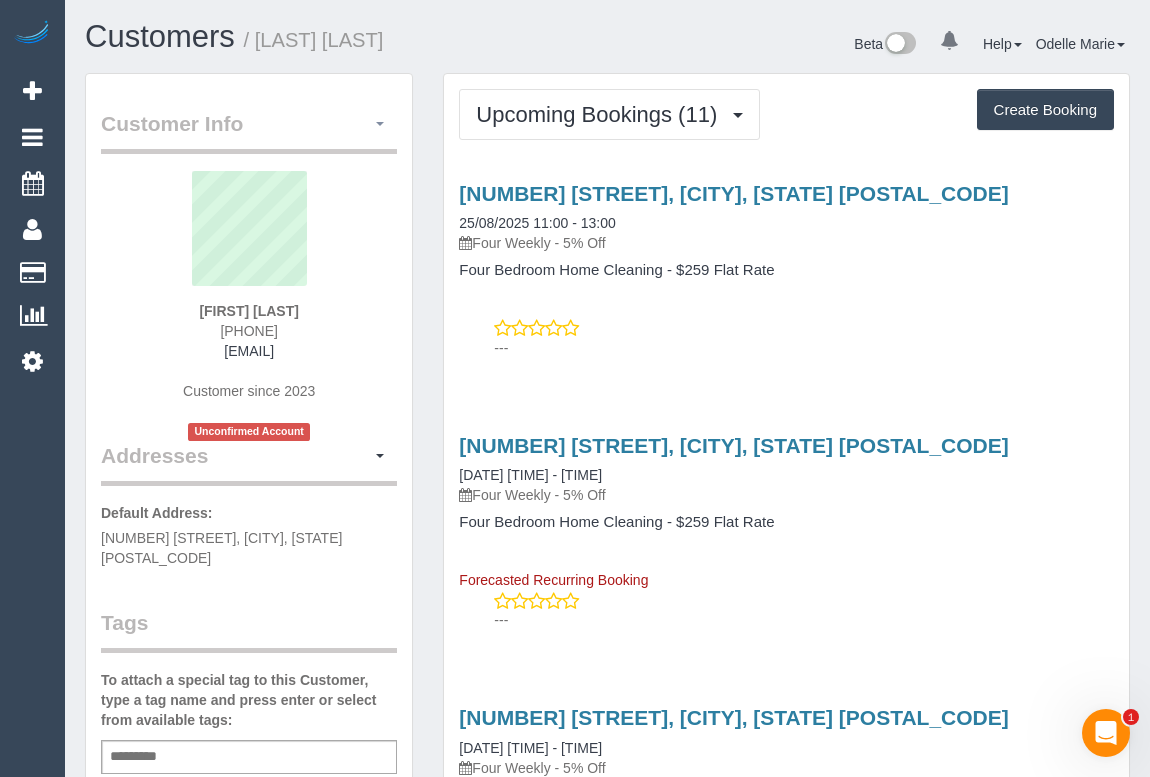click at bounding box center [380, 124] 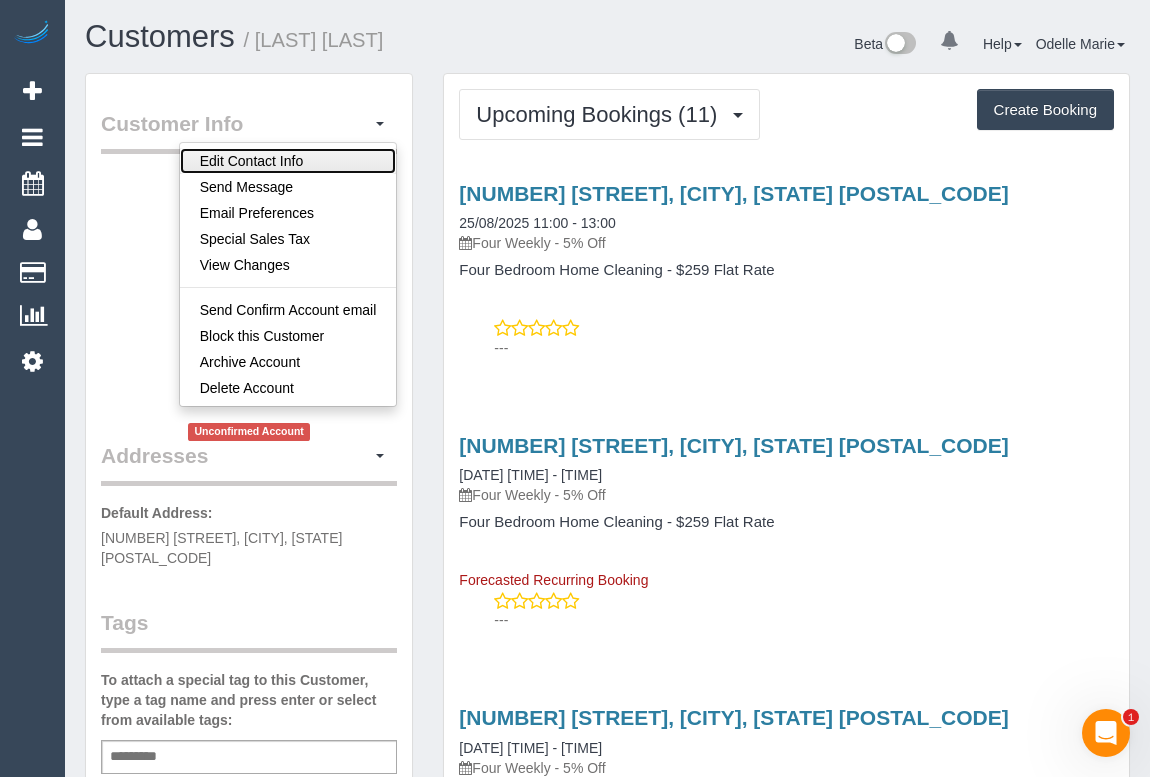 click on "Edit Contact Info" at bounding box center (288, 161) 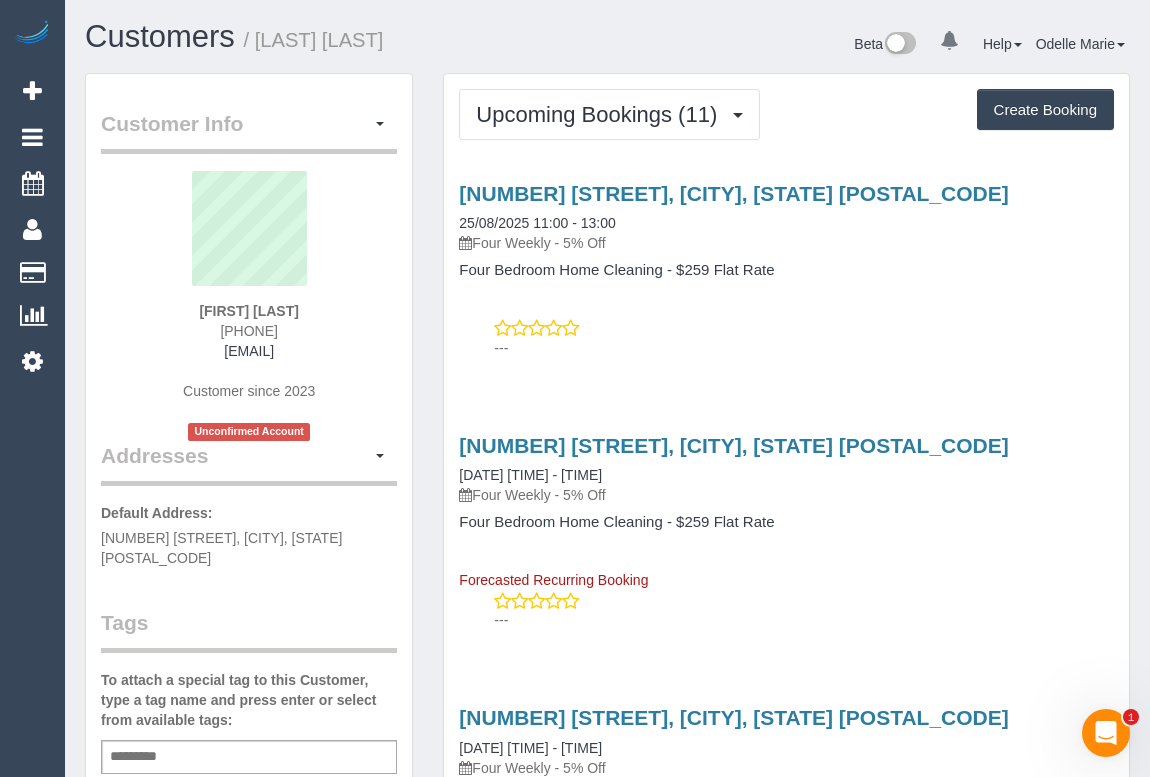 select on "VIC" 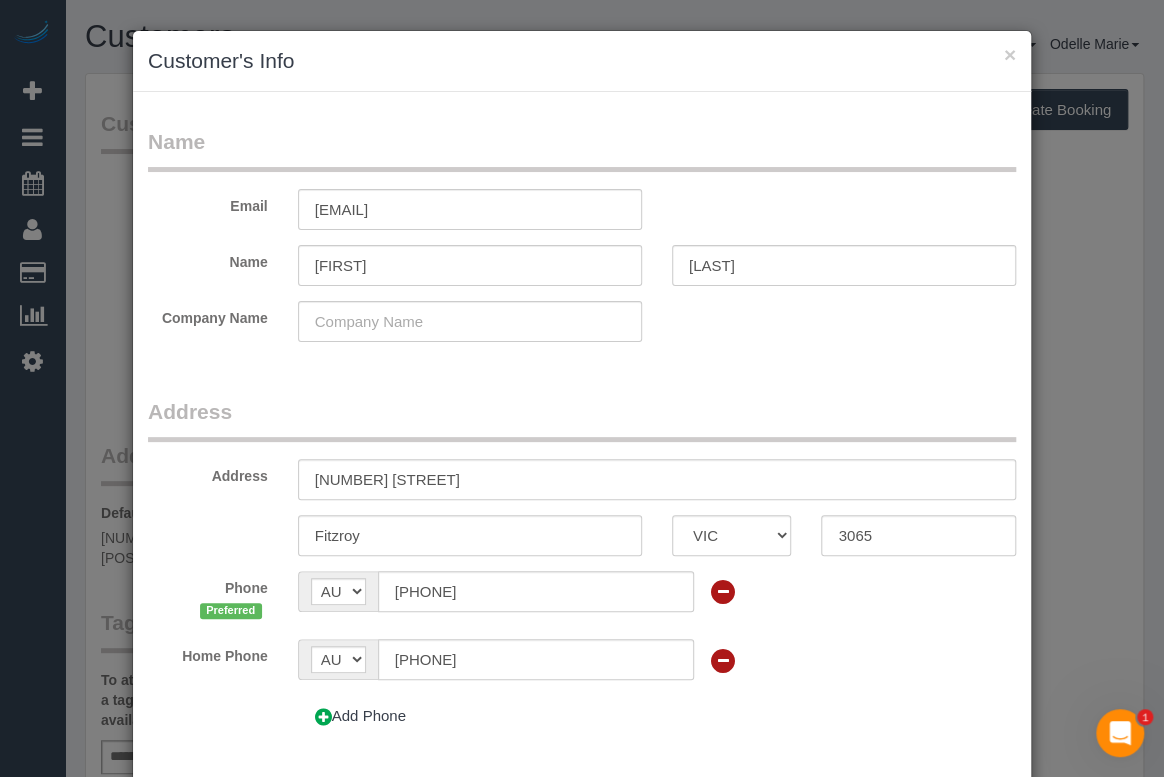 click on "Name
Email
jennifermclarney@hotmail.co.uk
Name
Jennifer
Mclarney
Company Name
Address
Address
70 Little George Street
Fitzroy
ACT NSW NT QLD SA TAS VIC WA
3065
Phone
Preferred
AF AL DZ AD AO AI AQ AG AR AM AW AU AT AZ BS BH BD BB BY BE BZ BJ BM BT BO BA BW BR GB IO BN BG BF BI KH CM CA CV BQ KY CF TD CL CN CX CC CO KM CD CG CK CR HR CU CW CY CZ CI DK DJ DM DO TL EC EG SV GQ ER EE" at bounding box center [582, 439] 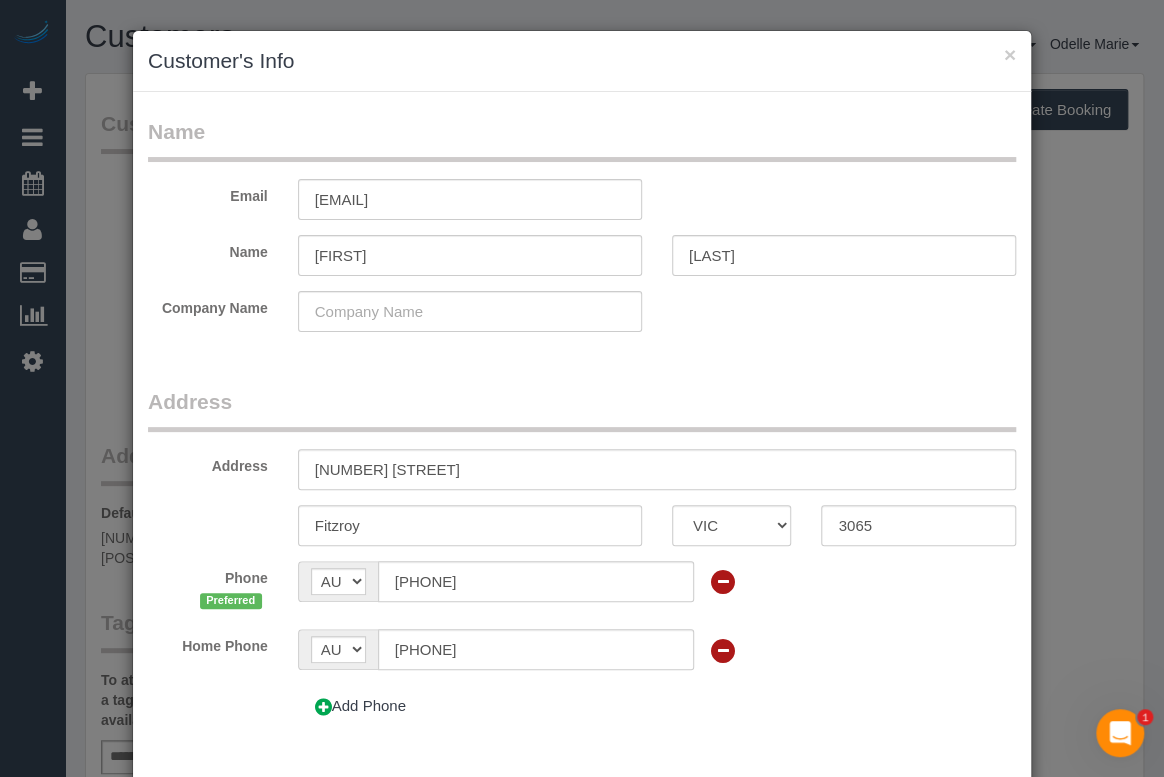 scroll, scrollTop: 14, scrollLeft: 0, axis: vertical 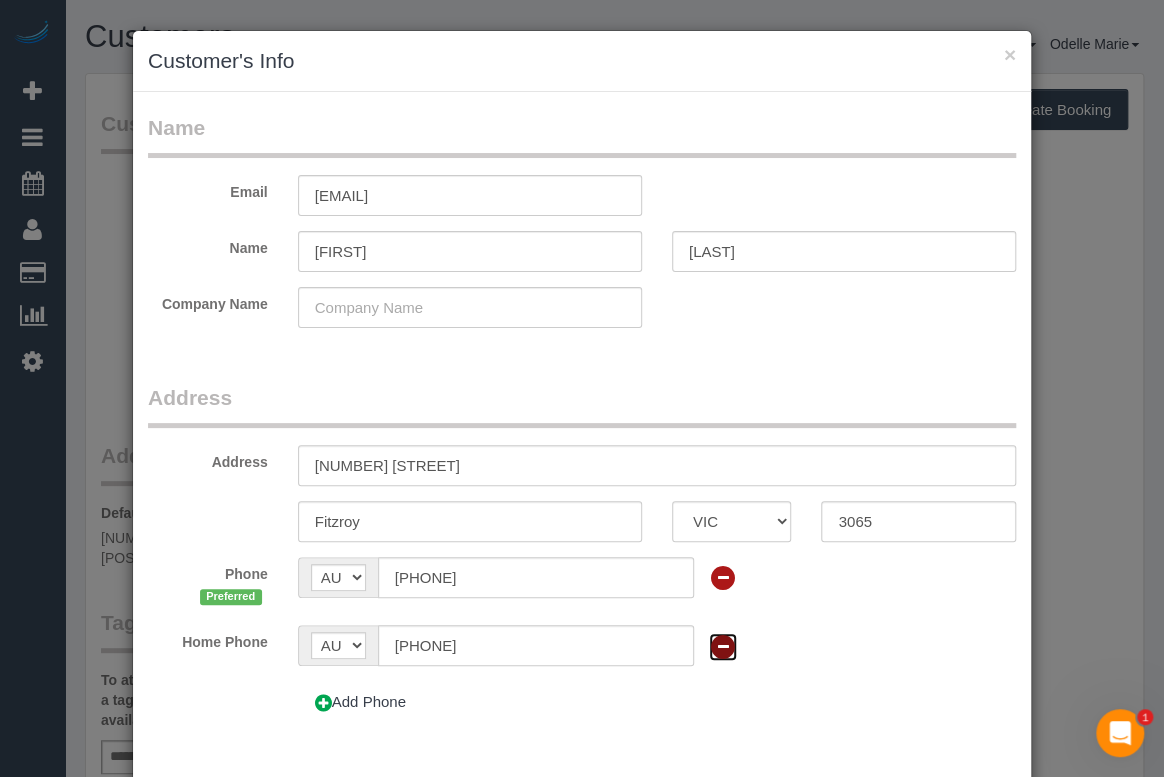 click at bounding box center (723, 647) 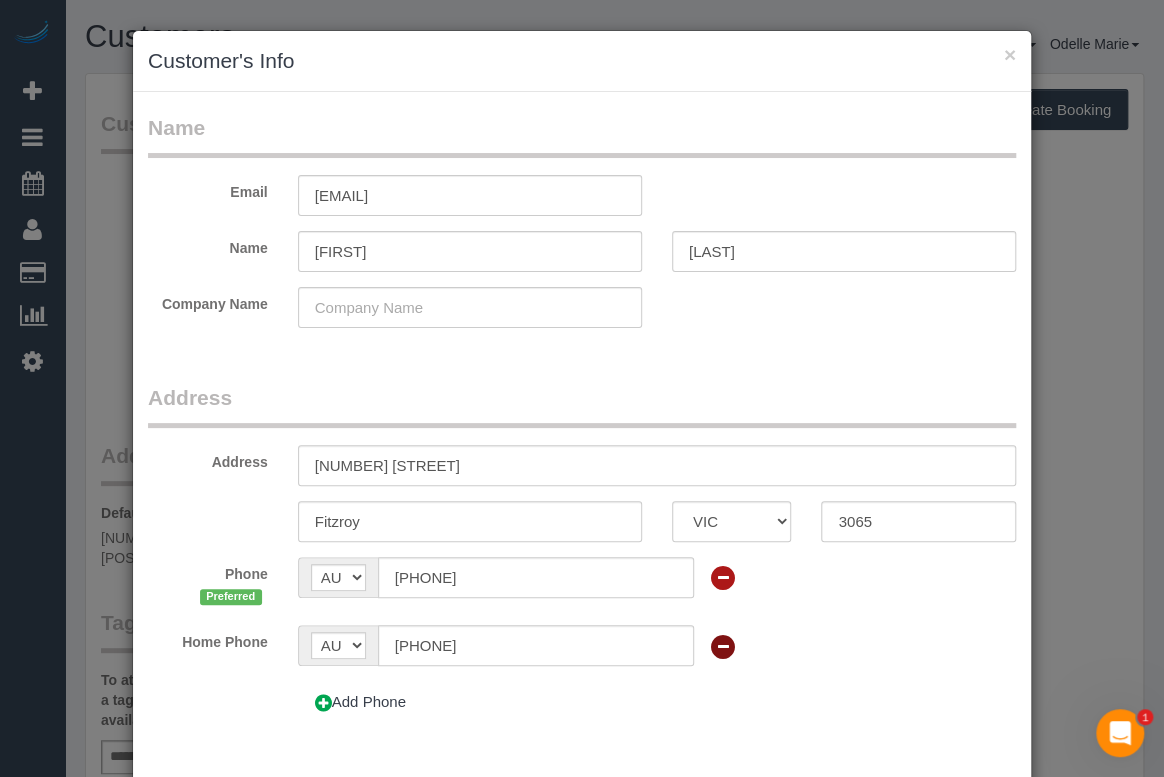 scroll, scrollTop: 0, scrollLeft: 0, axis: both 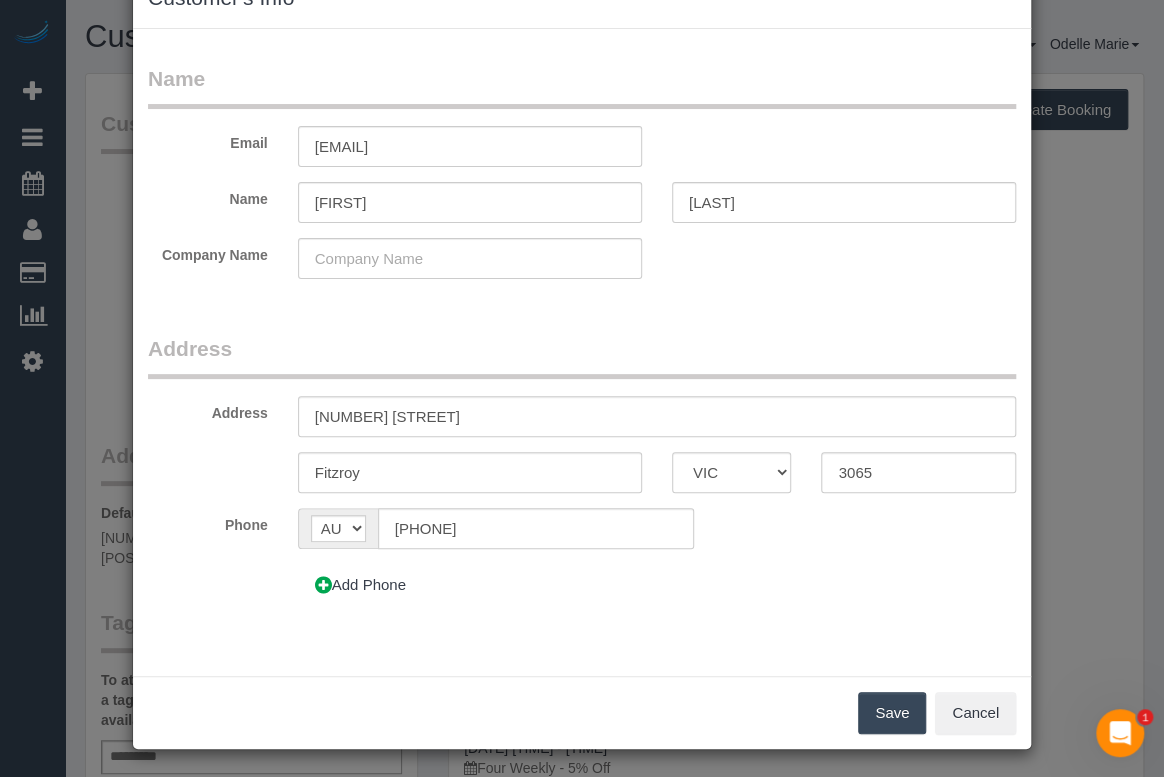 click on "Save" at bounding box center [892, 713] 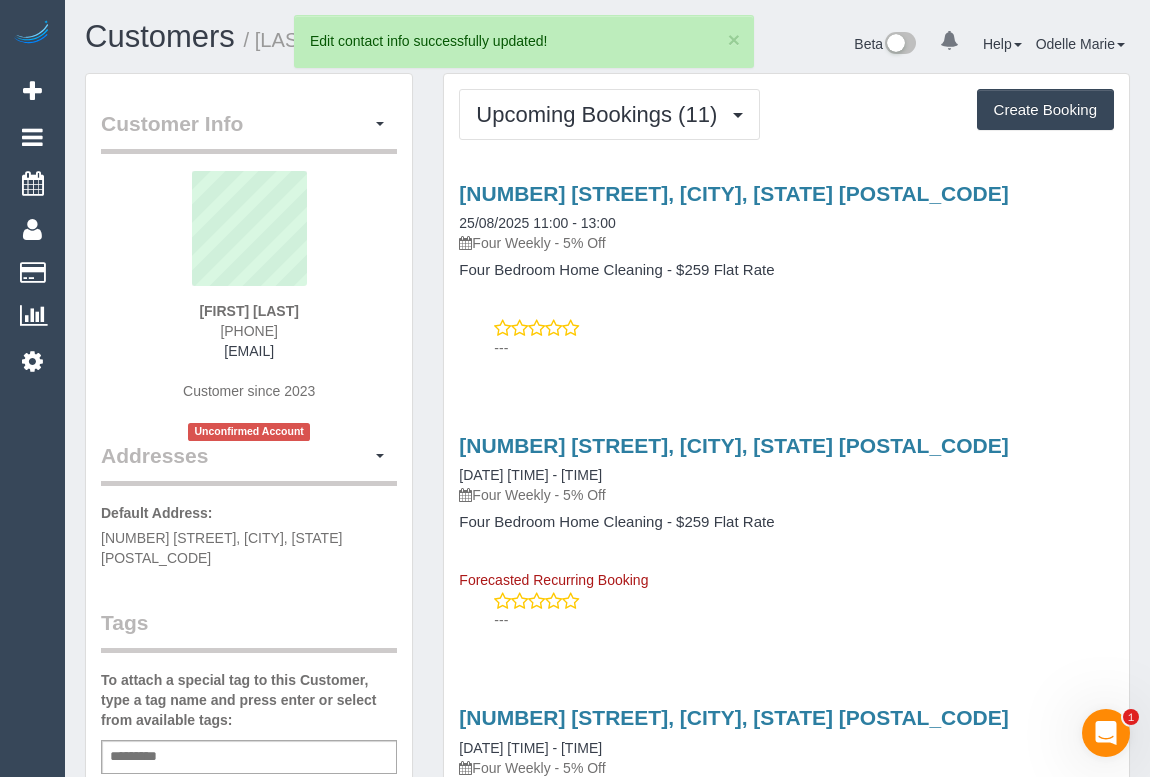click on "Service
Feedback
70 Little George Street, Fitzroy, VIC 3065
25/08/2025 11:00 - 13:00
Four Weekly - 5% Off
Four Bedroom Home Cleaning  - $259 Flat Rate
---
70 Little George Street, Fitzroy, VIC 3065
22/09/2025 11:00 - 13:00
Four Weekly - 5% Off" at bounding box center [786, 1626] 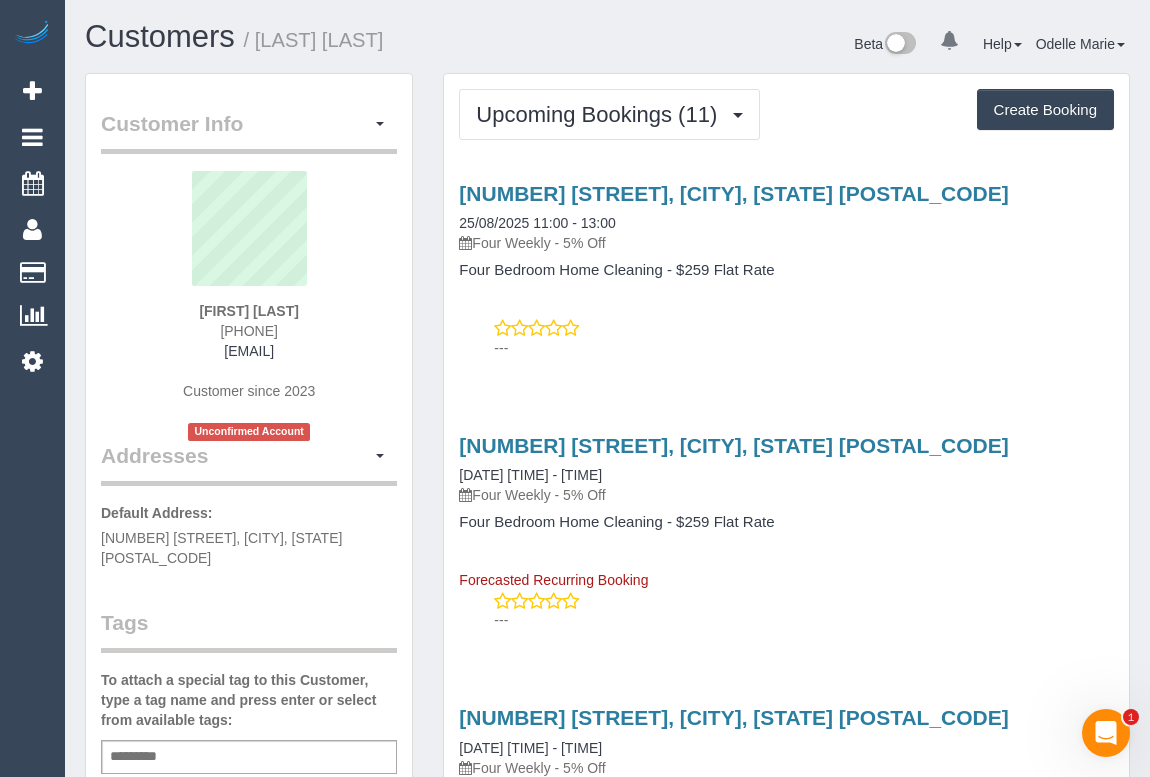 drag, startPoint x: 186, startPoint y: 332, endPoint x: 292, endPoint y: 332, distance: 106 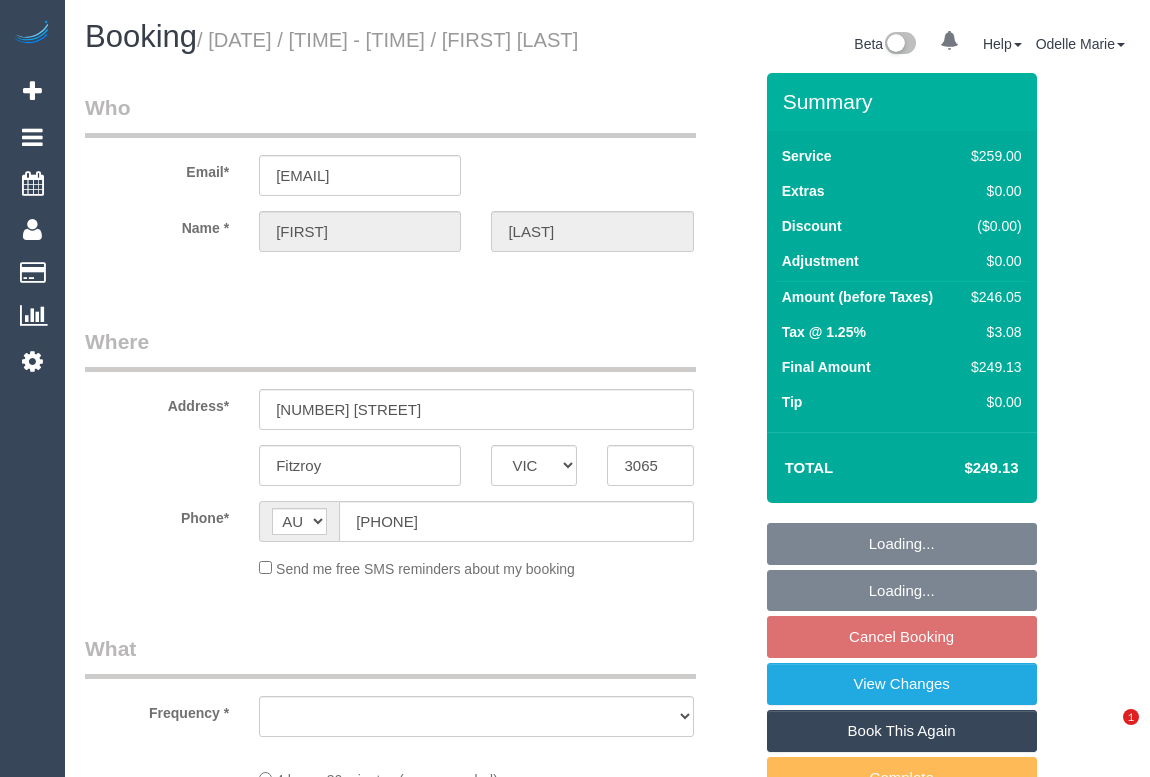 select on "VIC" 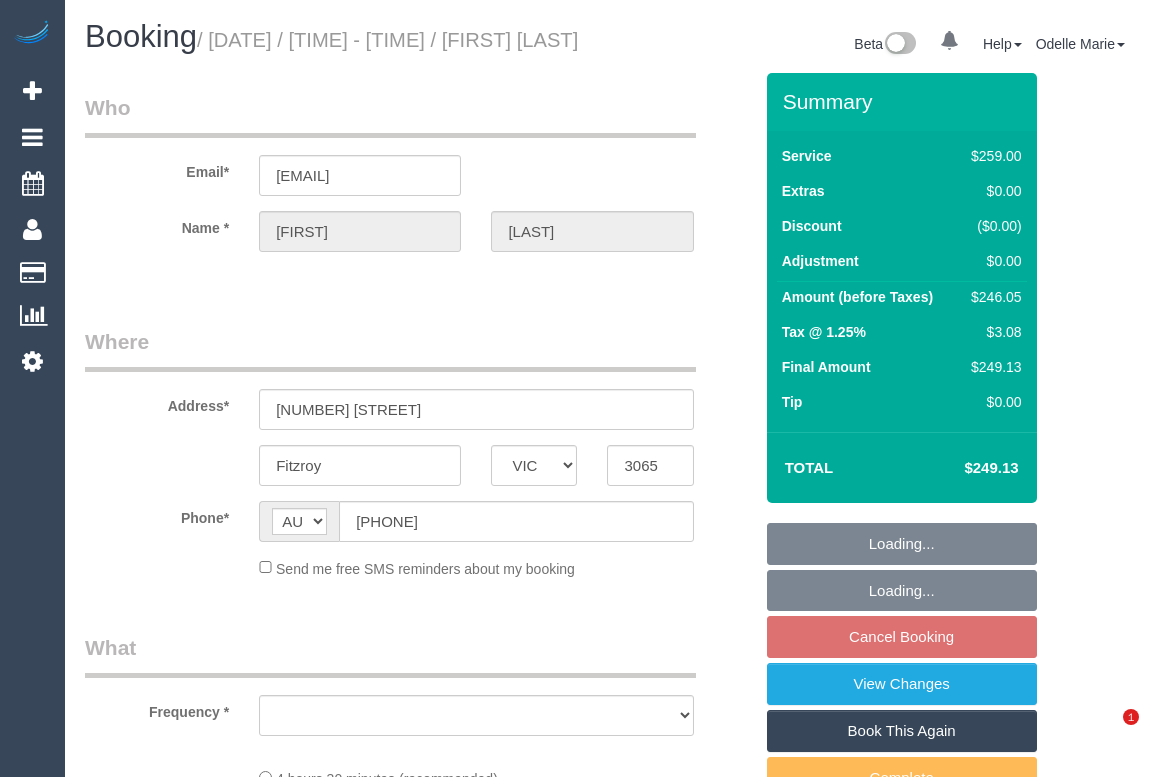 scroll, scrollTop: 0, scrollLeft: 0, axis: both 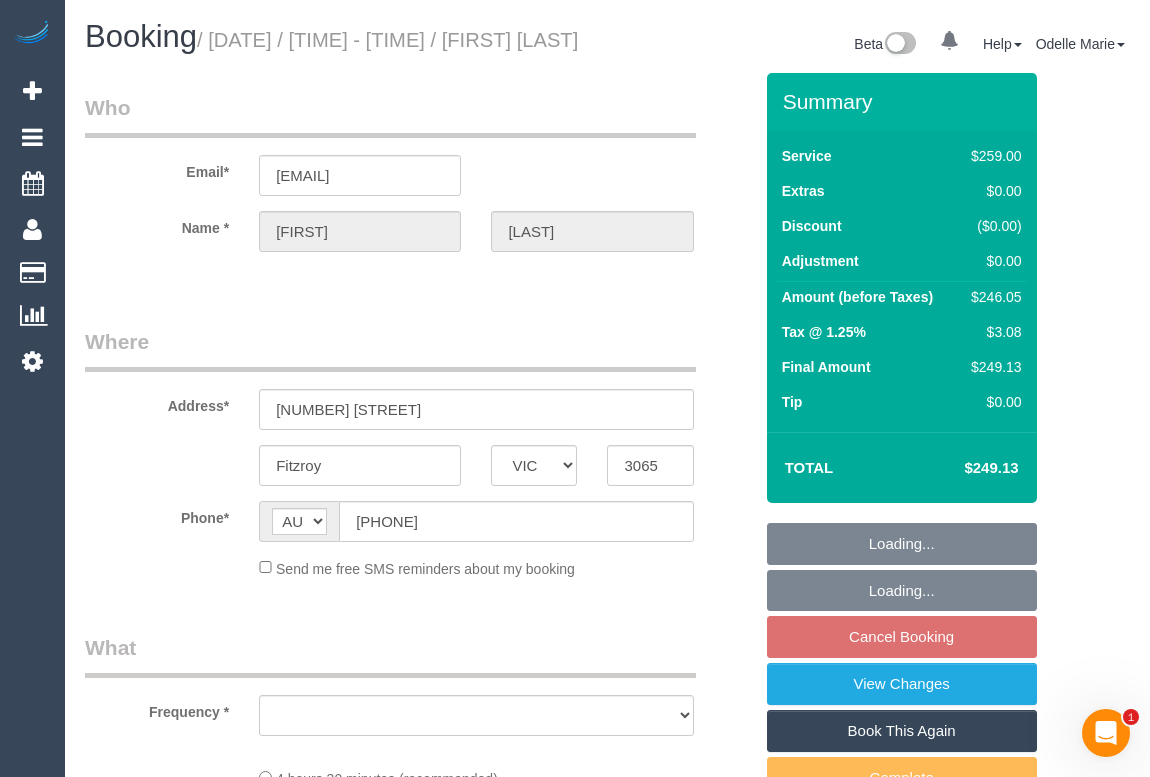 select on "string:stripe-pm_1NLKCL2GScqysDRVWATdeySV" 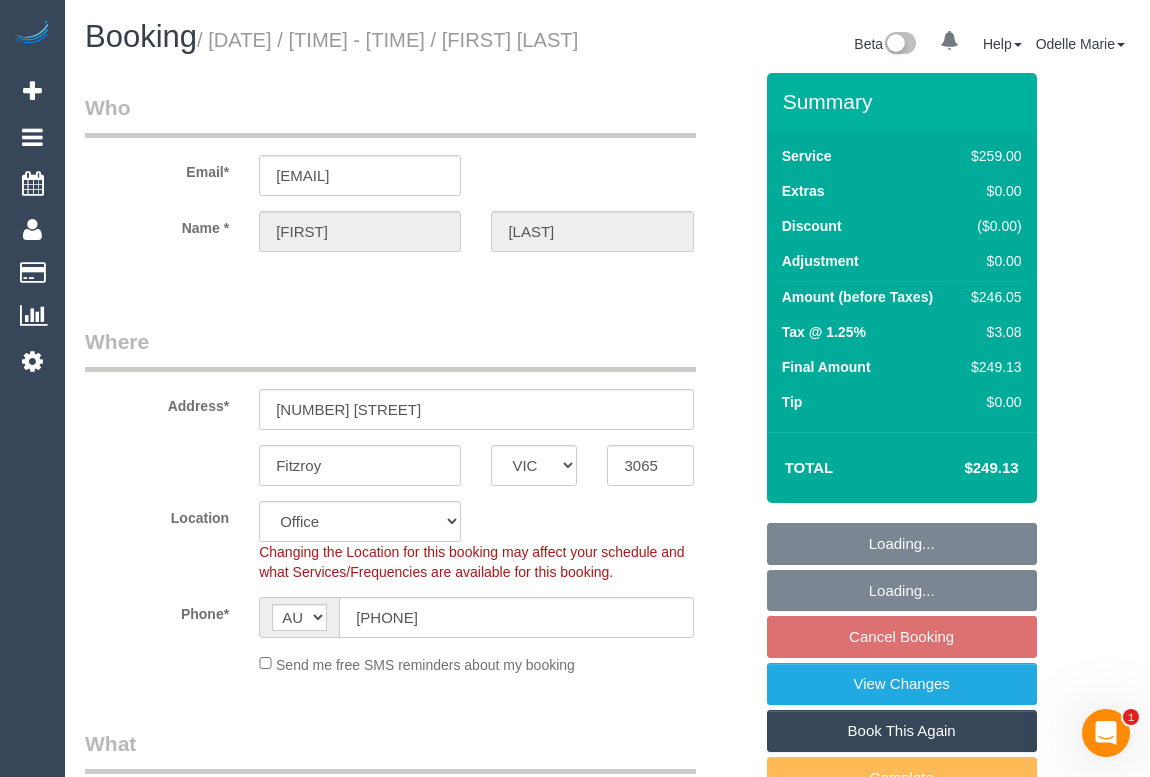 select on "object:675" 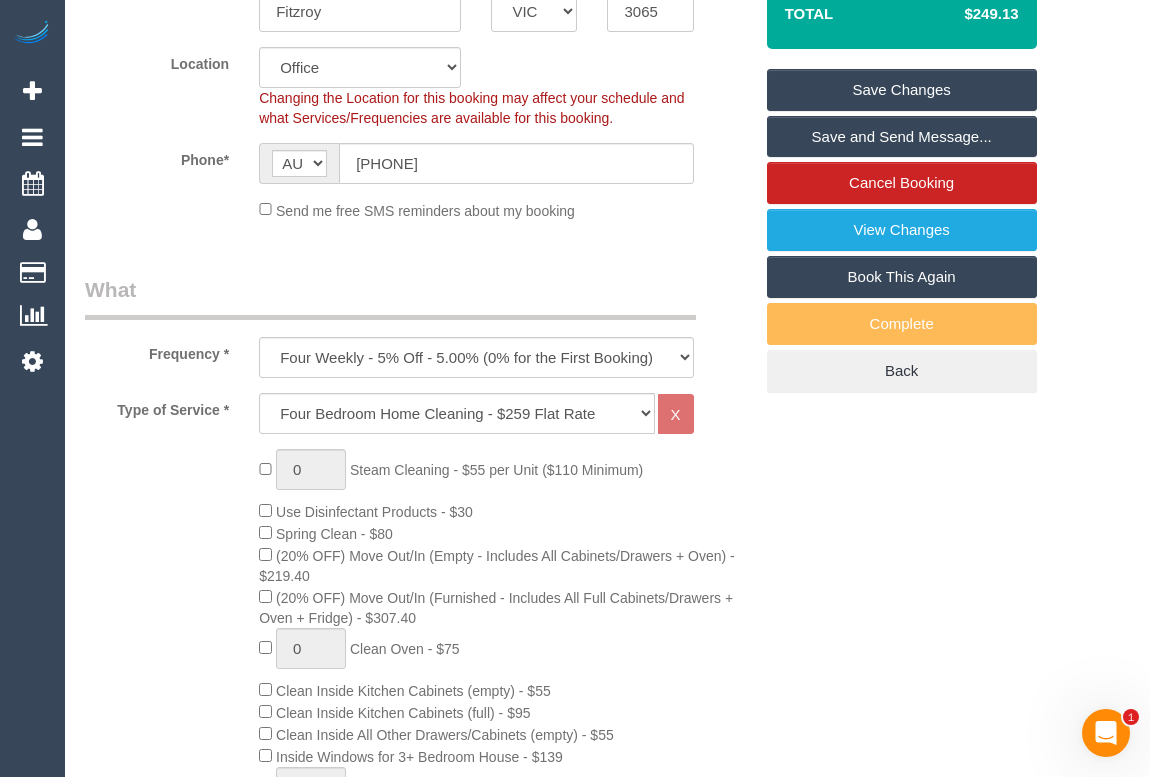 scroll, scrollTop: 181, scrollLeft: 0, axis: vertical 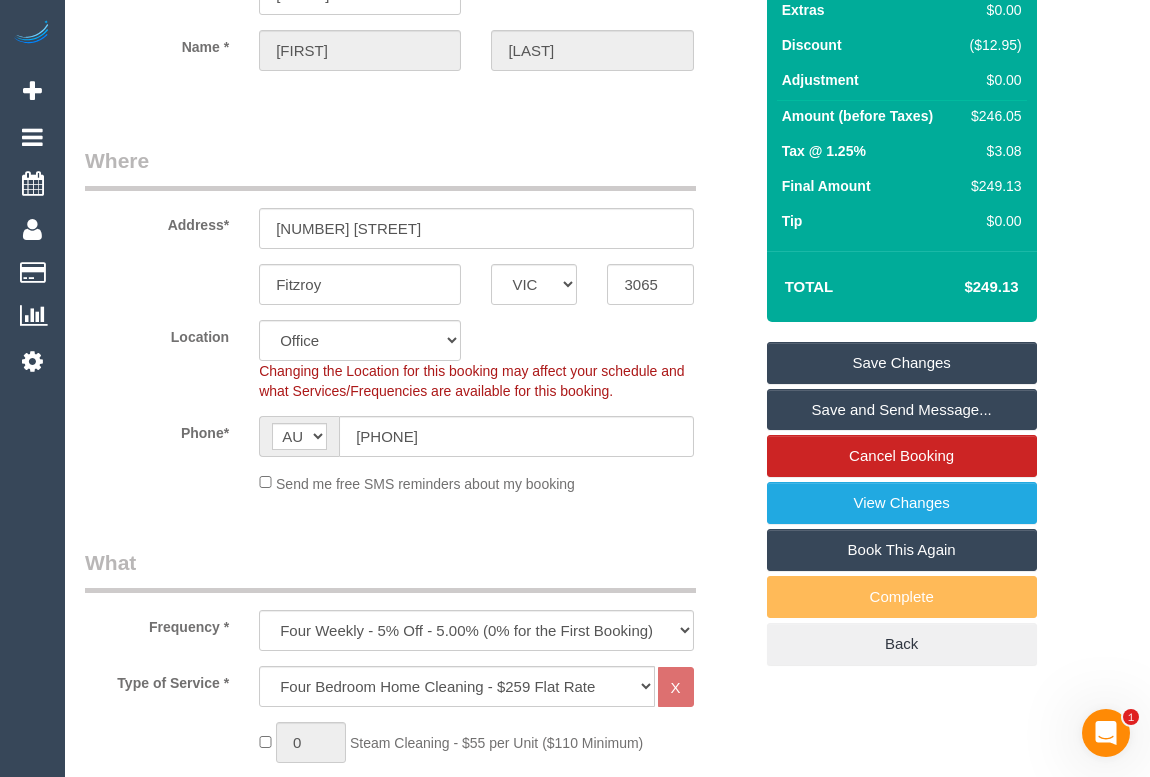 click on "Who
Email*
jennifermclarney@hotmail.co.uk
Name *
Jennifer
Mclarney
Where
Address*
70 Little George Street
Fitzroy
ACT
NSW
NT
QLD
SA
TAS
VIC
WA
3065
Location
Office City East (North) East (South) Inner East Inner North (East) Inner North (West) Inner South East Inner West North (East) North (West) Outer East Outer North (East) Outer North (West) Outer South East Outer West South East (East) South East (West) West (North) West (South) ZG - Central ZG - East ZG - North ZG - South" at bounding box center (418, 1920) 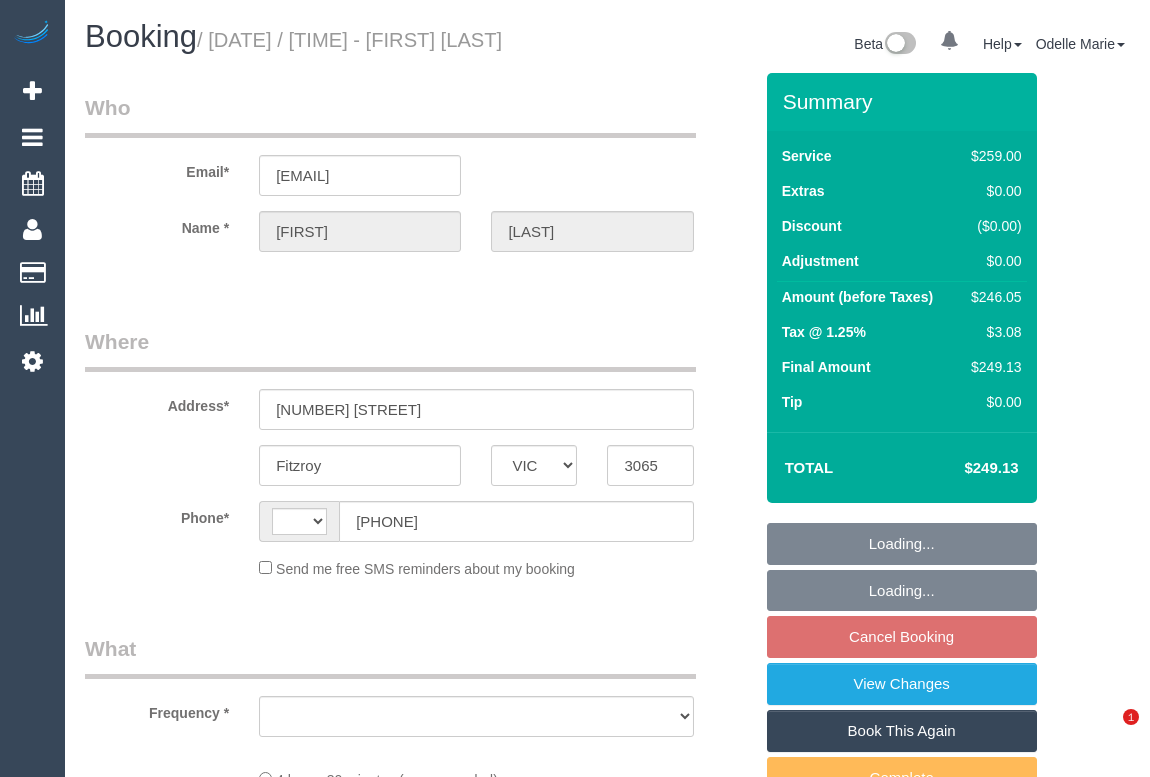 select on "VIC" 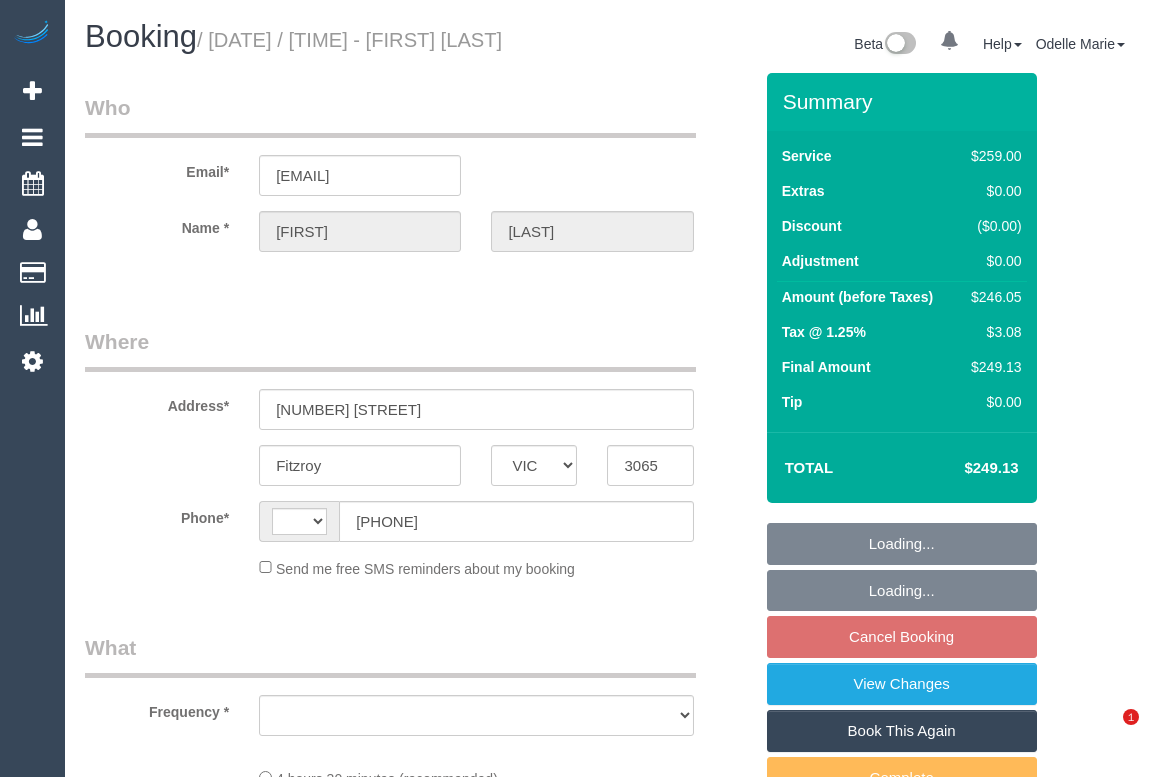 scroll, scrollTop: 0, scrollLeft: 0, axis: both 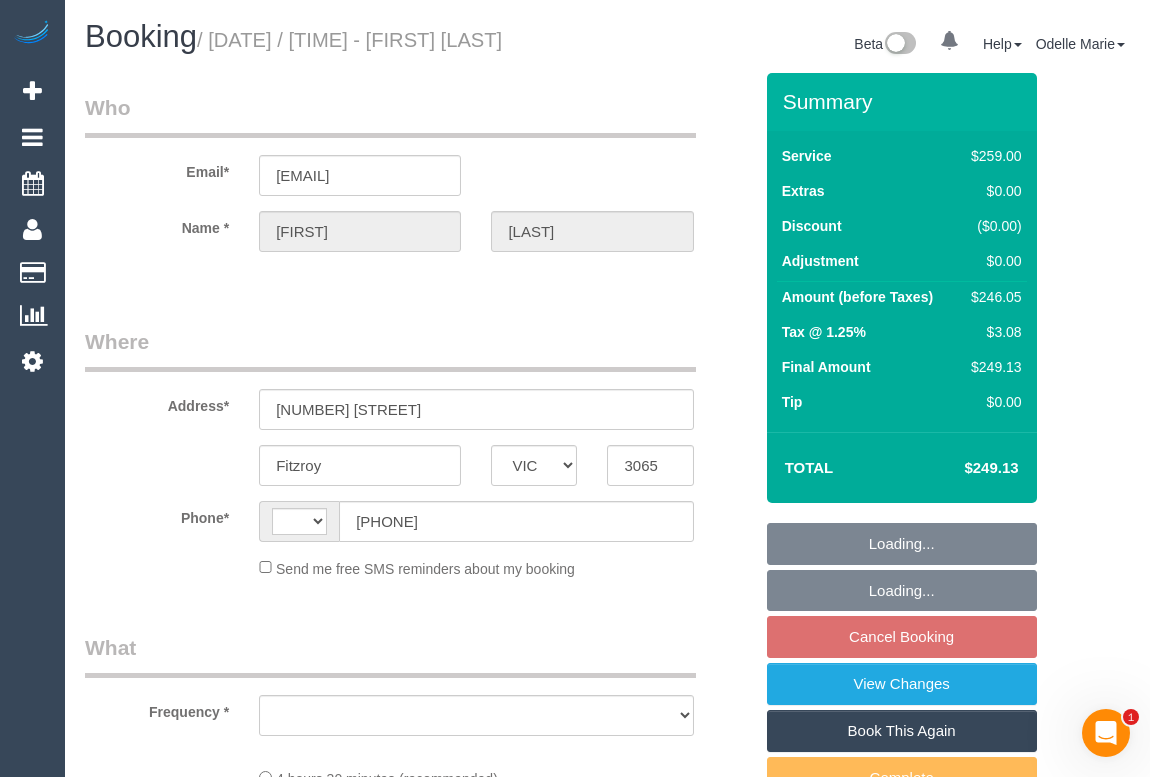 select on "string:AU" 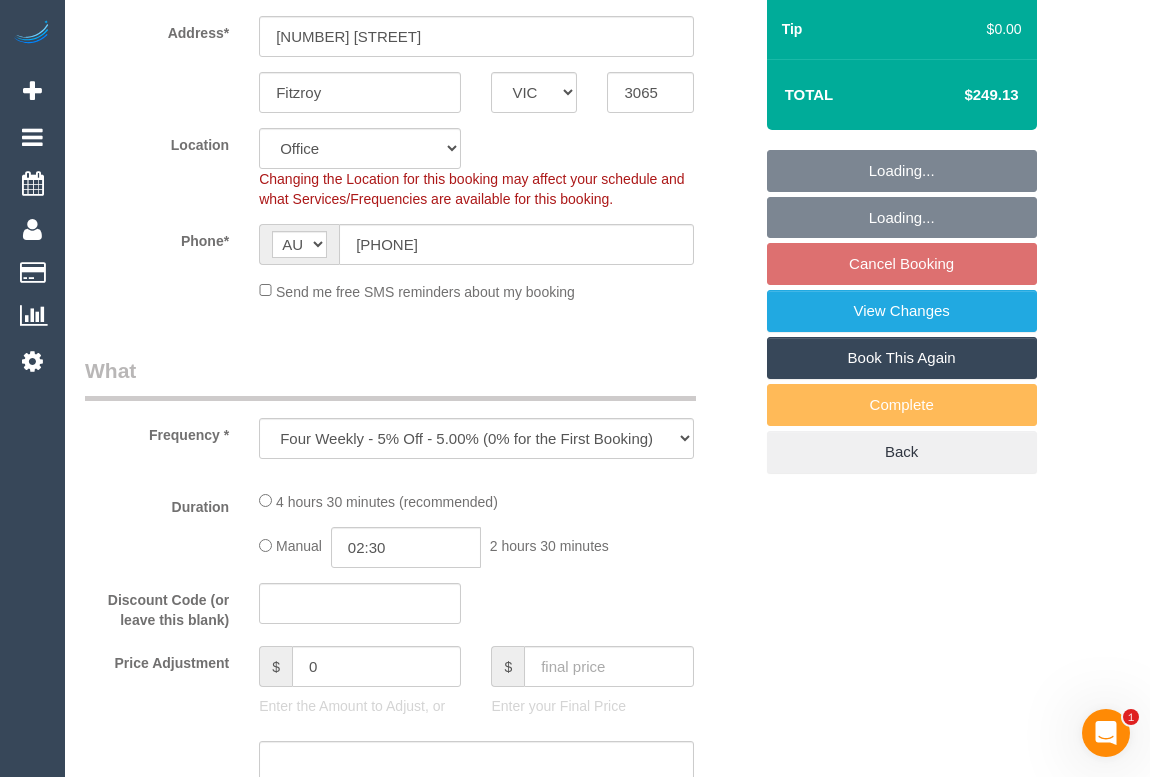 select on "string:stripe-pm_1NLKCL2GScqysDRVWATdeySV" 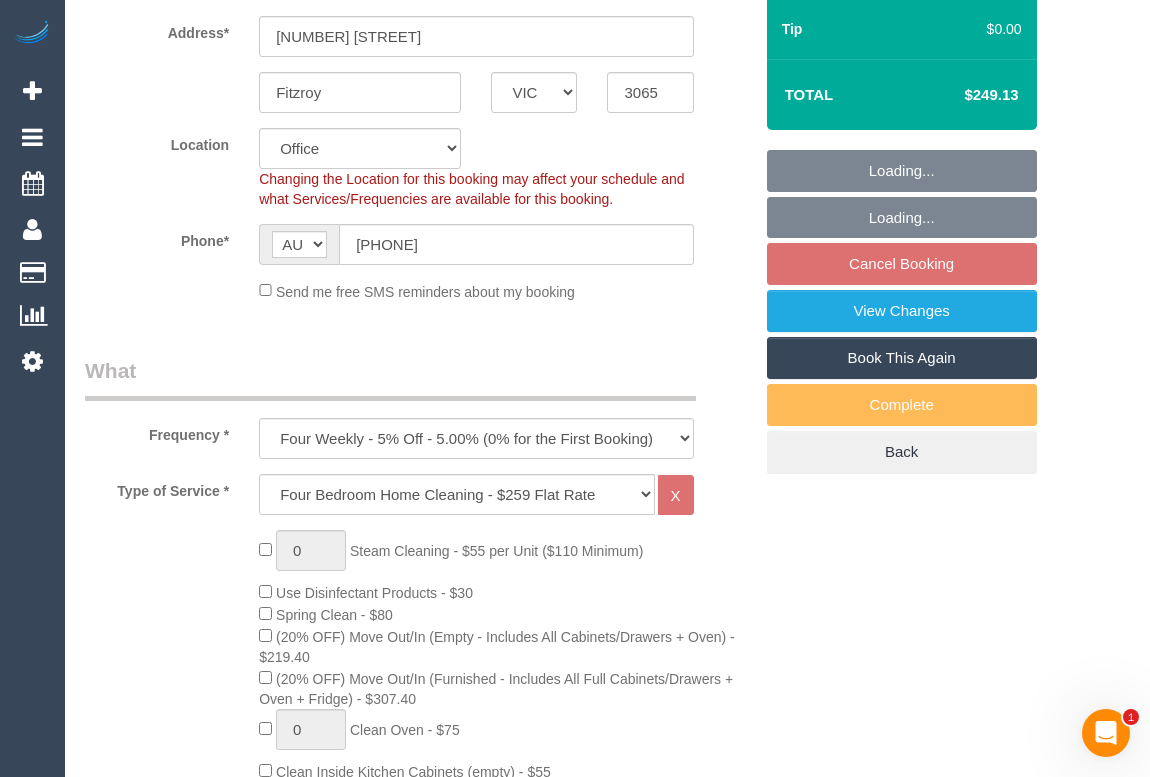 select on "object:1906" 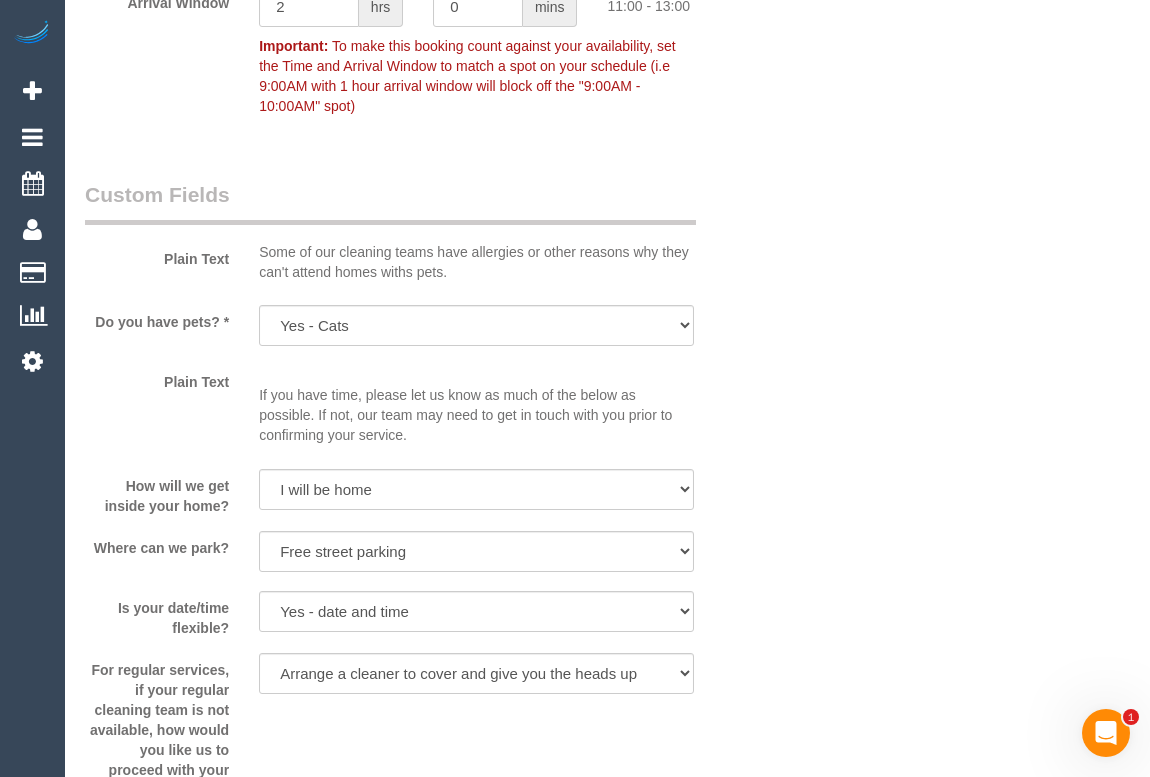 click on "Who
Email*
[EMAIL]
Name *
[FIRST]
[LAST]
Where
Address*
[NUMBER] [STREET]
[CITY]
[POSTAL_CODE]
Location
[LOCATION] [LOCATION] [LOCATION] [LOCATION] [LOCATION] [LOCATION] [LOCATION] [LOCATION] [LOCATION] [LOCATION] [LOCATION] [LOCATION] [LOCATION] [LOCATION] [LOCATION] [LOCATION] [LOCATION] [LOCATION] [LOCATION] [LOCATION] [LOCATION] [LOCATION] [LOCATION]" at bounding box center [607, -314] 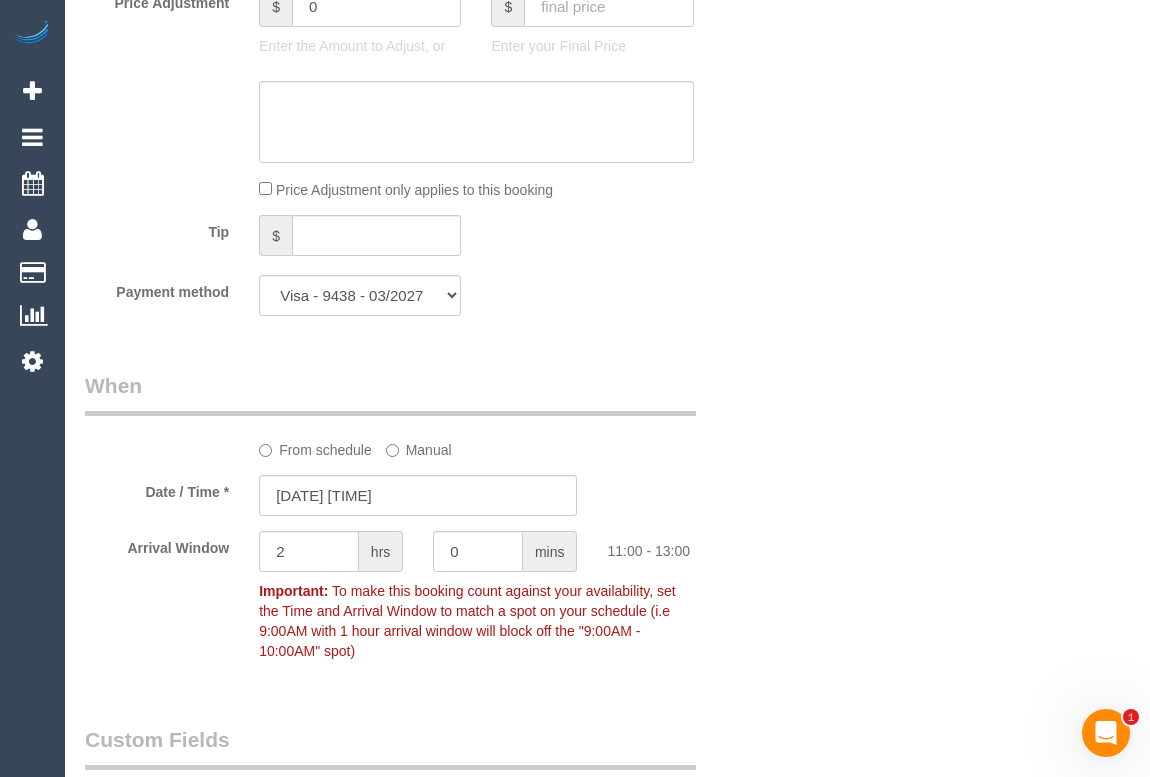 scroll, scrollTop: 1597, scrollLeft: 0, axis: vertical 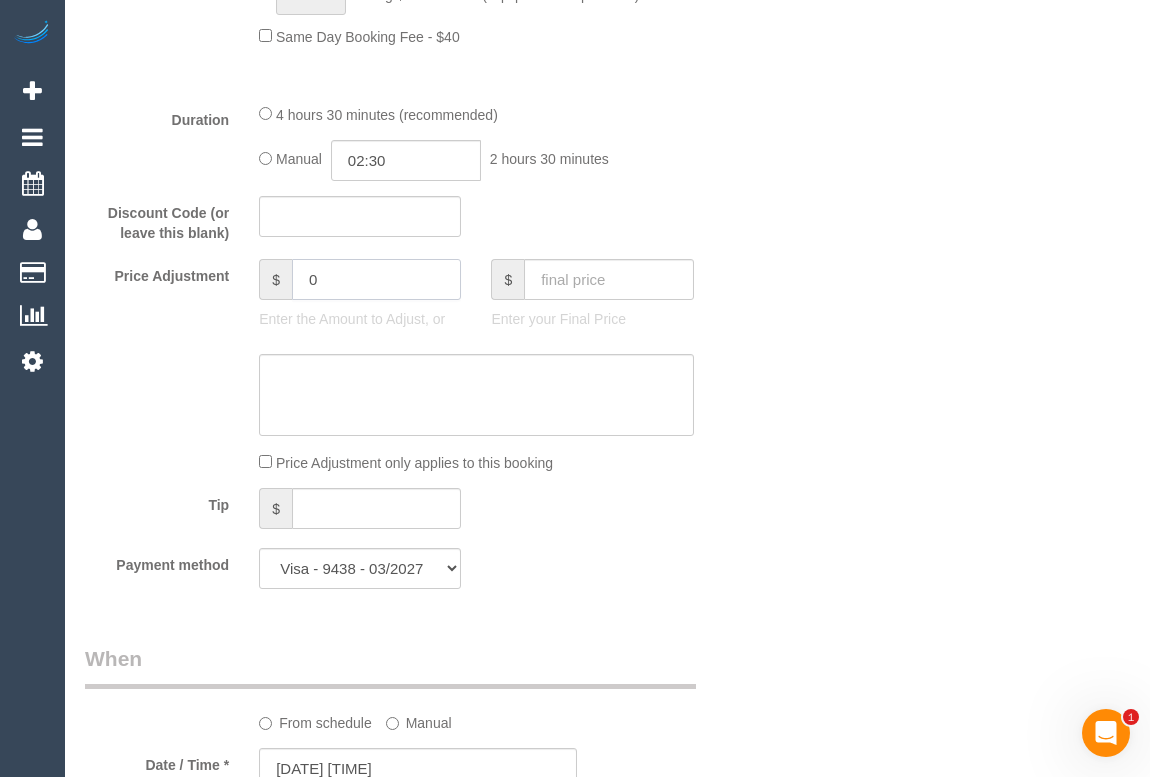 drag, startPoint x: 353, startPoint y: 306, endPoint x: 252, endPoint y: 303, distance: 101.04455 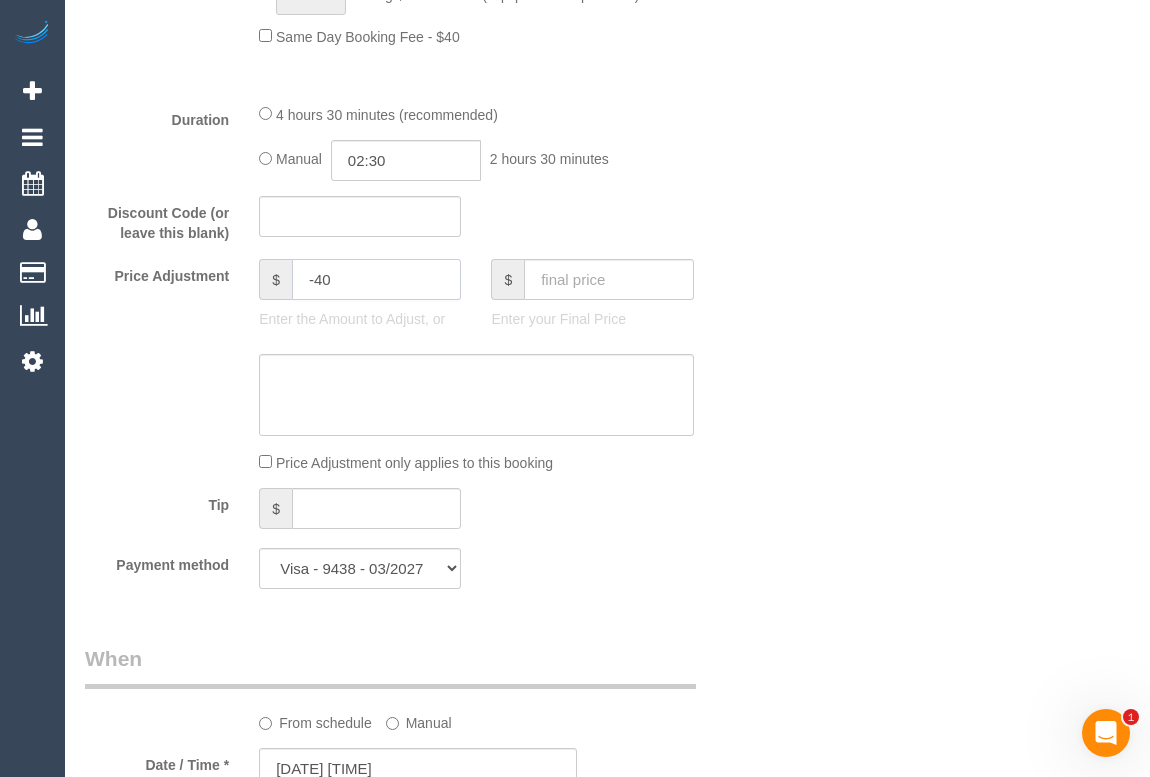 type on "-40" 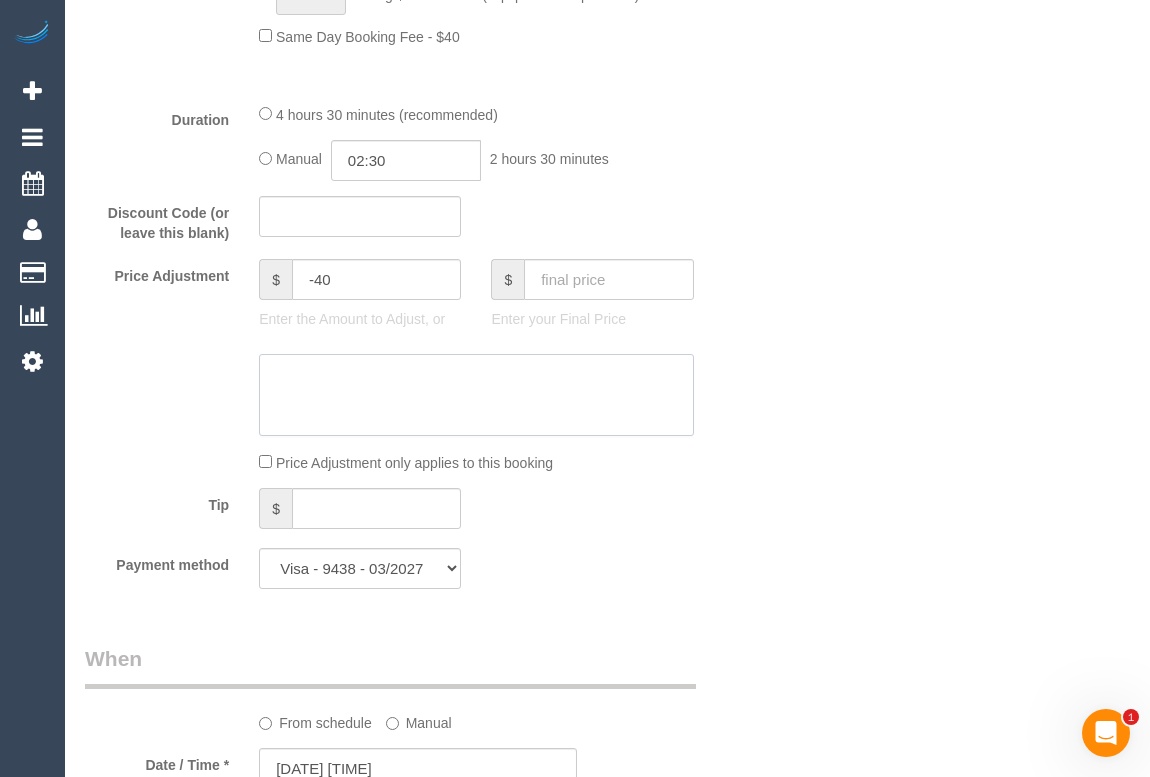 click 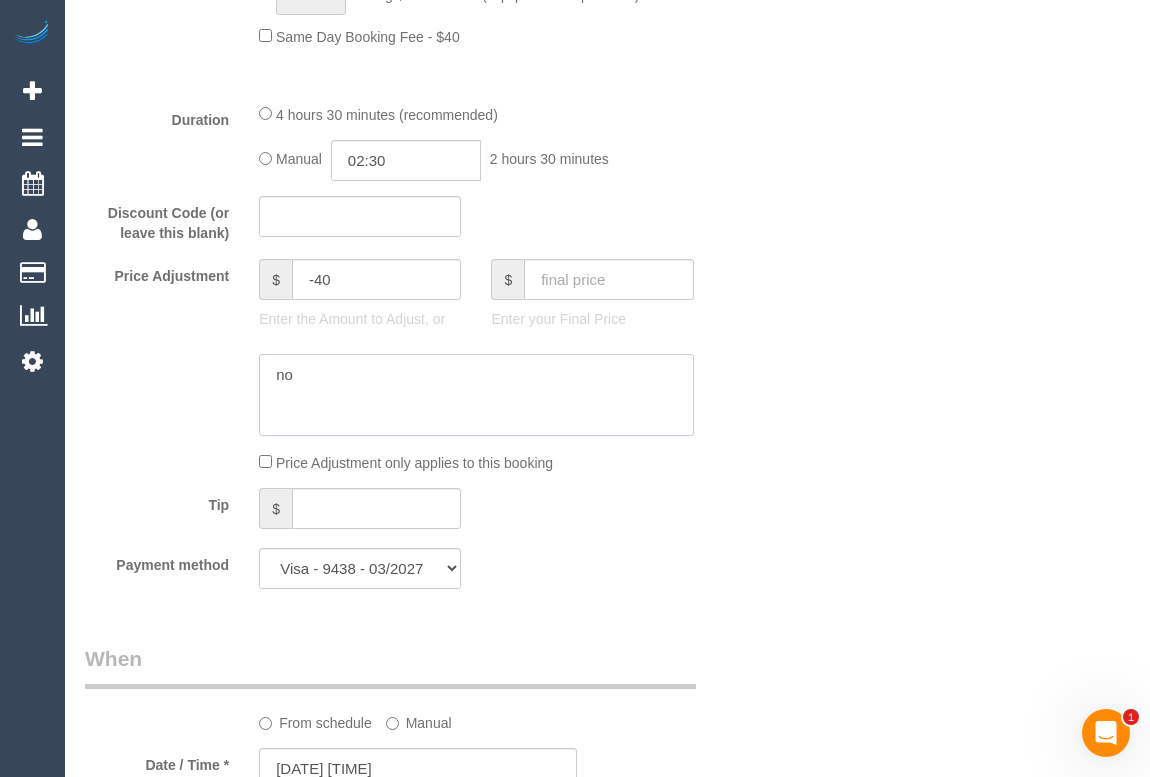 type on "n" 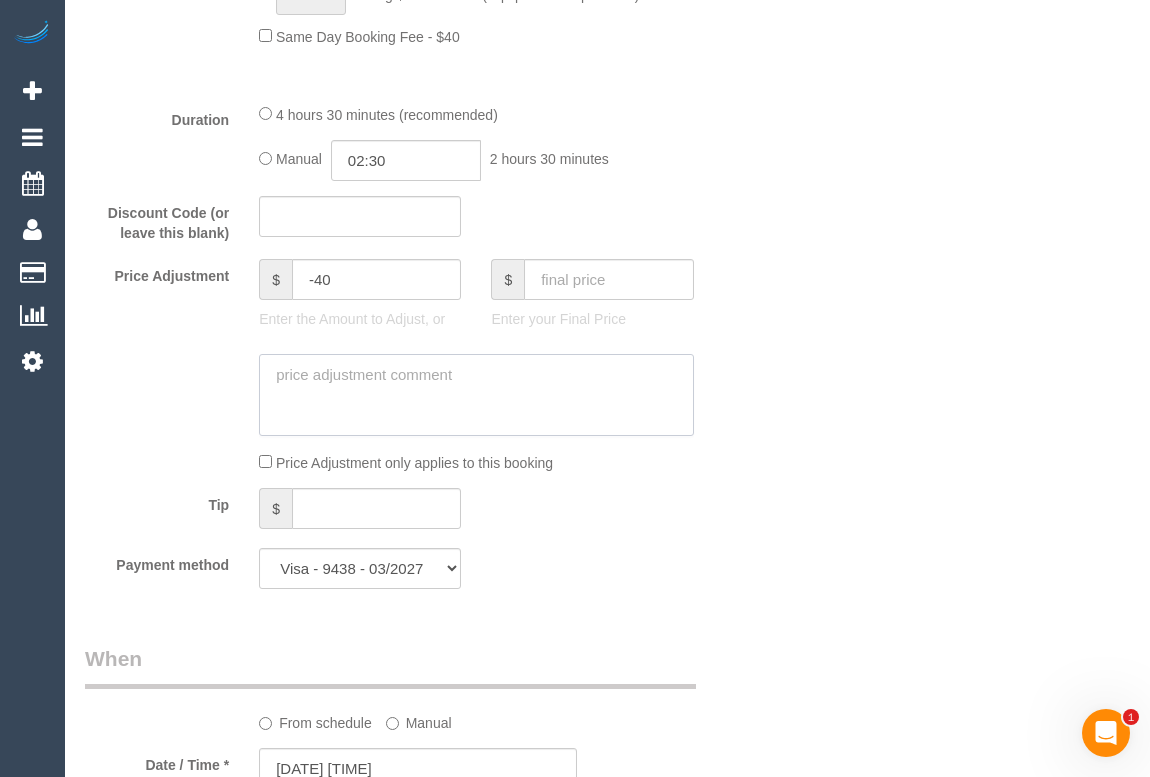 type on "t" 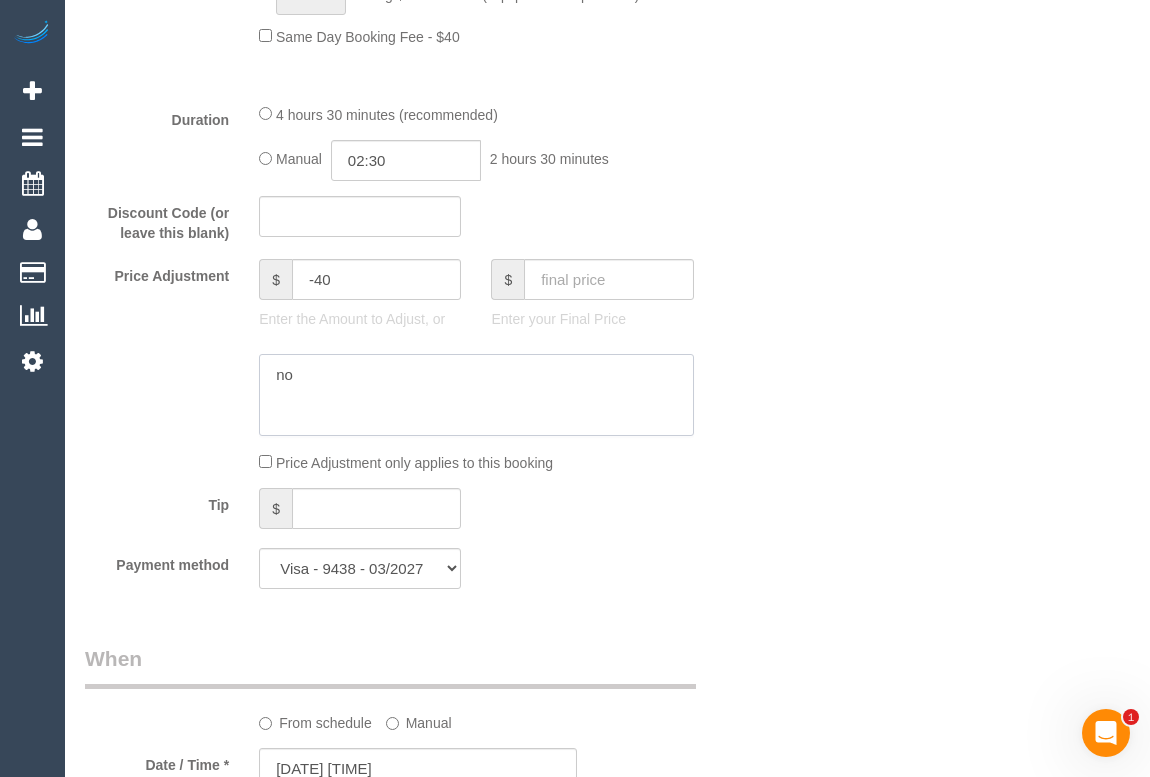 type on "n" 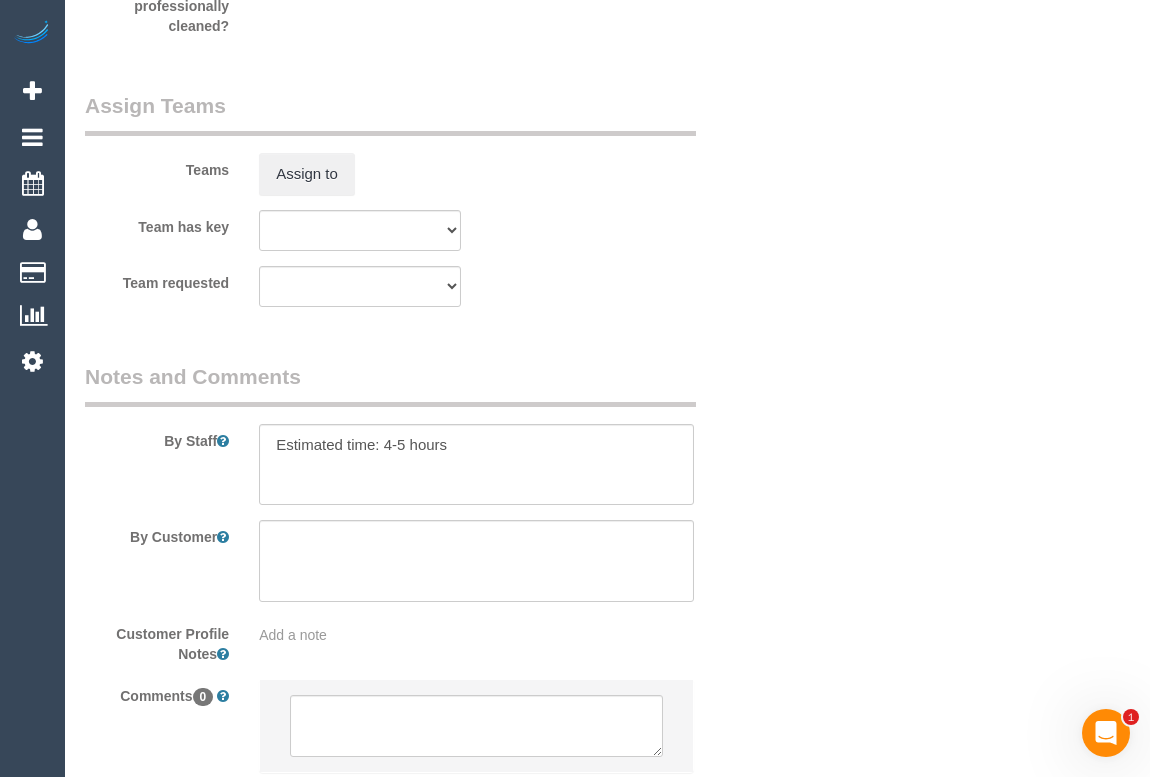 scroll, scrollTop: 3447, scrollLeft: 0, axis: vertical 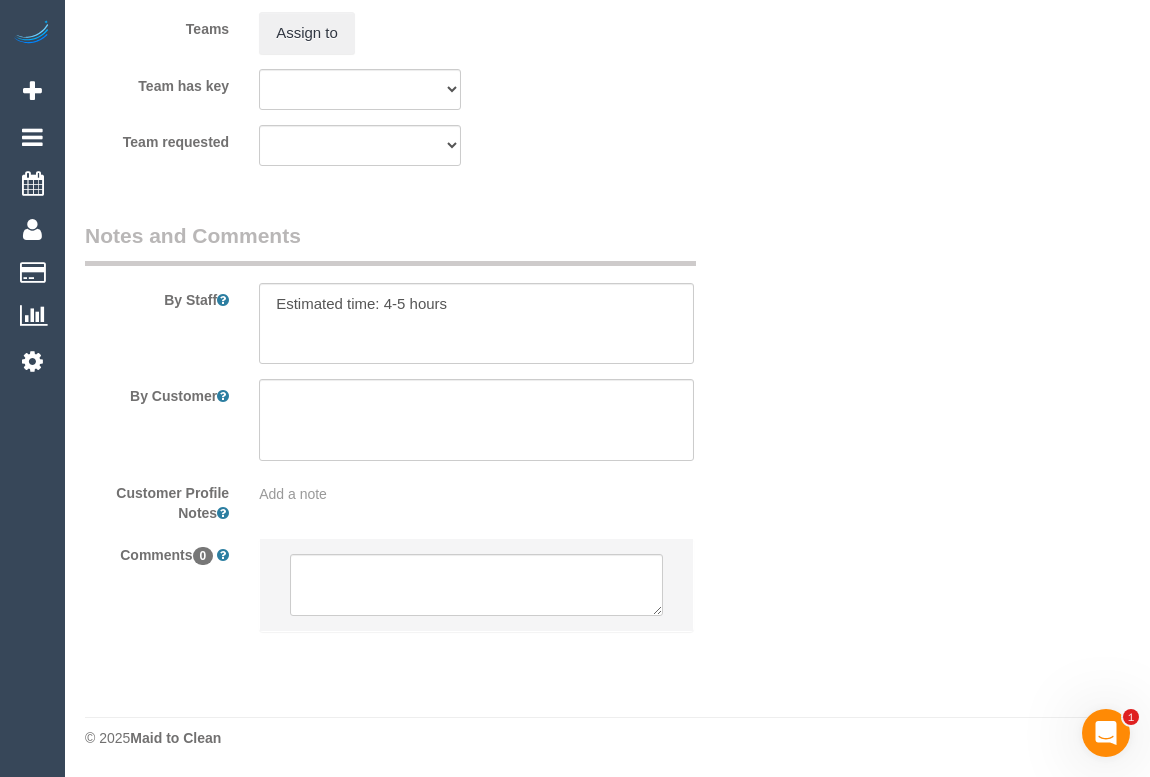 type on "Added -40 4 bedrooms not to be cleaned. - OM" 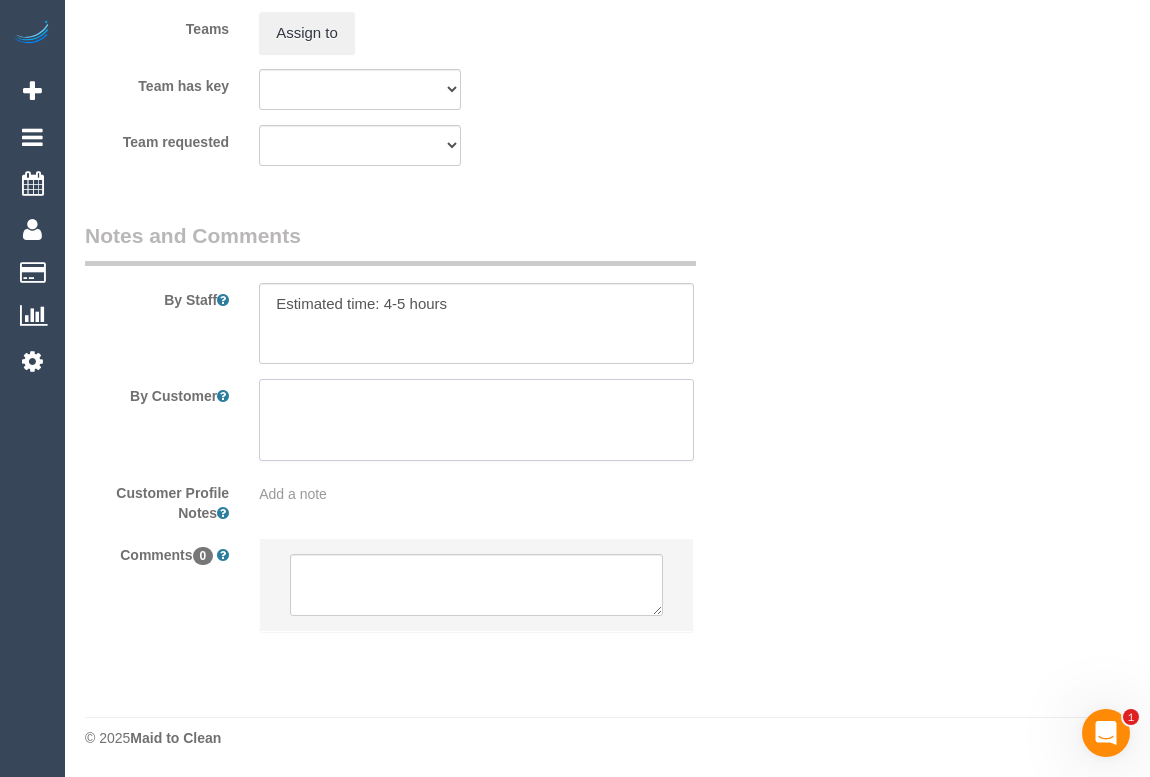 click at bounding box center [476, 420] 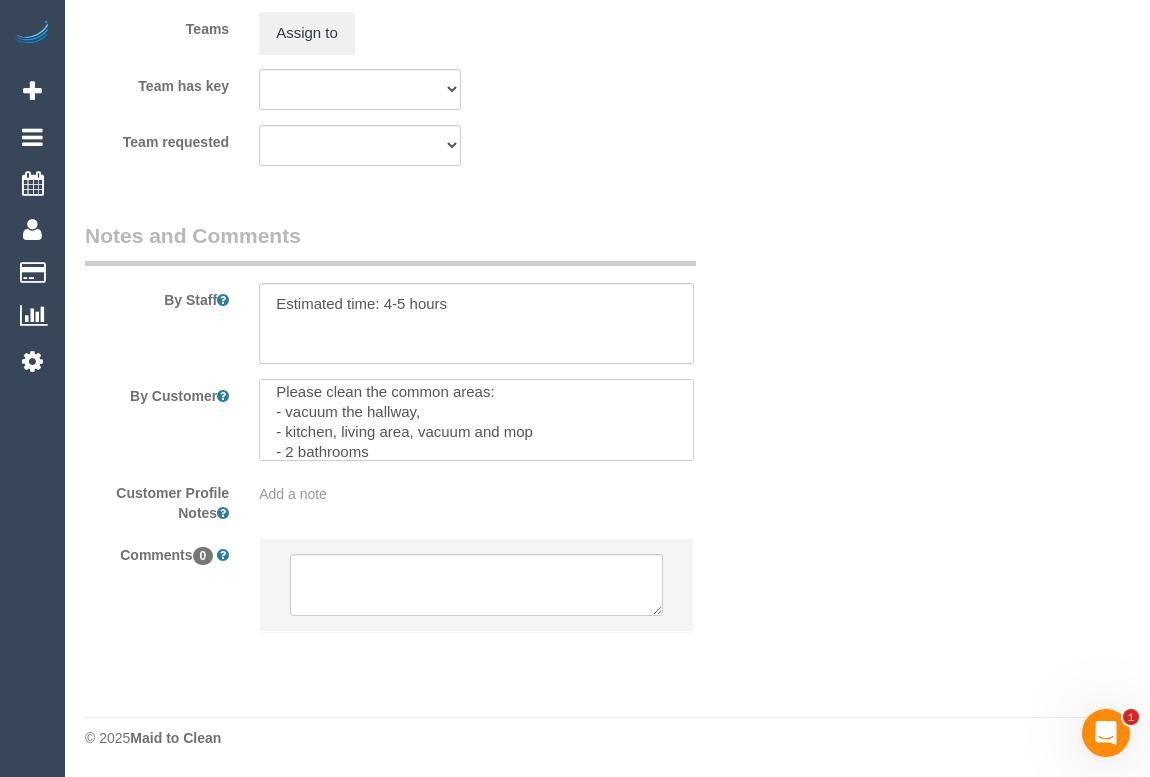 scroll, scrollTop: 28, scrollLeft: 0, axis: vertical 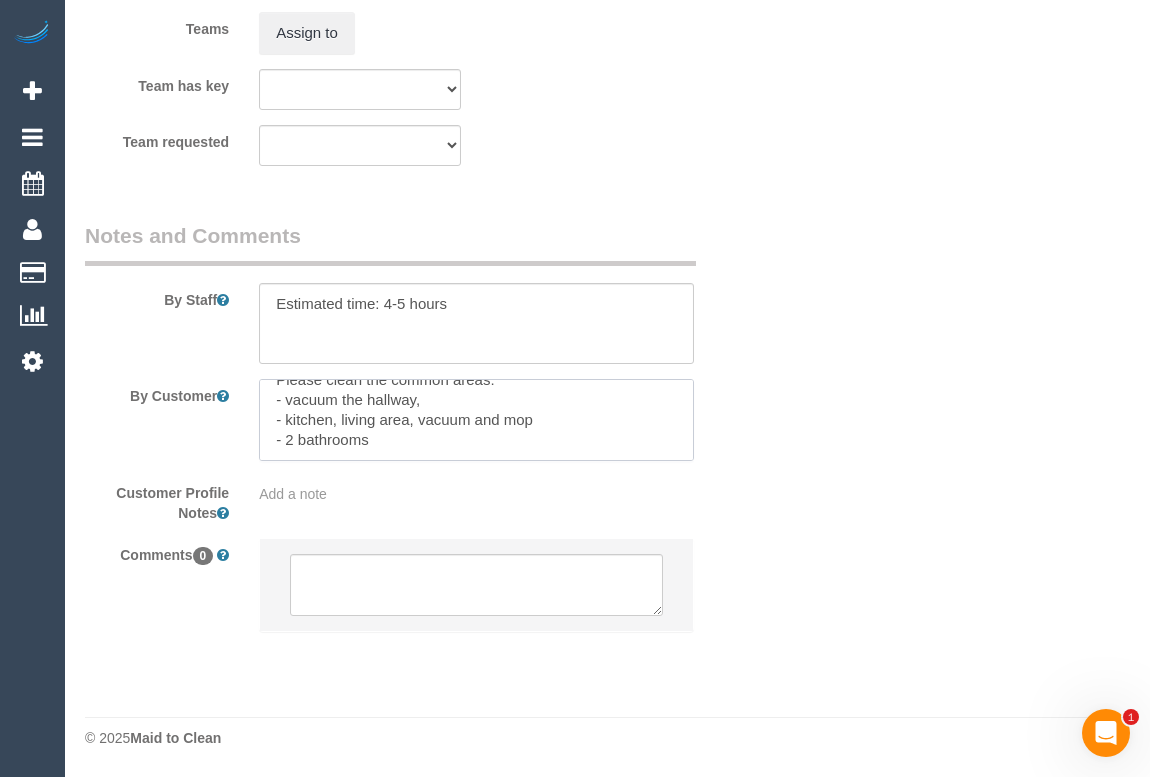click at bounding box center (476, 420) 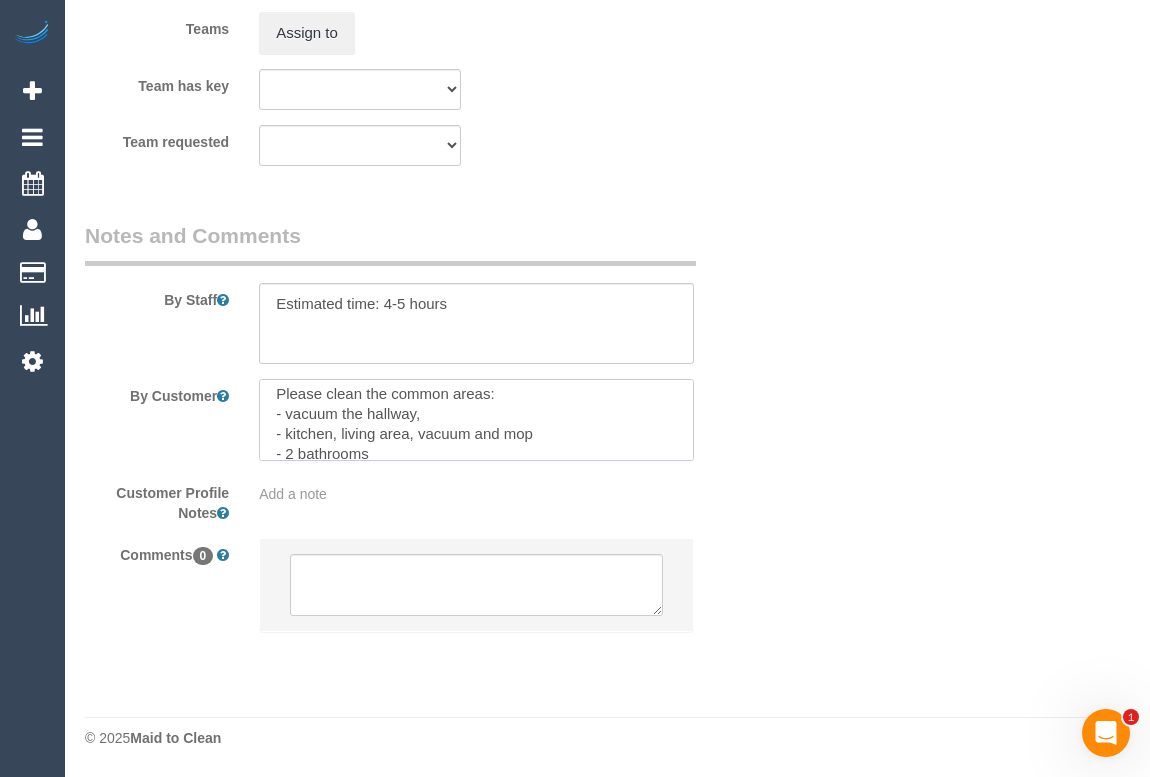 scroll, scrollTop: 0, scrollLeft: 0, axis: both 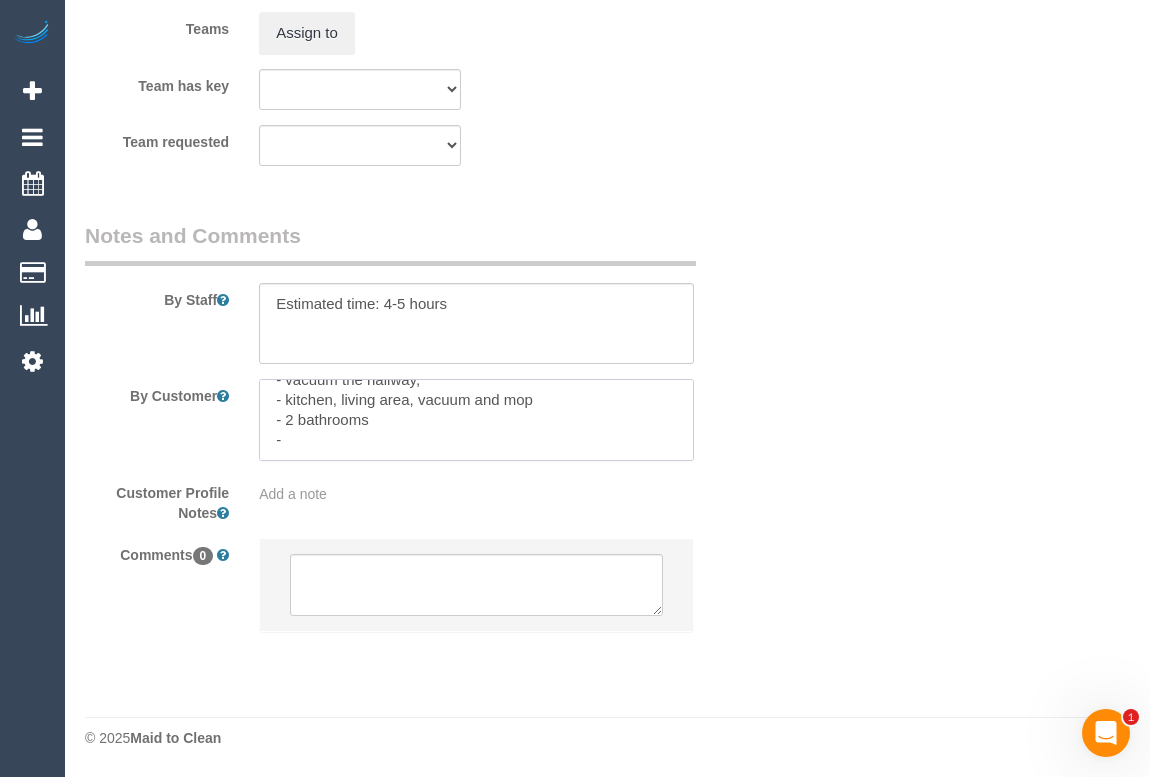 click at bounding box center (476, 420) 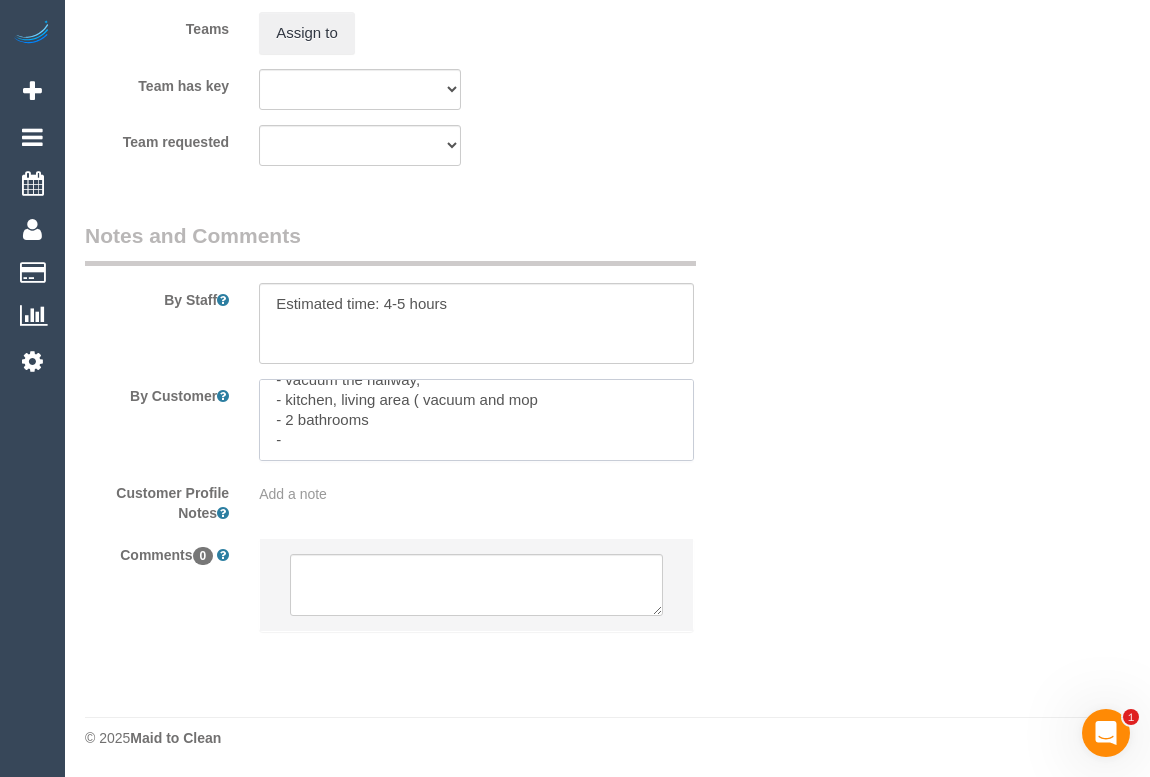 click at bounding box center [476, 420] 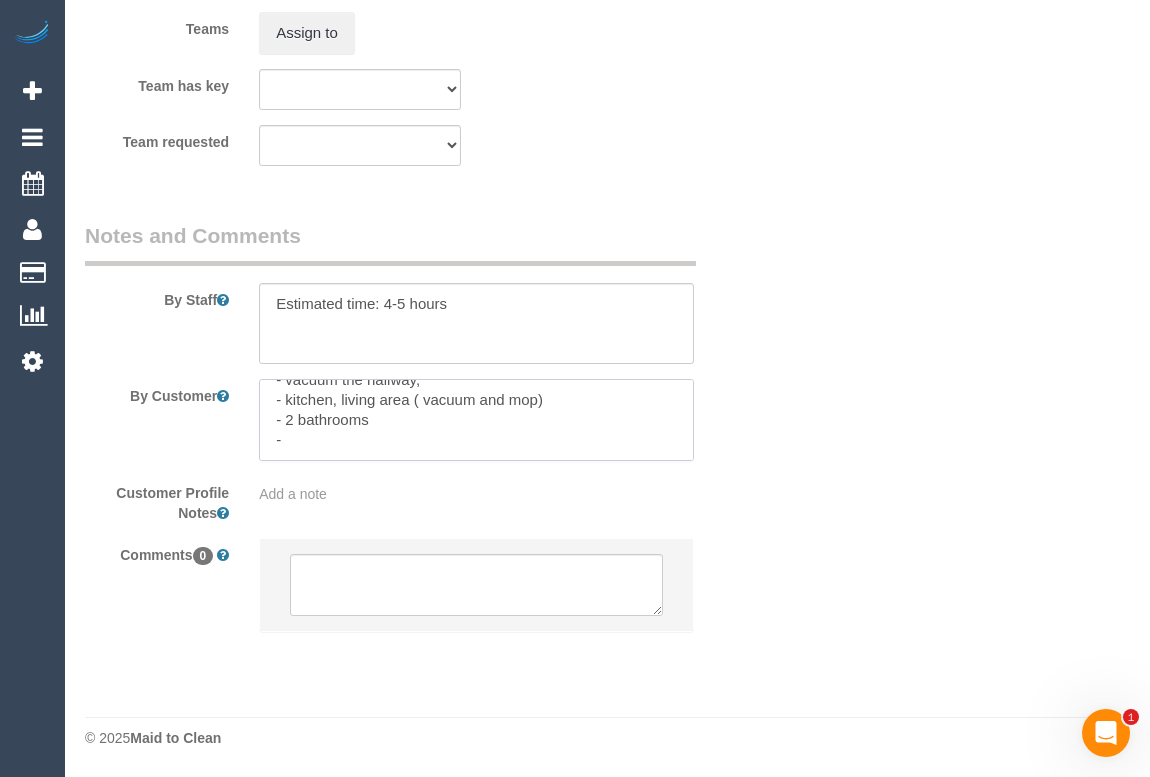 type on "Please clean the common areas:
- vacuum the hallway,
- kitchen, living area ( vacuum and mop)
- 2 bathrooms
-" 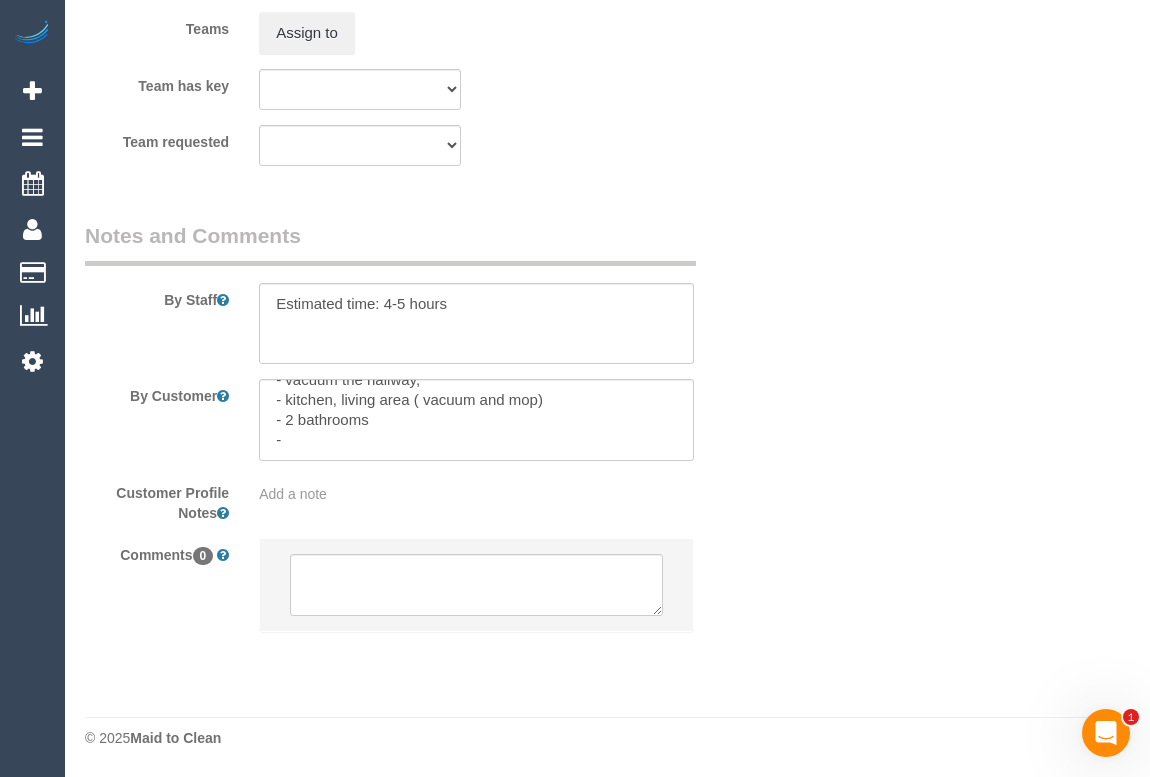 click on "Who
Email*
jennifermclarney@hotmail.co.uk
Name *
Jennifer
Mclarney
Where
Address*
70 Little George Street
Fitzroy
ACT
NSW
NT
QLD
SA
TAS
VIC
WA
3065
Location
Office City East (North) East (South) Inner East Inner North (East) Inner North (West) Inner South East Inner West North (East) North (West) Outer East Outer North (East) Outer North (West) Outer South East Outer West South East (East) South East (West) West (North) West (South) ZG - Central ZG - East ZG - North ZG - South" at bounding box center (607, -1321) 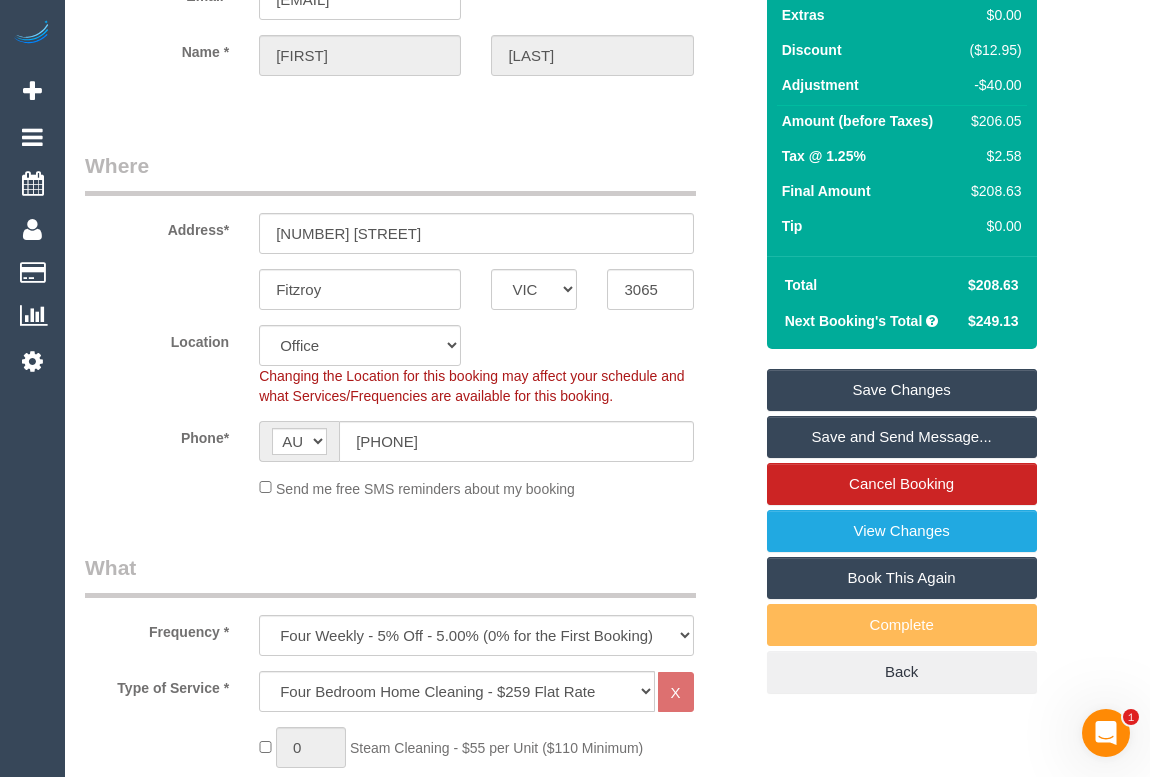 scroll, scrollTop: 181, scrollLeft: 0, axis: vertical 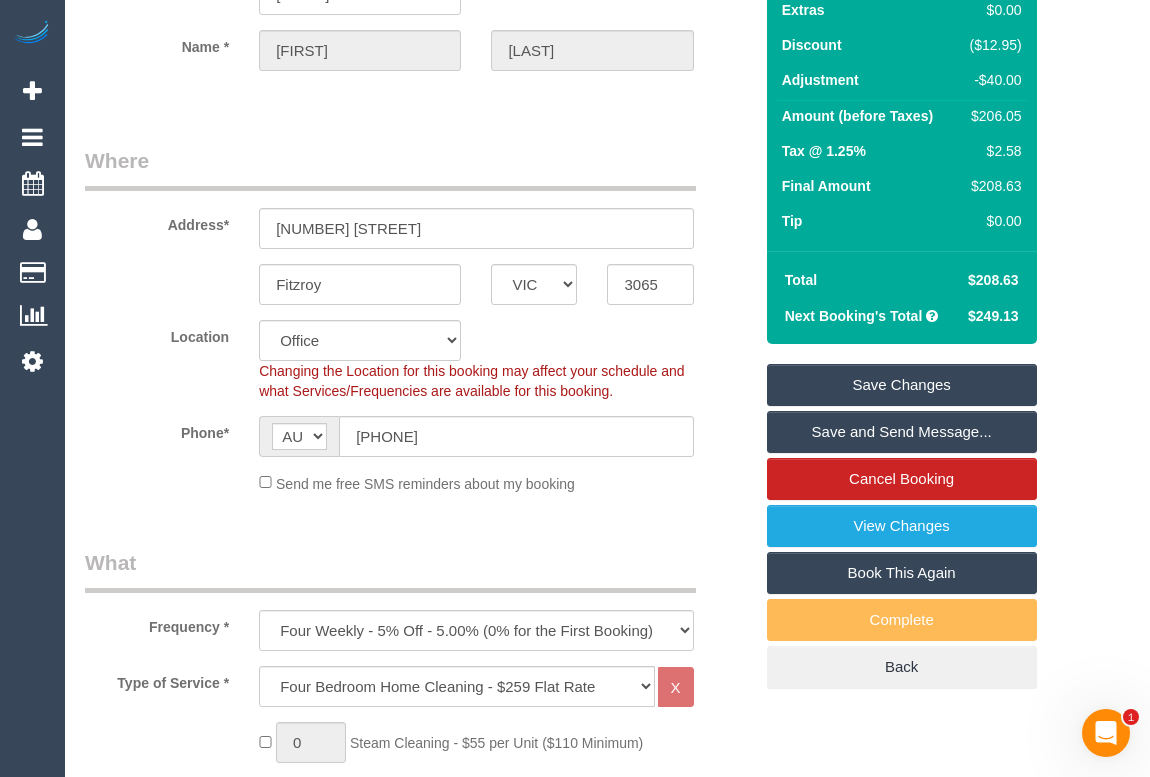 click on "Save Changes" at bounding box center (902, 385) 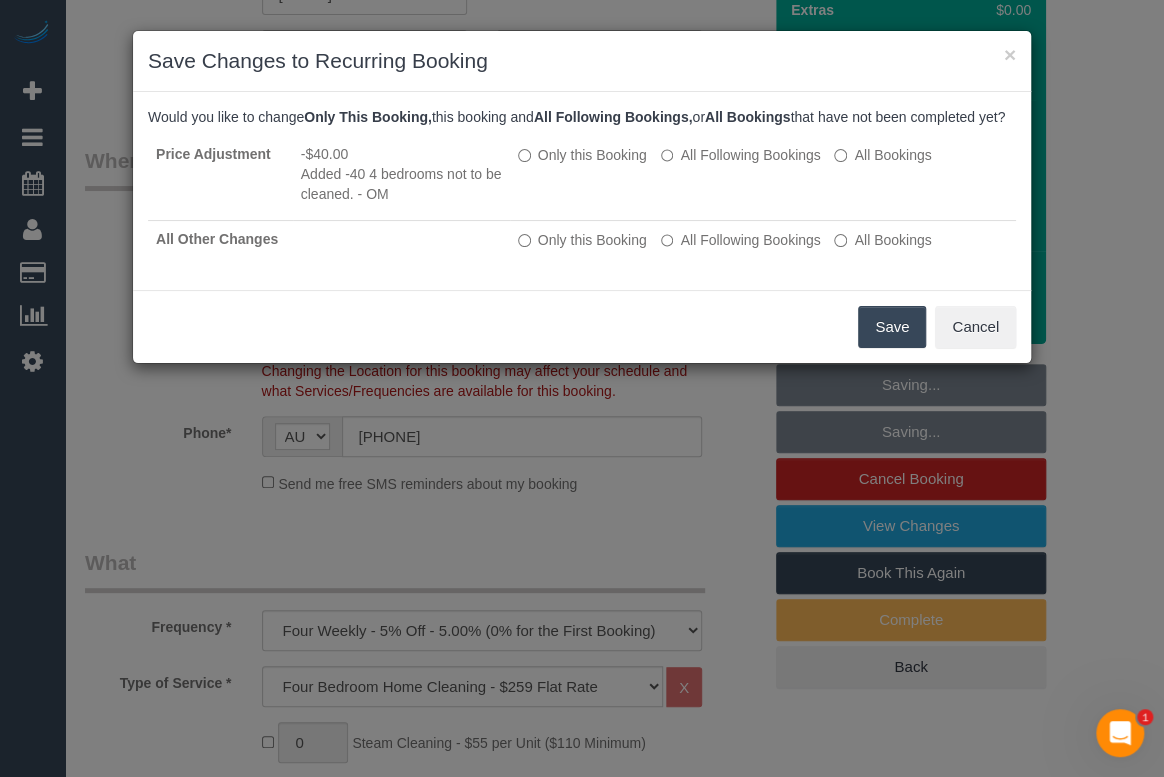 click on "Save" at bounding box center [892, 327] 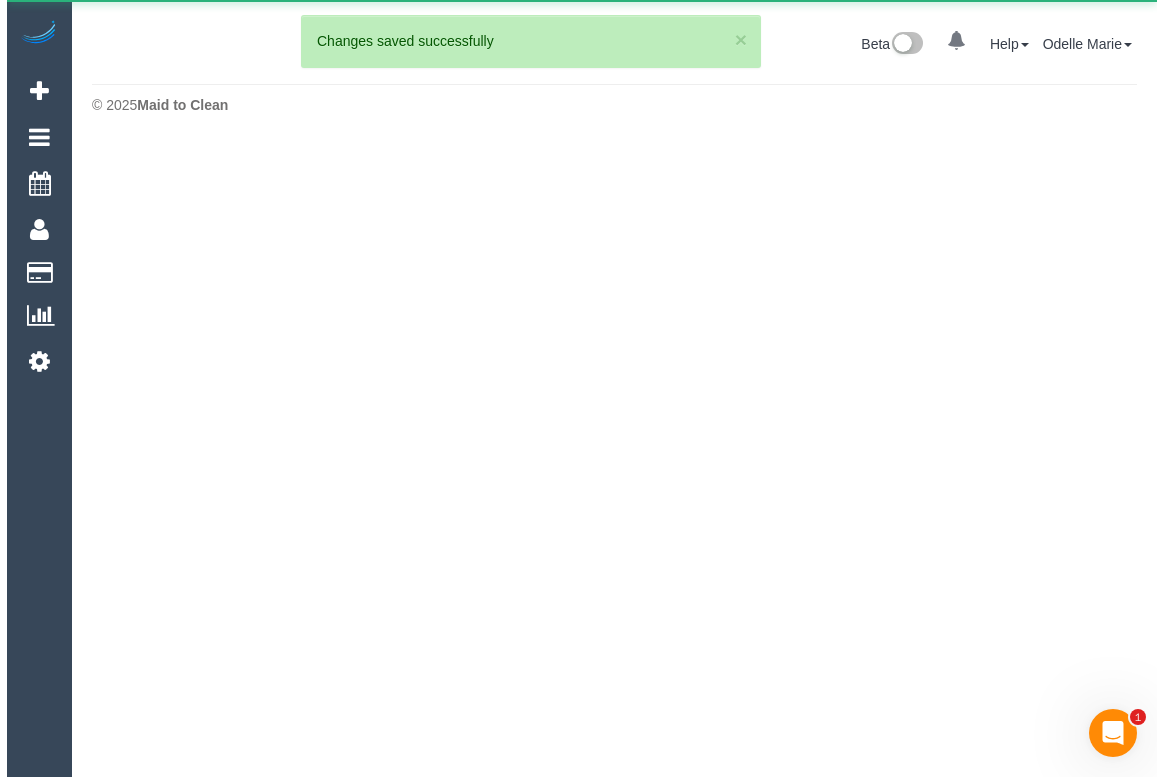 scroll, scrollTop: 0, scrollLeft: 0, axis: both 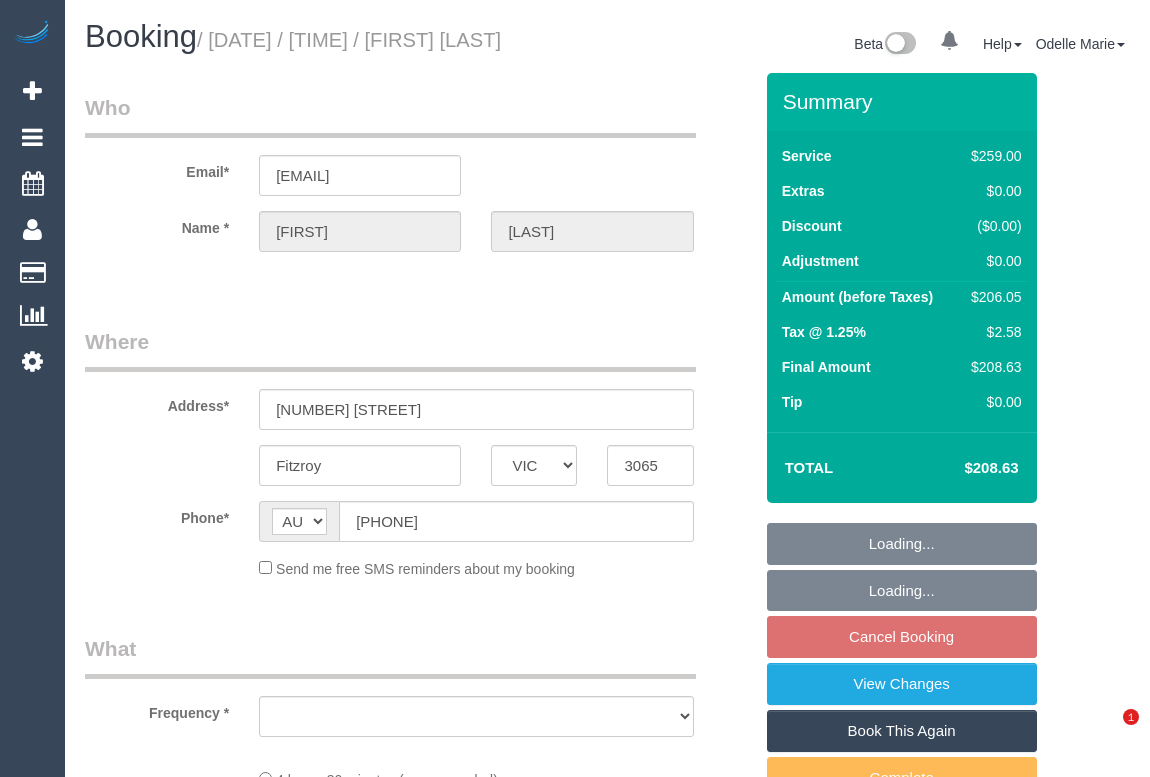 select on "VIC" 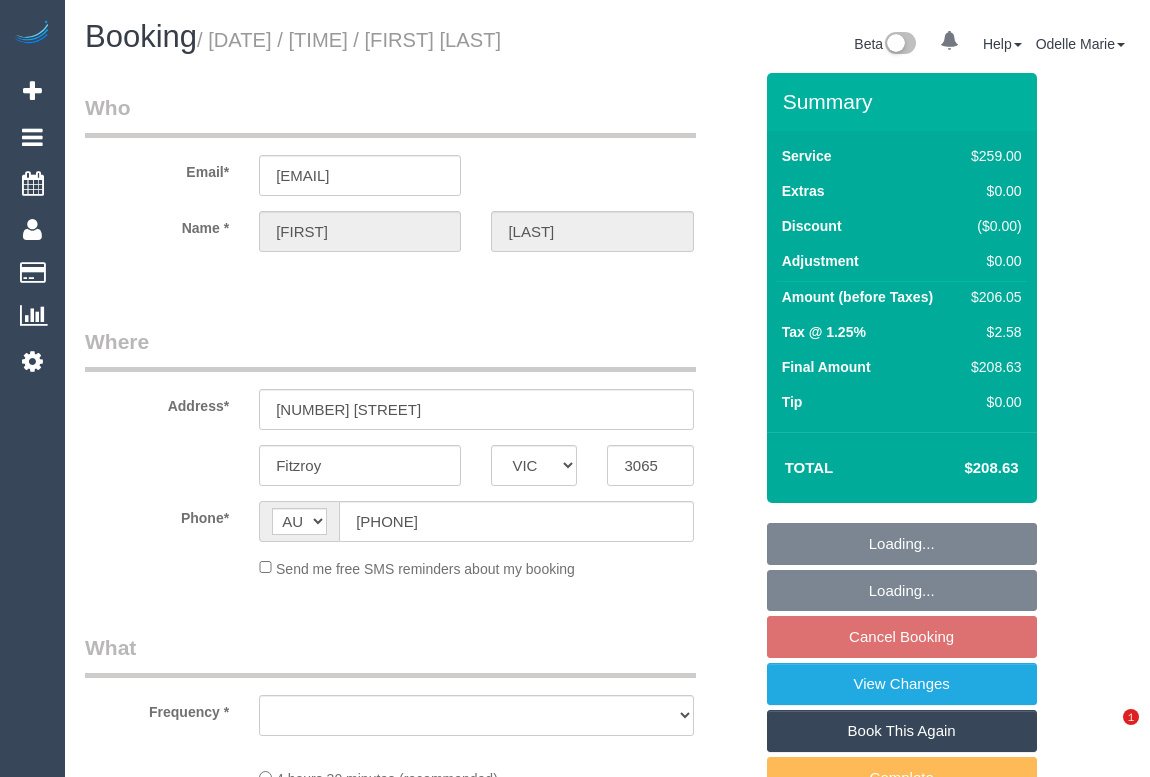 scroll, scrollTop: 501, scrollLeft: 0, axis: vertical 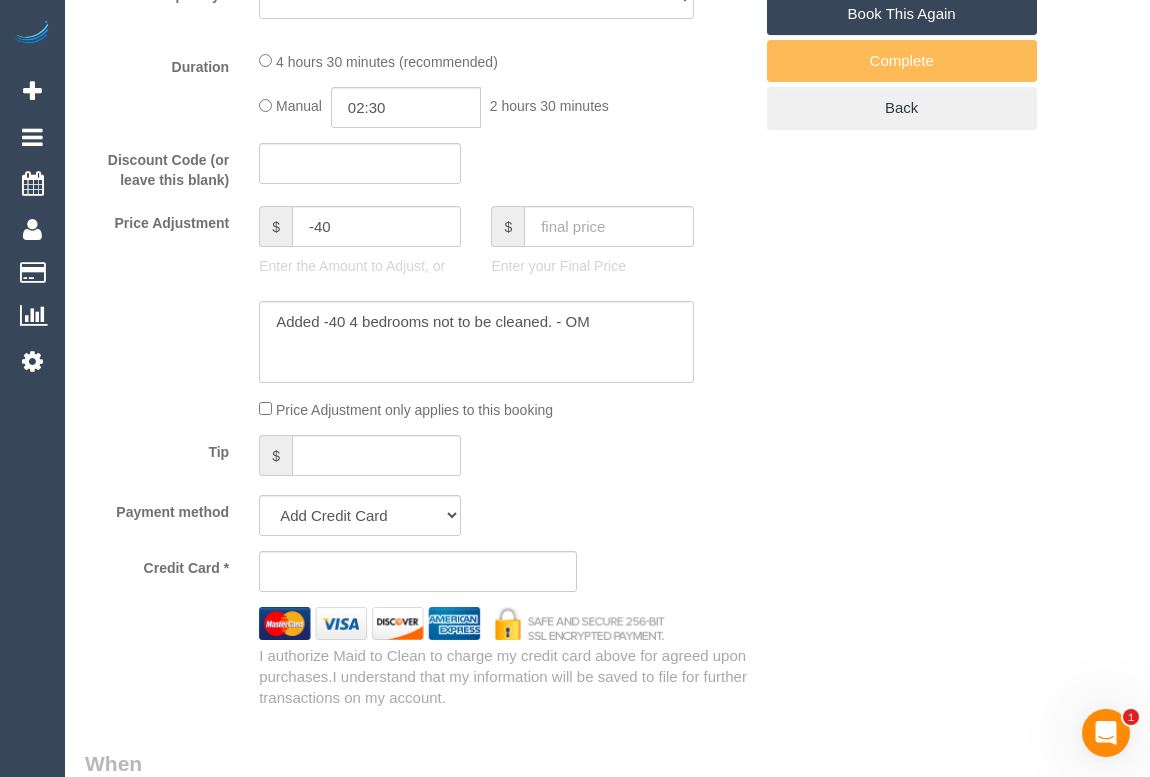 select on "object:522" 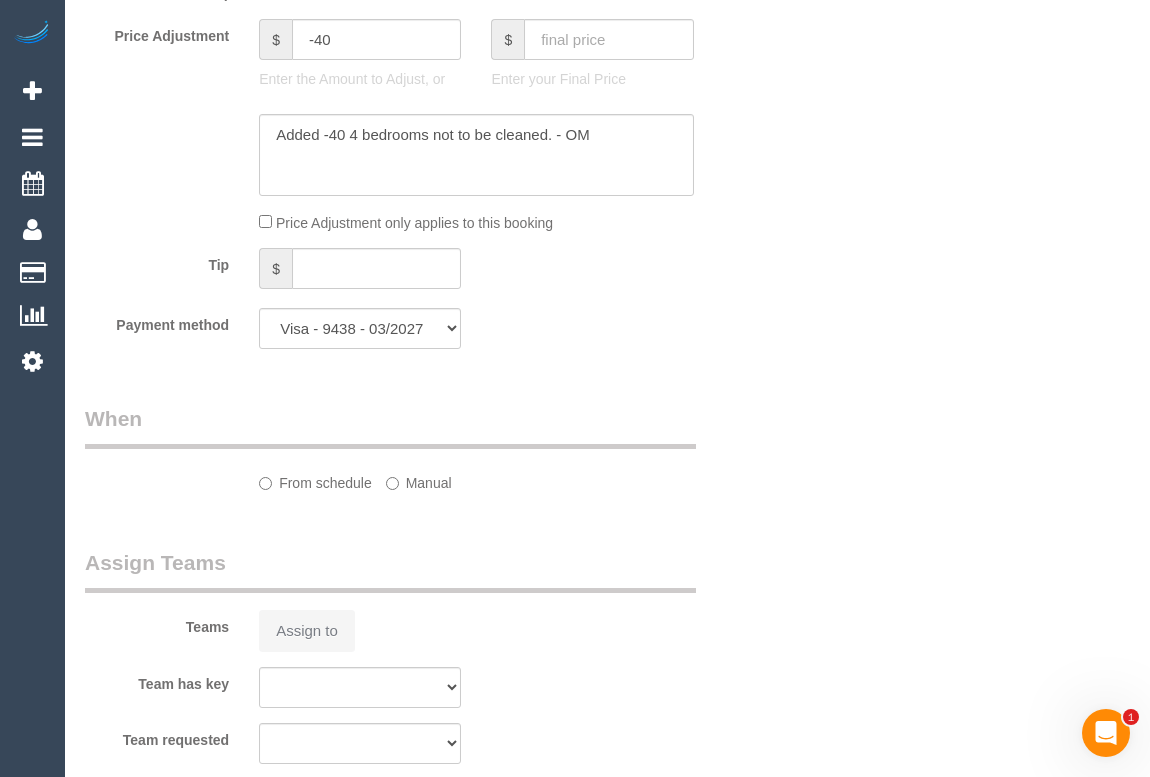 select on "object:529" 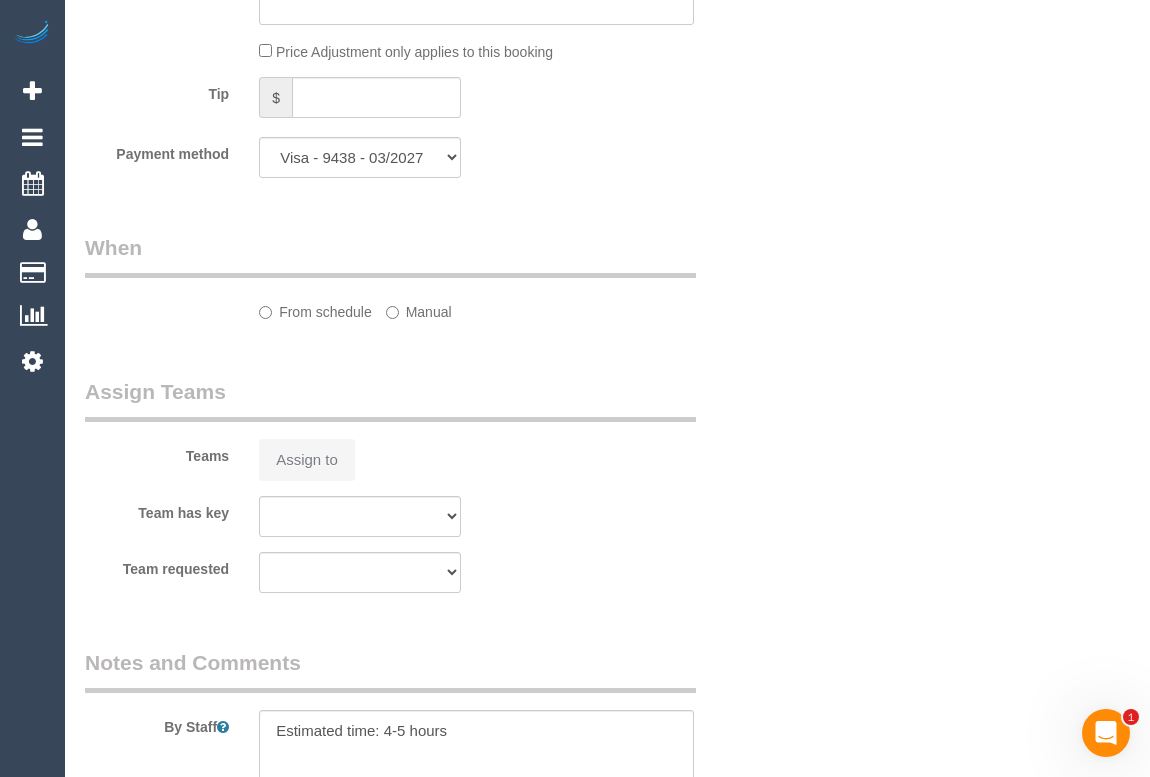 scroll, scrollTop: 1620, scrollLeft: 0, axis: vertical 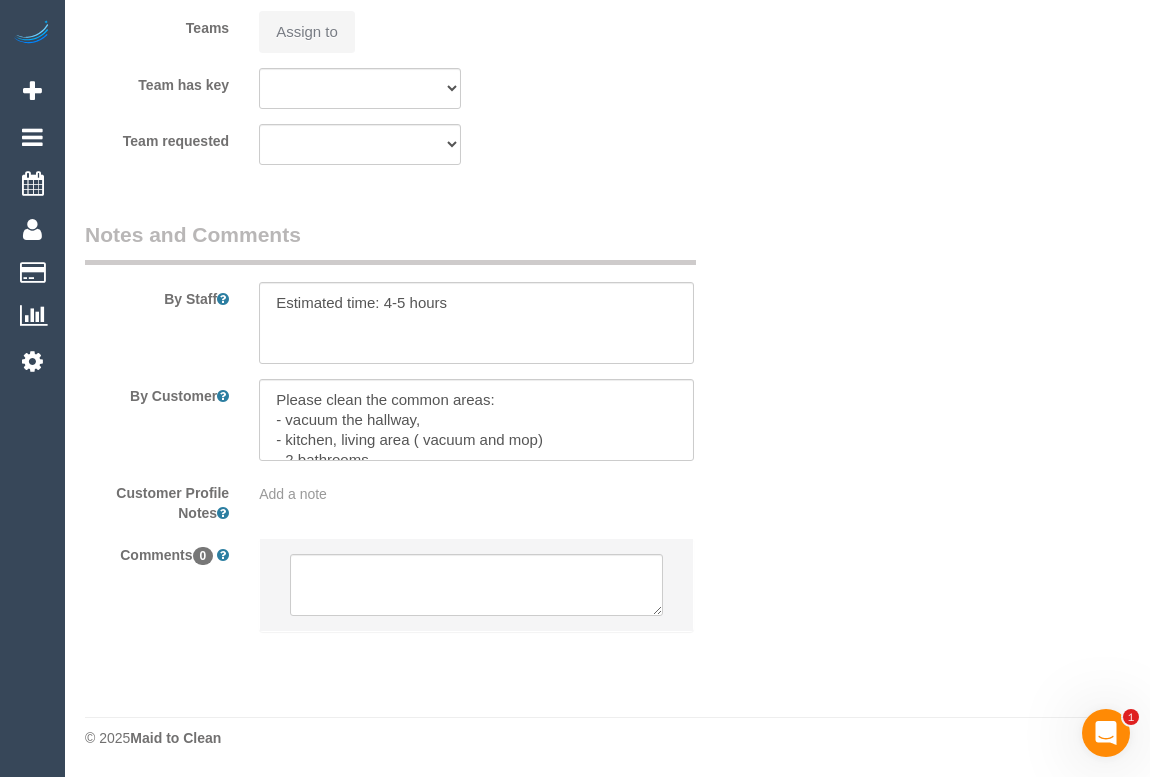 select on "number:29" 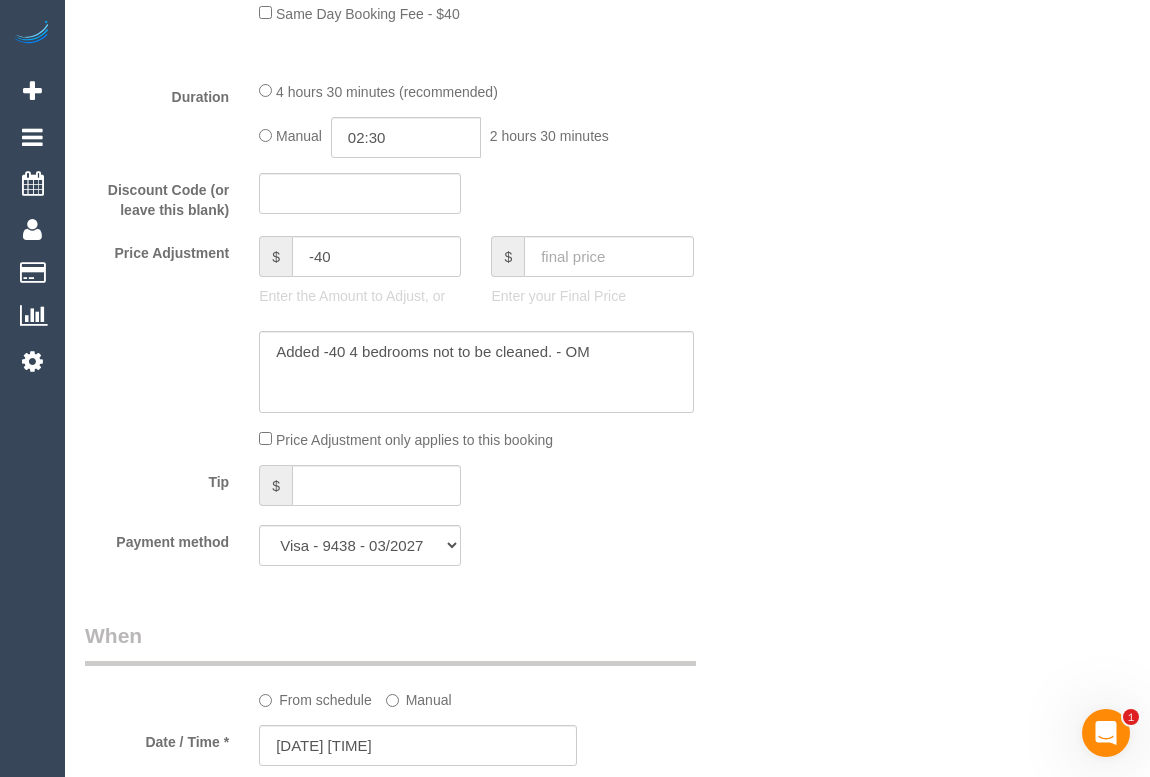 scroll, scrollTop: 40, scrollLeft: 0, axis: vertical 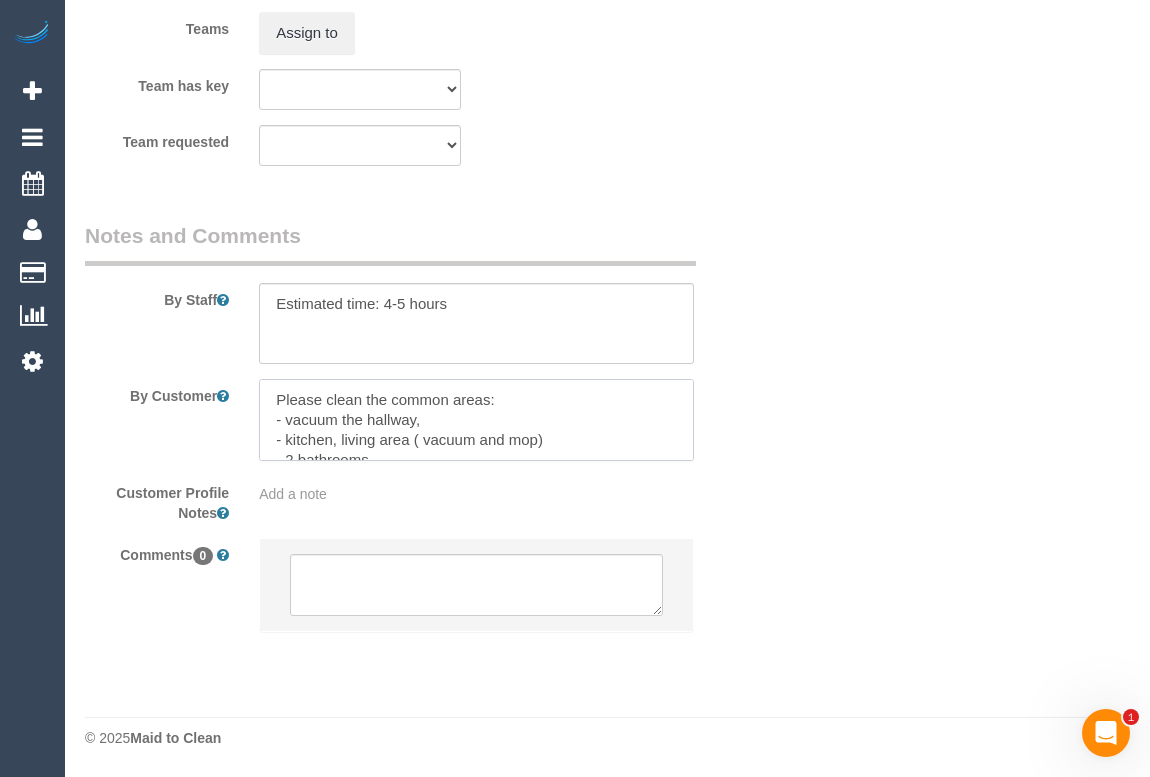 click at bounding box center [476, 420] 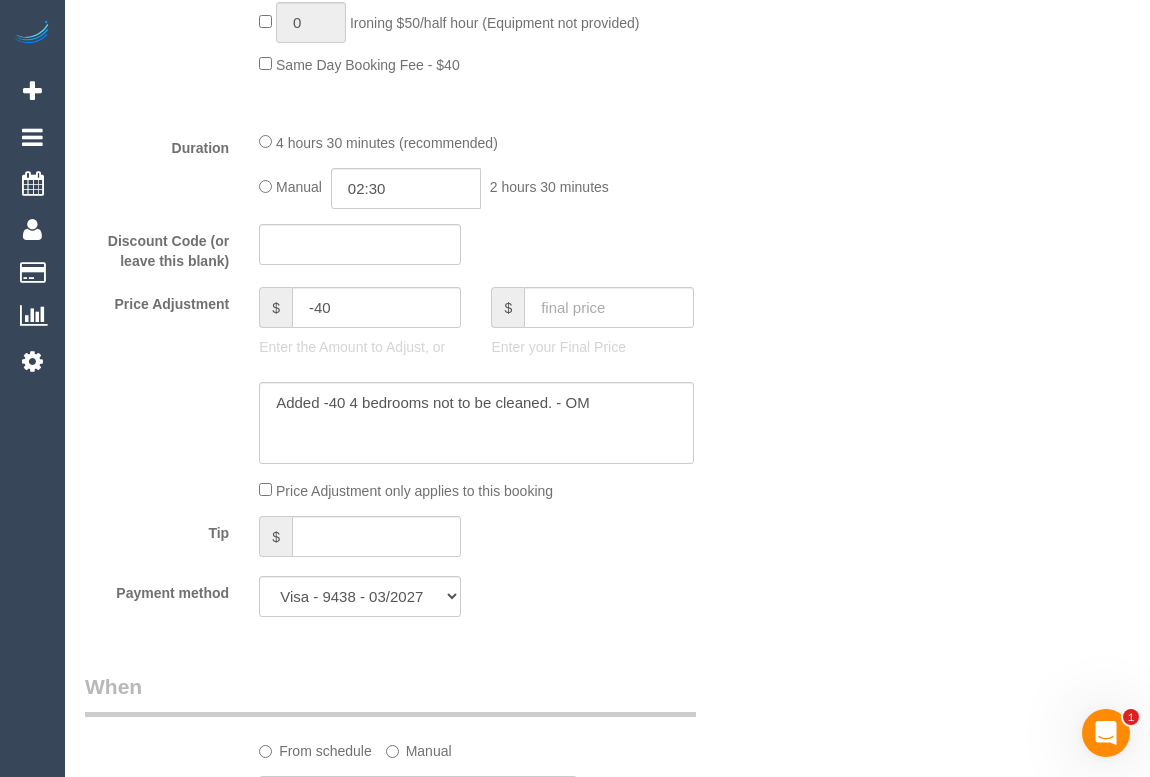 scroll, scrollTop: 1447, scrollLeft: 0, axis: vertical 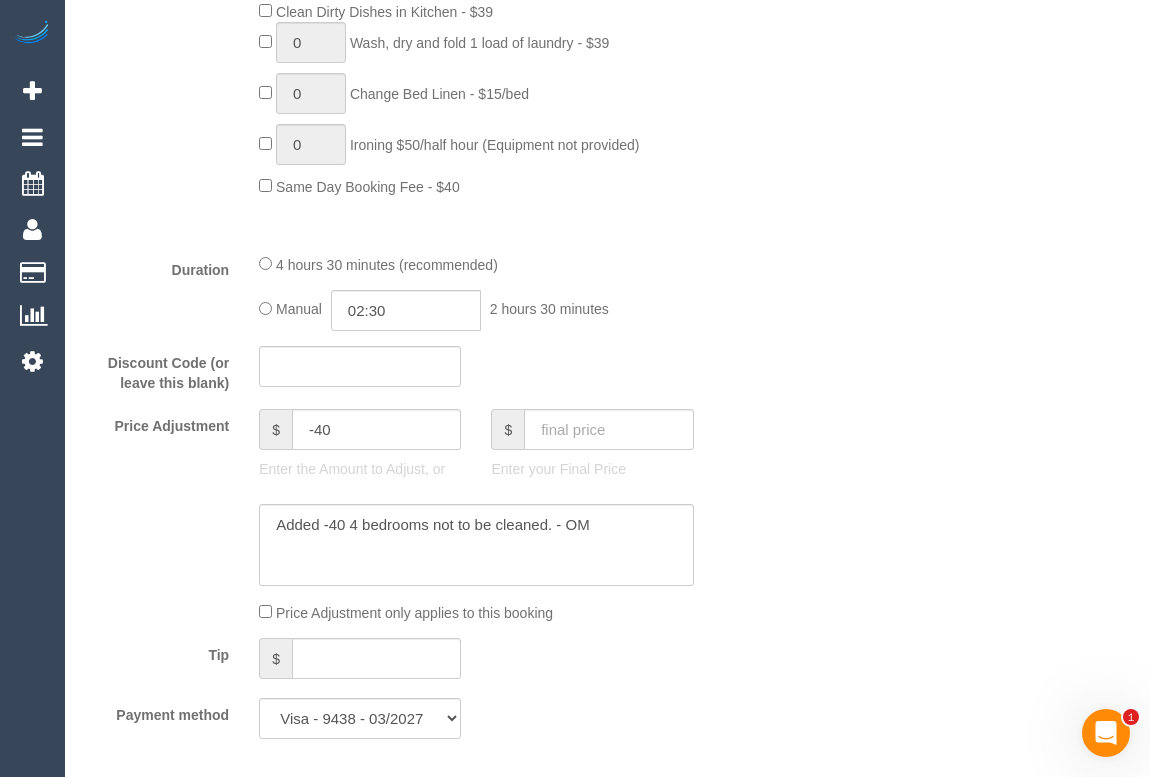 type on "Please clean the common areas only excluding bedrooms:
- vacuum the hallway,
- kitchen, living area ( vacuum and mop)
- 2 bathrooms
-" 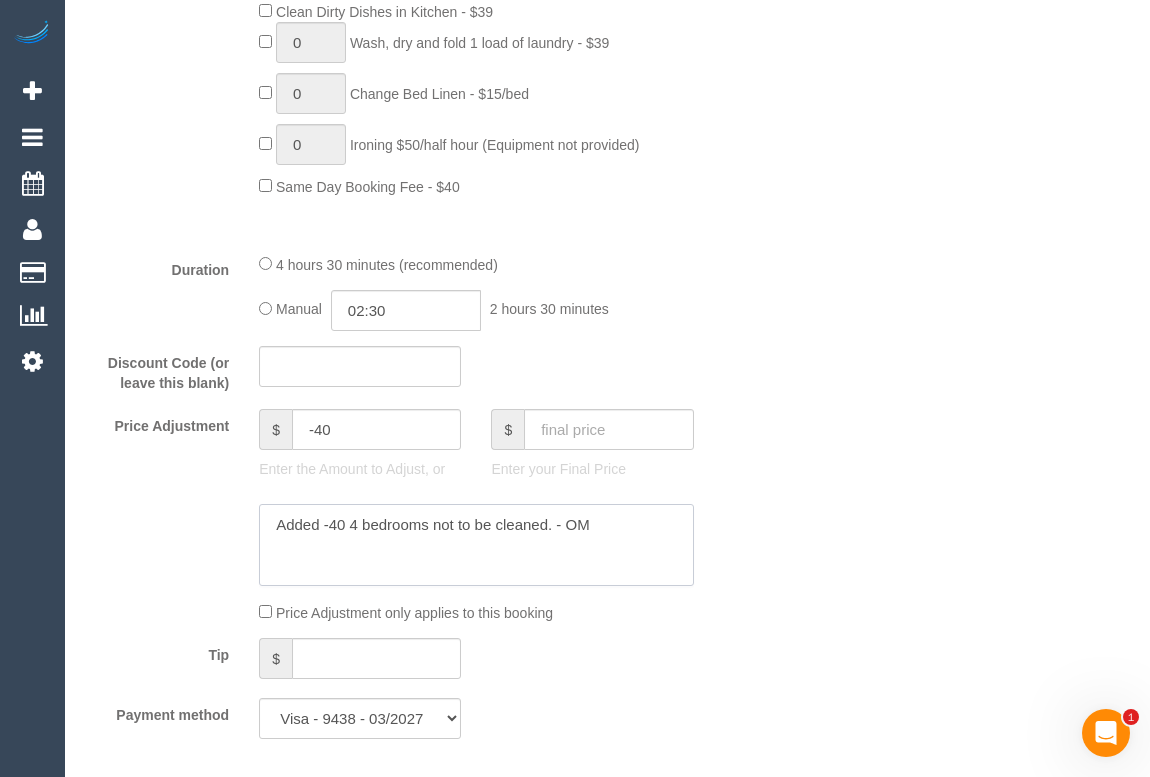 drag, startPoint x: 432, startPoint y: 552, endPoint x: 544, endPoint y: 552, distance: 112 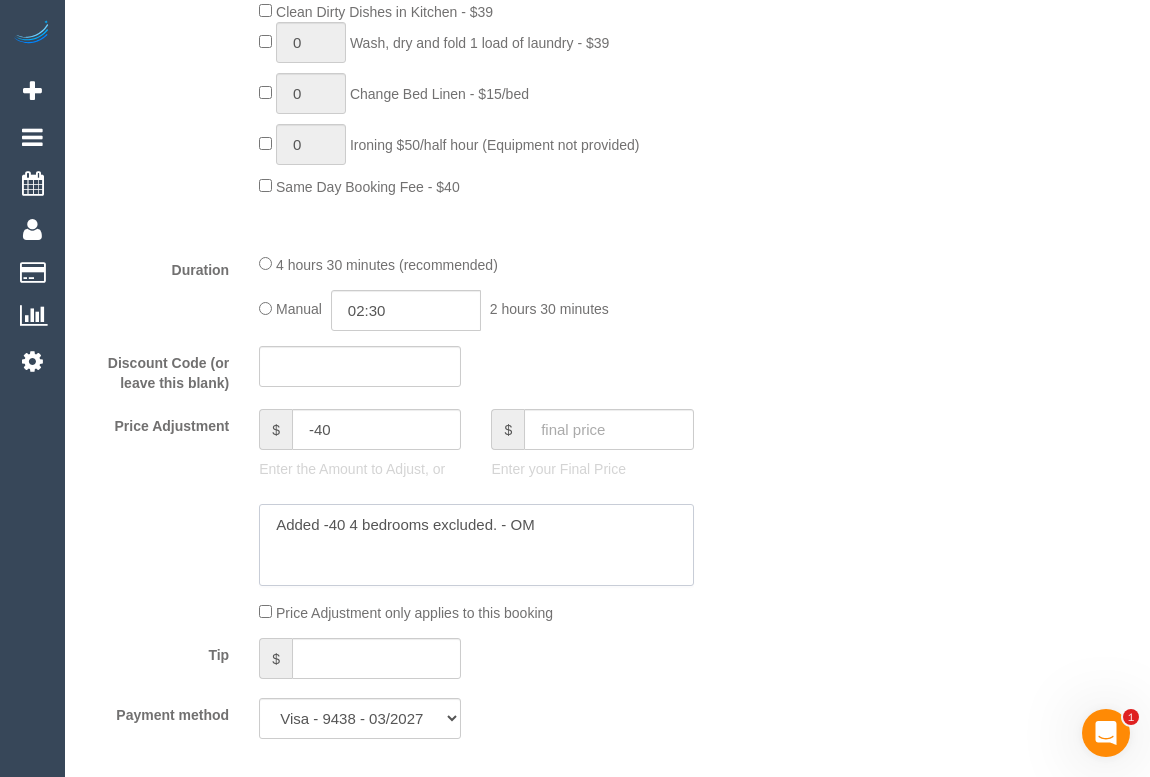 type on "Added -40 4 bedrooms excluded. - OM" 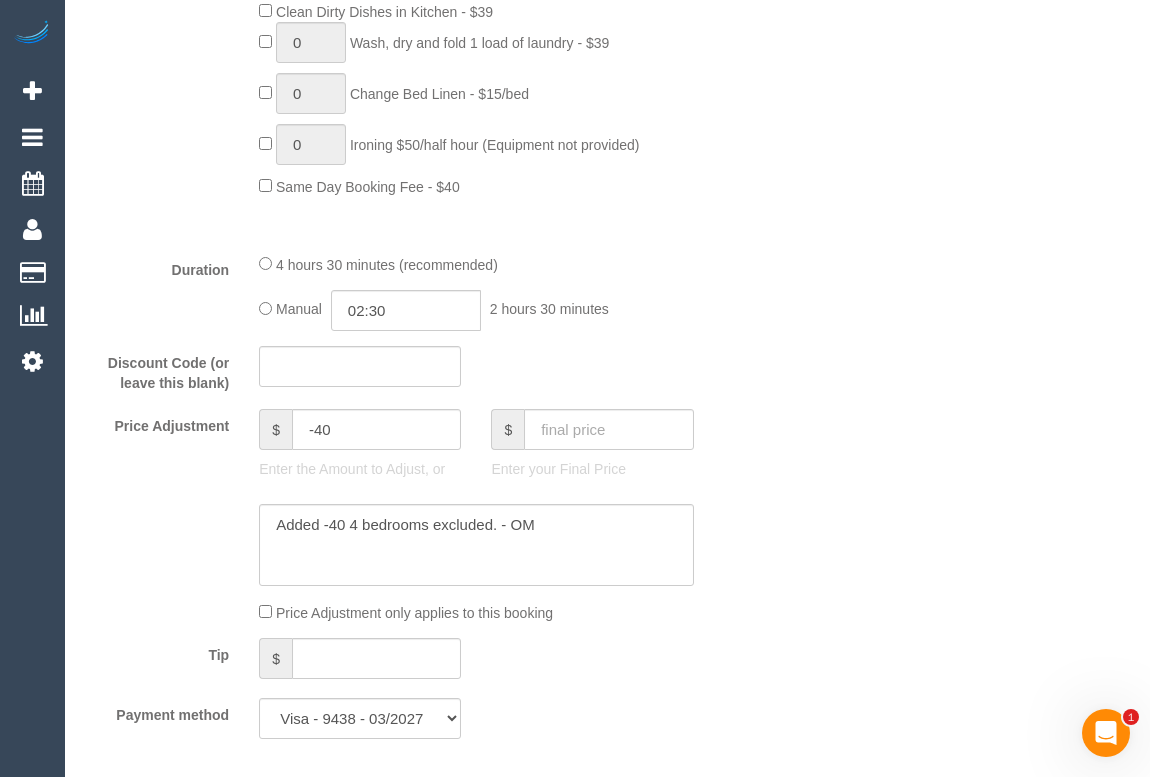 click on "Who
Email*
[EMAIL]
Name *
[FIRST]
[LAST]
Where
Address*
[NUMBER] [STREET]
[CITY]
[POSTAL_CODE]
Location
[LOCATION] [LOCATION] [LOCATION] [LOCATION] [LOCATION] [LOCATION] [LOCATION] [LOCATION] [LOCATION] [LOCATION] [LOCATION] [LOCATION] [LOCATION] [LOCATION] [LOCATION] [LOCATION] [LOCATION] [LOCATION] [LOCATION] [LOCATION] [LOCATION] [LOCATION] [LOCATION]" at bounding box center [607, 654] 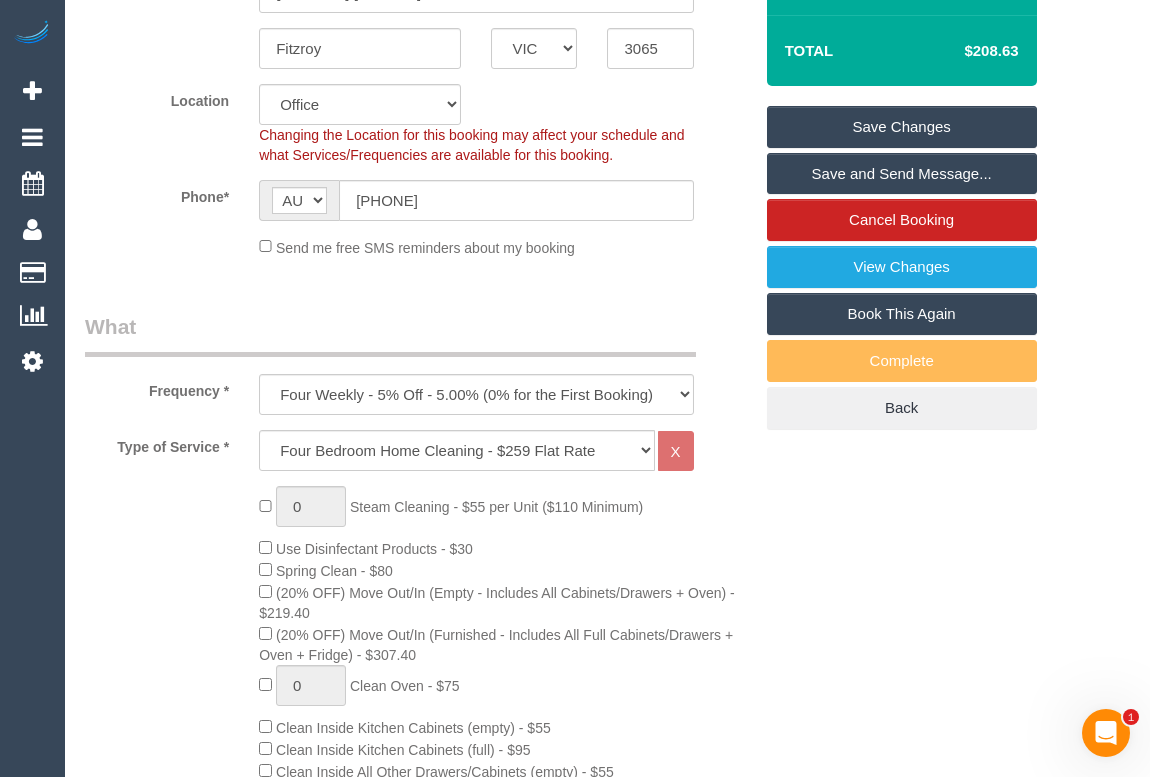 scroll, scrollTop: 265, scrollLeft: 0, axis: vertical 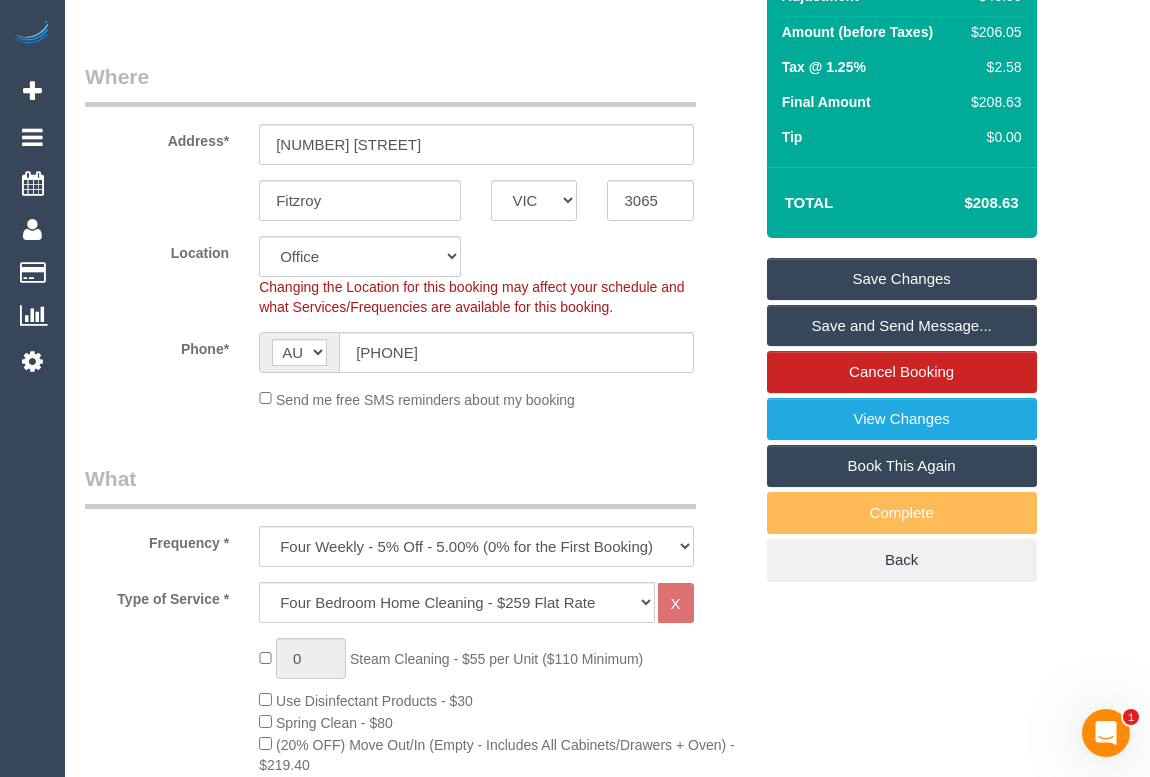 click on "Save Changes" at bounding box center (902, 279) 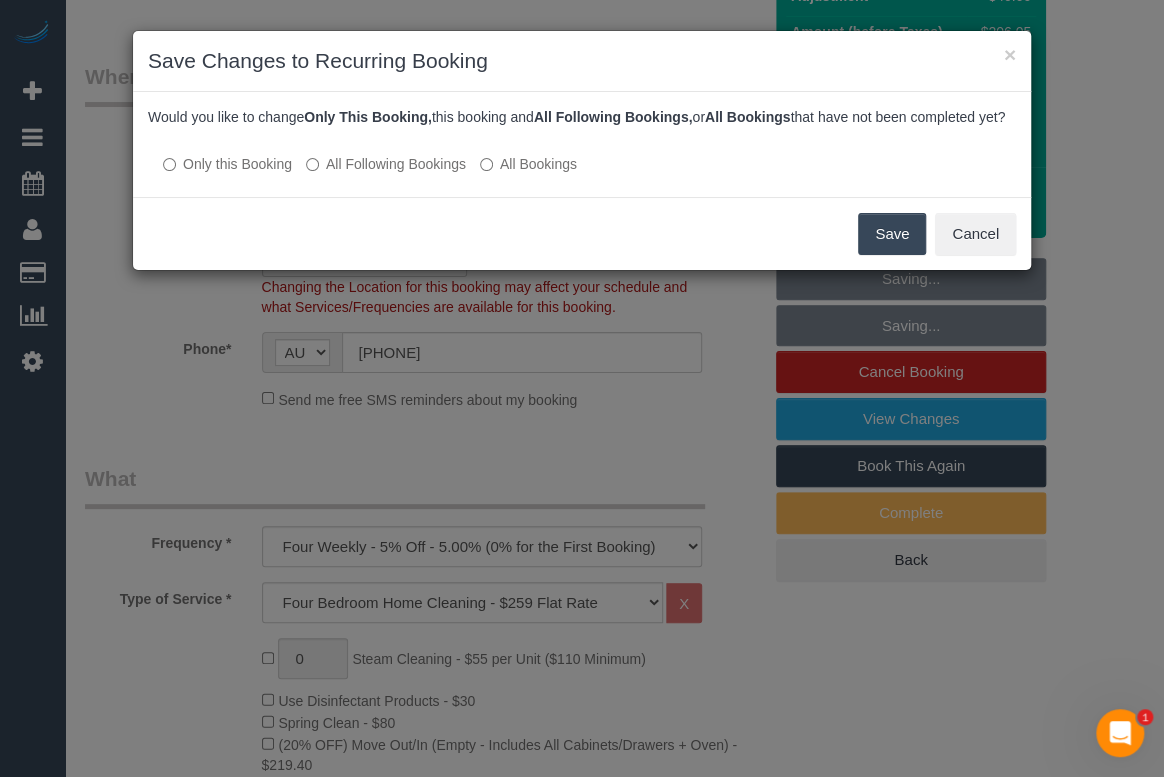 click on "Save" at bounding box center [892, 234] 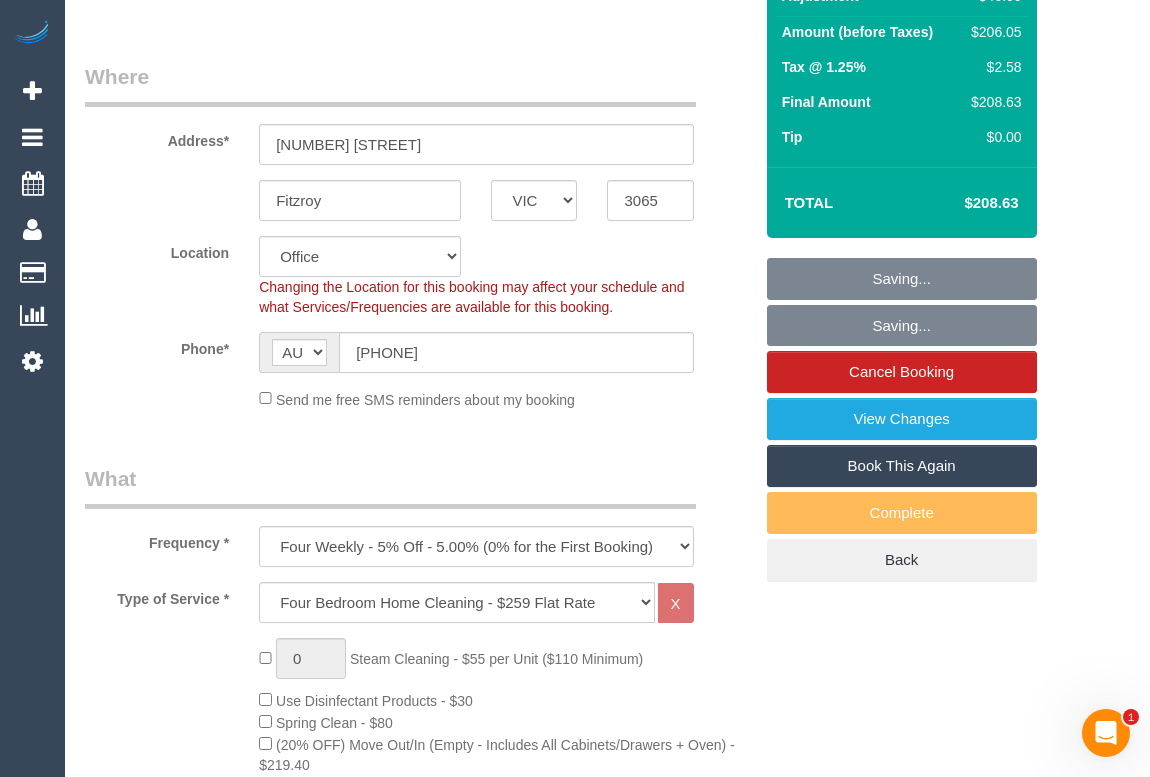 click on "Who
Email*
[EMAIL]
Name *
[FIRST]
[LAST]
Where
Address*
[NUMBER] [STREET]
[CITY]
[POSTAL_CODE]
Location
[LOCATION] [LOCATION] [LOCATION] [LOCATION] [LOCATION] [LOCATION] [LOCATION] [LOCATION] [LOCATION] [LOCATION] [LOCATION] [LOCATION] [LOCATION] [LOCATION] [LOCATION] [LOCATION] [LOCATION] [LOCATION] [LOCATION] [LOCATION] [LOCATION] [LOCATION] [LOCATION]" at bounding box center (418, 1836) 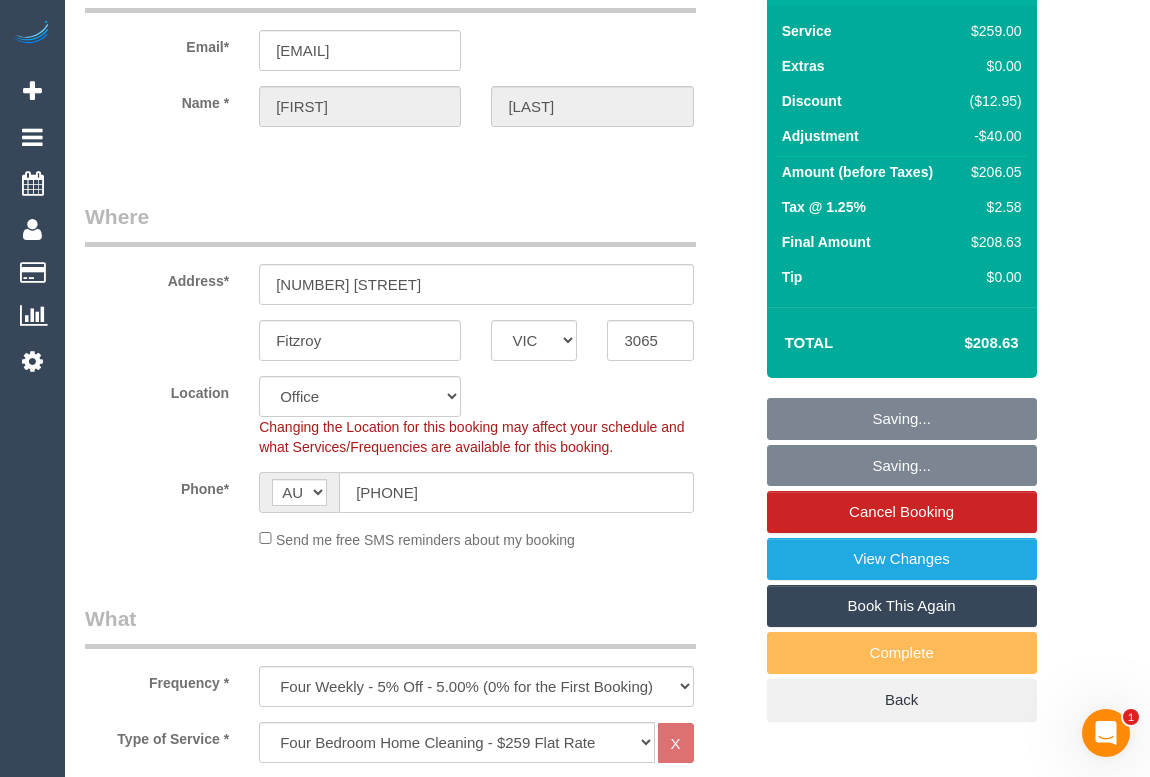 scroll, scrollTop: 0, scrollLeft: 0, axis: both 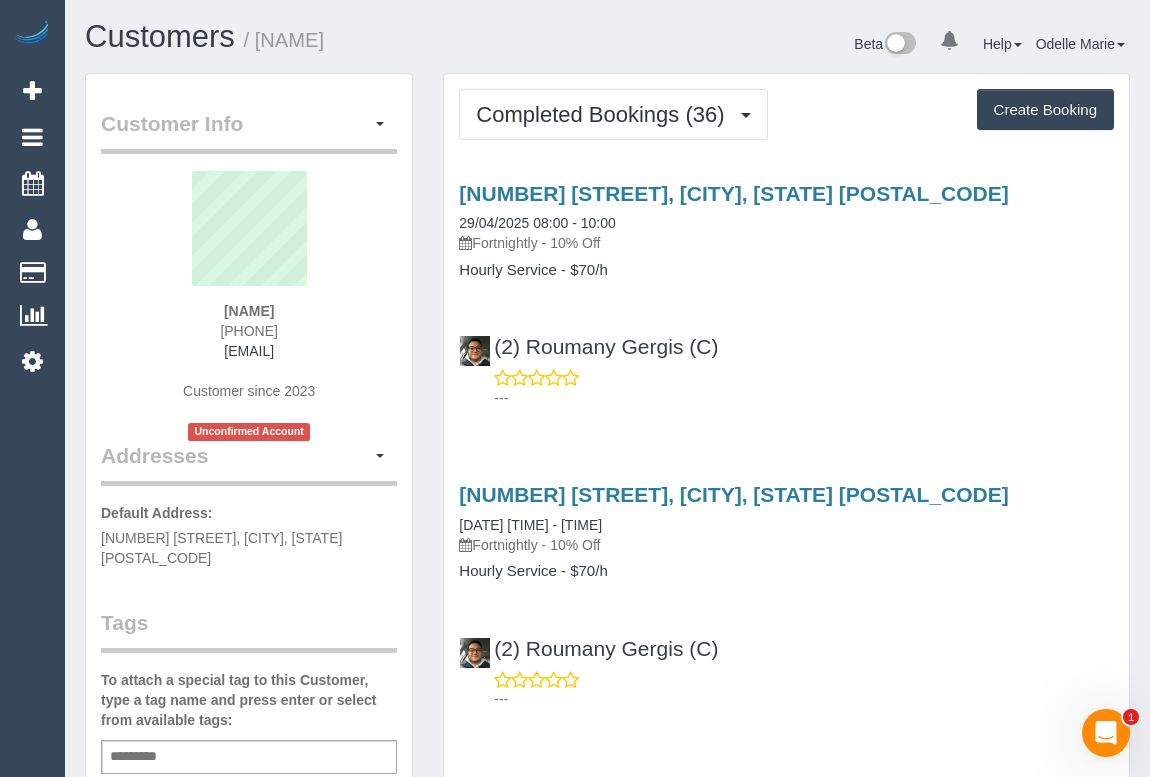 click on "[NUMBER] [STREET], [CITY], [STATE] [POSTAL_CODE]
[DATE] [TIME] - [TIME]
Fortnightly - 10% Off
Hourly Service - $[PRICE]/h
([NUMBER]) [NAME] (C)
---" at bounding box center [786, 291] 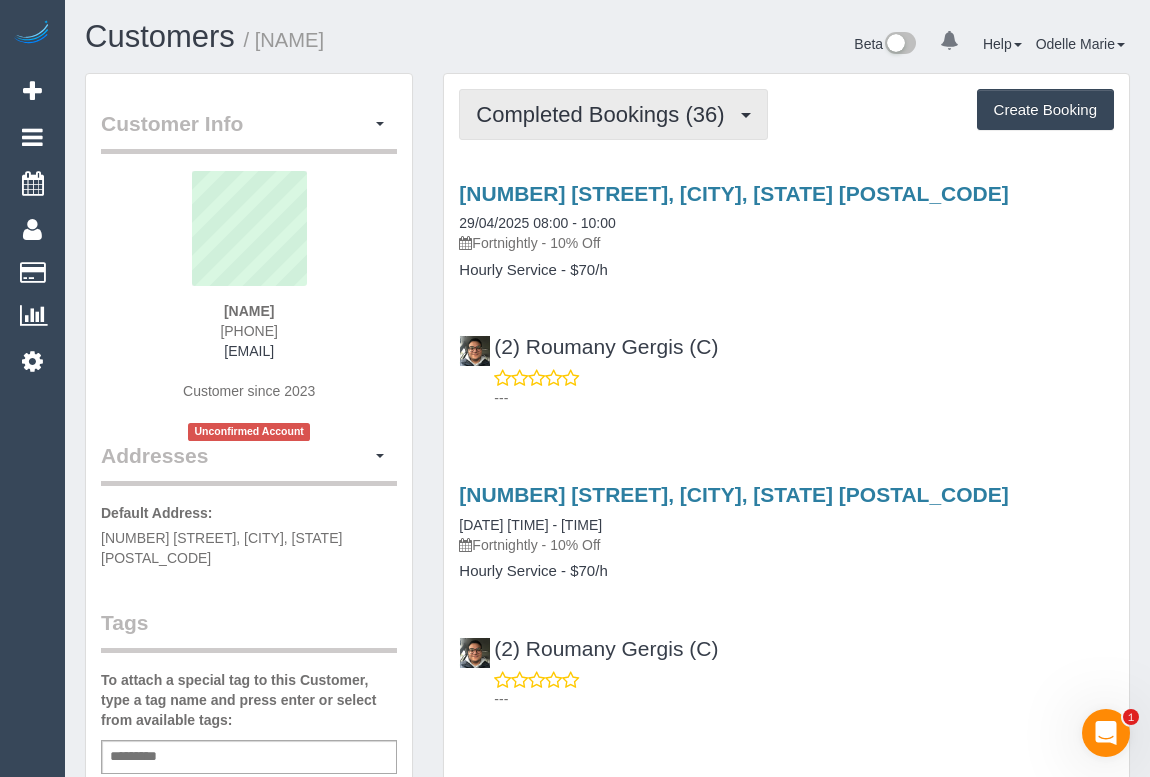 click on "Completed Bookings (36)" at bounding box center (605, 114) 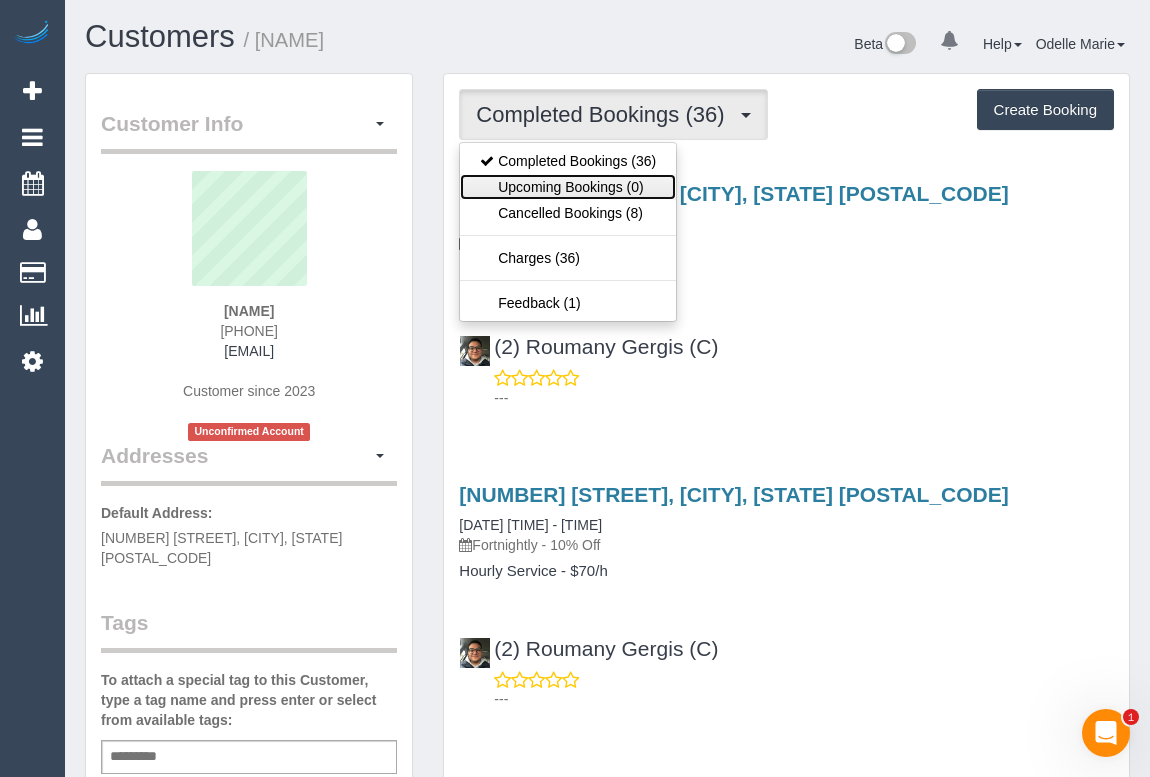 click on "Upcoming Bookings (0)" at bounding box center (568, 187) 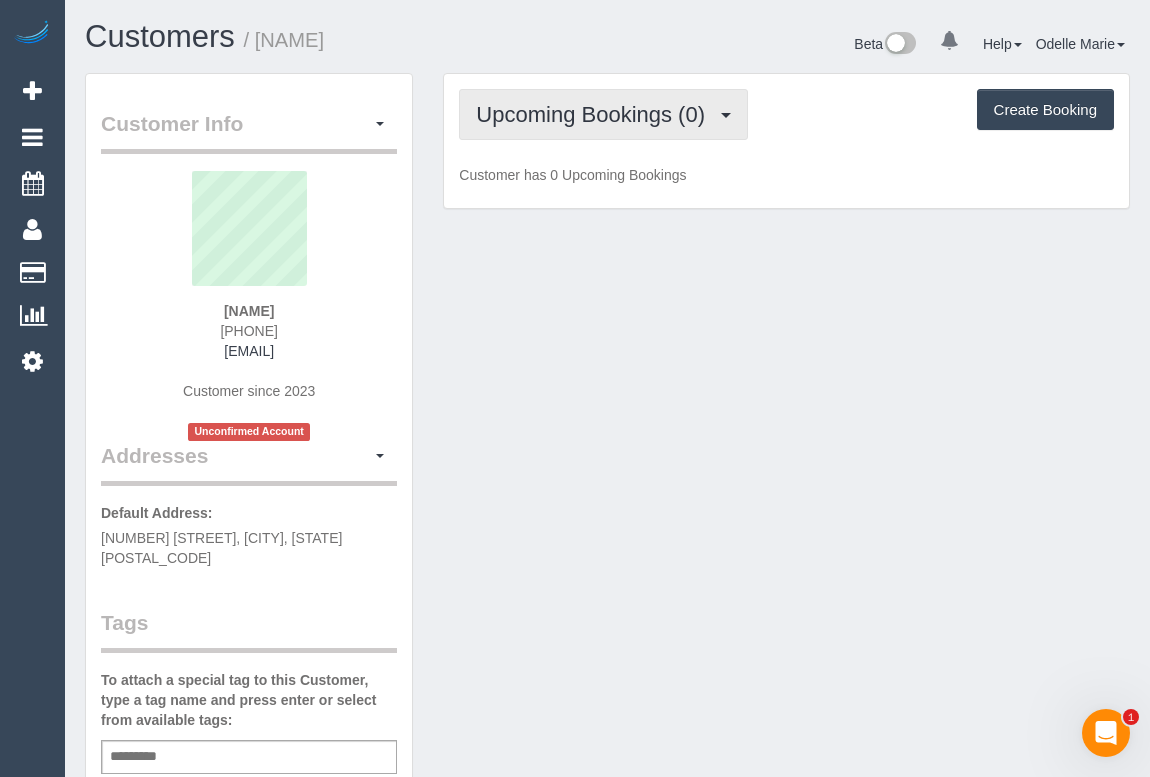 click on "Upcoming Bookings (0)" at bounding box center [603, 114] 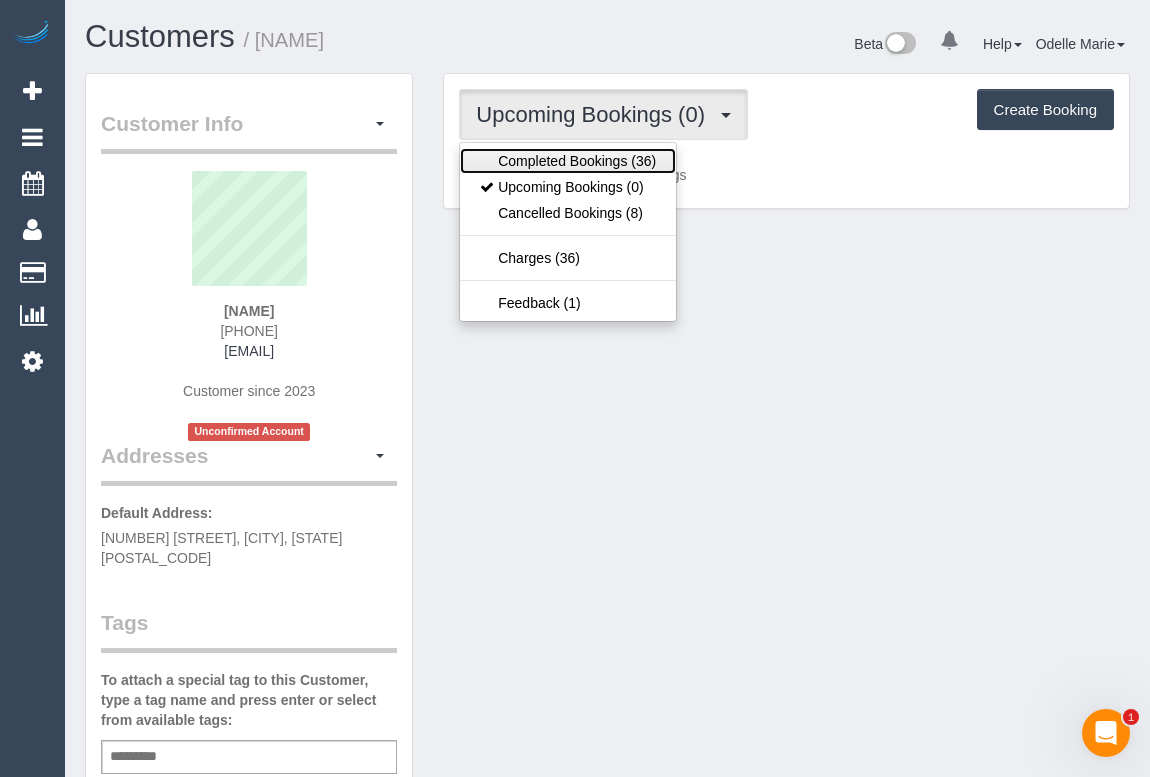 click on "Completed Bookings (36)" at bounding box center (568, 161) 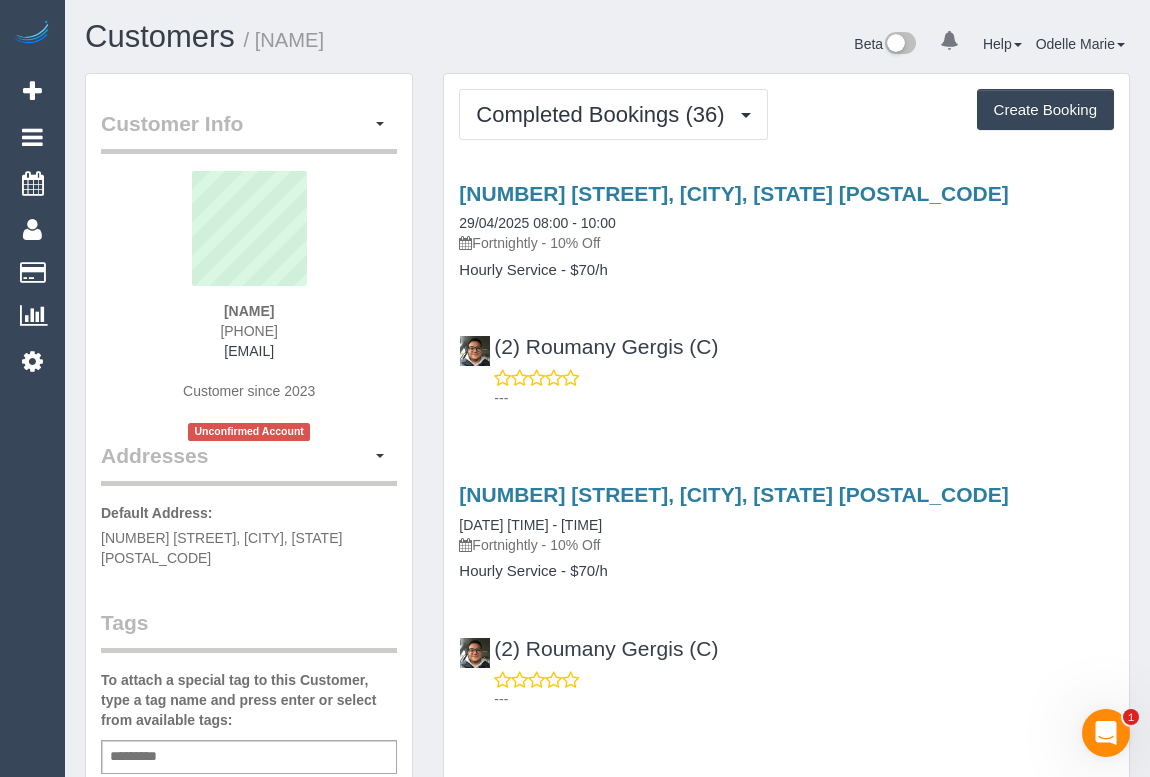 click on "Service
Feedback
[NUMBER] [STREET], [CITY], [STATE] [POSTAL_CODE]
[DATE] [TIME] - [TIME]
Fortnightly - 10% Off
Hourly Service - $[PRICE]/h
([NUMBER]) [NAME] (C)
---
[NUMBER] [STREET], [CITY], [STATE] [POSTAL_CODE]
[DATE] [TIME] - [TIME]" at bounding box center [786, 3934] 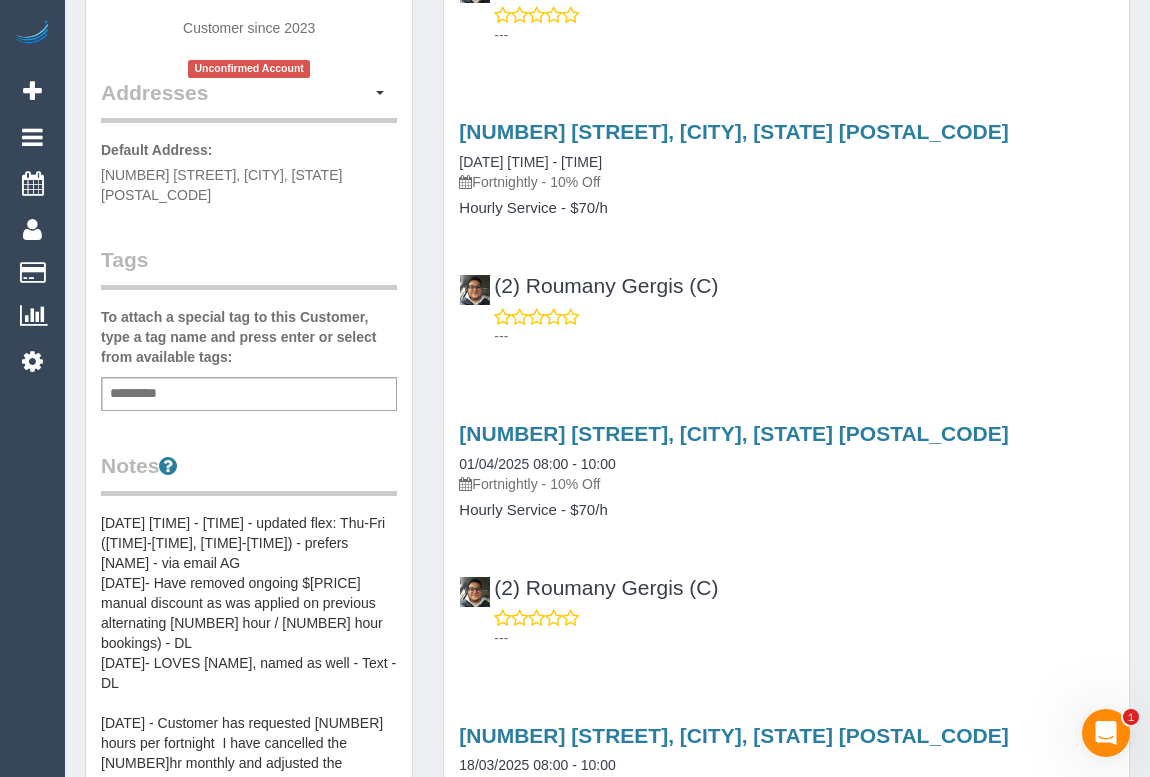 scroll, scrollTop: 0, scrollLeft: 0, axis: both 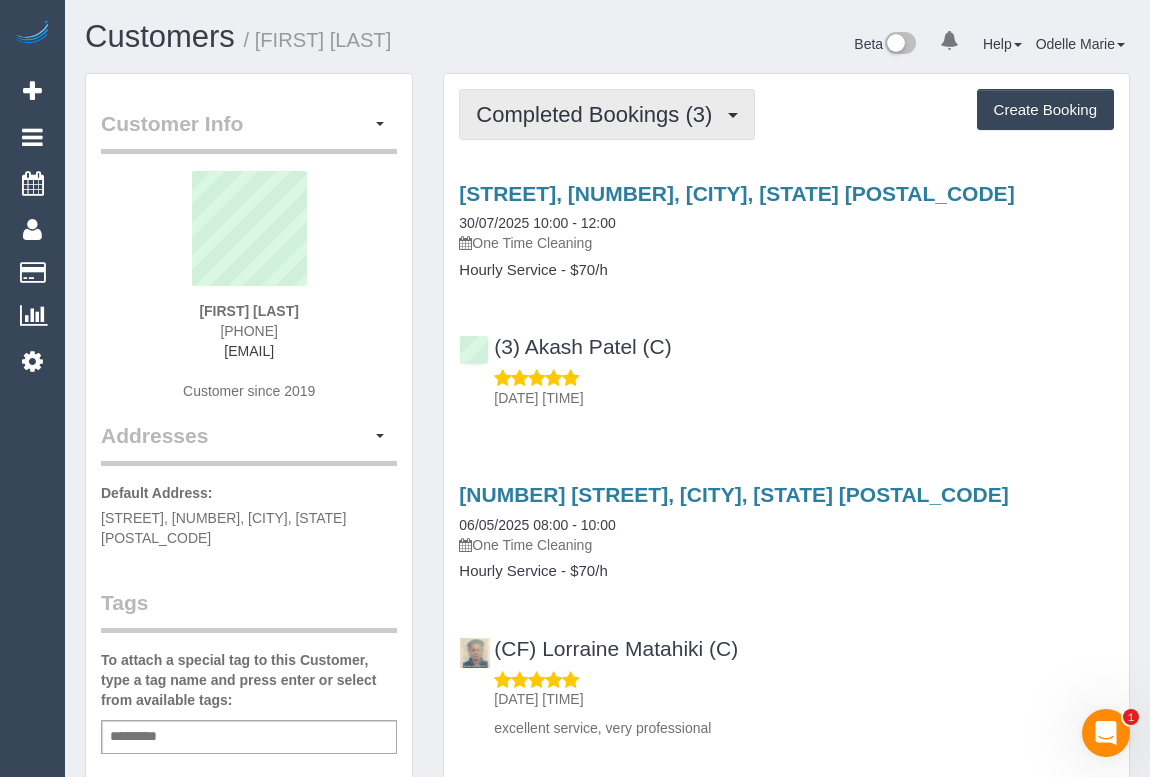 click on "Completed Bookings (3)" at bounding box center (607, 114) 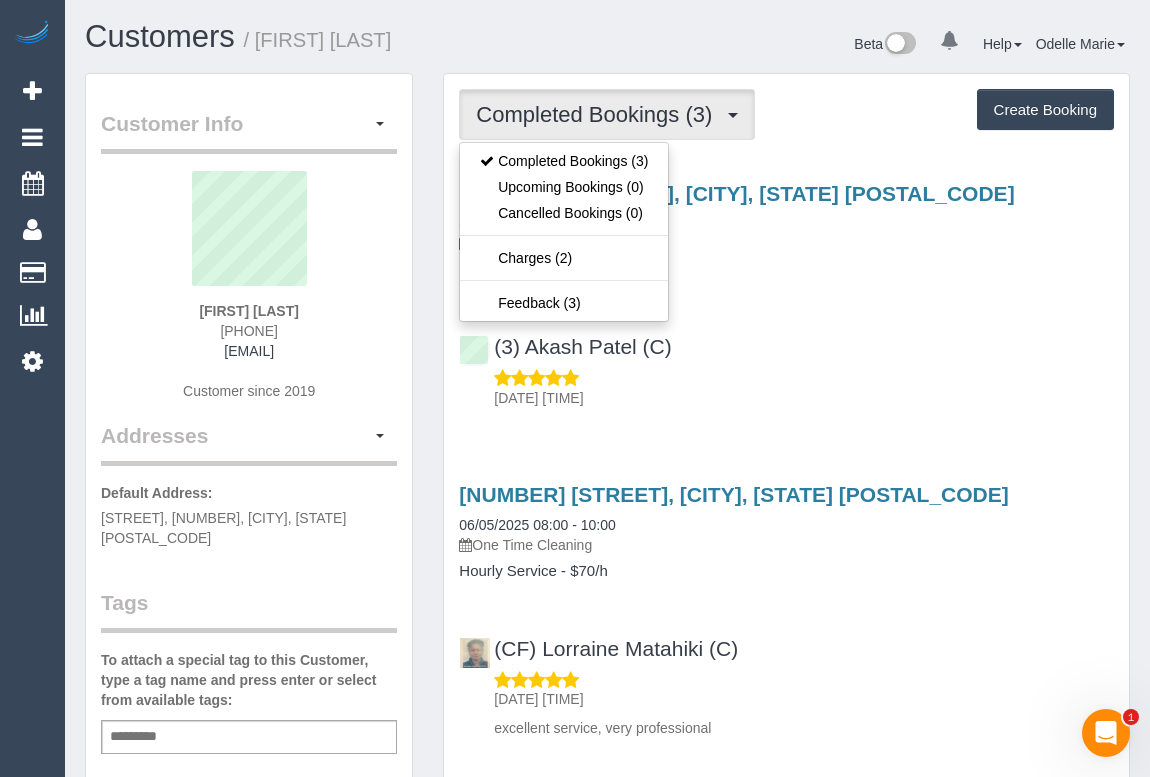 click on "(3) Akash Patel (C)
31/07/2025 06:16" at bounding box center (786, 363) 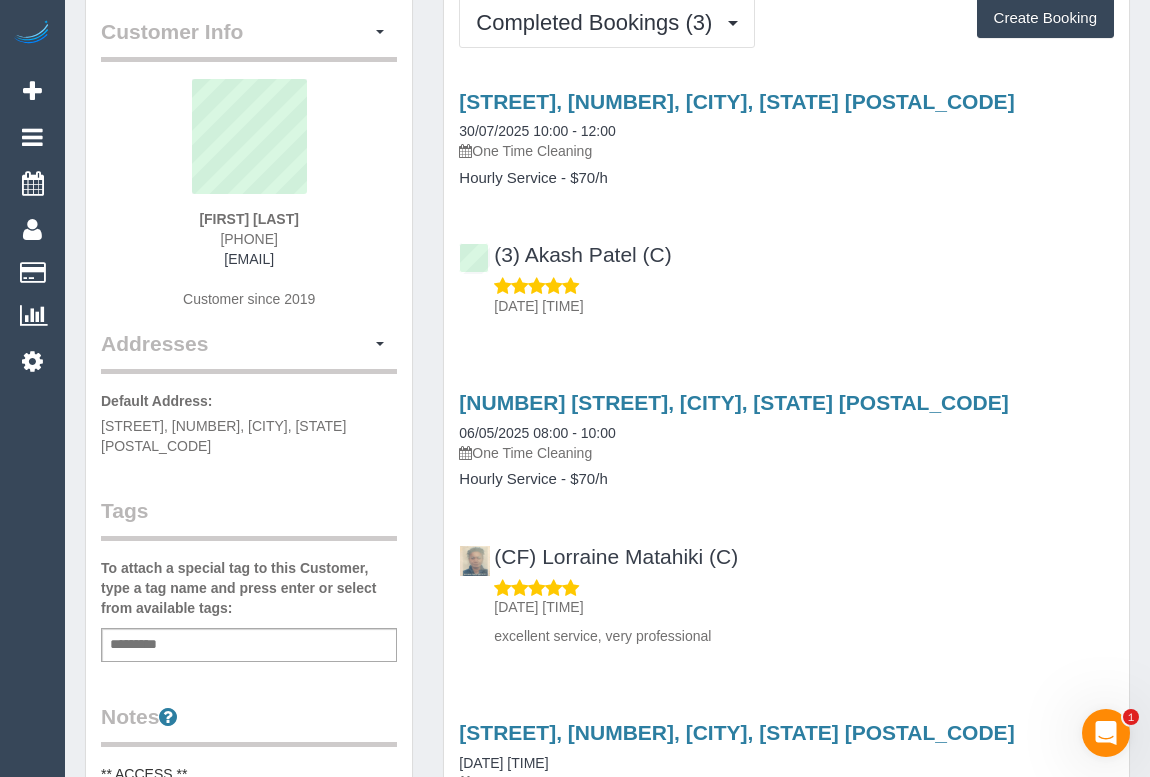 scroll, scrollTop: 0, scrollLeft: 0, axis: both 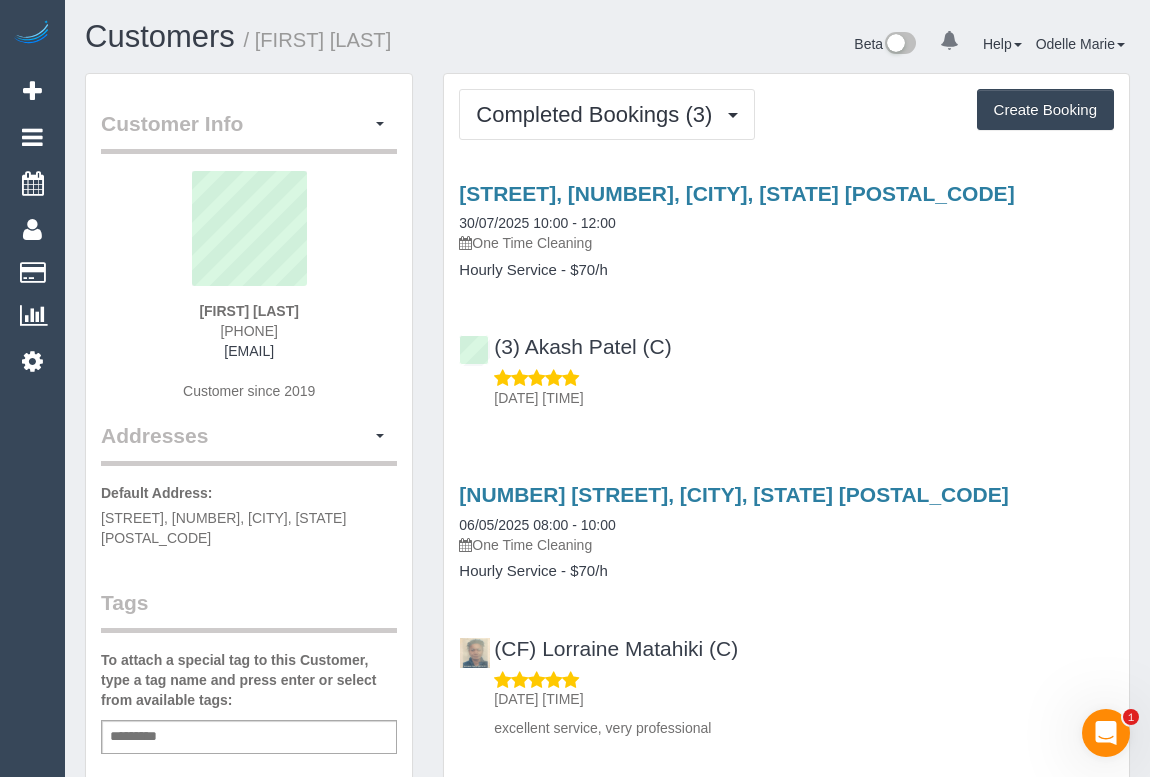 click on "Service
Feedback
Symons Avenue, 34, Hoppers Crossing, VIC 3029
30/07/2025 10:00 - 12:00
One Time Cleaning
Hourly Service - $70/h
(3) Akash Patel (C)
31/07/2025 06:16
34 Symons Avenue, Hoppers Crossing, VIC 3029
06/05/2025 08:00 - 10:00" at bounding box center [786, 621] 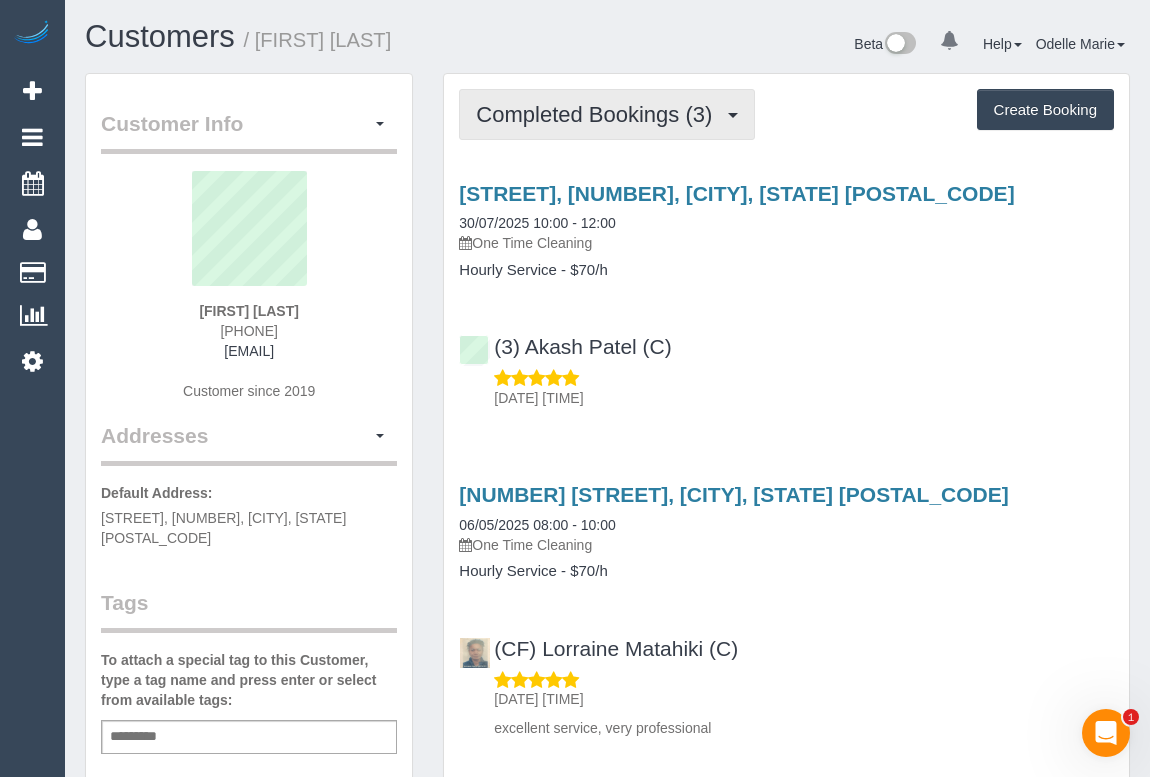 click on "Completed Bookings (3)" at bounding box center (599, 114) 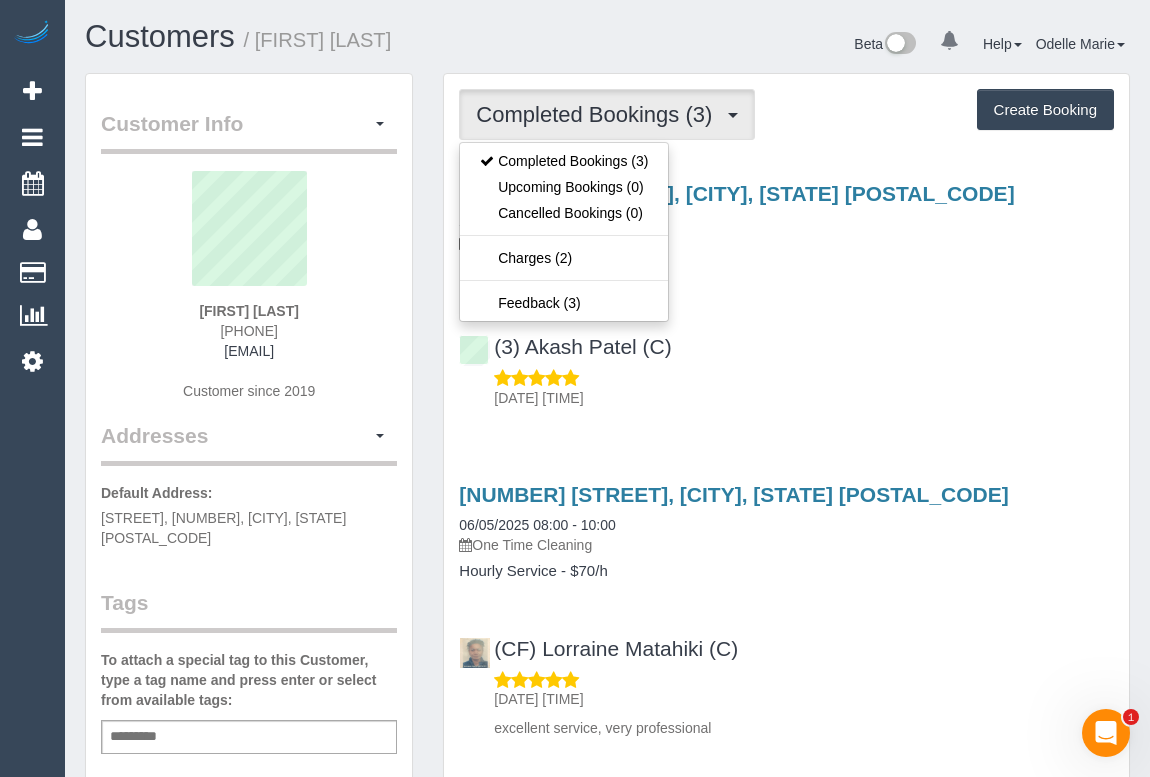 click on "(3) Akash Patel (C)
31/07/2025 06:16" at bounding box center (786, 363) 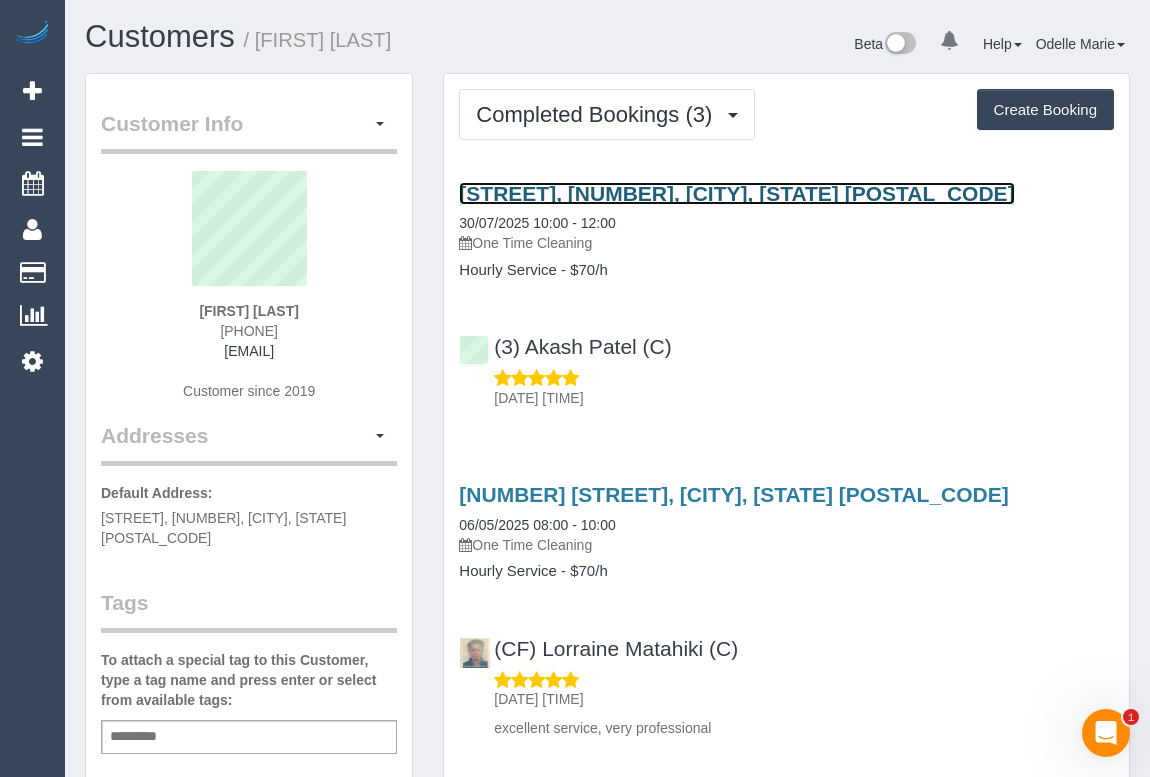 click on "Symons Avenue, 34, Hoppers Crossing, VIC 3029" at bounding box center [736, 193] 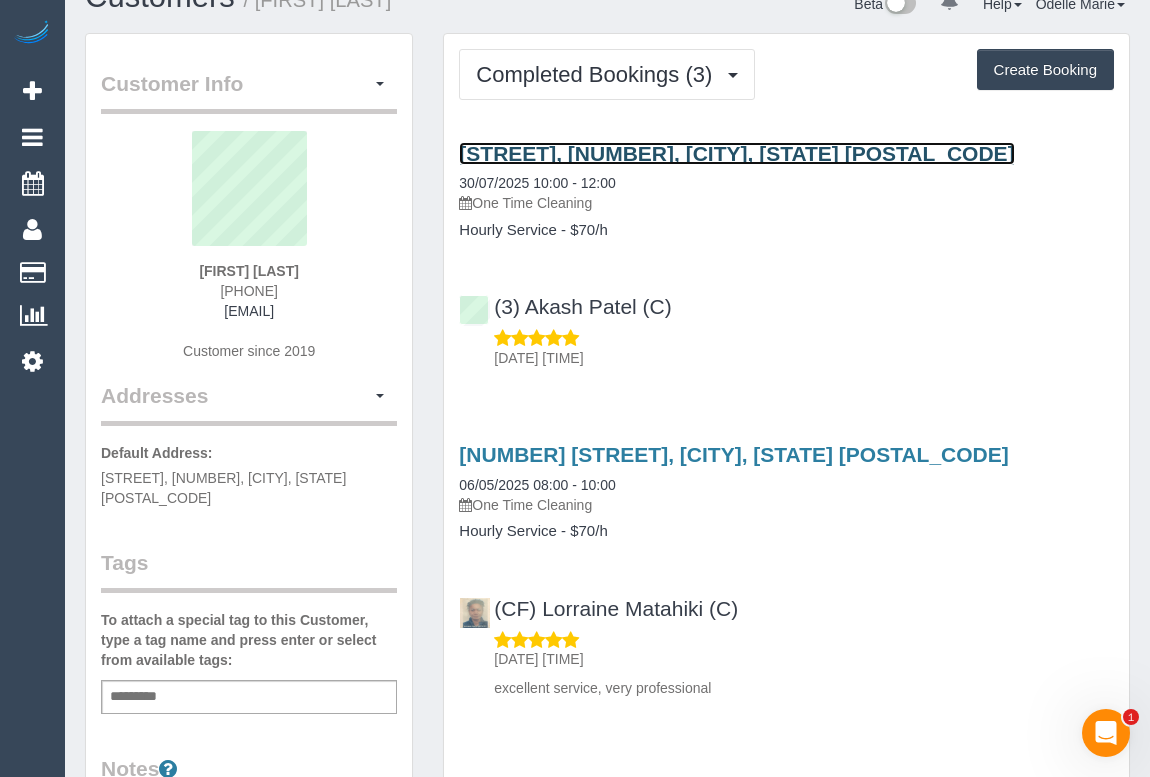 scroll, scrollTop: 0, scrollLeft: 0, axis: both 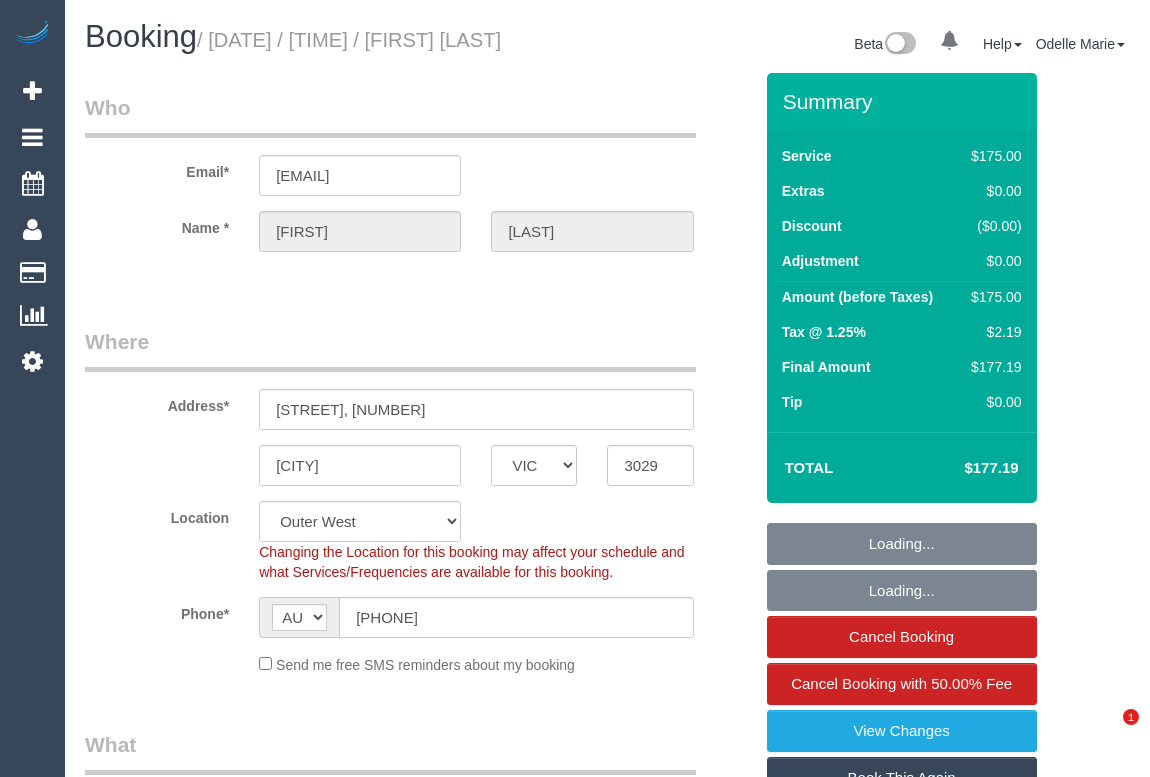 select on "VIC" 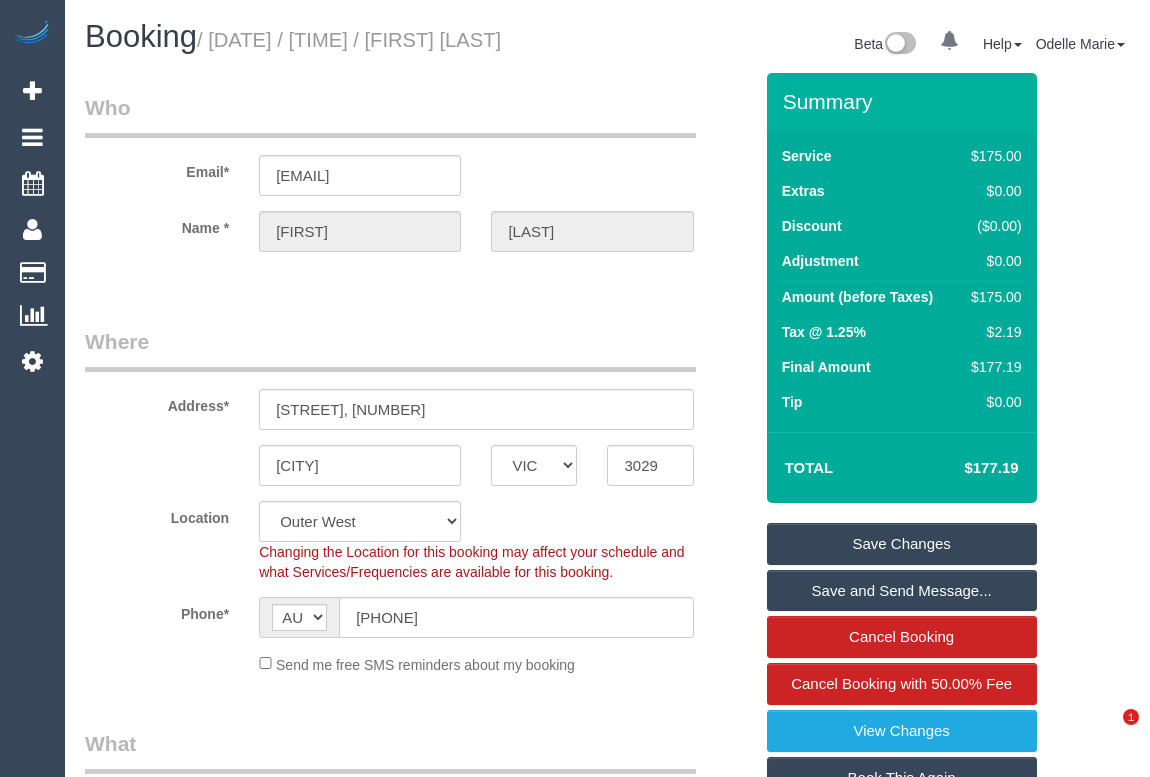 scroll, scrollTop: 0, scrollLeft: 0, axis: both 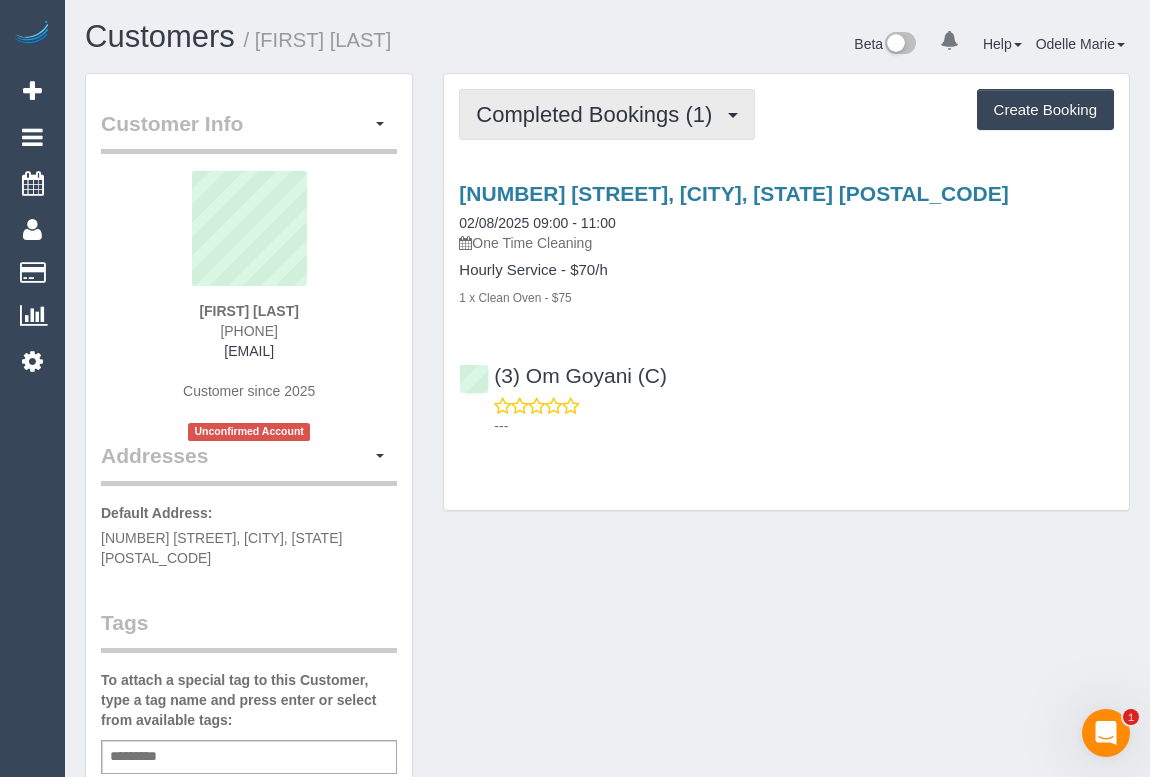 click on "Completed Bookings (1)" at bounding box center [599, 114] 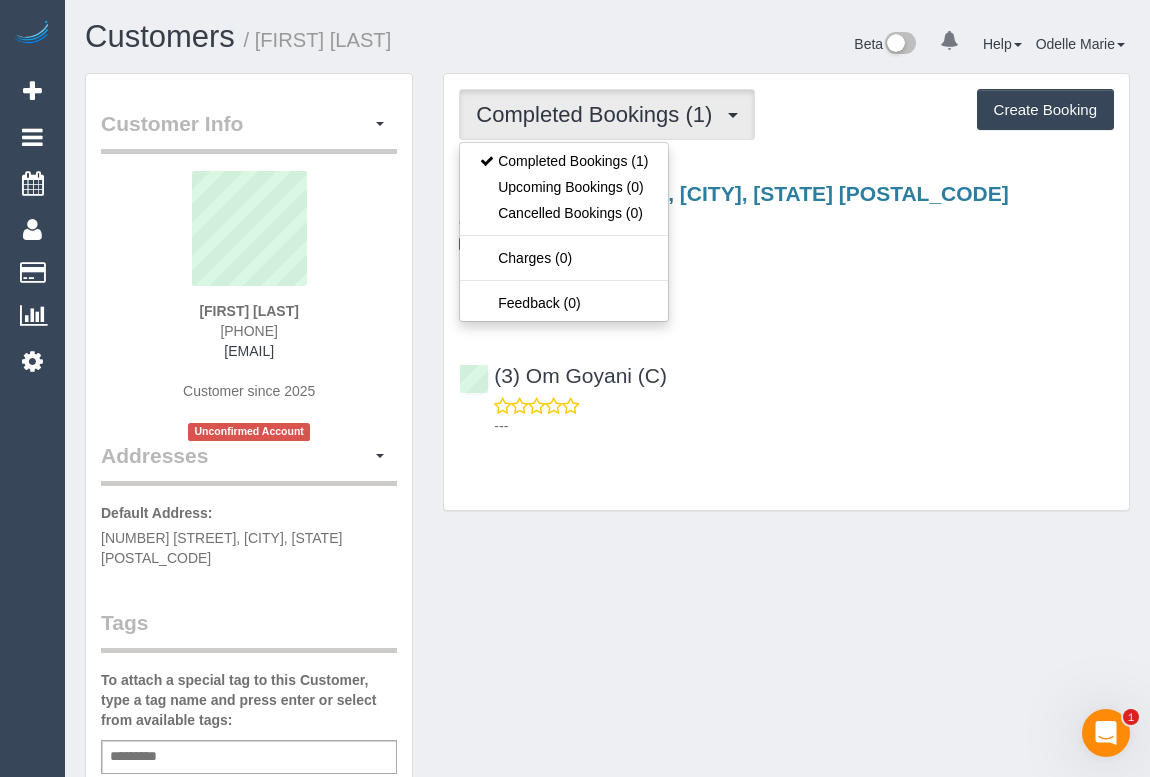 click on "Customer Info
Edit Contact Info
Send Message
Email Preferences
Special Sales Tax
View Changes
Send Confirm Account email
Block this Customer
Archive Account
Delete Account
[FIRST] [LAST]" at bounding box center [607, 773] 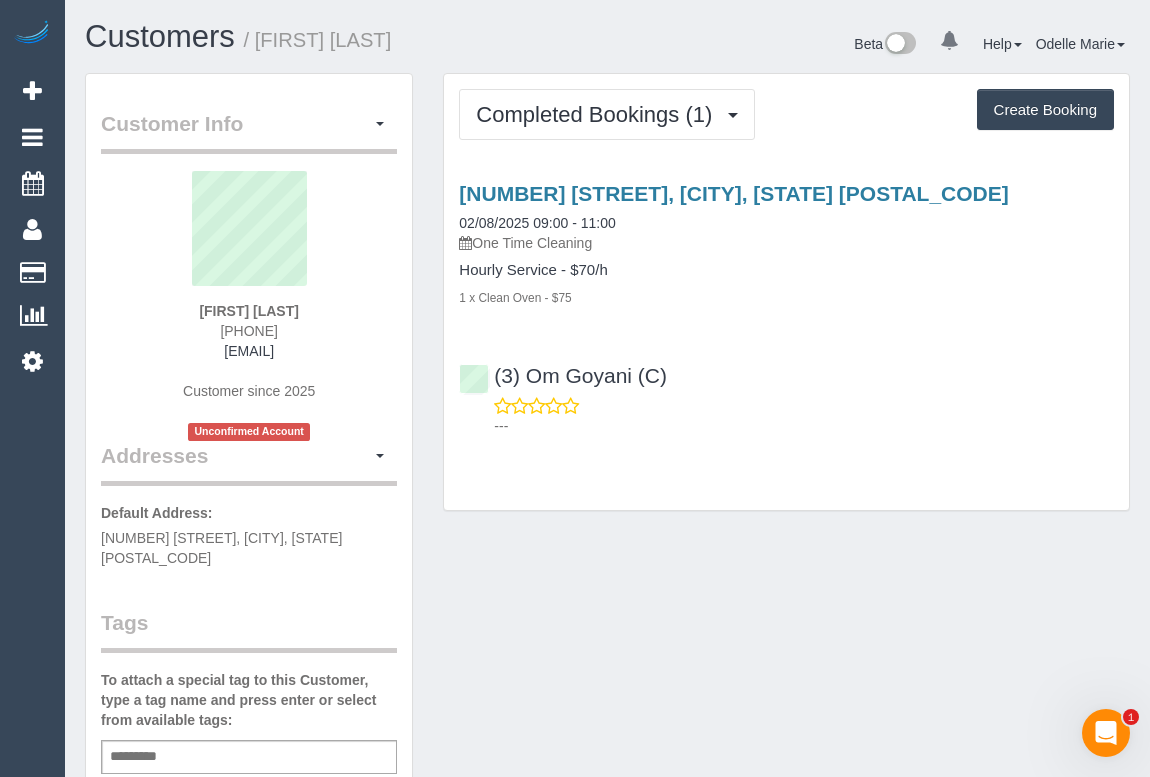 drag, startPoint x: 129, startPoint y: 356, endPoint x: 346, endPoint y: 353, distance: 217.02074 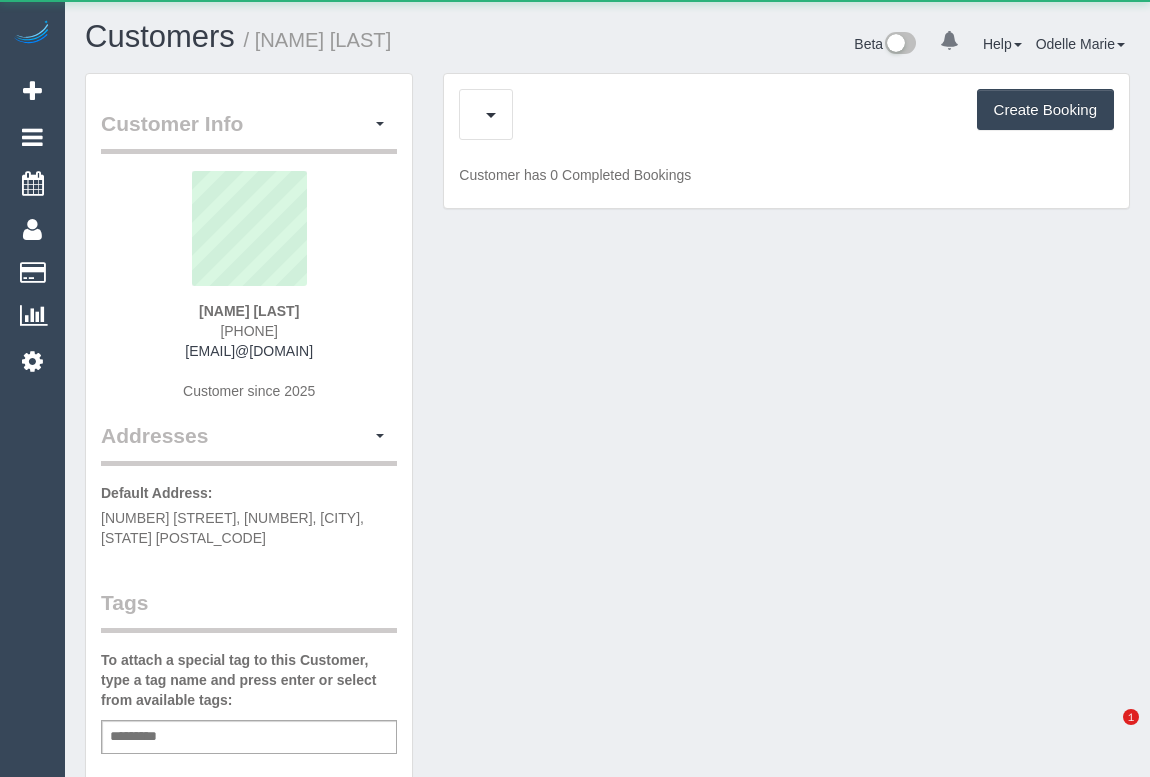 scroll, scrollTop: 0, scrollLeft: 0, axis: both 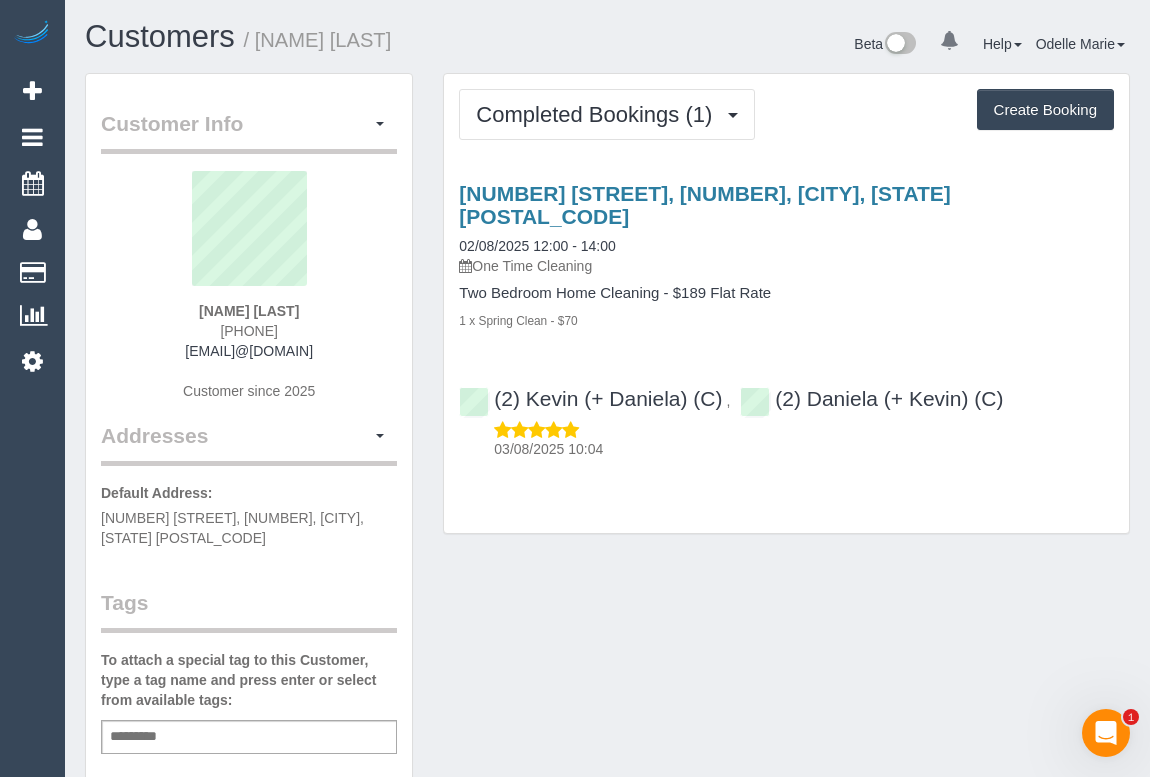 click on "163 Cremorne St, 610, Cremorne, VIC 3121
02/08/2025 12:00 - 14:00
One Time Cleaning
Two Bedroom Home Cleaning - $189 Flat Rate
1 x Spring Clean - $70
(2) Kevin (+ Daniela) (C)
,
(2) Daniela (+ Kevin) (C)
03/08/2025 10:04" at bounding box center (786, 316) 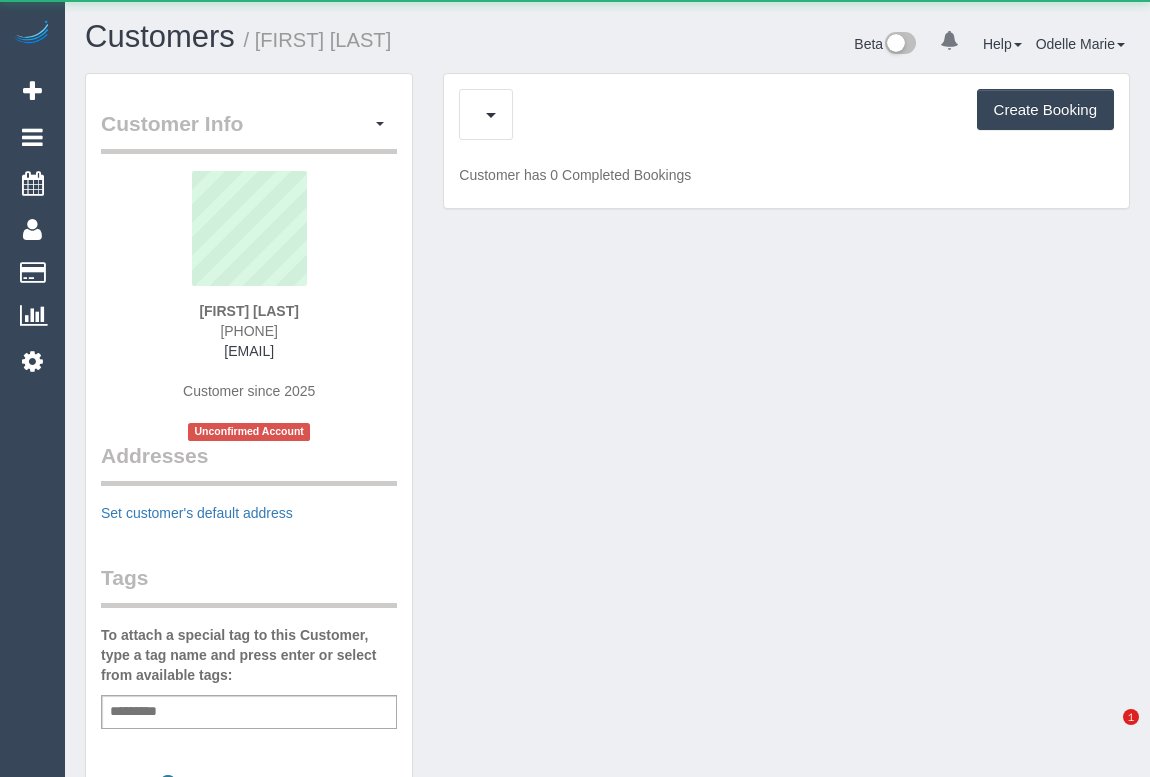 scroll, scrollTop: 0, scrollLeft: 0, axis: both 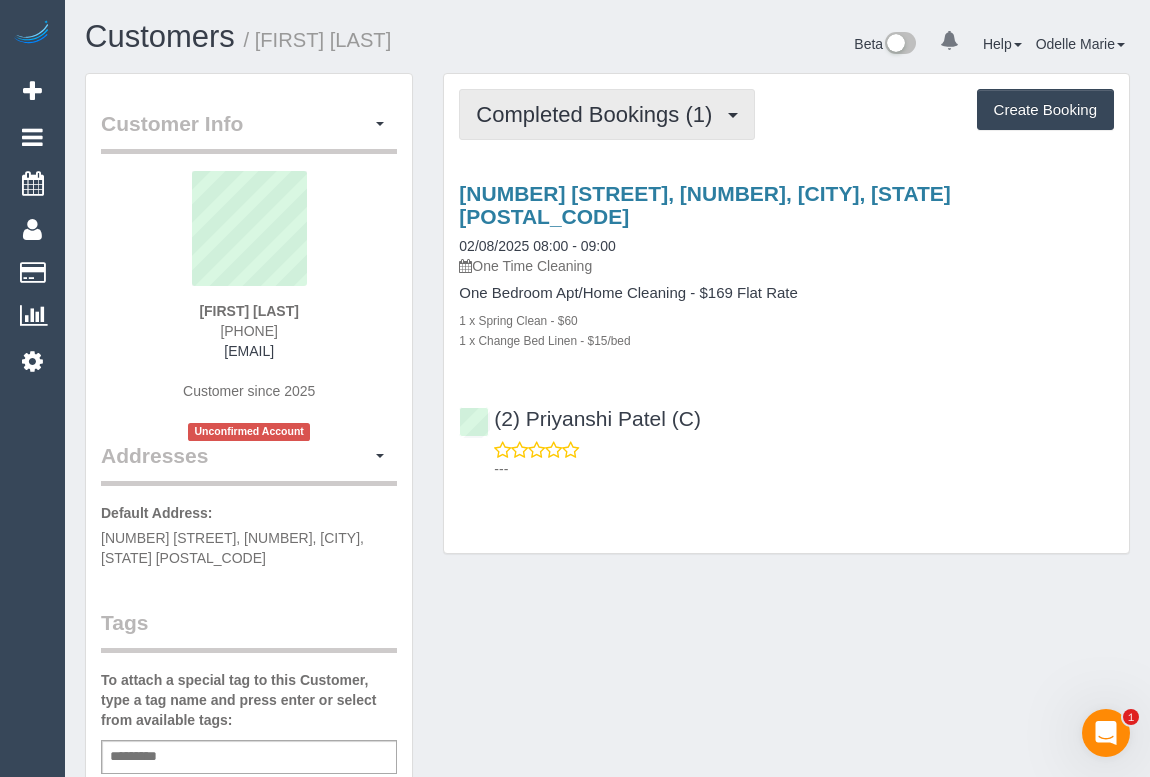click on "Completed Bookings (1)" at bounding box center (599, 114) 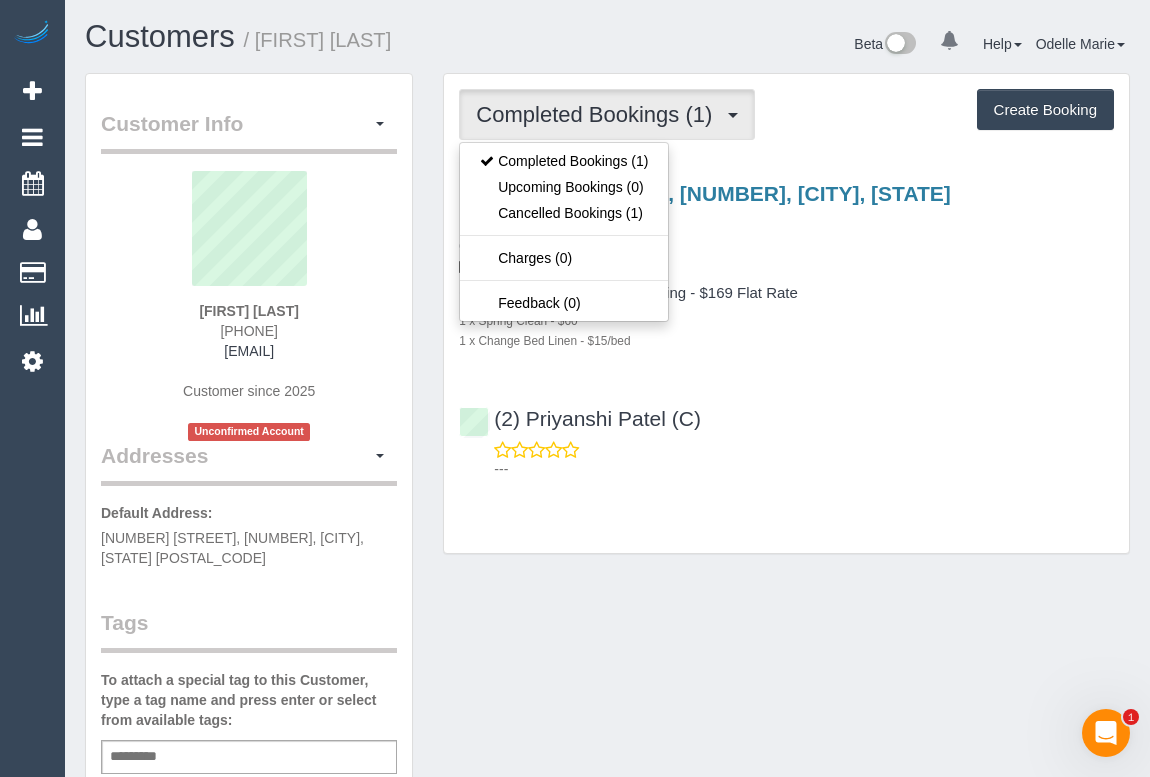 click on "(2) Priyanshi Patel (C)
---" at bounding box center [786, 435] 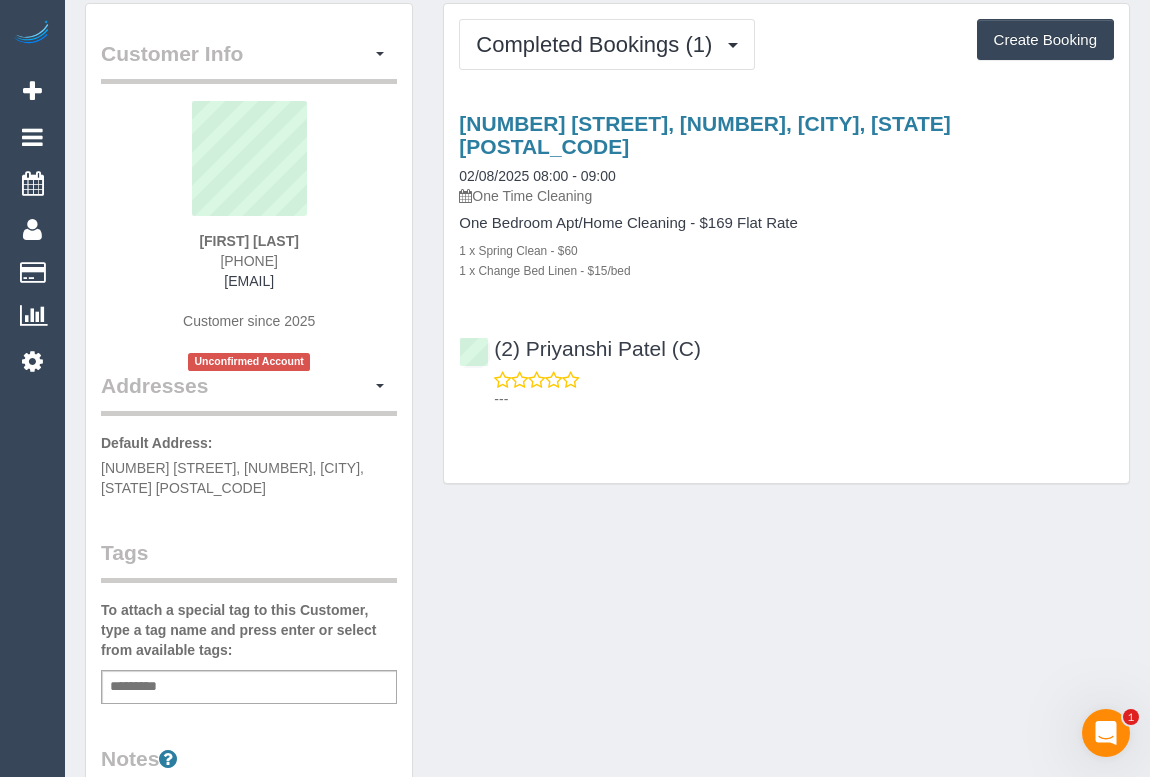 scroll, scrollTop: 0, scrollLeft: 0, axis: both 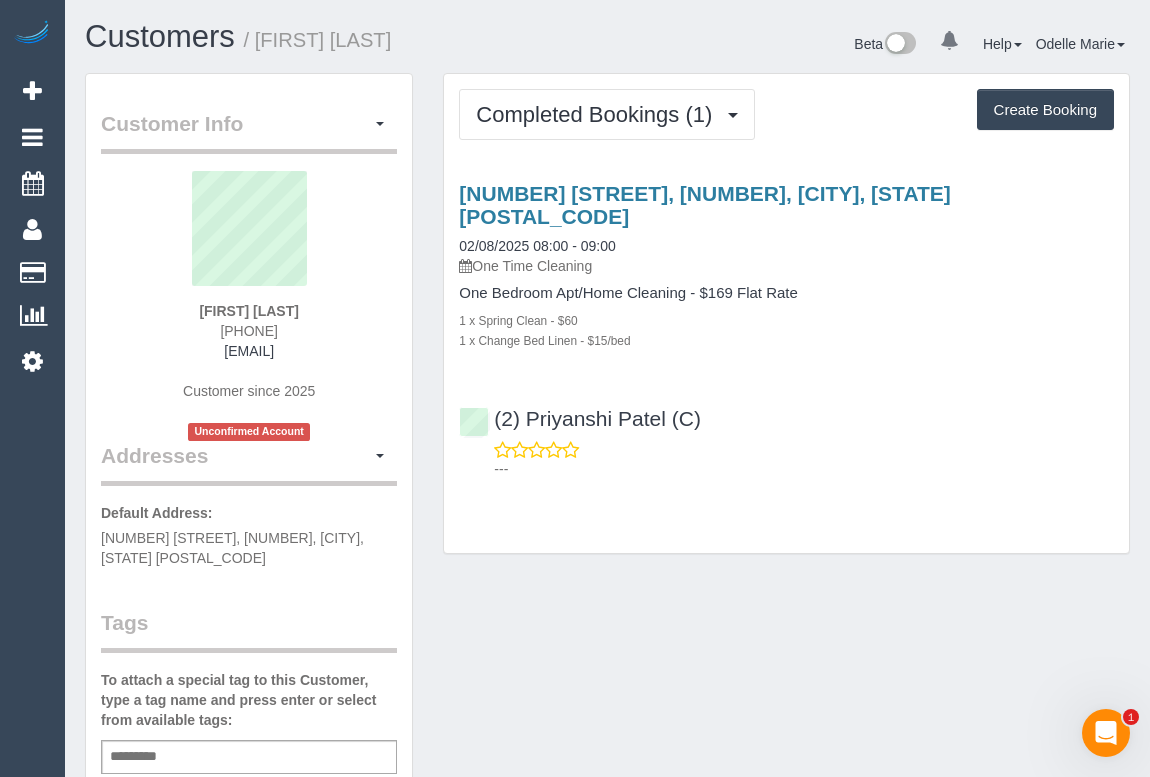 drag, startPoint x: 182, startPoint y: 295, endPoint x: 330, endPoint y: 298, distance: 148.0304 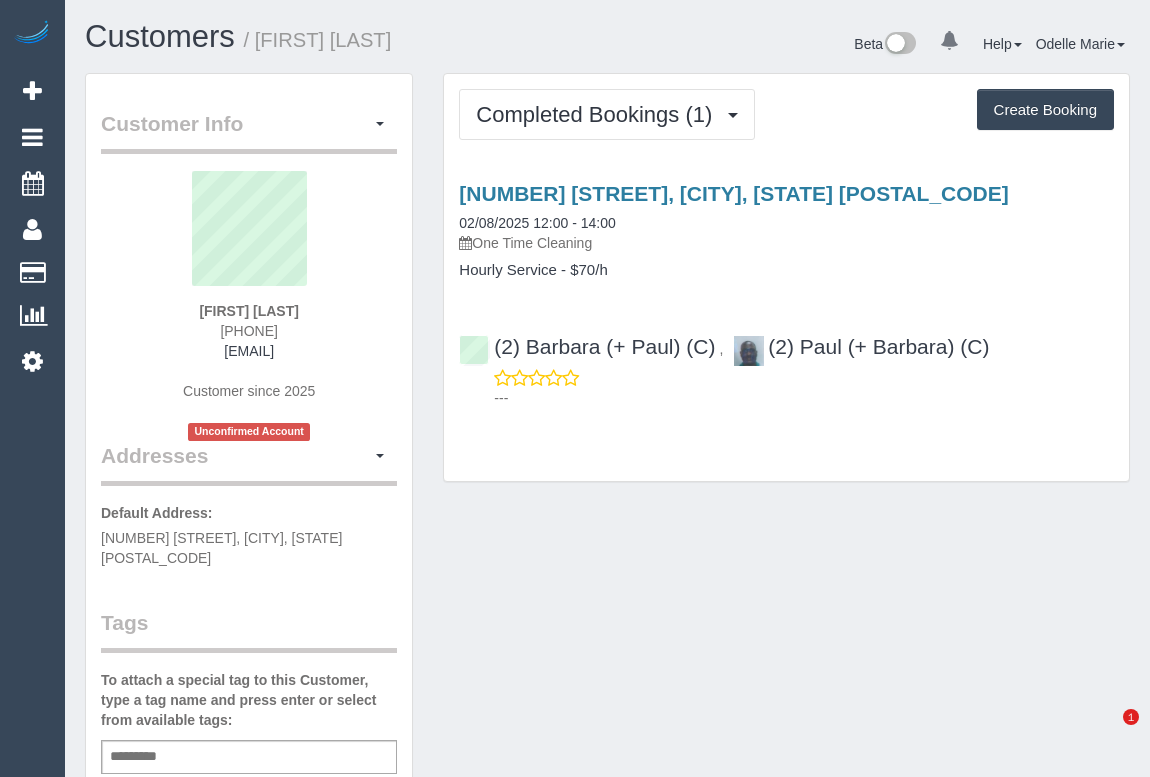 scroll, scrollTop: 0, scrollLeft: 0, axis: both 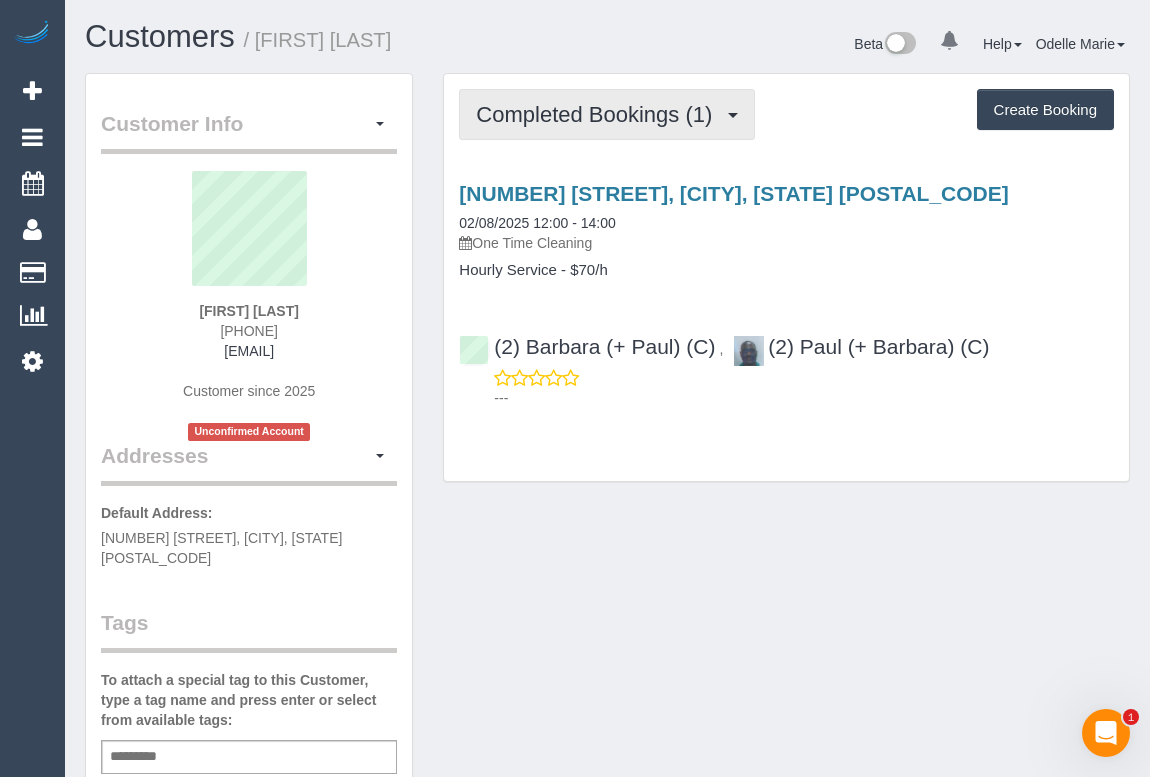 click on "Completed Bookings (1)" at bounding box center [599, 114] 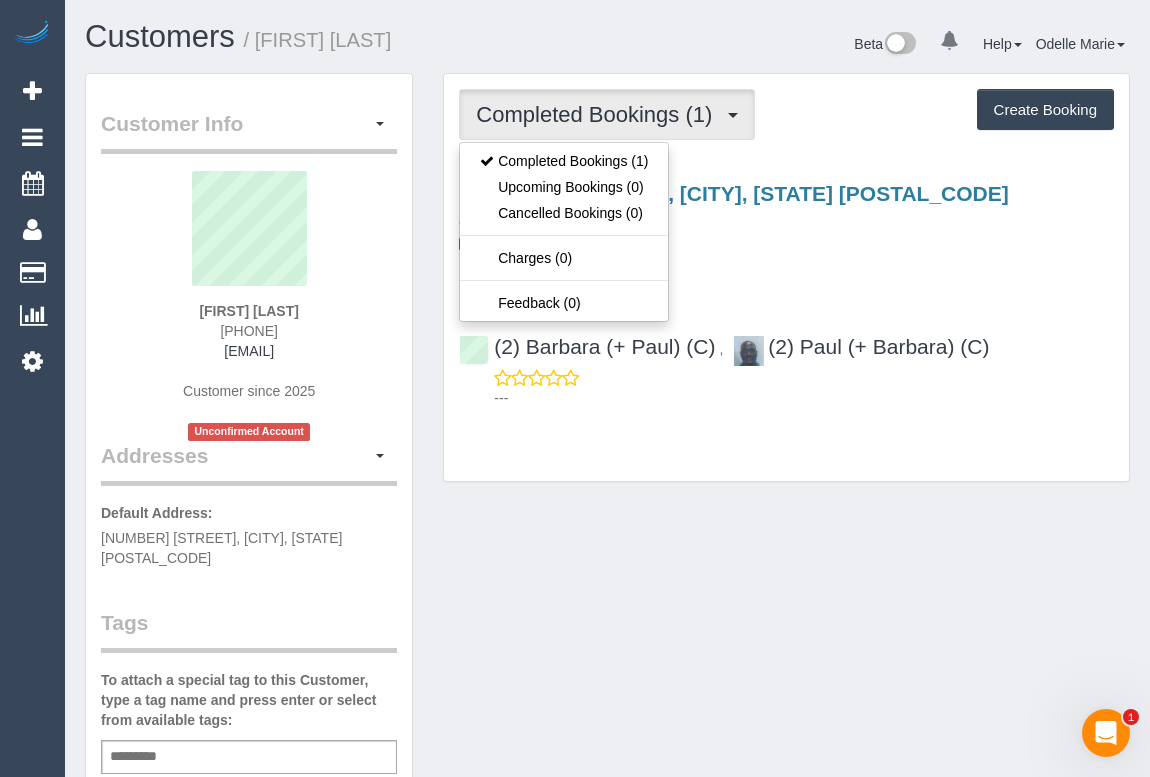 click on "[NUMBER] [STREET], [CITY], [STATE] [POSTAL_CODE]
[DATE] [TIME] - [TIME]
One Time Cleaning
Hourly Service - $70/h
(2) [NAME] (+ [NAME]) (C)
,
(2) [NAME] (+ [NAME]) (C)
---" at bounding box center (786, 291) 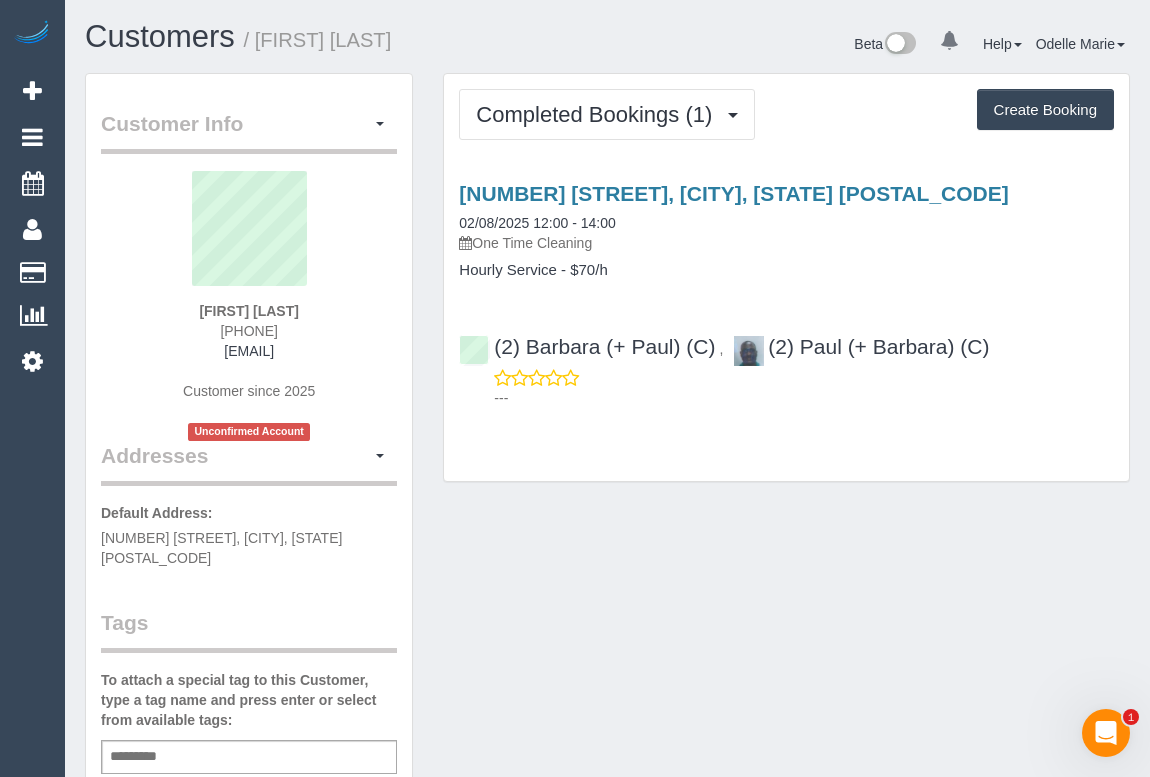 click on "Customer Info
Edit Contact Info
Send Message
Email Preferences
Special Sales Tax
View Changes
Send Confirm Account email
Block this Customer
Archive Account
Delete Account
[FIRST] [LAST]" at bounding box center (607, 763) 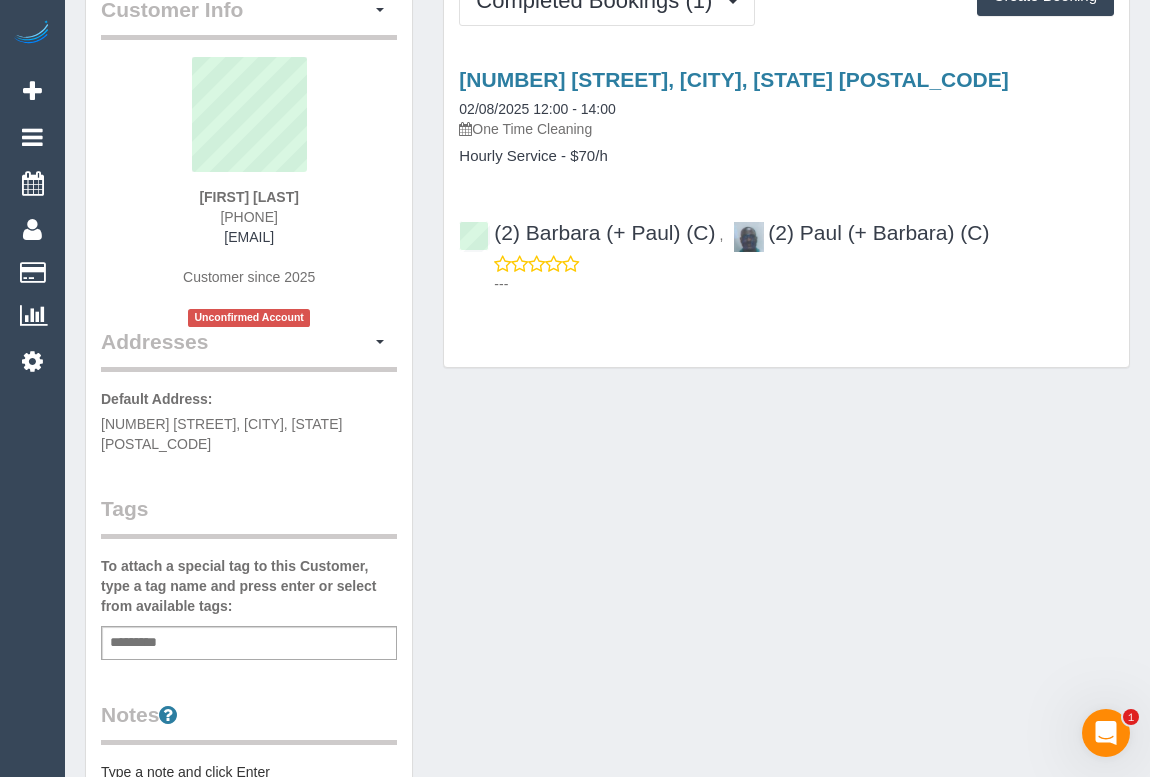 scroll, scrollTop: 272, scrollLeft: 0, axis: vertical 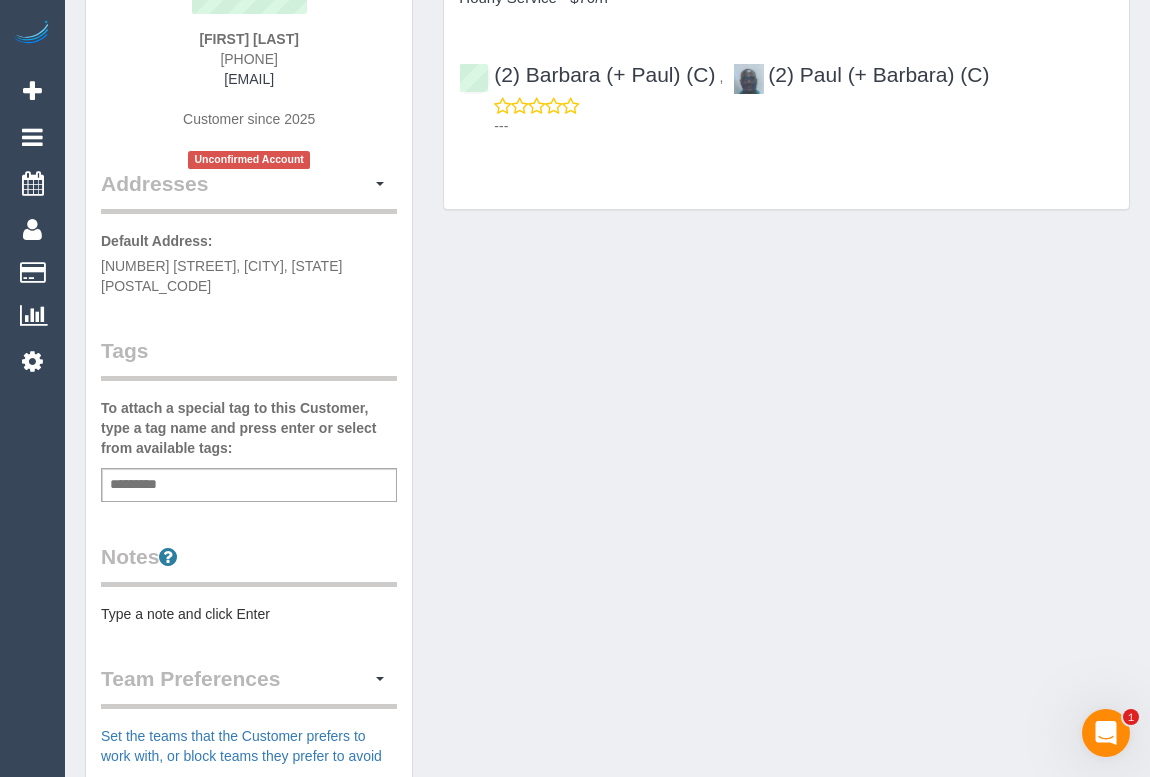 click on "Customer Info
Edit Contact Info
Send Message
Email Preferences
Special Sales Tax
View Changes
Send Confirm Account email
Block this Customer
Archive Account
Delete Account
[FIRST] [LAST]" at bounding box center (607, 491) 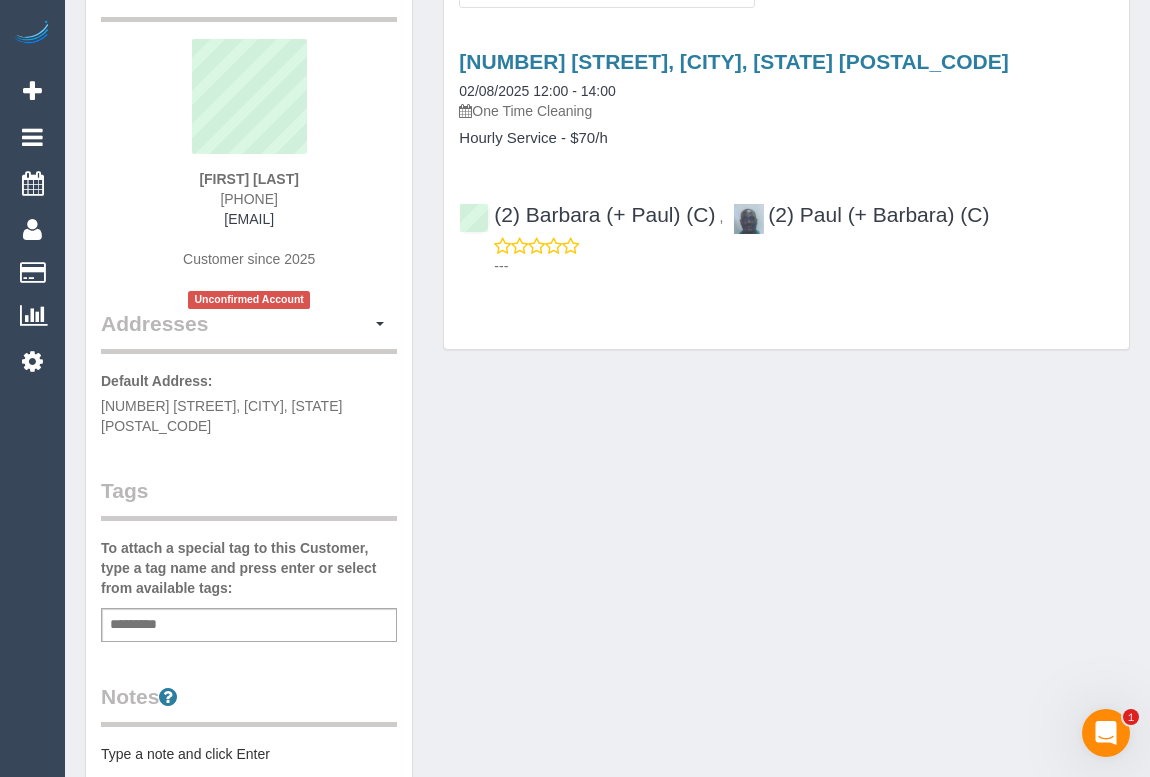 scroll, scrollTop: 0, scrollLeft: 0, axis: both 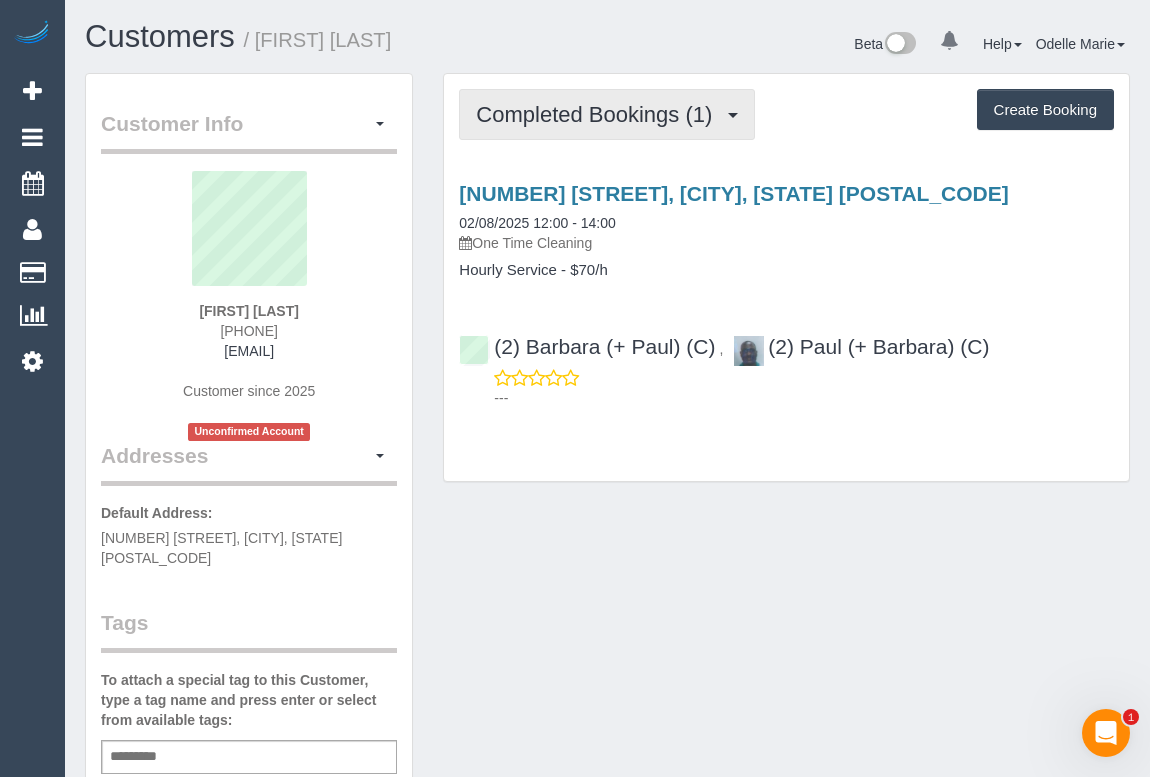 click on "Completed Bookings (1)" at bounding box center [607, 114] 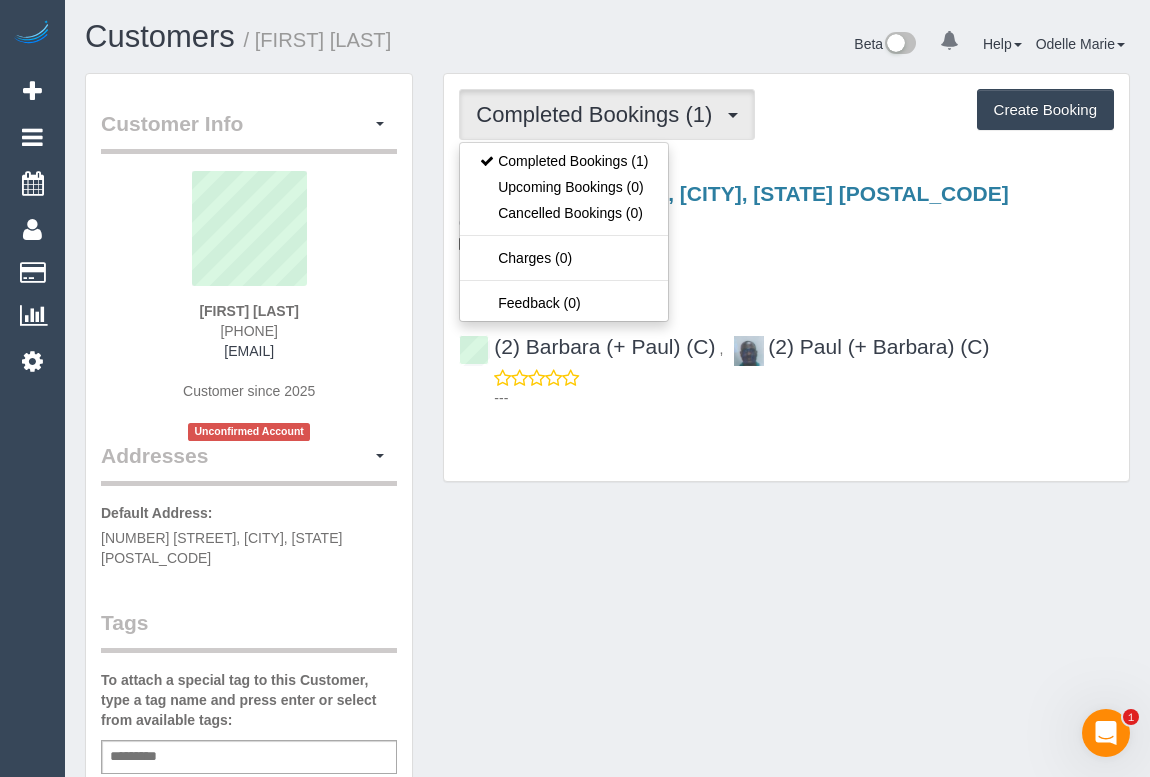 click on "Customer Info
Edit Contact Info
Send Message
Email Preferences
Special Sales Tax
View Changes
Send Confirm Account email
Block this Customer
Archive Account
Delete Account
[FIRST] [LAST]" at bounding box center [607, 763] 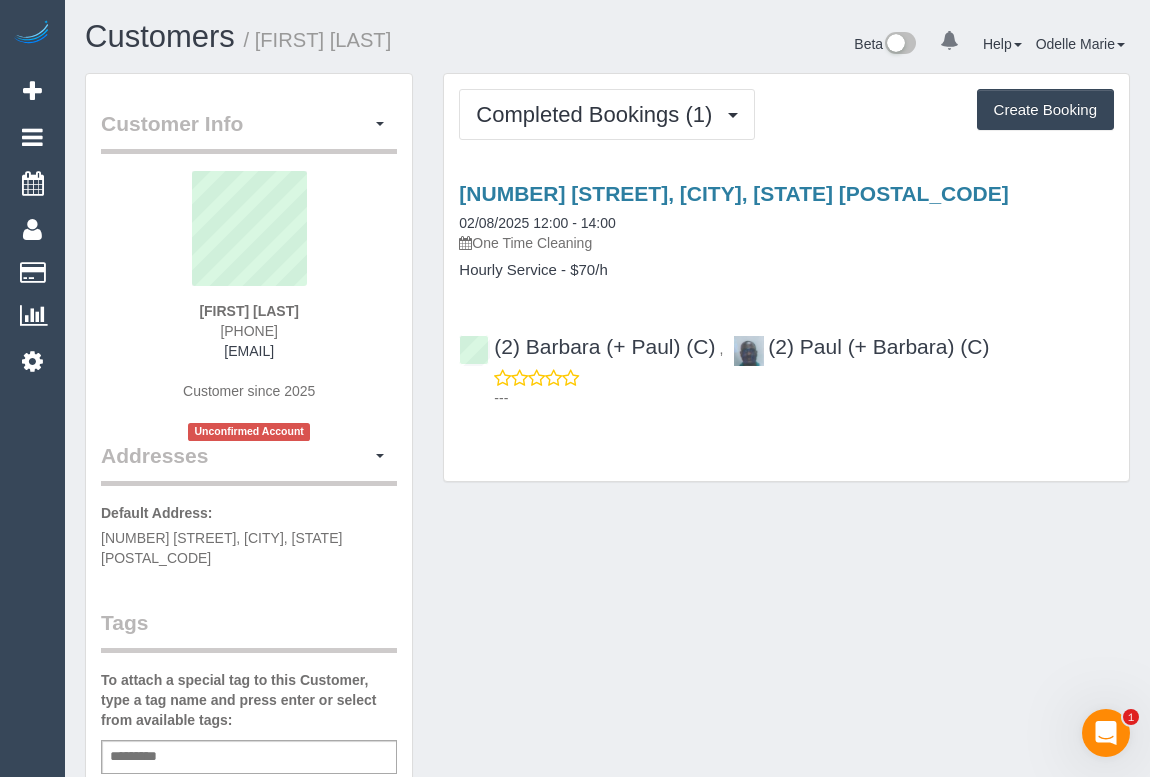 click on "Hourly Service - $70/h" at bounding box center [786, 270] 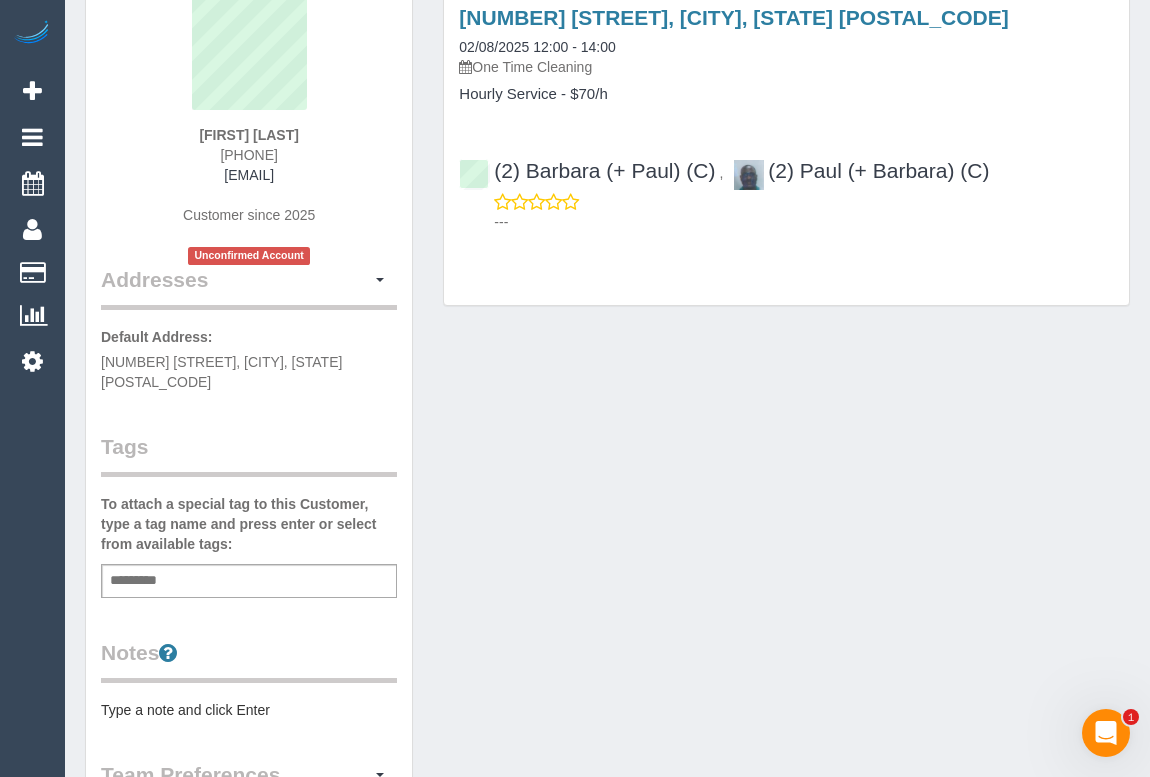 scroll, scrollTop: 181, scrollLeft: 0, axis: vertical 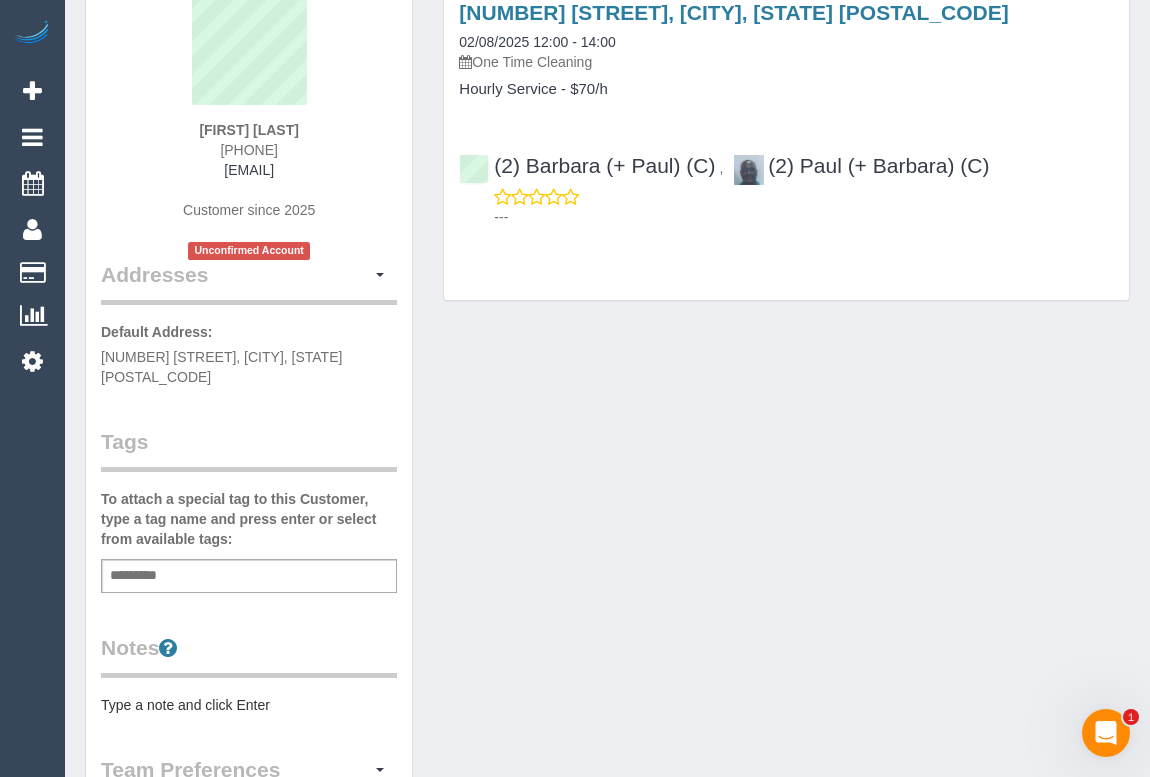 click on "Add a tag" at bounding box center [249, 576] 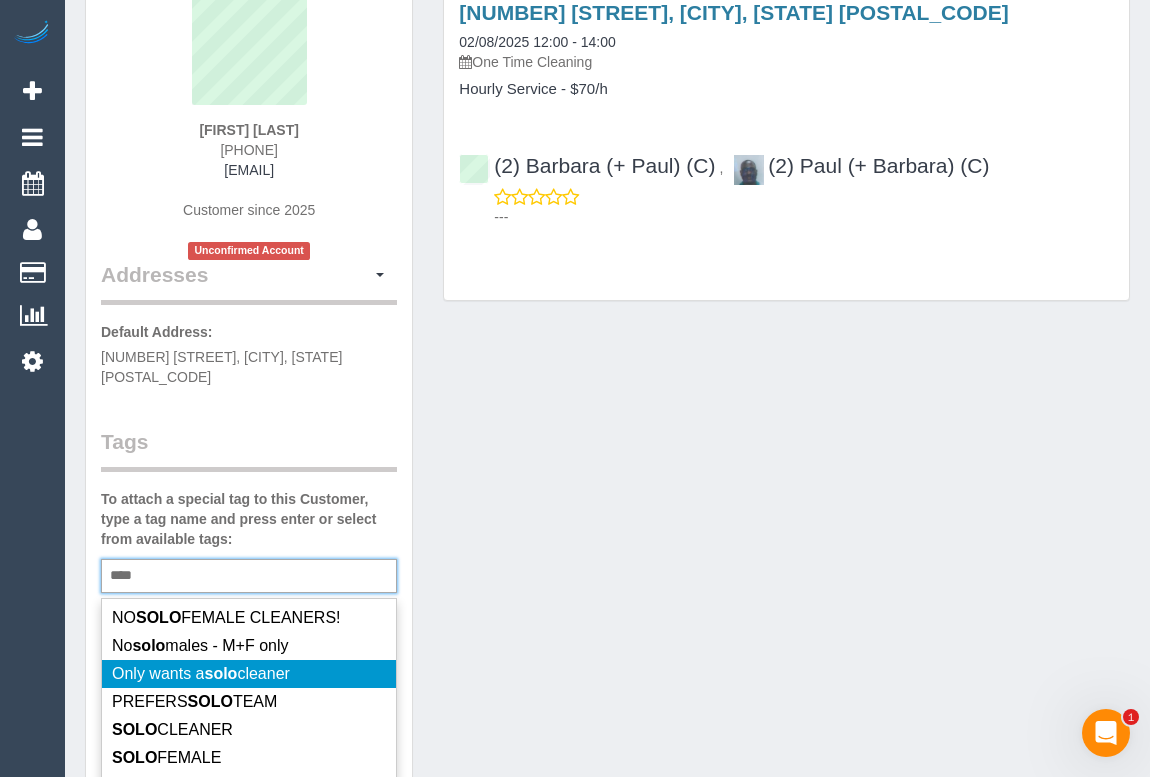 type on "****" 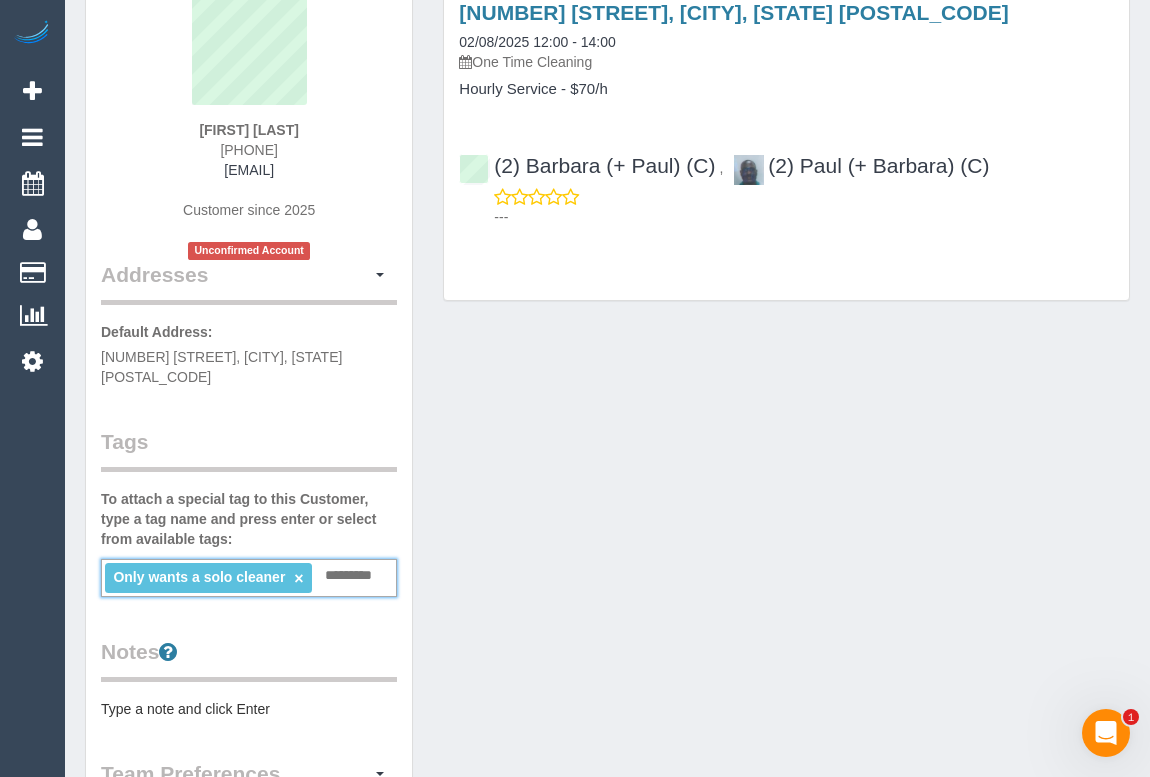 click on "Customer Info
Edit Contact Info
Send Message
Email Preferences
Special Sales Tax
View Changes
Send Confirm Account email
Block this Customer
Archive Account
Delete Account
Richa Swarup" at bounding box center [607, 584] 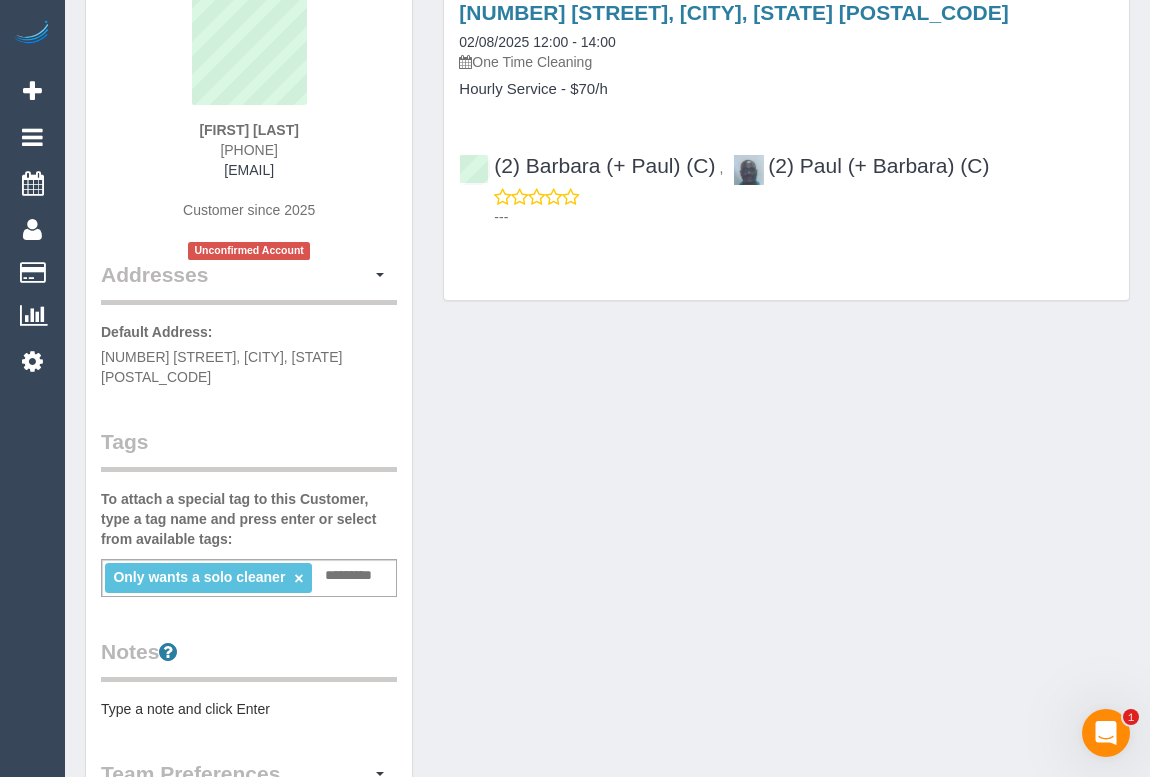 drag, startPoint x: 153, startPoint y: 170, endPoint x: 332, endPoint y: 172, distance: 179.01117 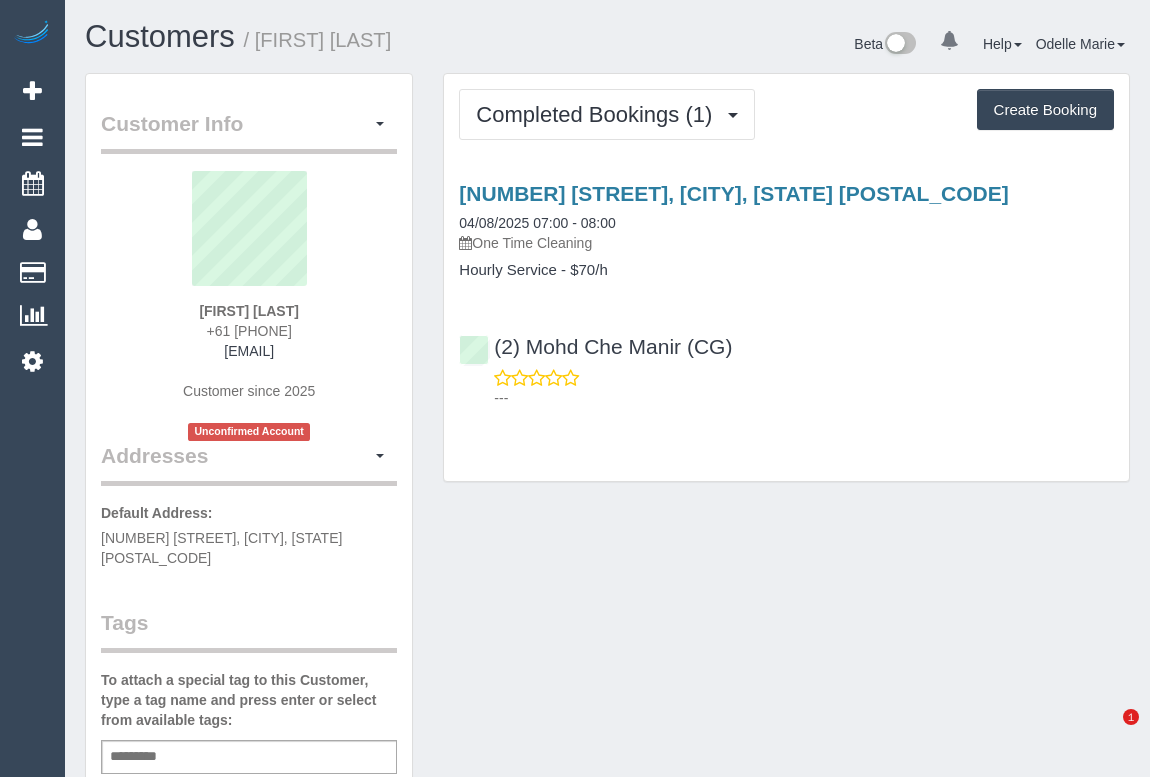 scroll, scrollTop: 0, scrollLeft: 0, axis: both 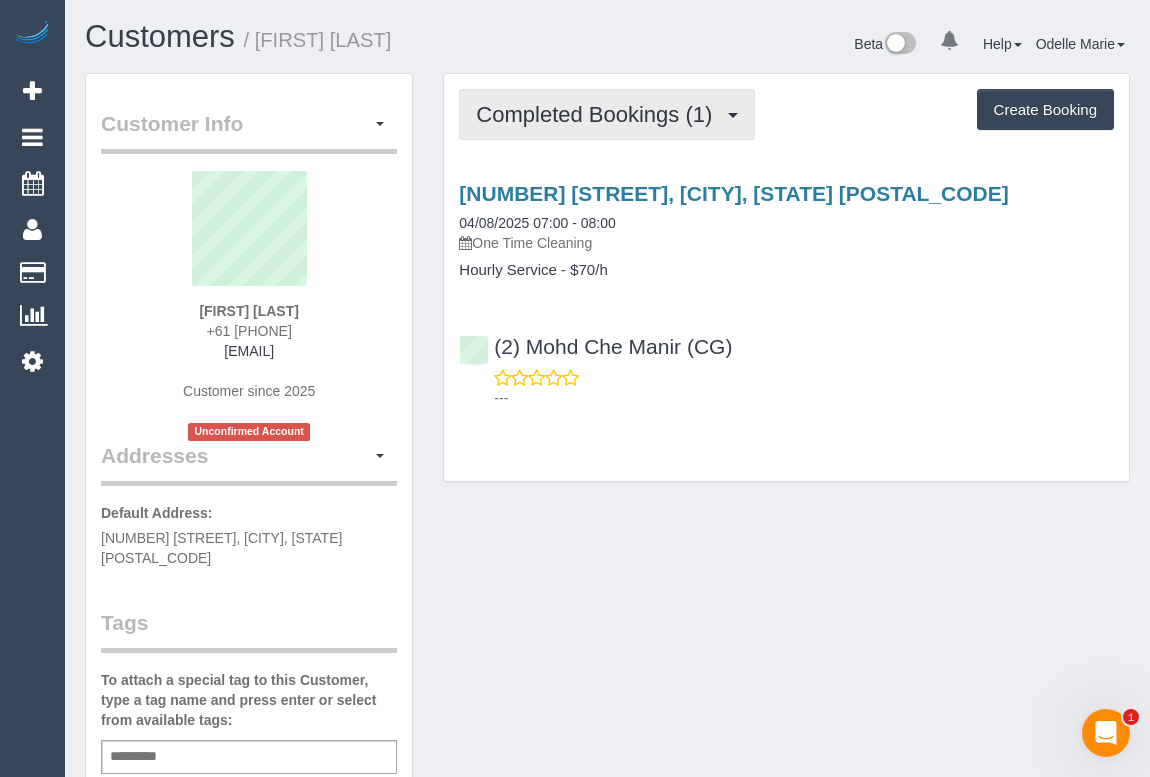 click on "Completed Bookings (1)" at bounding box center (599, 114) 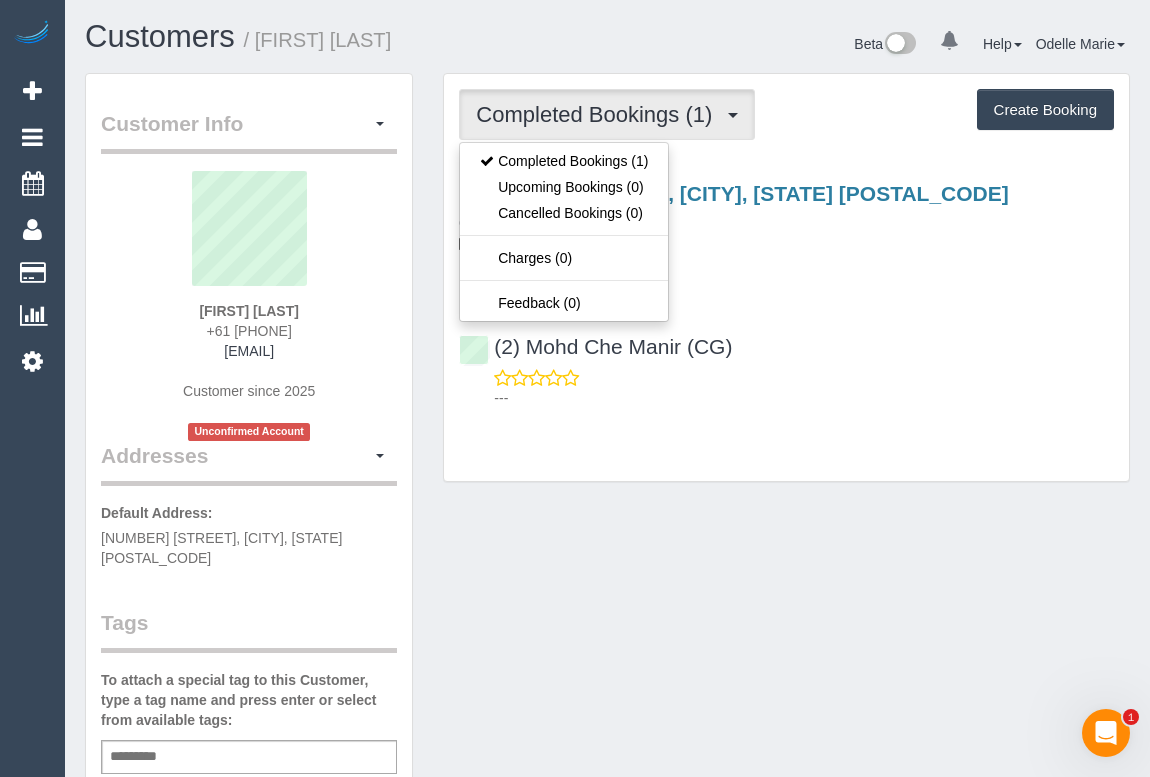 click on "Customer Info
Edit Contact Info
Send Message
Email Preferences
Special Sales Tax
View Changes
Send Confirm Account email
Block this Customer
Archive Account
Delete Account
[FIRST] [LAST]" at bounding box center [607, 773] 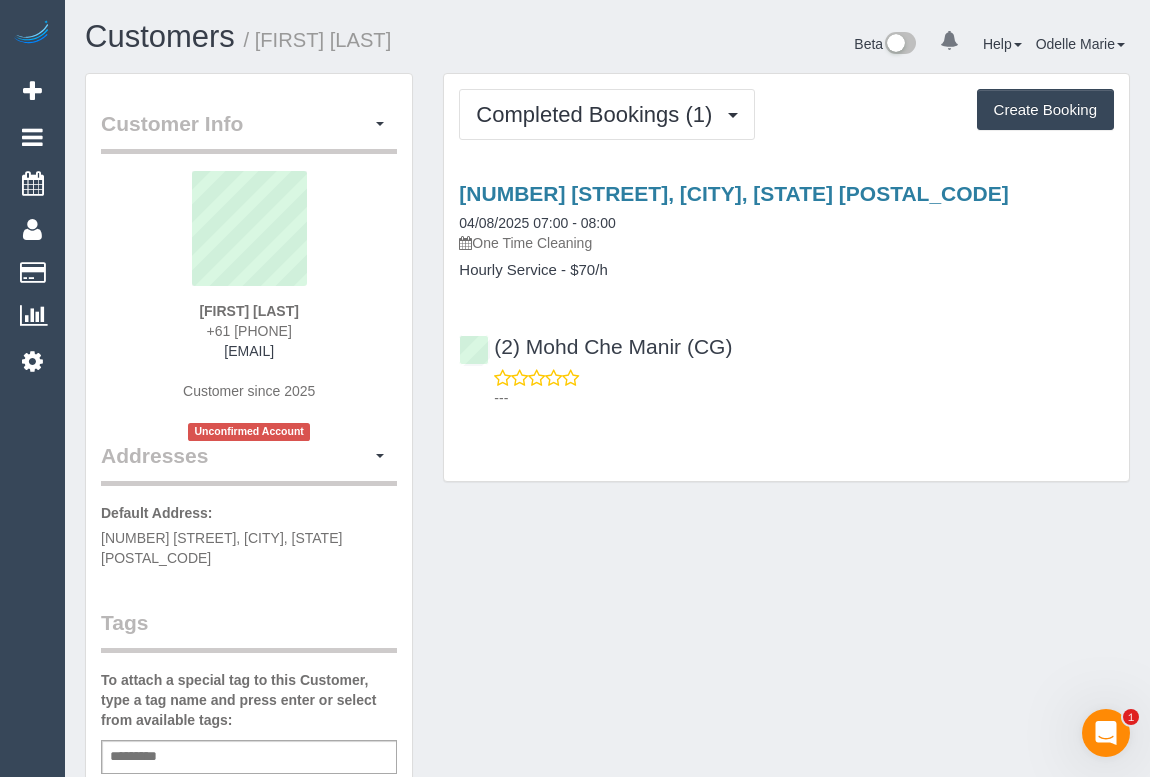click on "Customer Info
Edit Contact Info
Send Message
Email Preferences
Special Sales Tax
View Changes
Send Confirm Account email
Block this Customer
Archive Account
Delete Account
[FIRST] [LAST]" at bounding box center (607, 773) 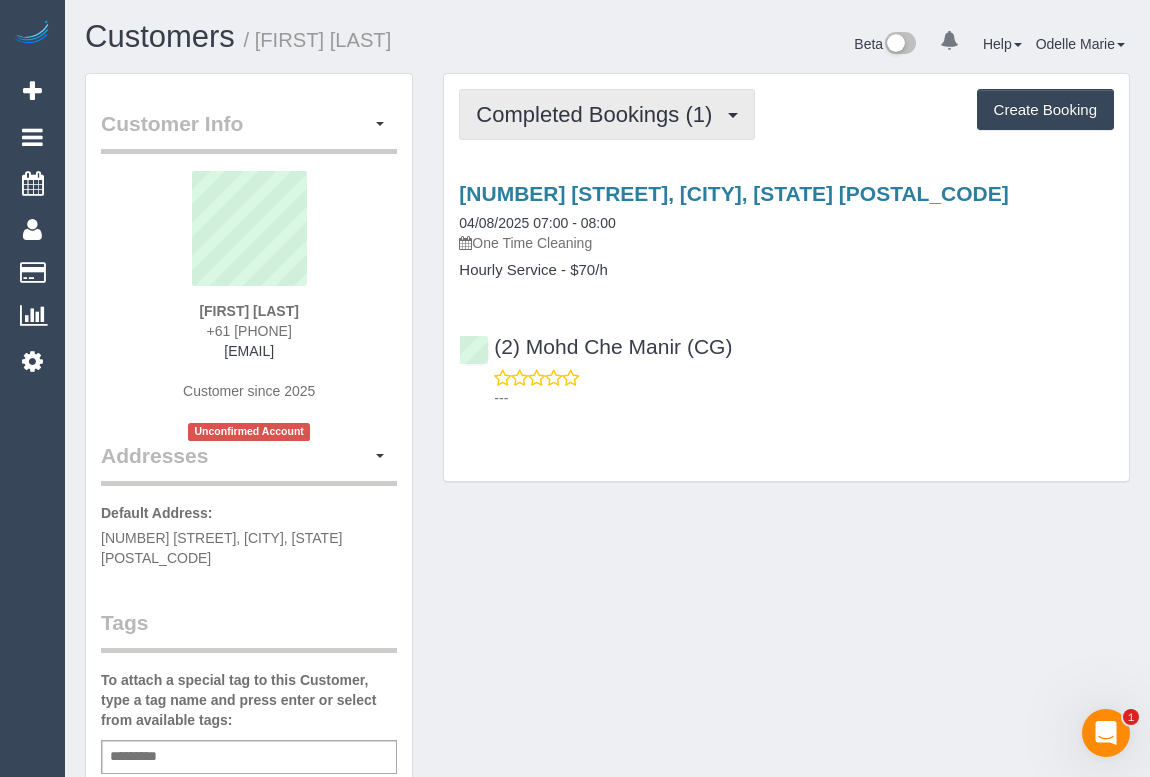 click on "Completed Bookings (1)" at bounding box center [599, 114] 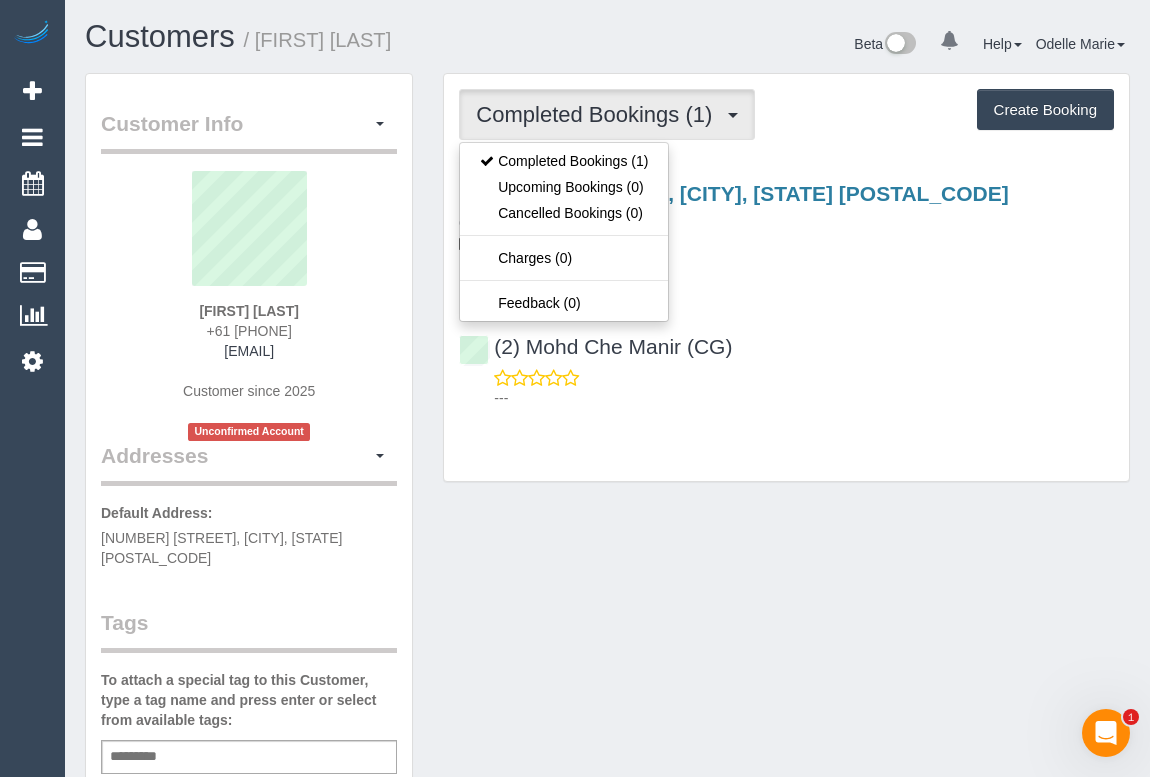 click on "Completed Bookings (1)
Completed Bookings (1)
Upcoming Bookings (0)
Cancelled Bookings (0)
Charges (0)
Feedback (0)
Create Booking
Service
Feedback" at bounding box center (786, 288) 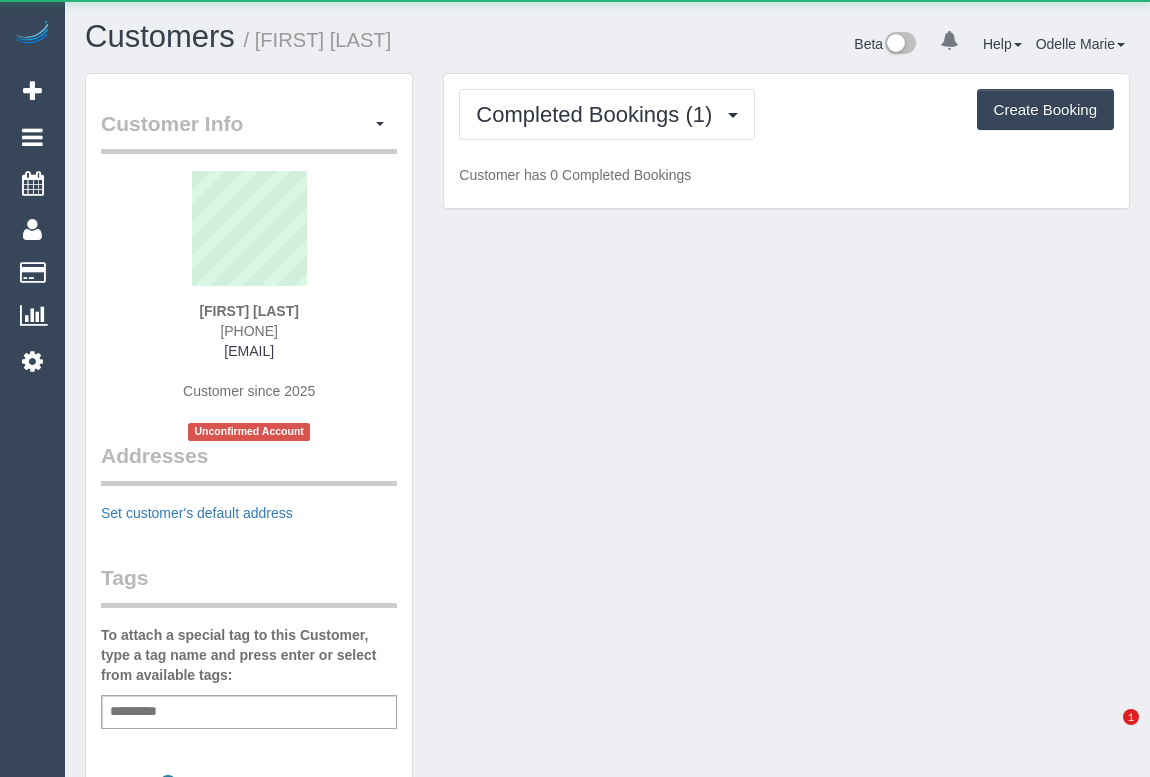scroll, scrollTop: 0, scrollLeft: 0, axis: both 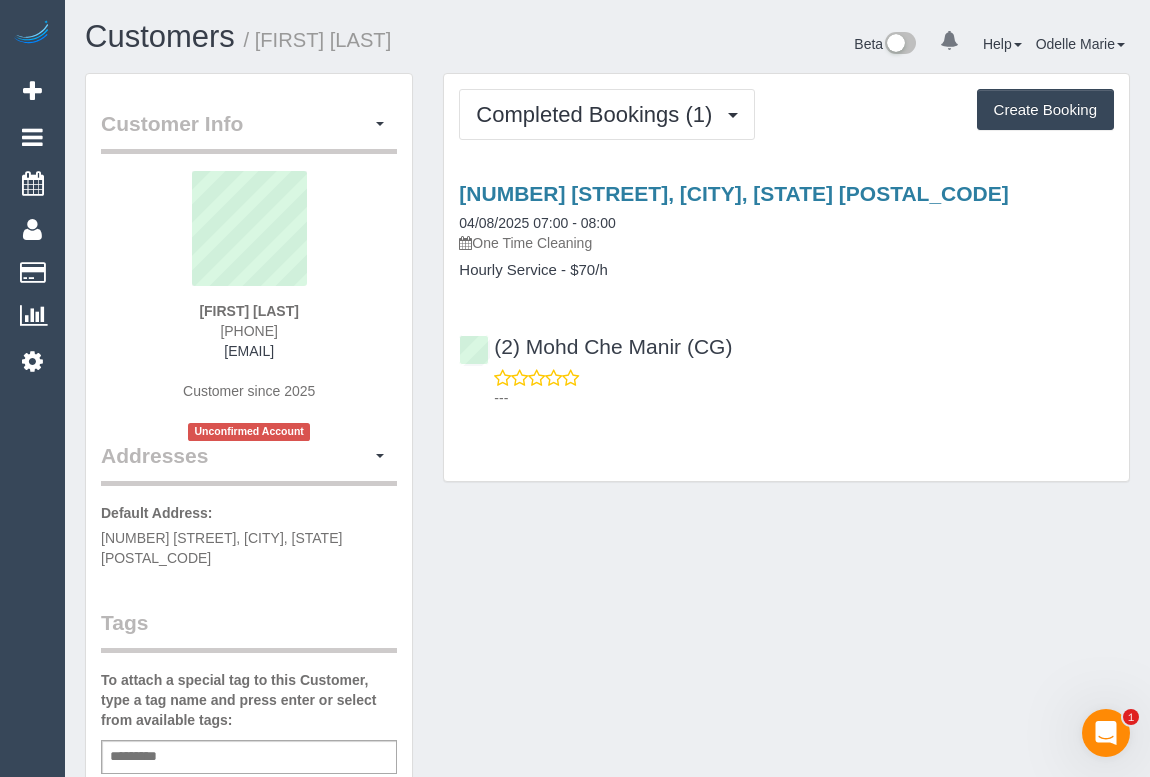 drag, startPoint x: 144, startPoint y: 349, endPoint x: 379, endPoint y: 341, distance: 235.13612 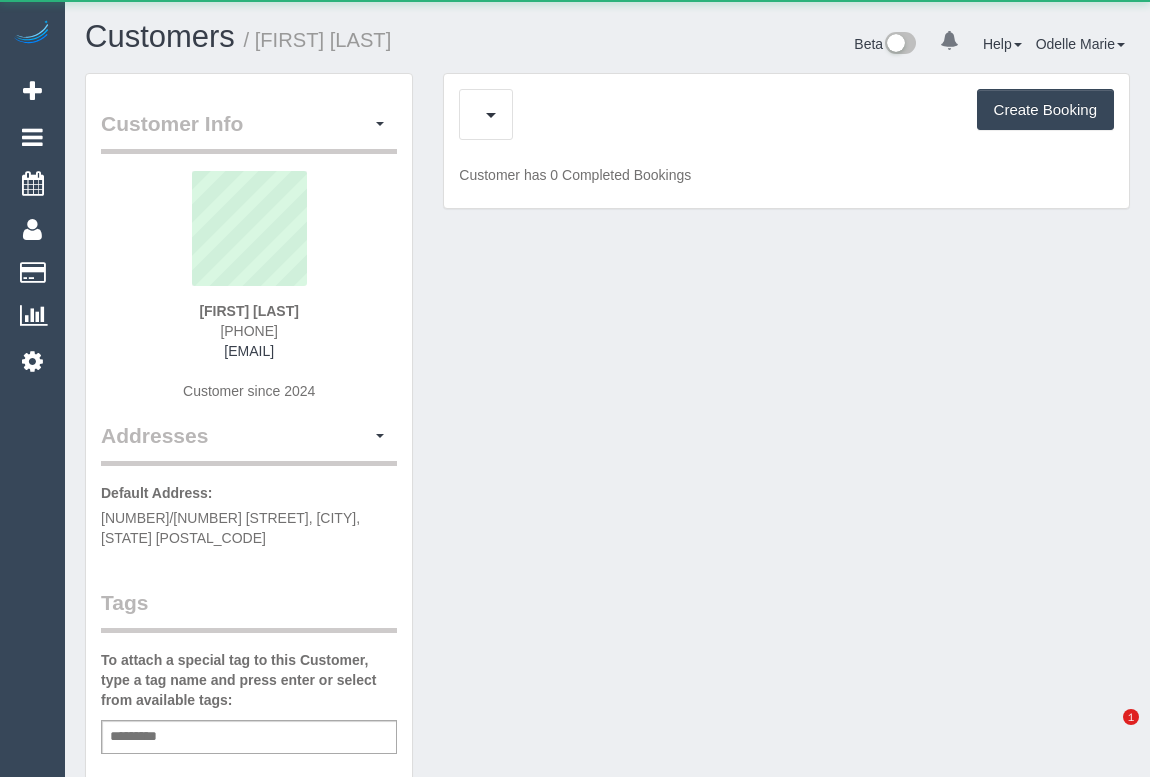 scroll, scrollTop: 0, scrollLeft: 0, axis: both 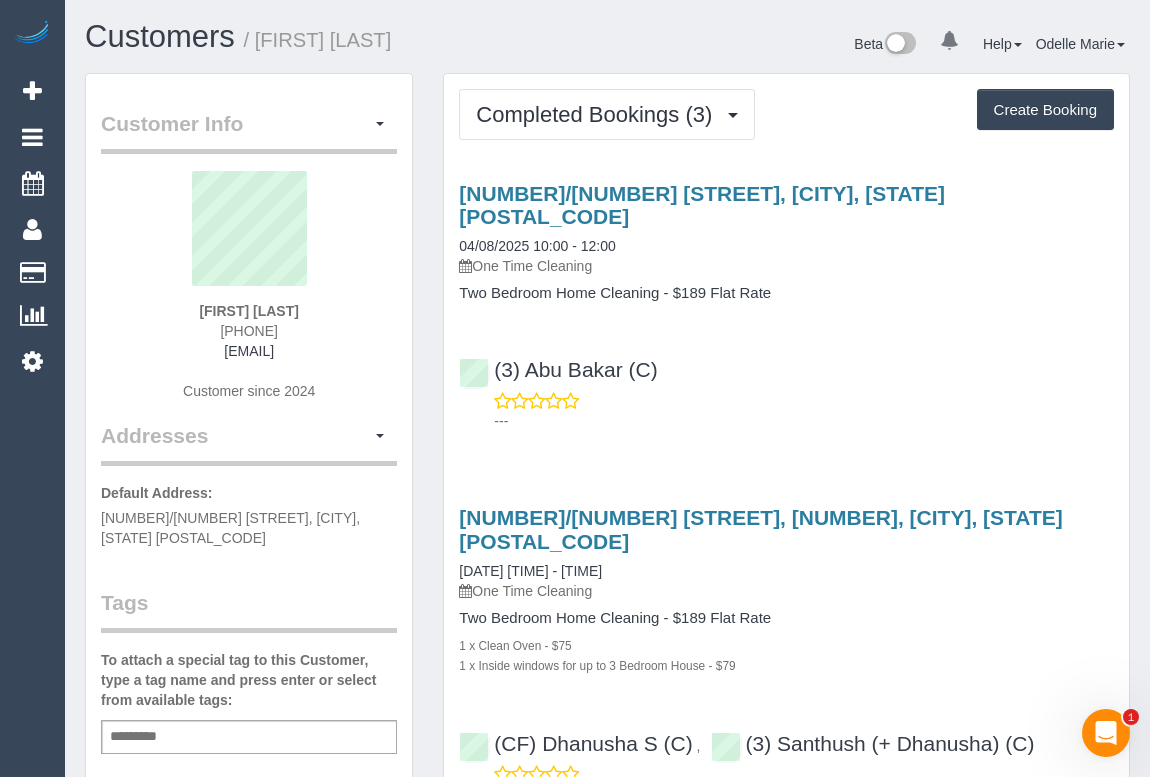 drag, startPoint x: 203, startPoint y: 331, endPoint x: 301, endPoint y: 329, distance: 98.02041 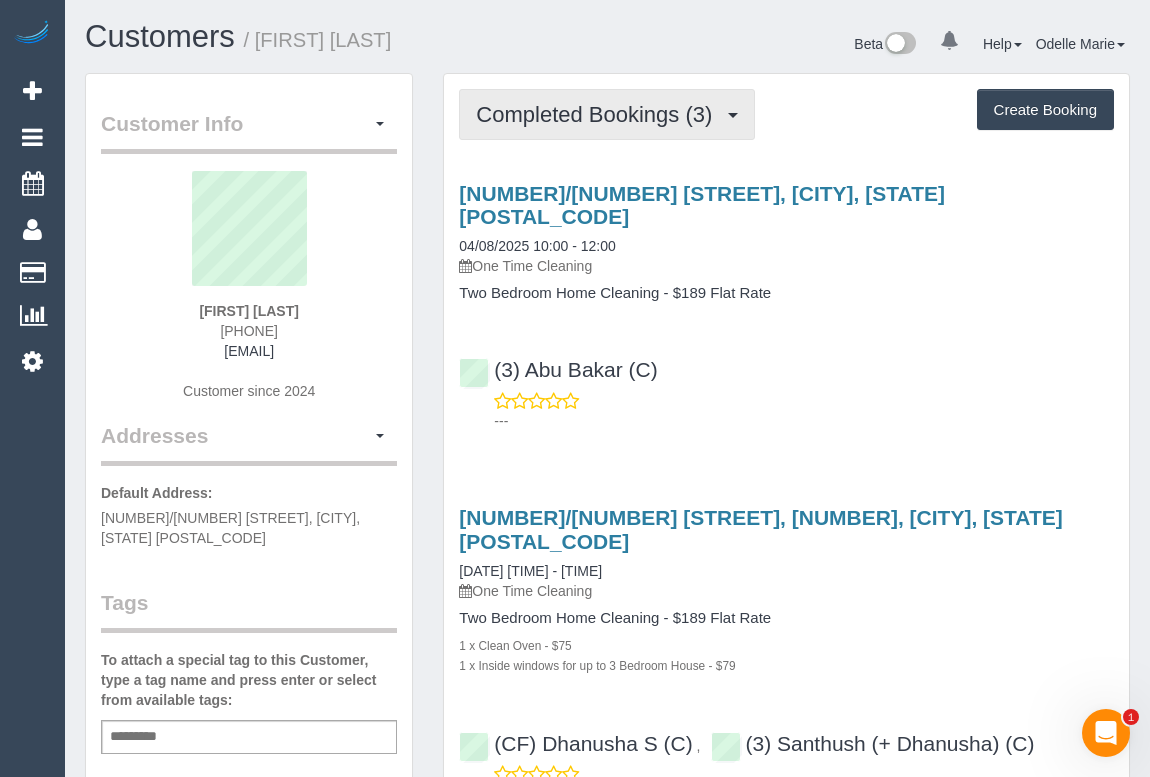 drag, startPoint x: 661, startPoint y: 128, endPoint x: 816, endPoint y: 240, distance: 191.23022 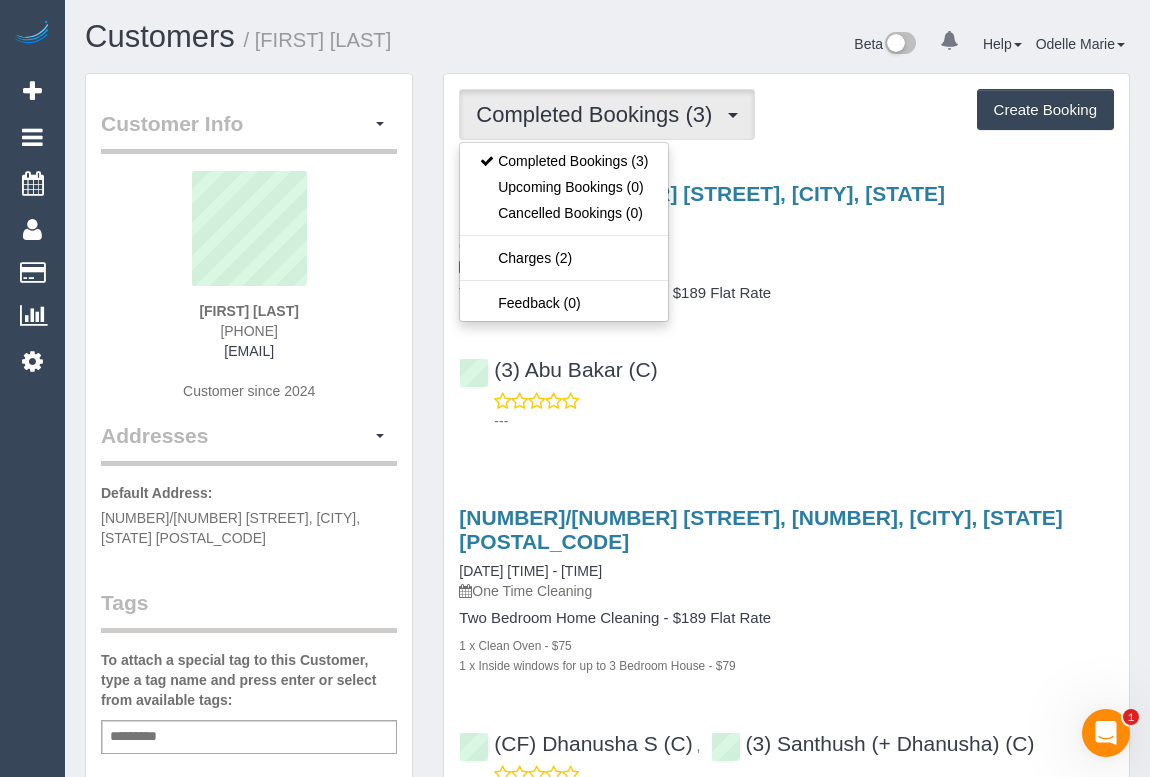 click on "203/68 Gadd St, Northcote, VIC 3070
04/08/2025 10:00 - 12:00
One Time Cleaning
Two Bedroom Home Cleaning - $189 Flat Rate
(3) Abu Bakar (C)
---" at bounding box center [786, 302] 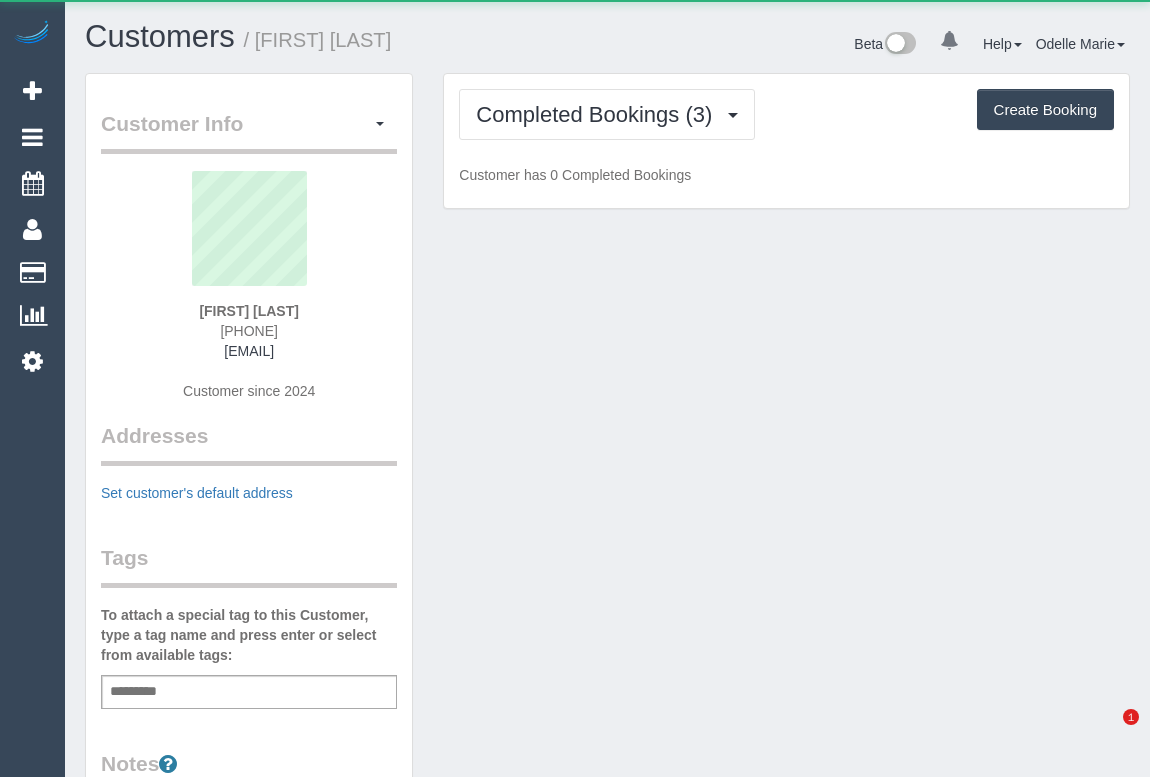 scroll, scrollTop: 0, scrollLeft: 0, axis: both 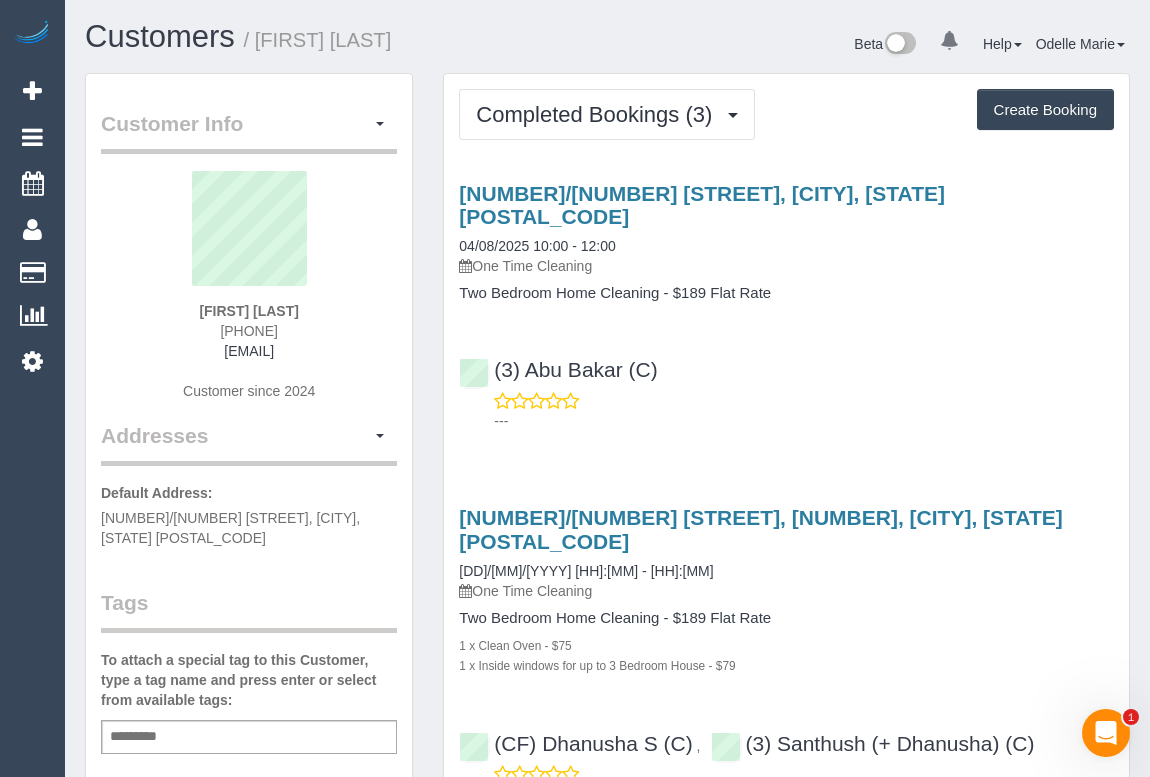 click on "---" at bounding box center (786, 411) 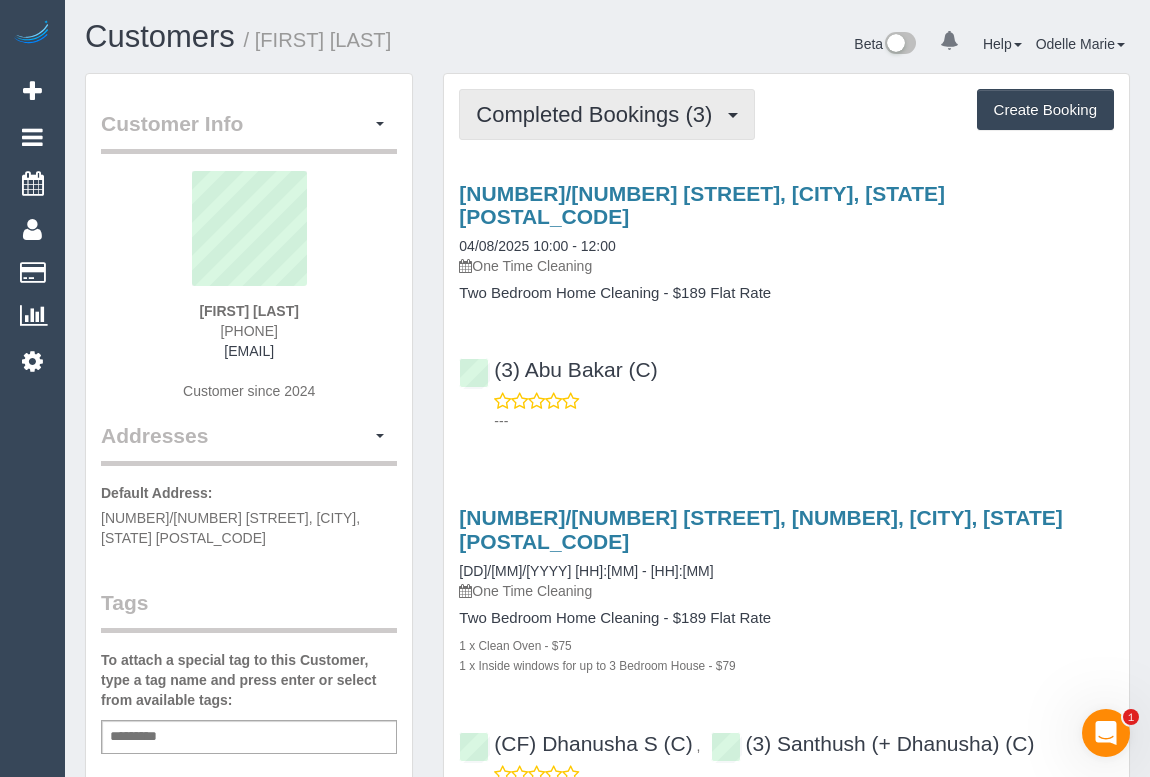 click on "Completed Bookings (3)" at bounding box center [599, 114] 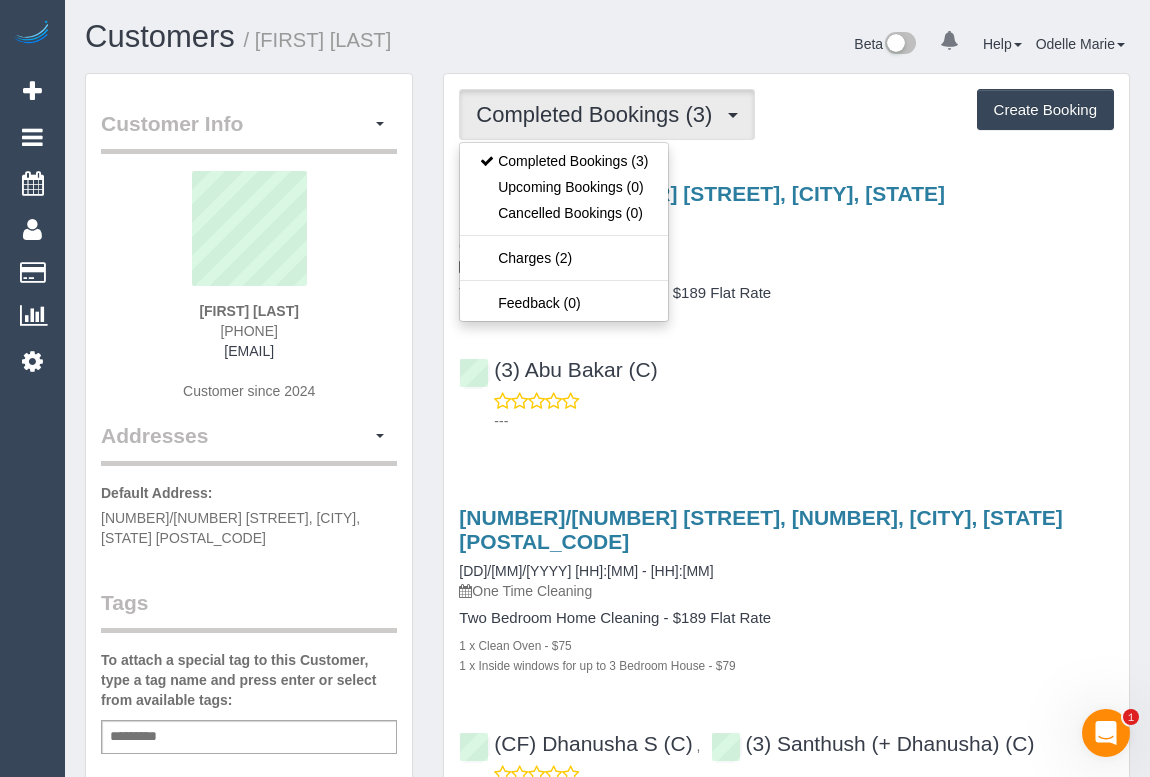 click on "---" at bounding box center (804, 421) 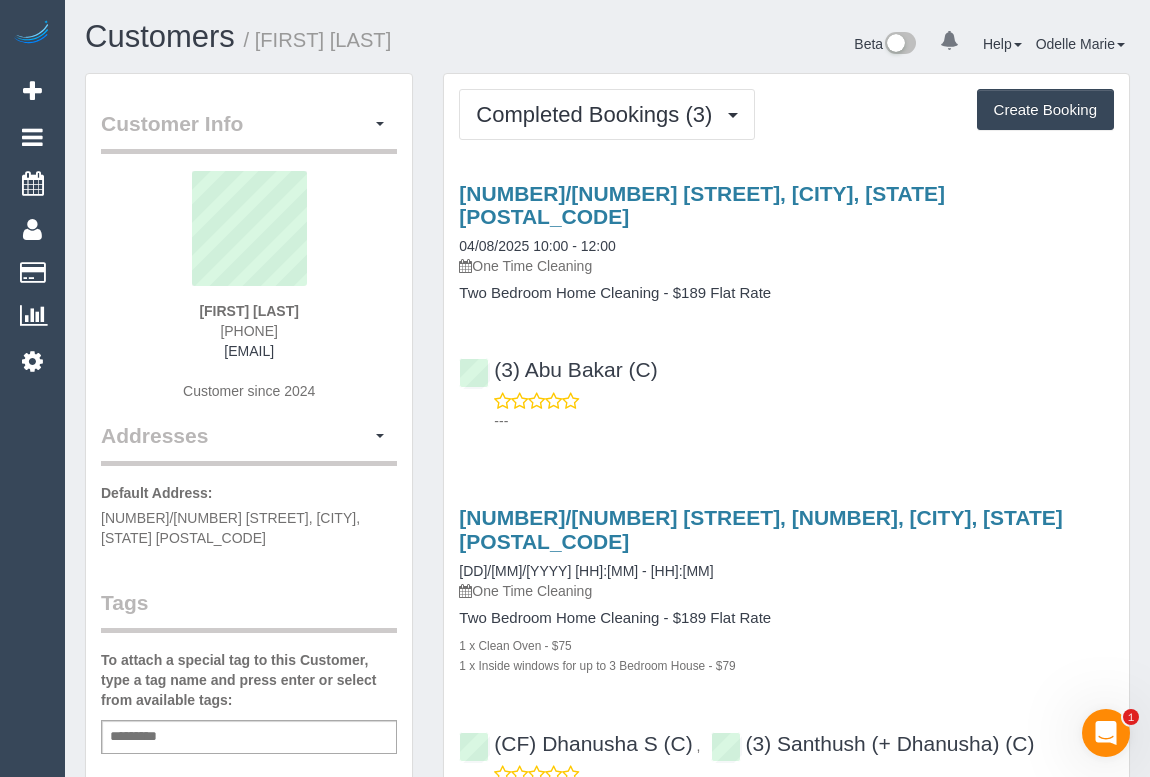 drag, startPoint x: 154, startPoint y: 351, endPoint x: 351, endPoint y: 358, distance: 197.12433 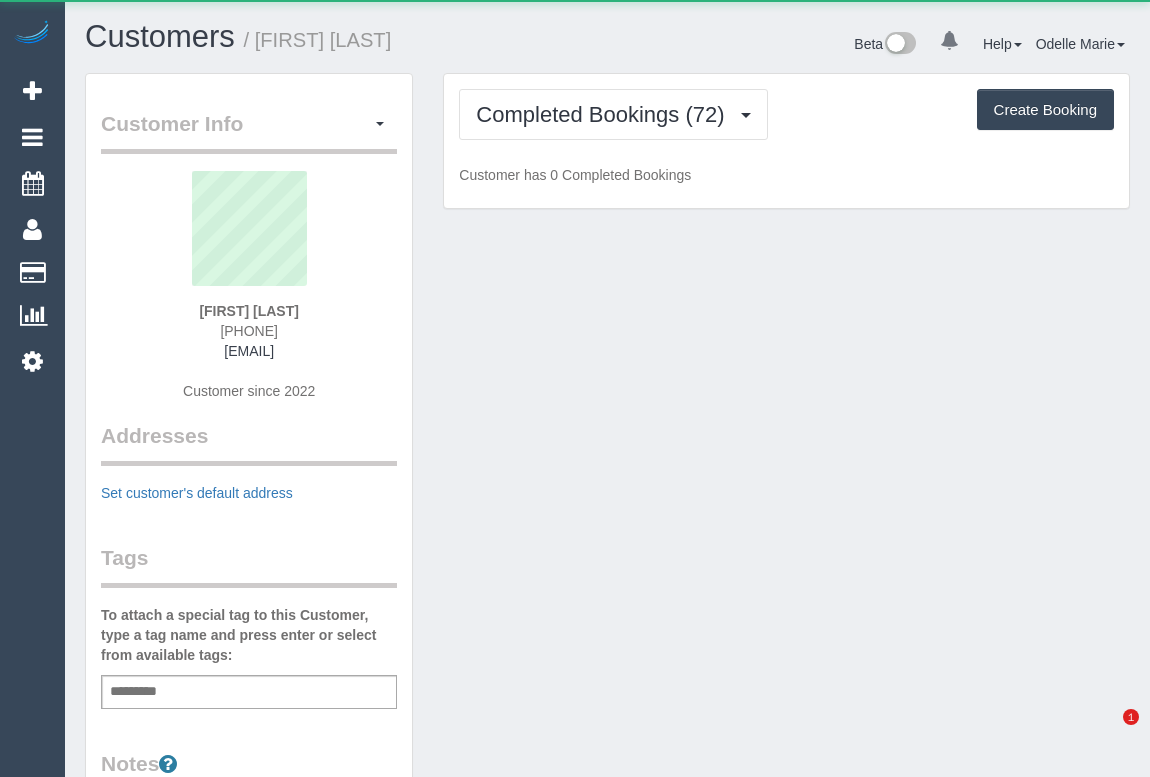 scroll, scrollTop: 0, scrollLeft: 0, axis: both 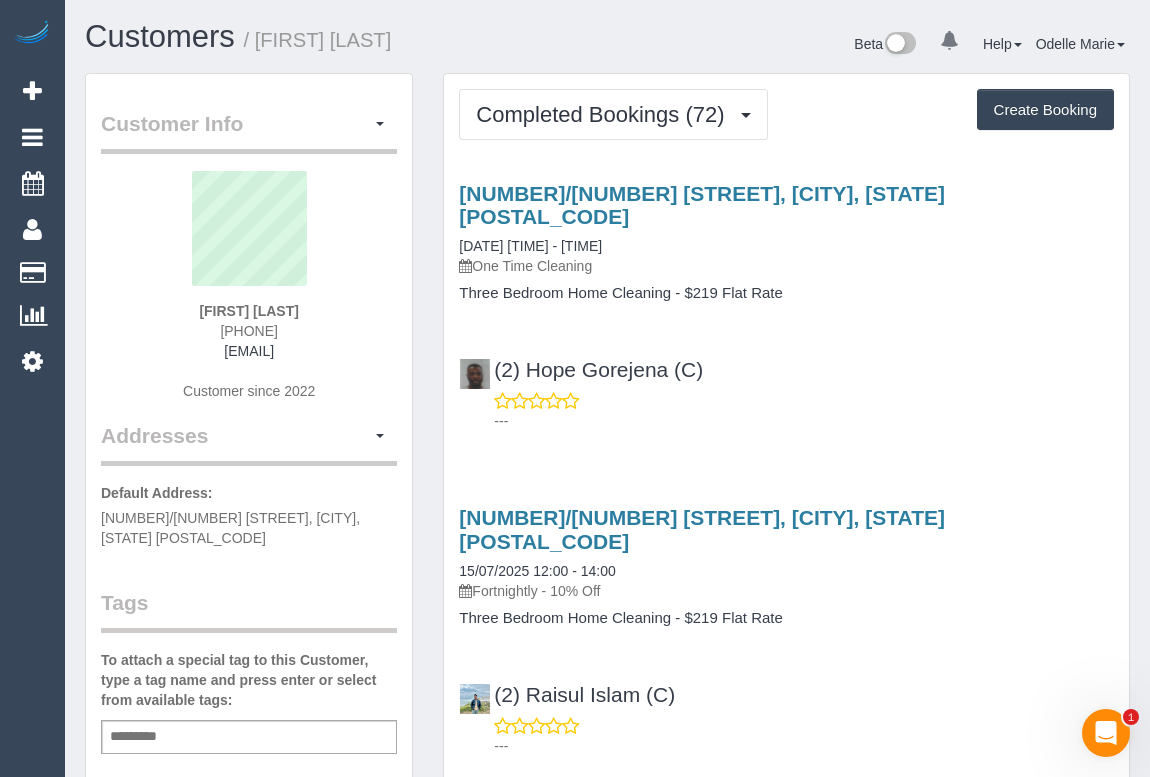 click on "(2) [FIRST] [LAST] (C)
---" at bounding box center [786, 386] 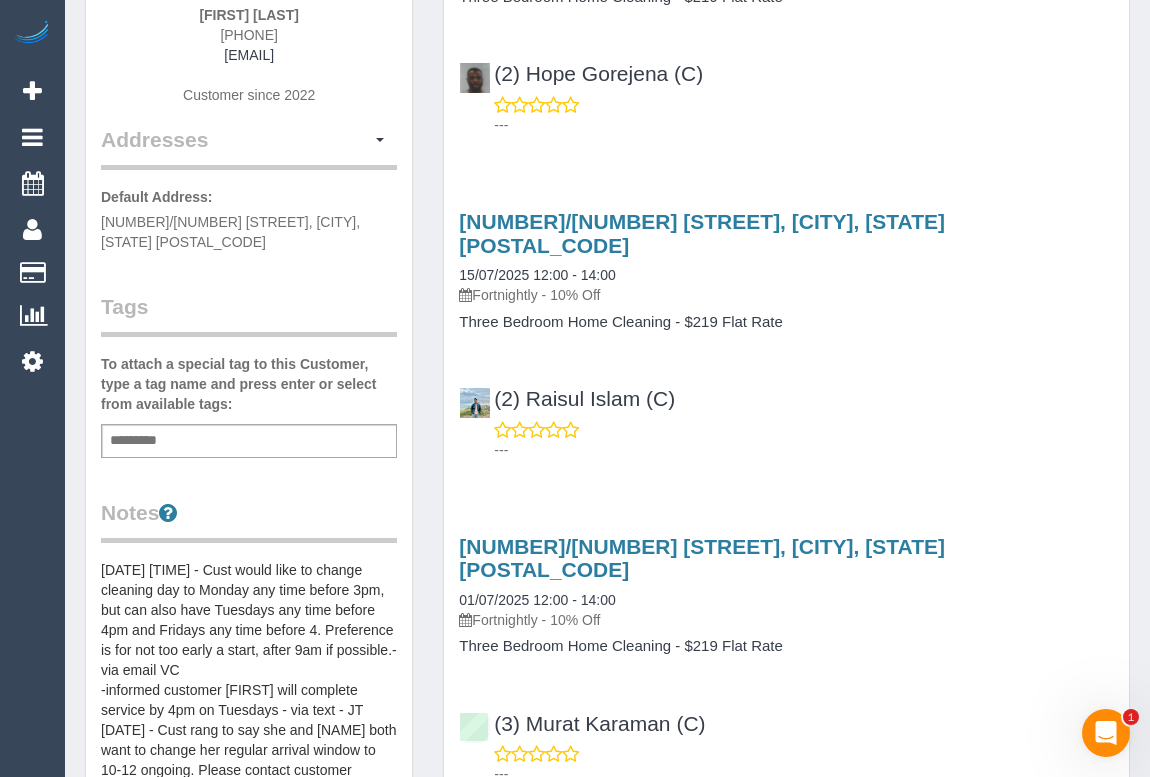 scroll, scrollTop: 0, scrollLeft: 0, axis: both 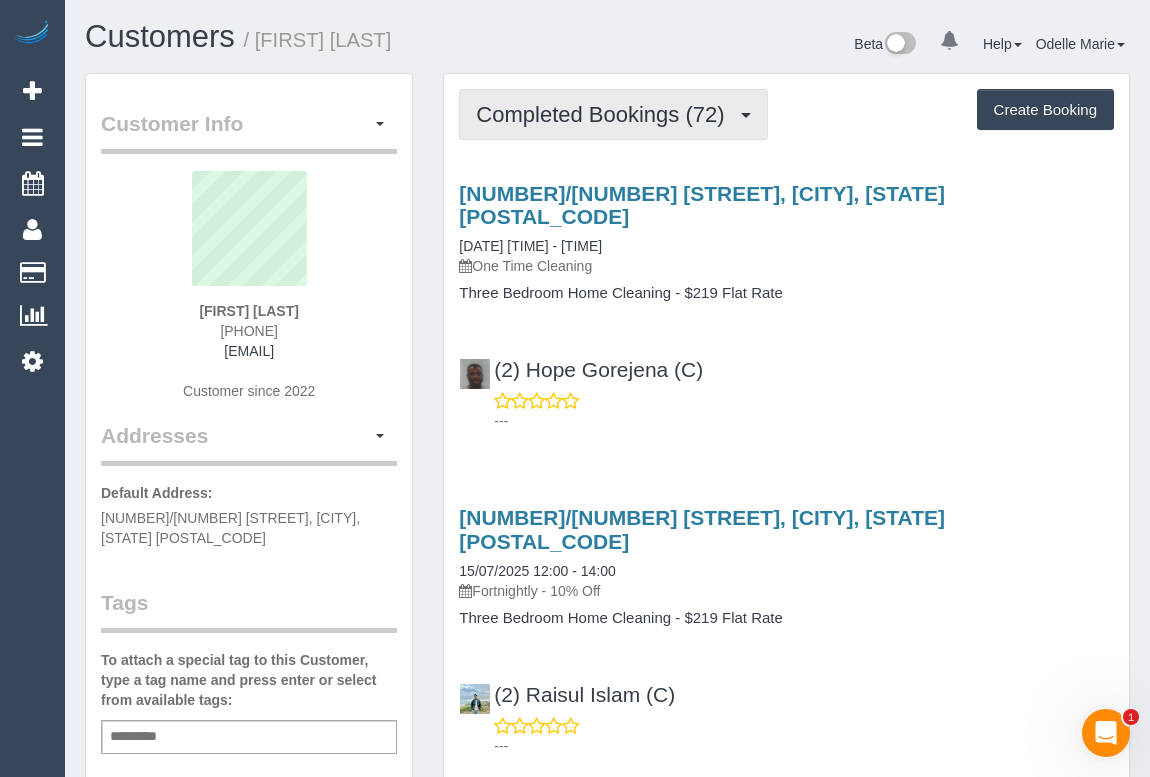 click on "Completed Bookings (72)" at bounding box center [613, 114] 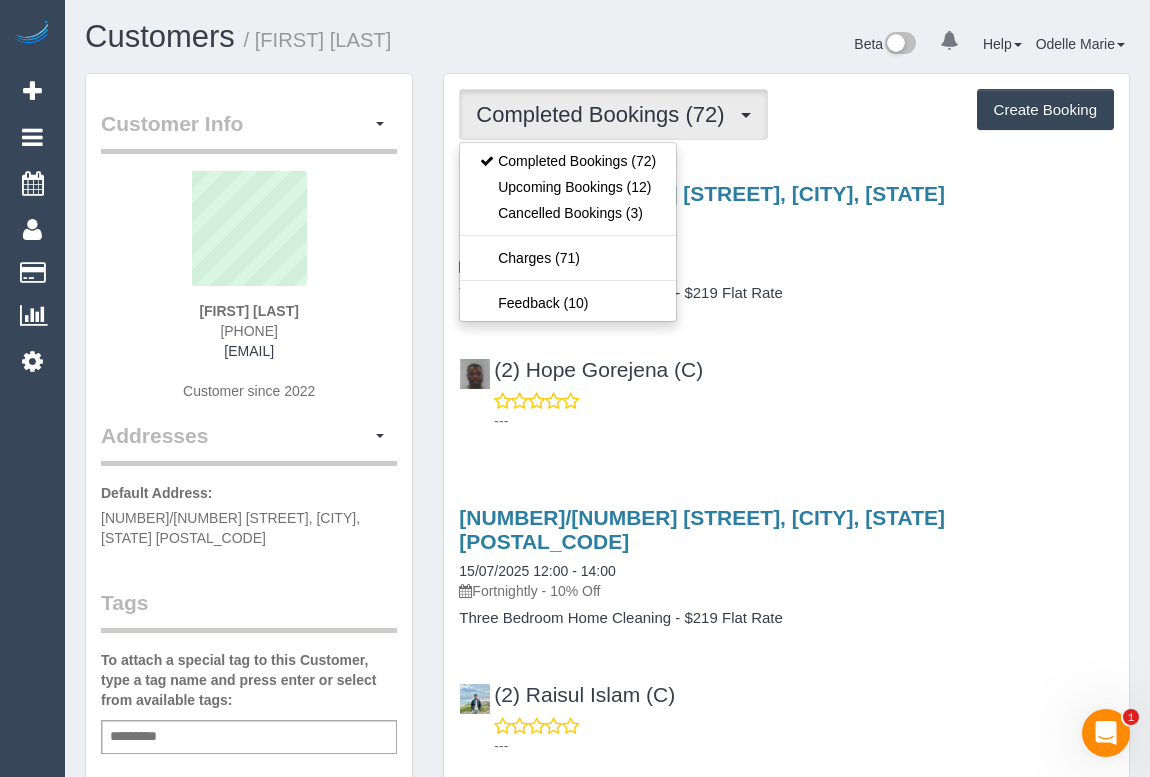 click on "---" at bounding box center [786, 411] 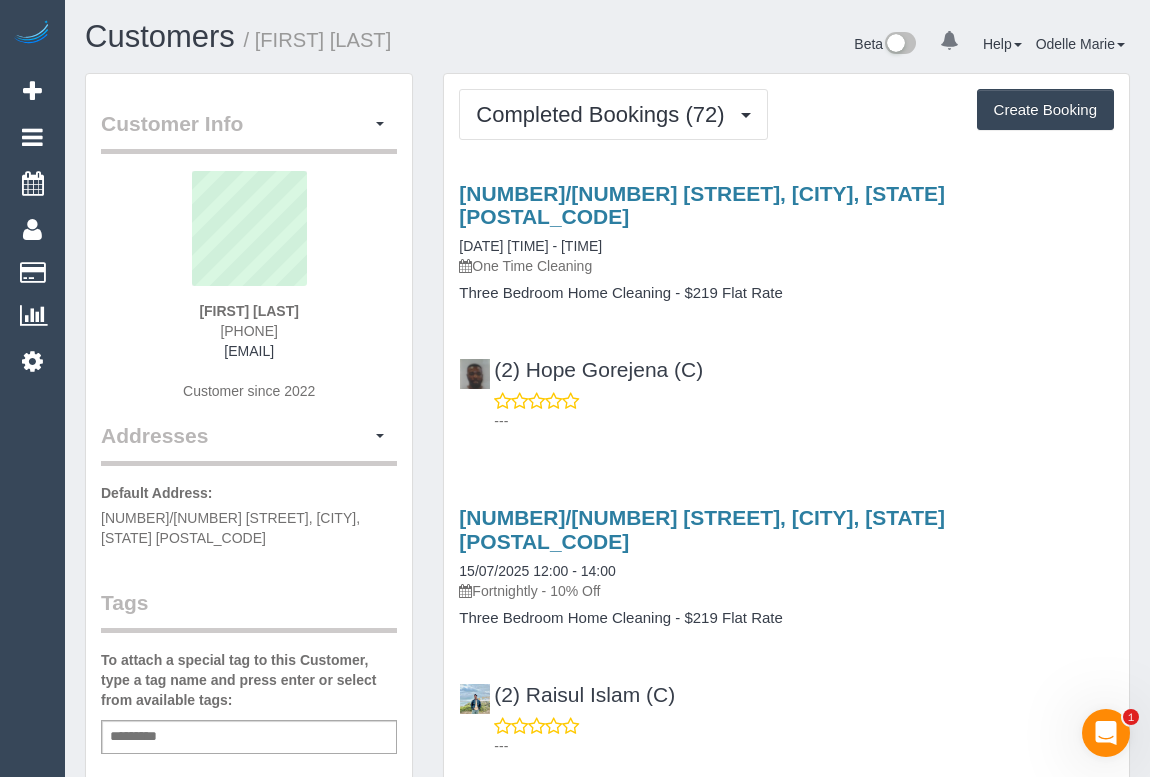 click on "Customers
/ Caroline Healy" at bounding box center (339, 37) 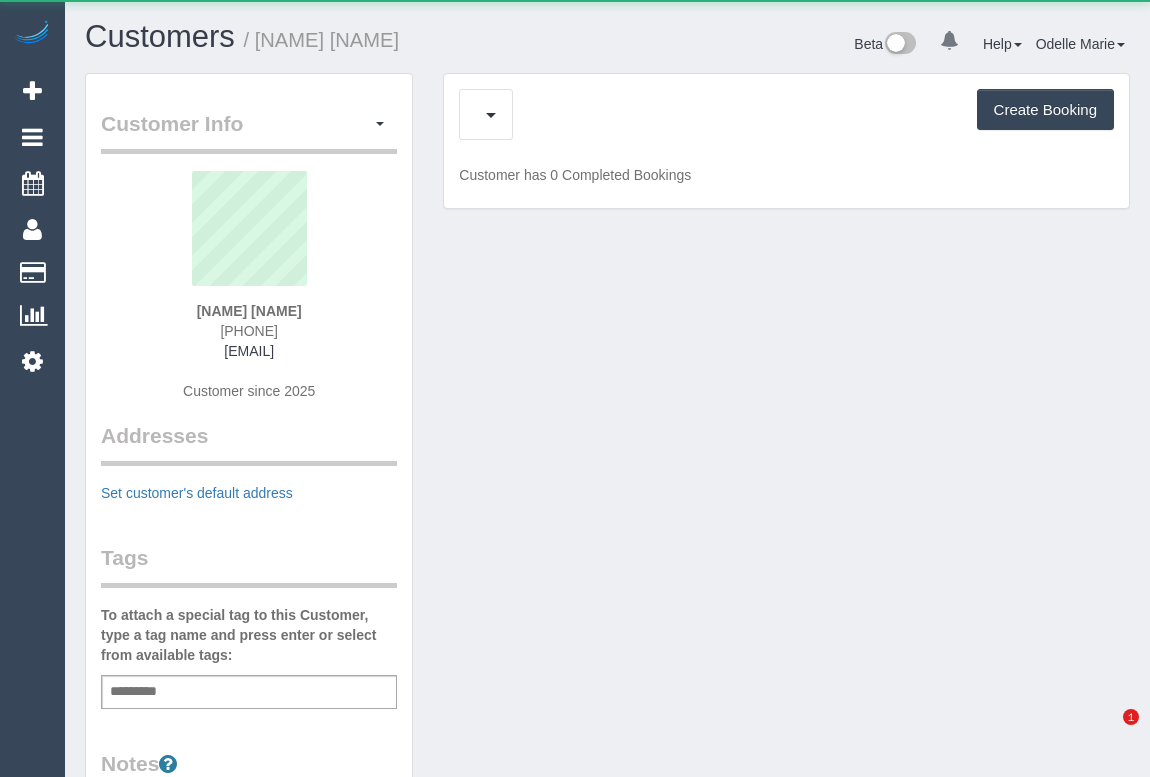 scroll, scrollTop: 0, scrollLeft: 0, axis: both 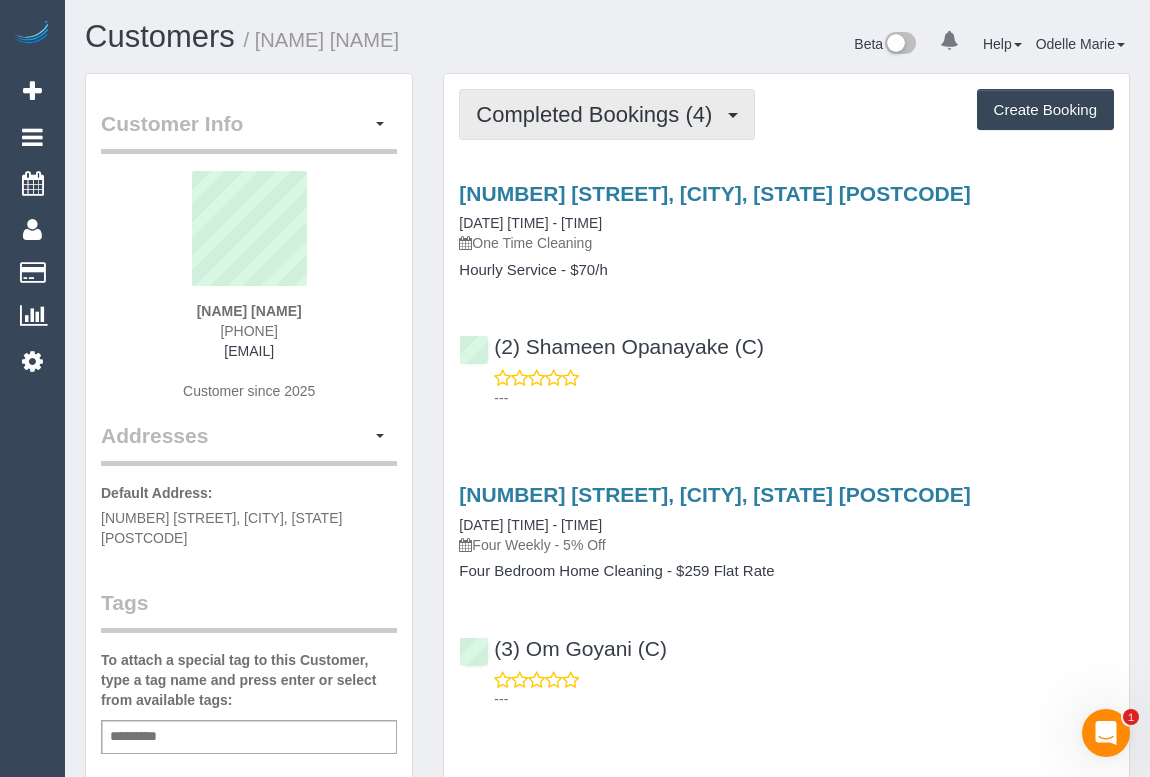 click on "Completed Bookings (4)" at bounding box center (599, 114) 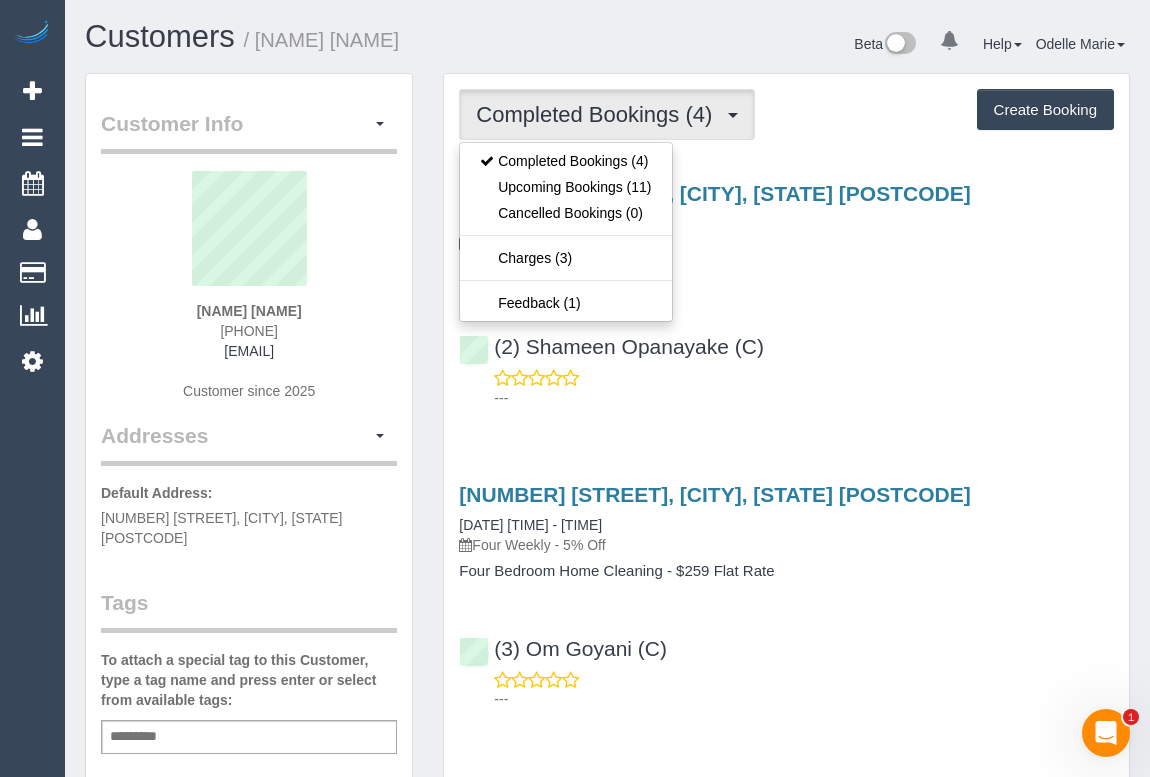 click on "One Time Cleaning" at bounding box center [786, 243] 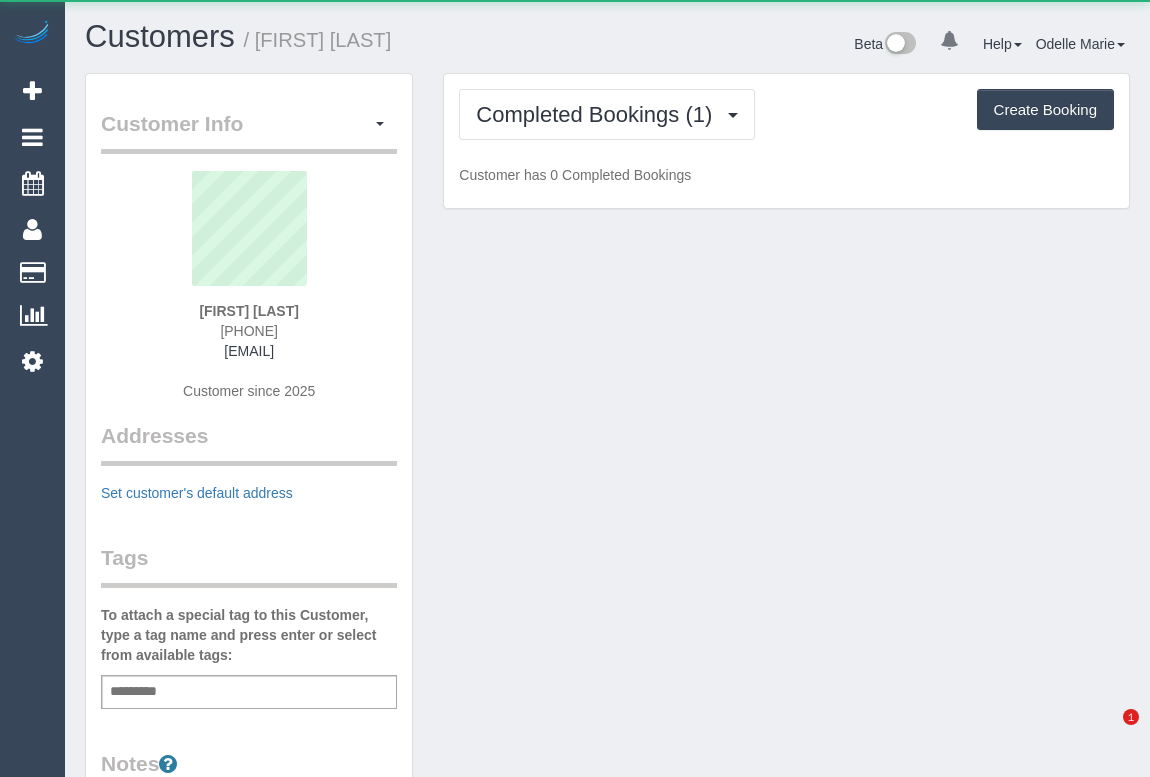 scroll, scrollTop: 0, scrollLeft: 0, axis: both 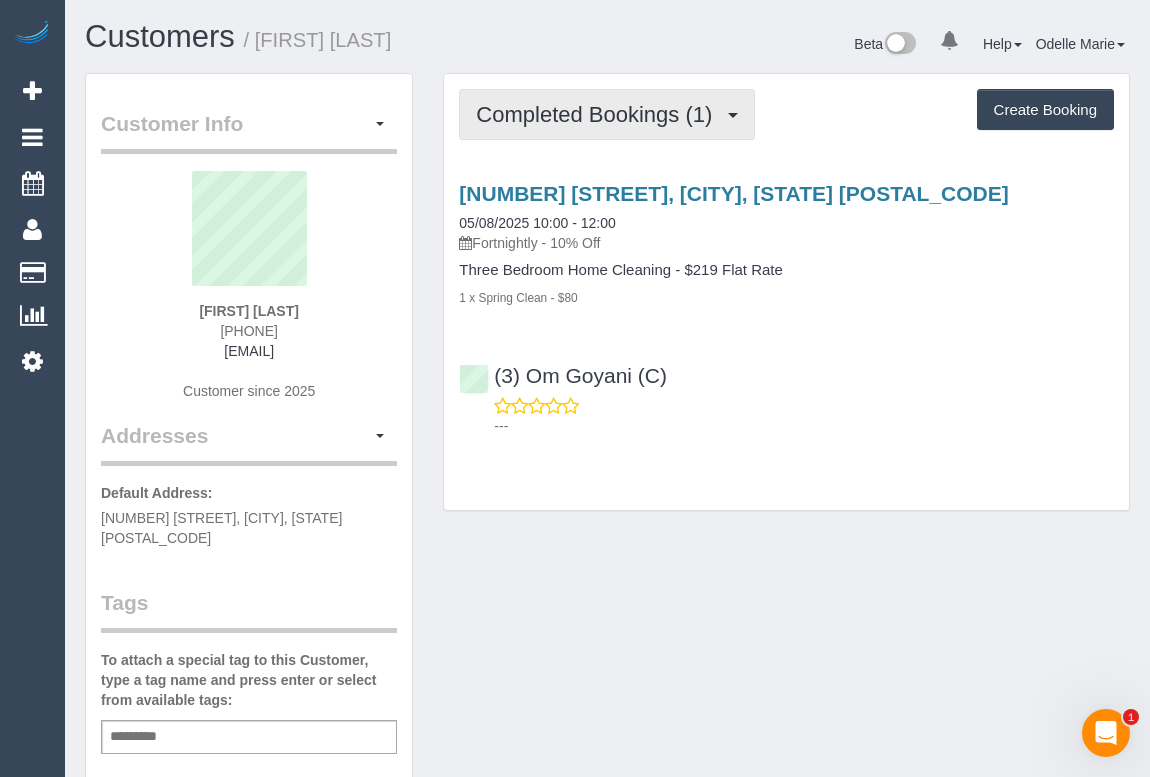 click on "Completed Bookings (1)" at bounding box center (599, 114) 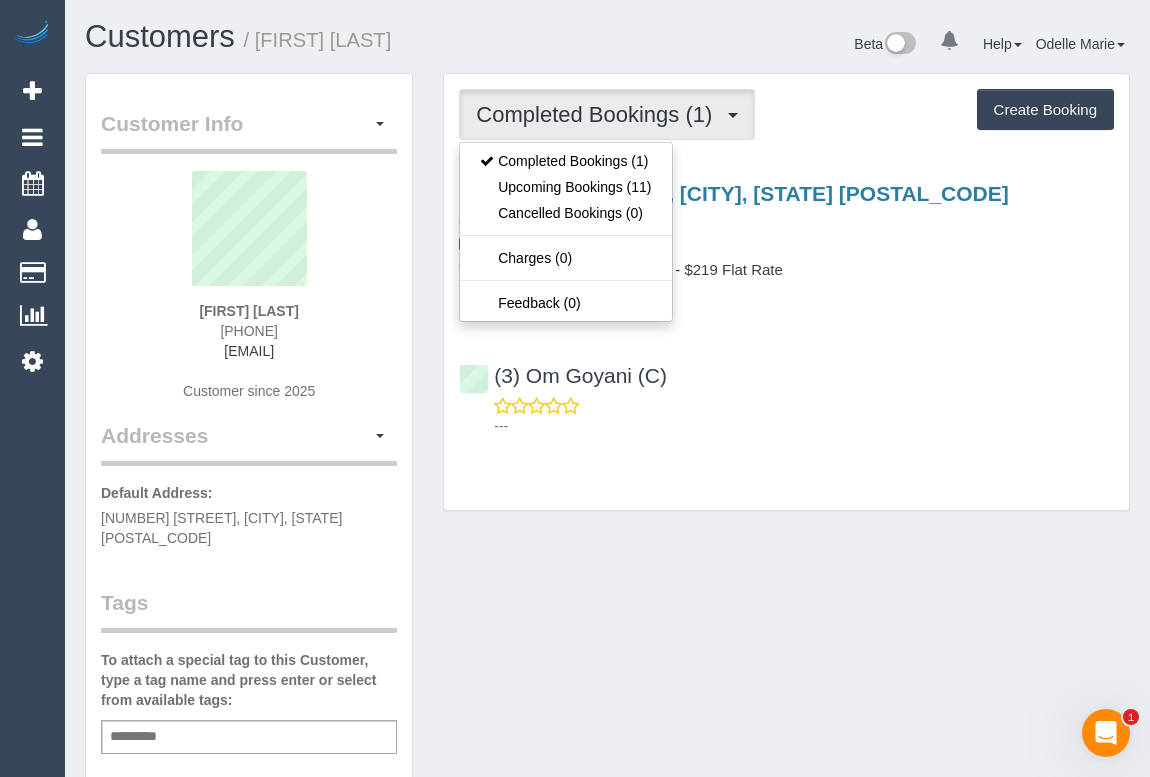 click on "[NUMBER] [STREET], [CITY], [STATE] [POSTAL_CODE]
[MM]/[DD]/[YYYY] [TIME] - [TIME]
Fortnightly - 10% Off
Three Bedroom Home Cleaning - $219 Flat Rate
1 x Spring Clean - $80
(3) Om Goyani (C)
---" at bounding box center (786, 305) 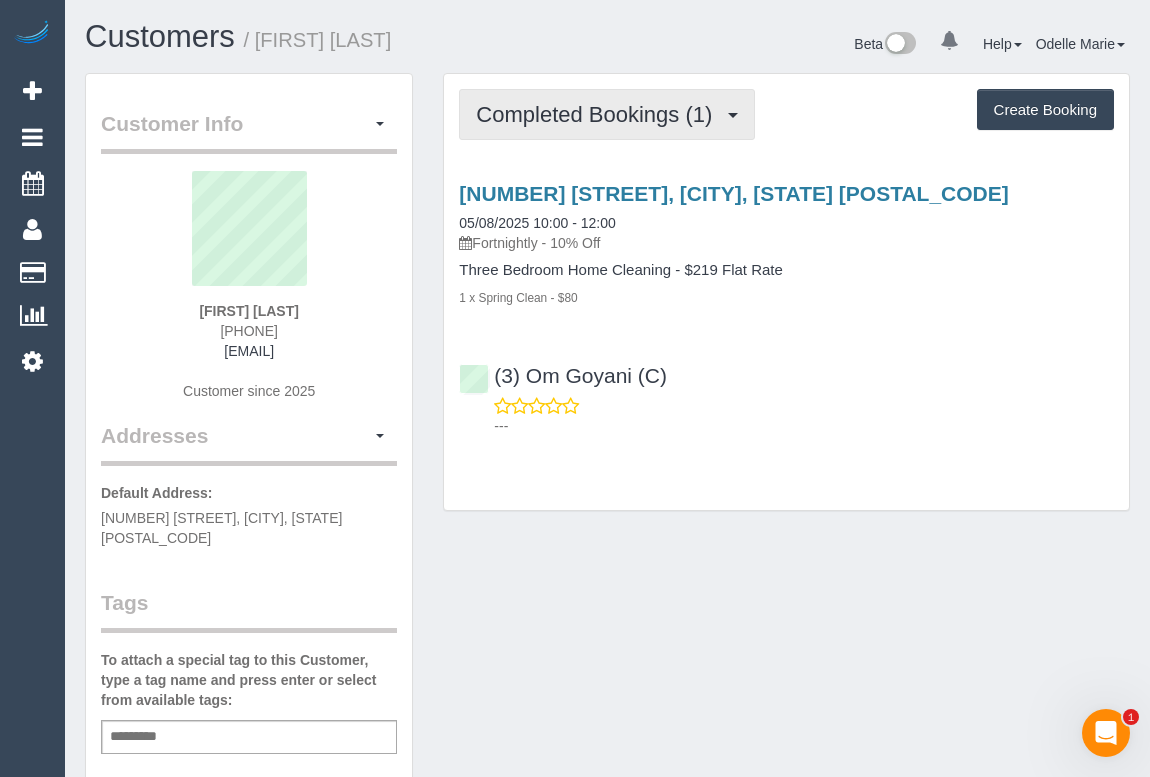 click on "Completed Bookings (1)" at bounding box center (599, 114) 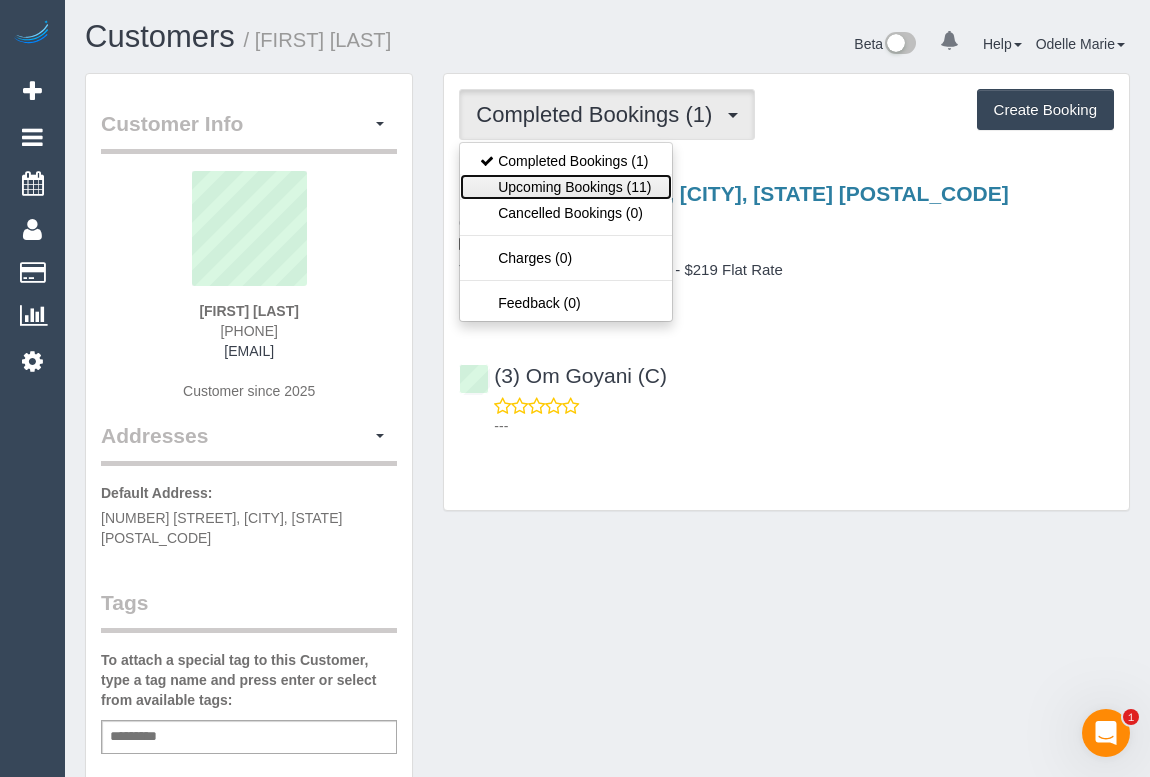 click on "Upcoming Bookings (11)" at bounding box center (565, 187) 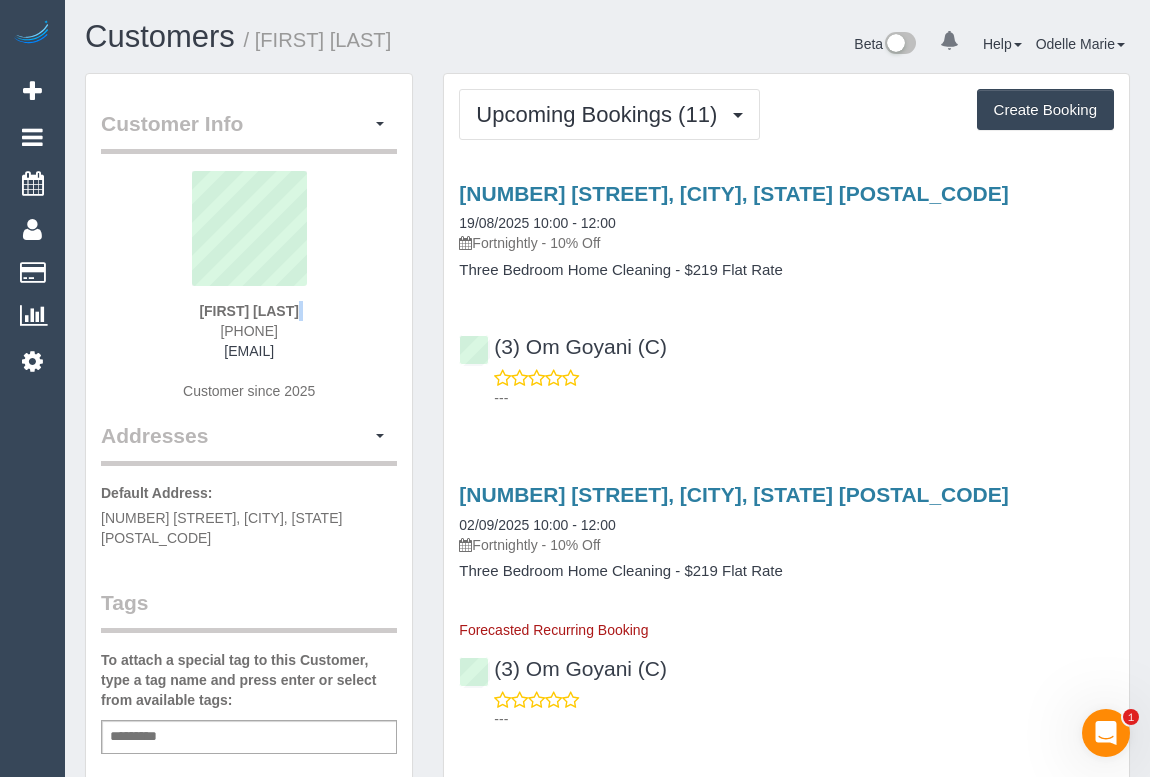 drag, startPoint x: 234, startPoint y: 324, endPoint x: 316, endPoint y: 319, distance: 82.1523 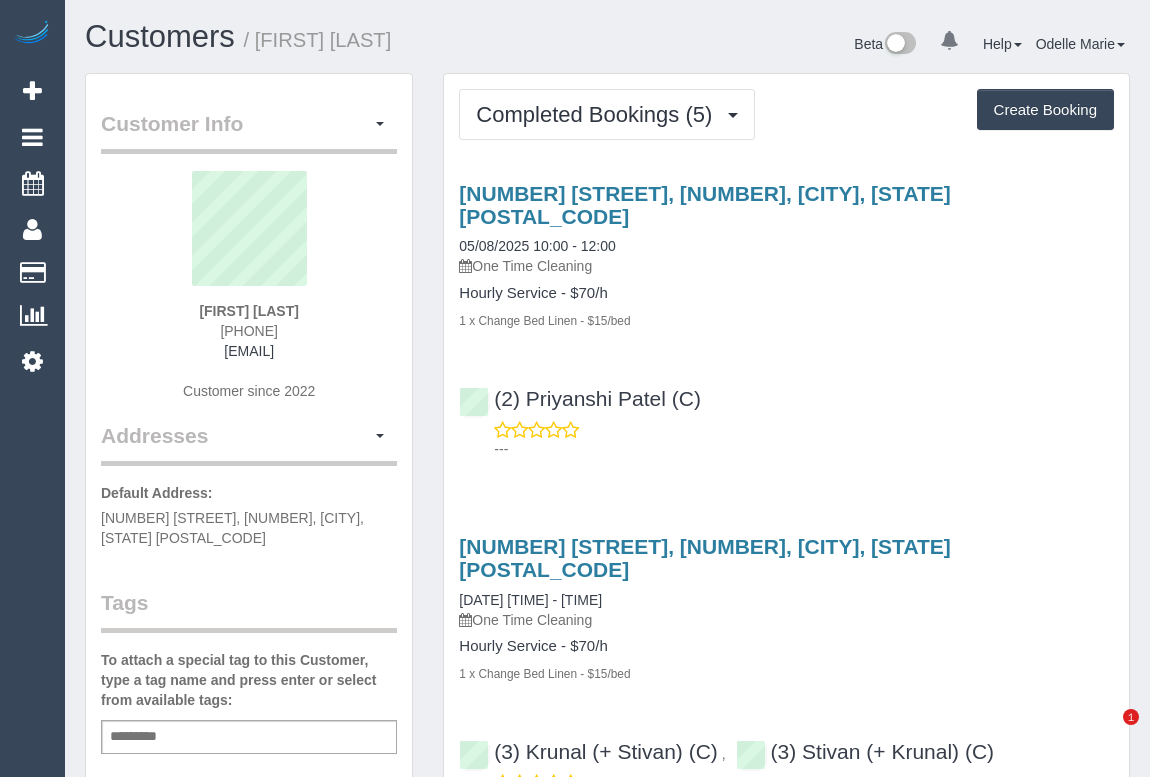 scroll, scrollTop: 0, scrollLeft: 0, axis: both 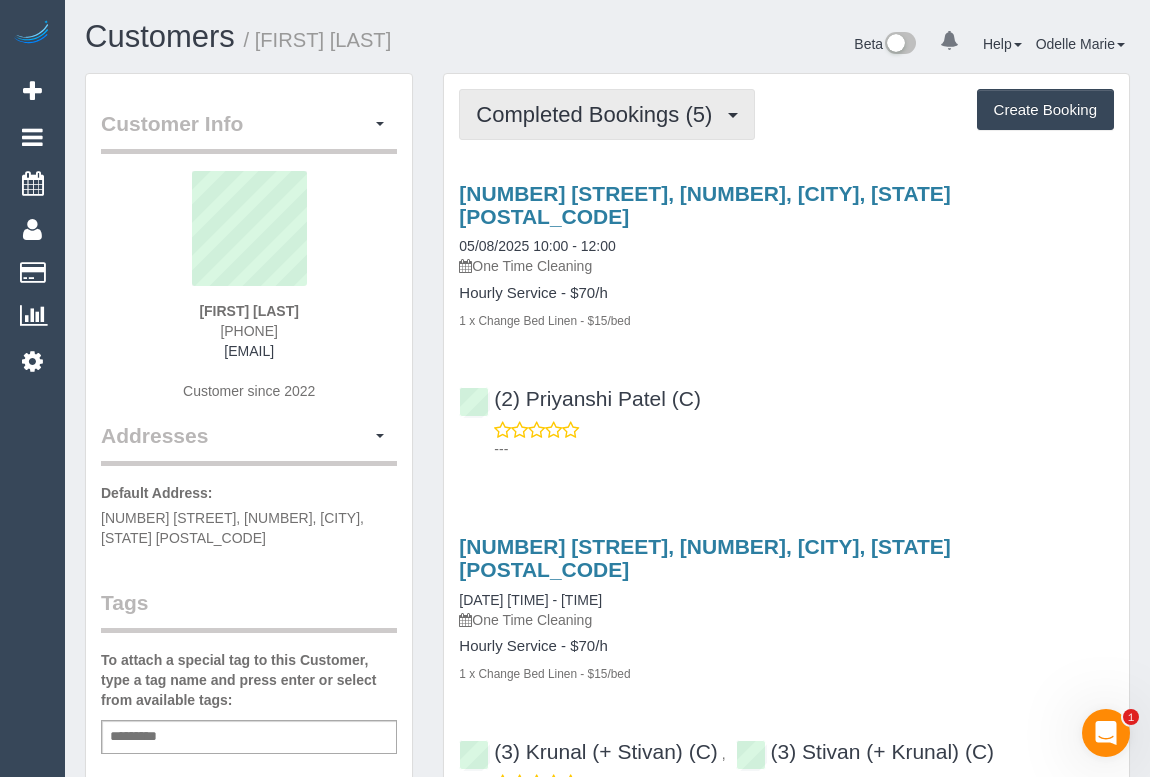 click on "Completed Bookings (5)" at bounding box center [599, 114] 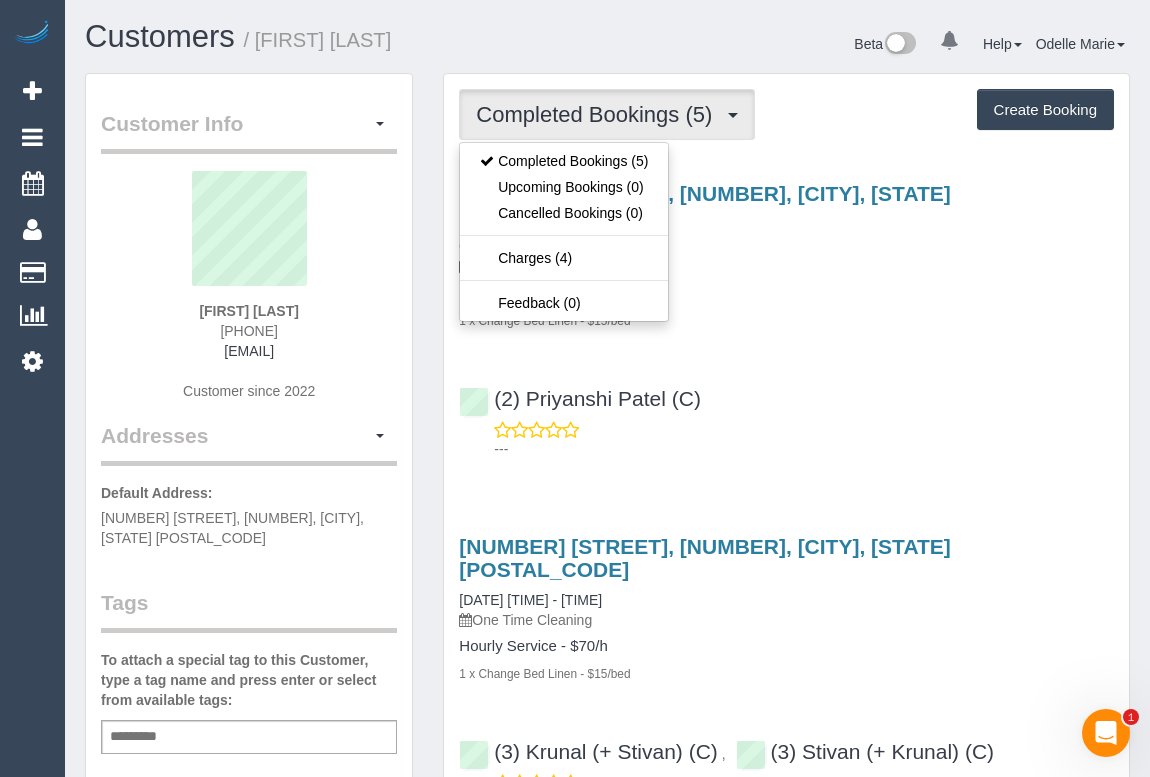 click on "Service
Feedback
[NUMBER] [STREET], [NUMBER], [CITY], [STATE] [POSTAL_CODE]
[DATE] [TIME] - [TIME]
One Time Cleaning
Hourly Service - $70/h
1 x Change Bed Linen - $15/bed
(2) [FIRST] [LAST] (C)
---
[NUMBER] [STREET], [NUMBER], [CITY], [STATE] [POSTAL_CODE]" at bounding box center [786, 994] 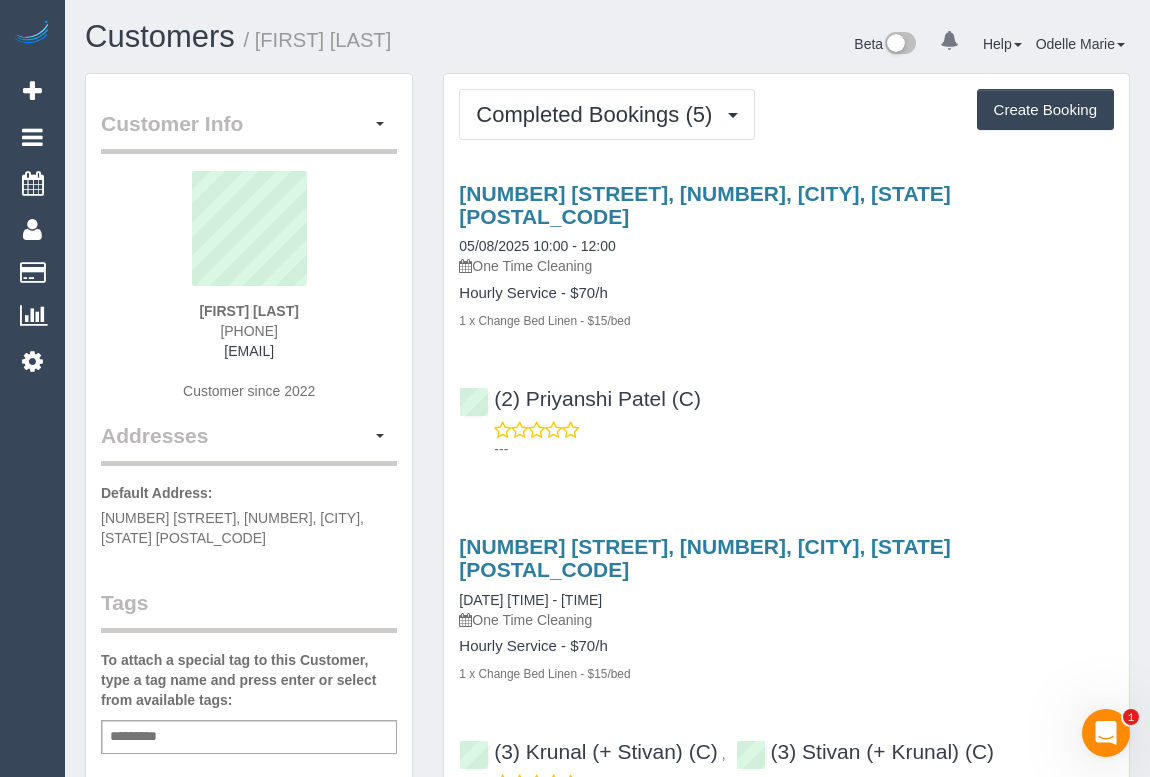 drag, startPoint x: 184, startPoint y: 320, endPoint x: 299, endPoint y: 328, distance: 115.27792 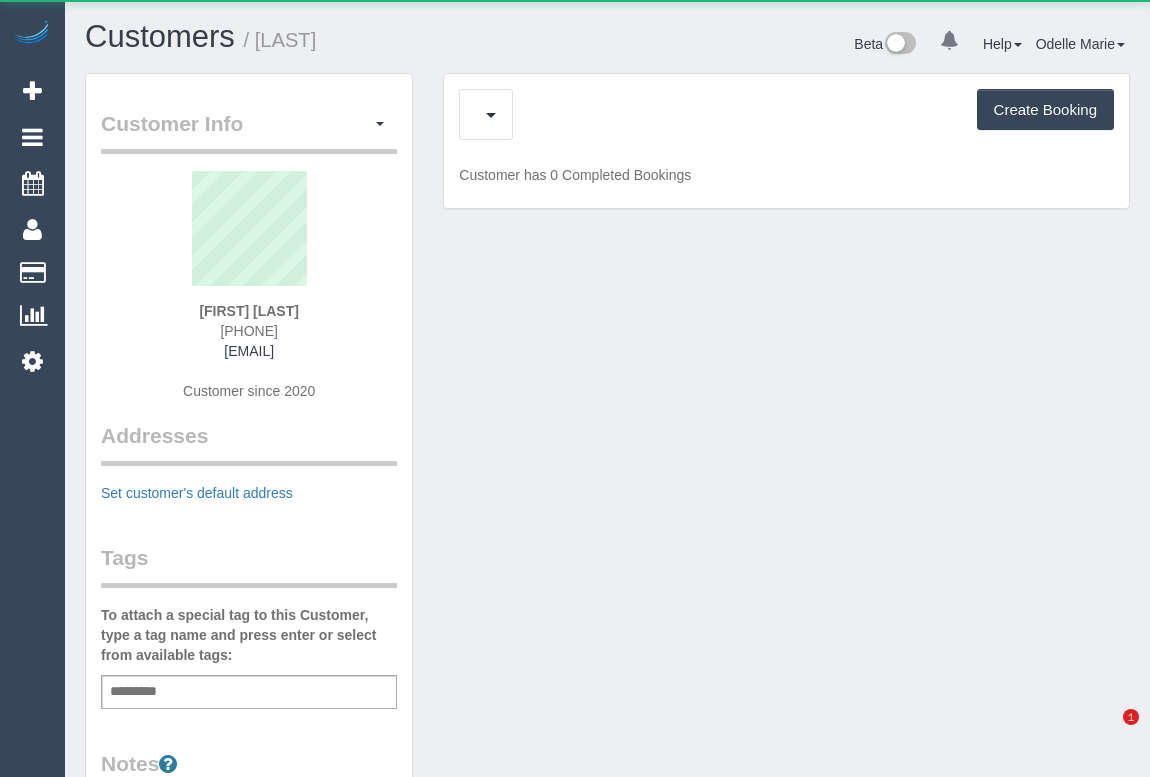 scroll, scrollTop: 0, scrollLeft: 0, axis: both 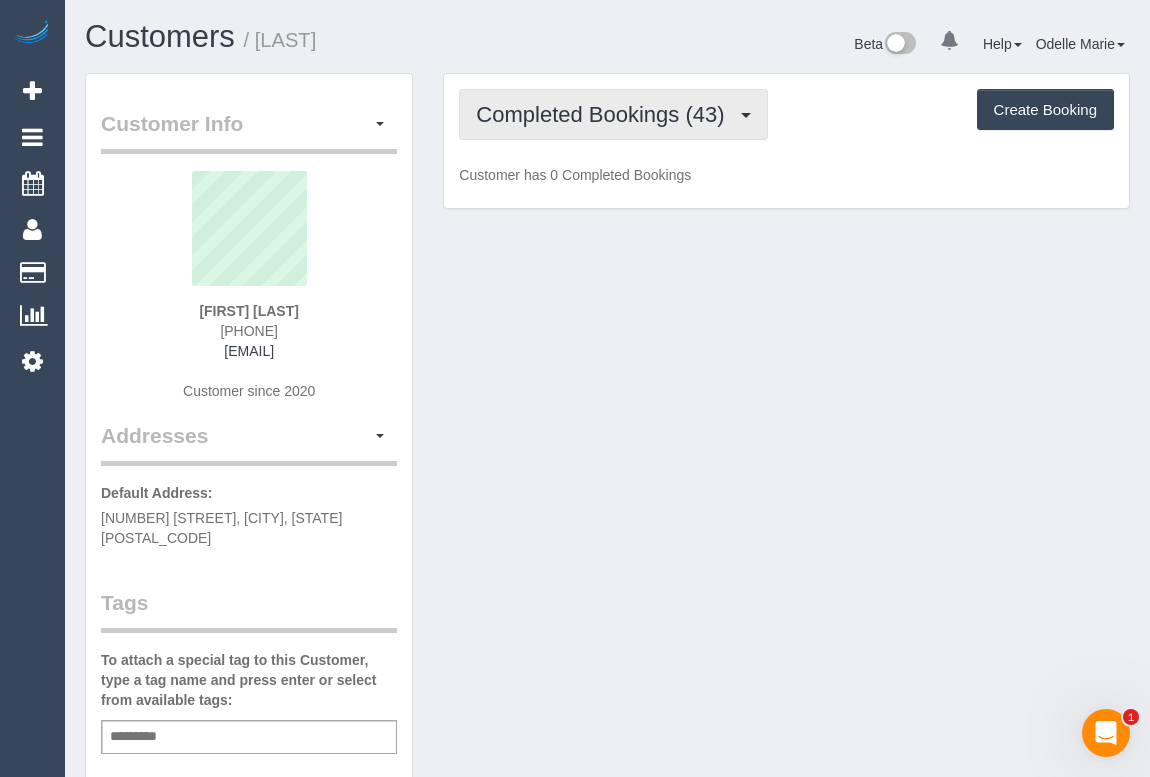click on "Completed Bookings (43)" at bounding box center [605, 114] 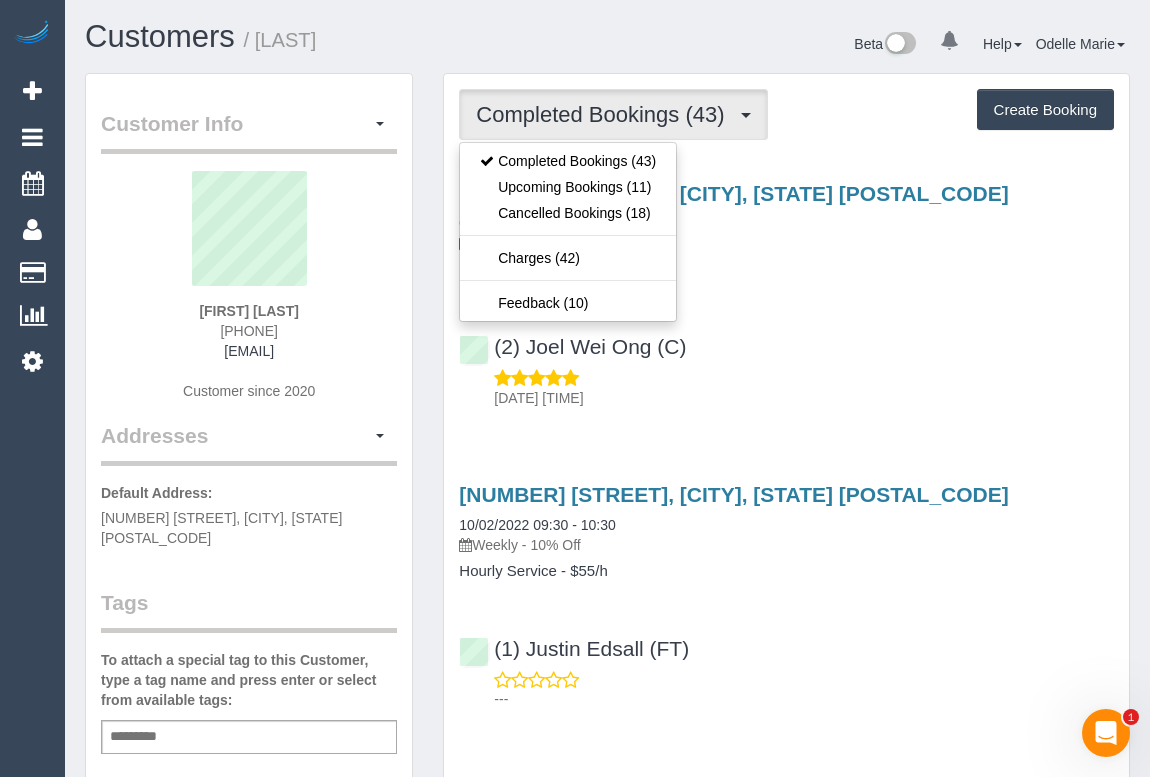 drag, startPoint x: 908, startPoint y: 365, endPoint x: 856, endPoint y: 372, distance: 52.46904 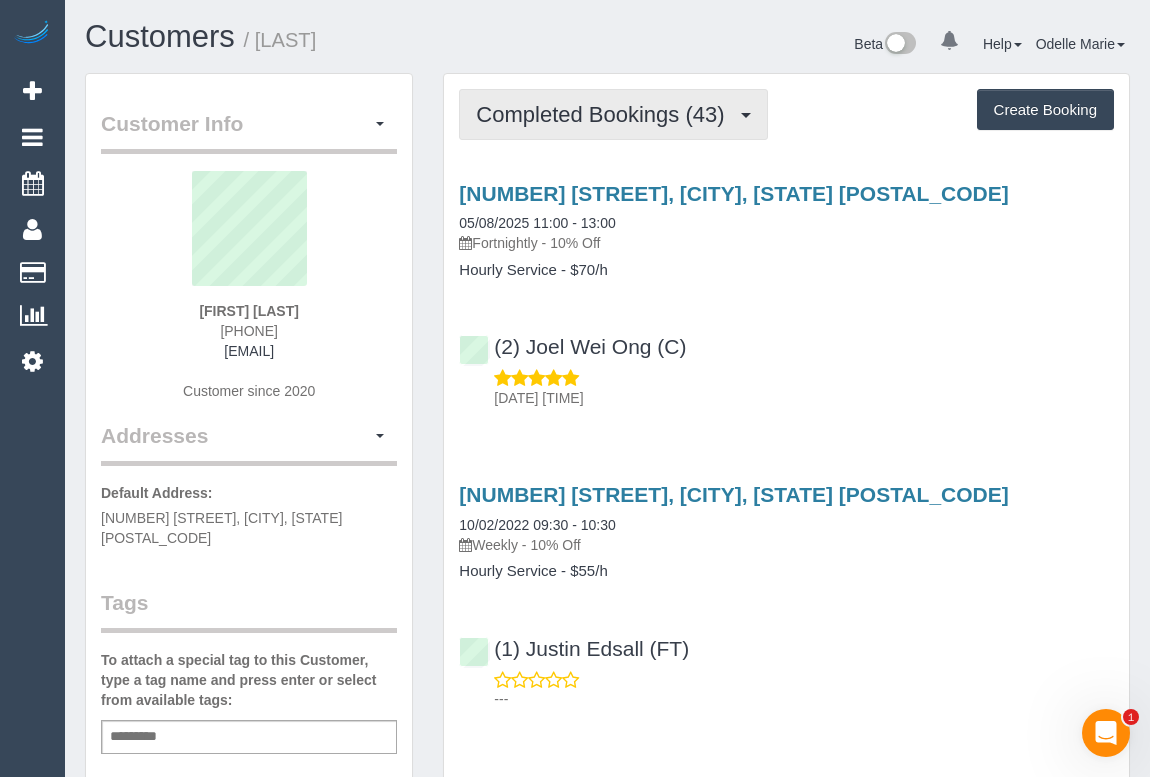 click on "Completed Bookings (43)" at bounding box center (605, 114) 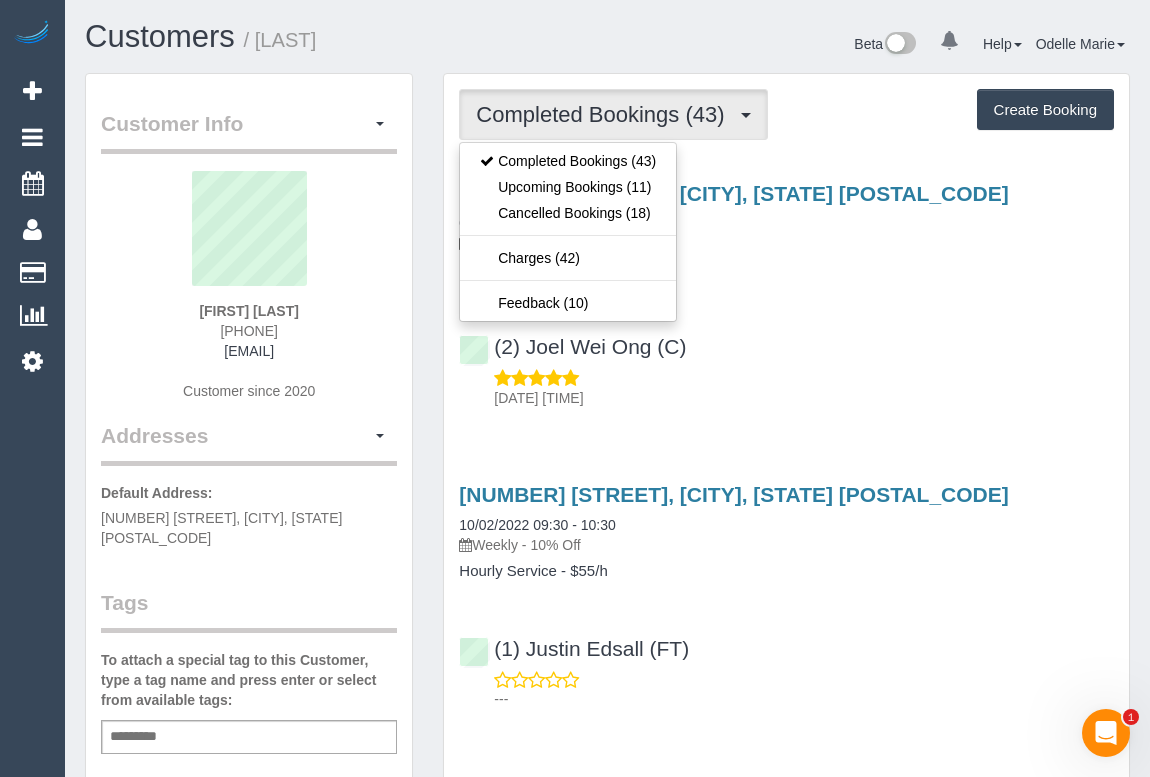 click on "(2) Joel Wei Ong (C)
06/08/2025 09:04" at bounding box center (786, 363) 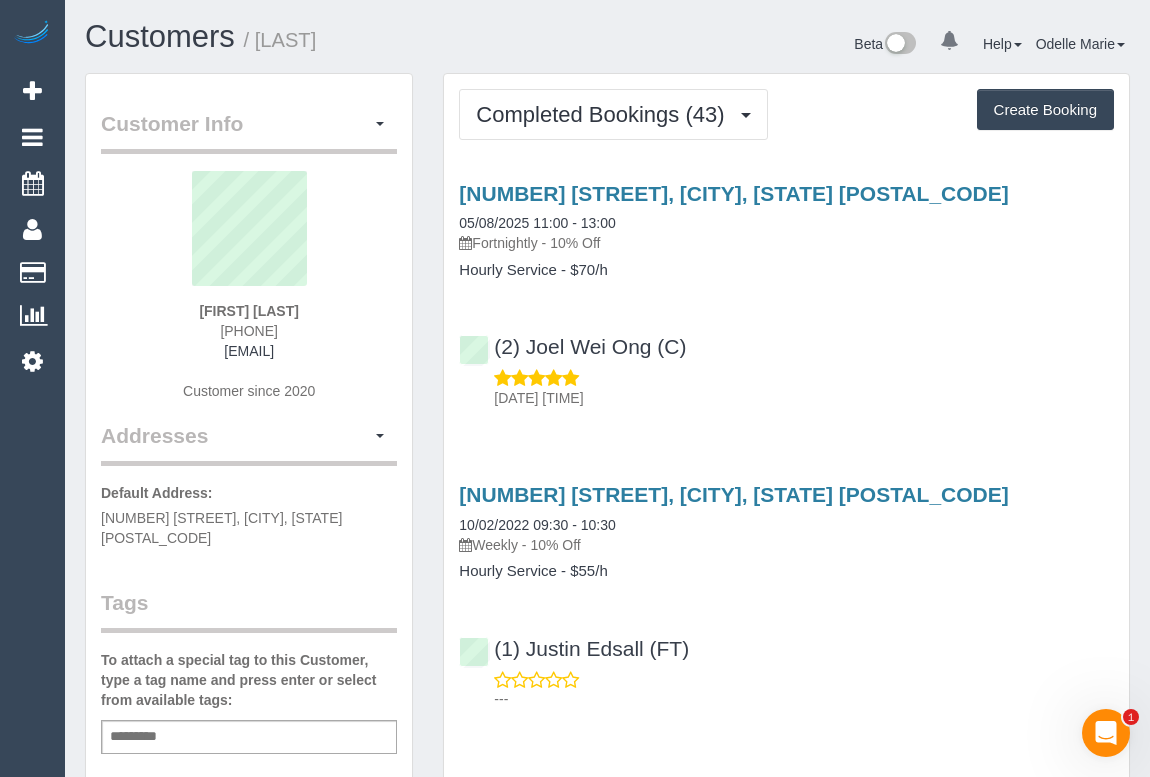 drag, startPoint x: 198, startPoint y: 327, endPoint x: 310, endPoint y: 325, distance: 112.01785 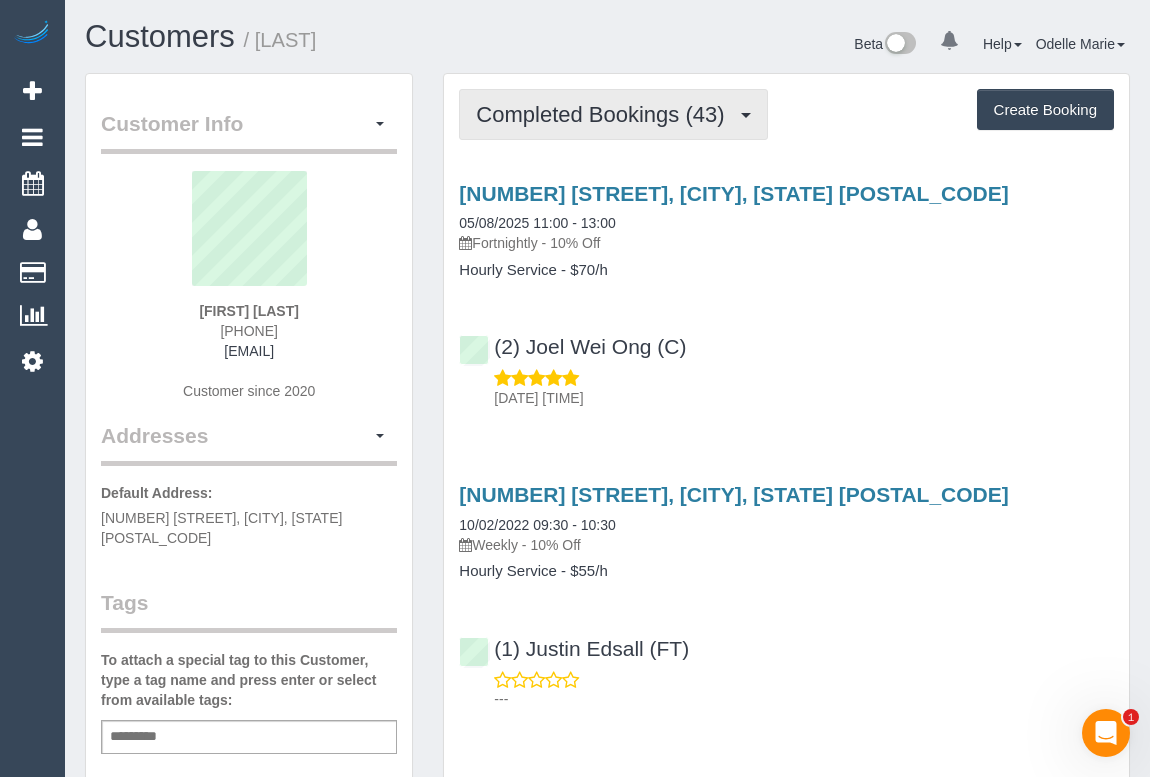 click on "Completed Bookings (43)" at bounding box center [605, 114] 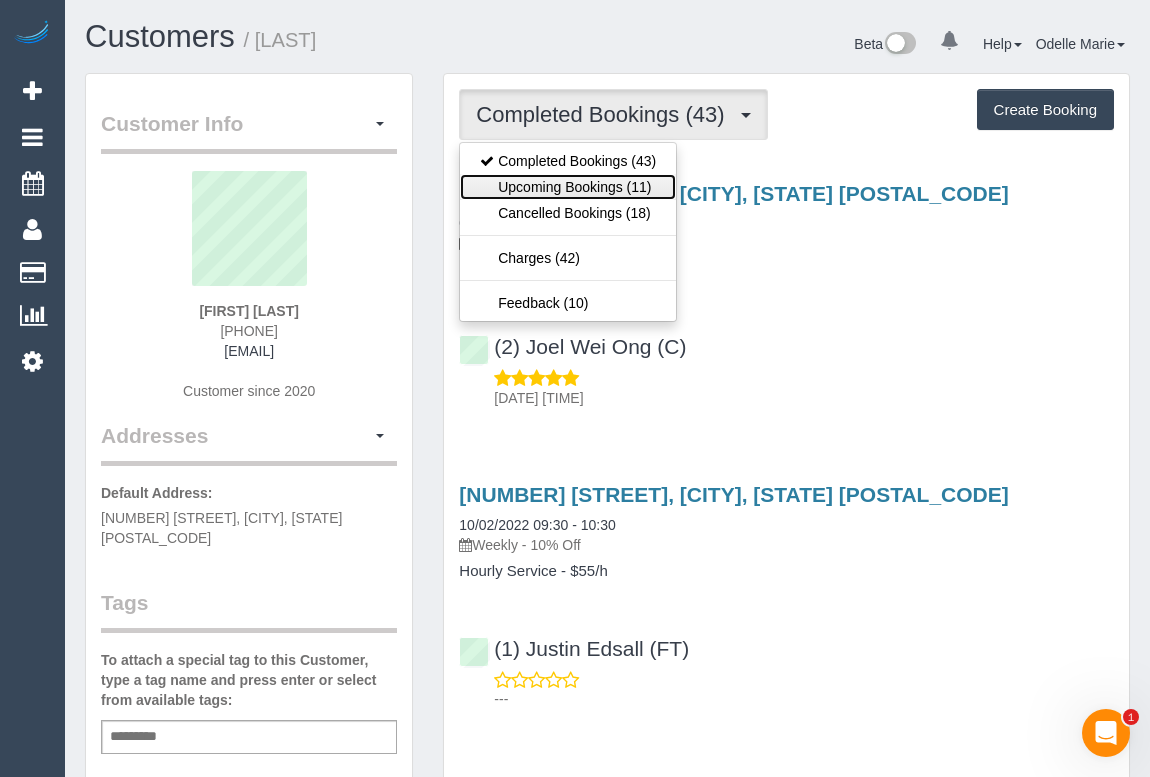 click on "Upcoming Bookings (11)" at bounding box center [568, 187] 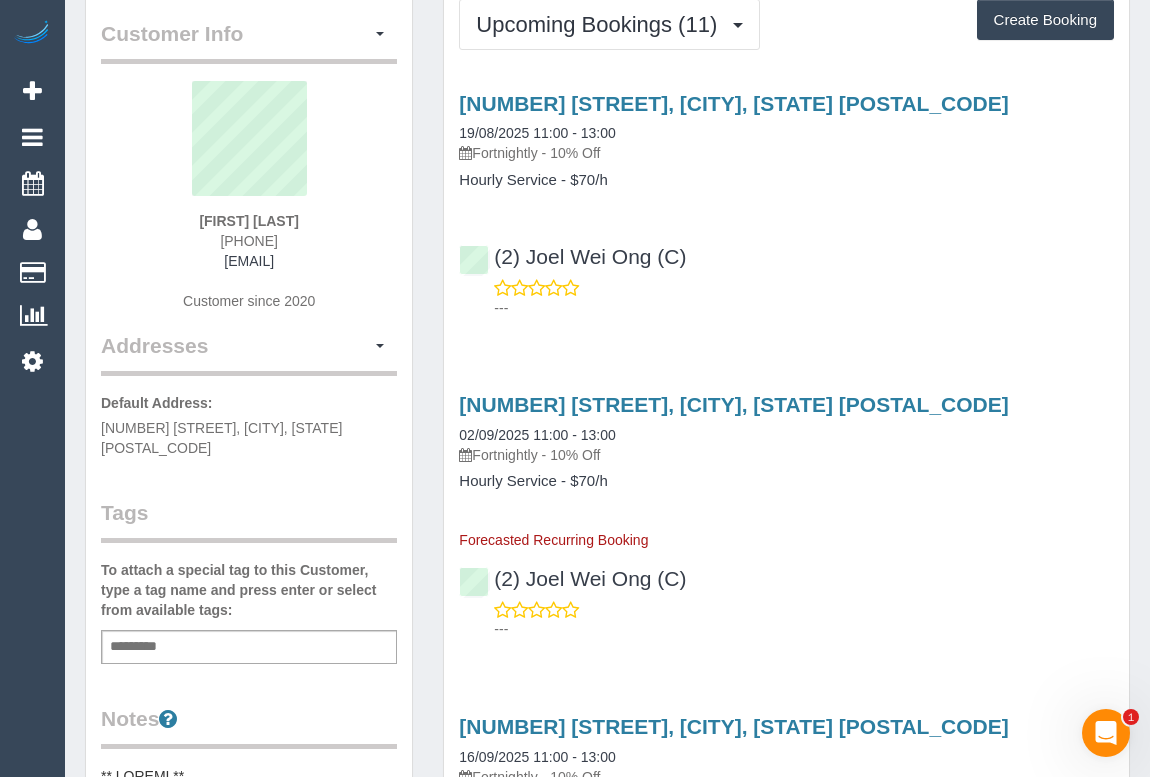 scroll, scrollTop: 0, scrollLeft: 0, axis: both 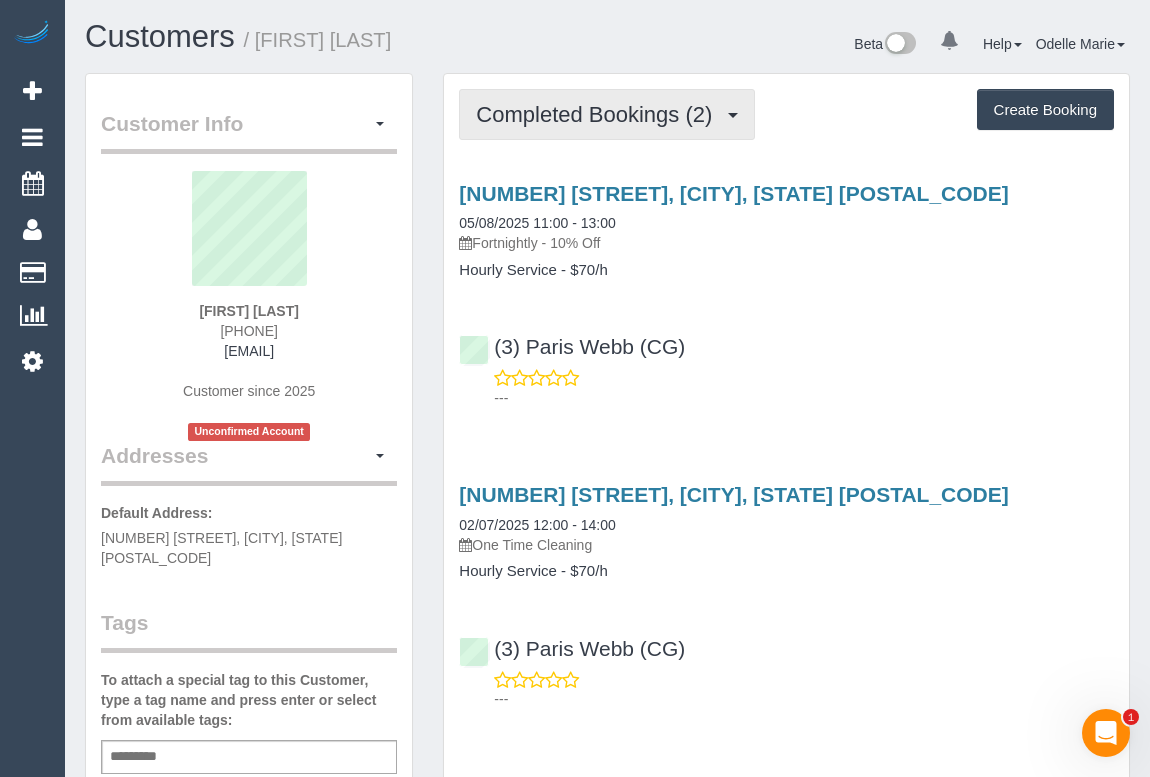 click on "Completed Bookings (2)" at bounding box center [599, 114] 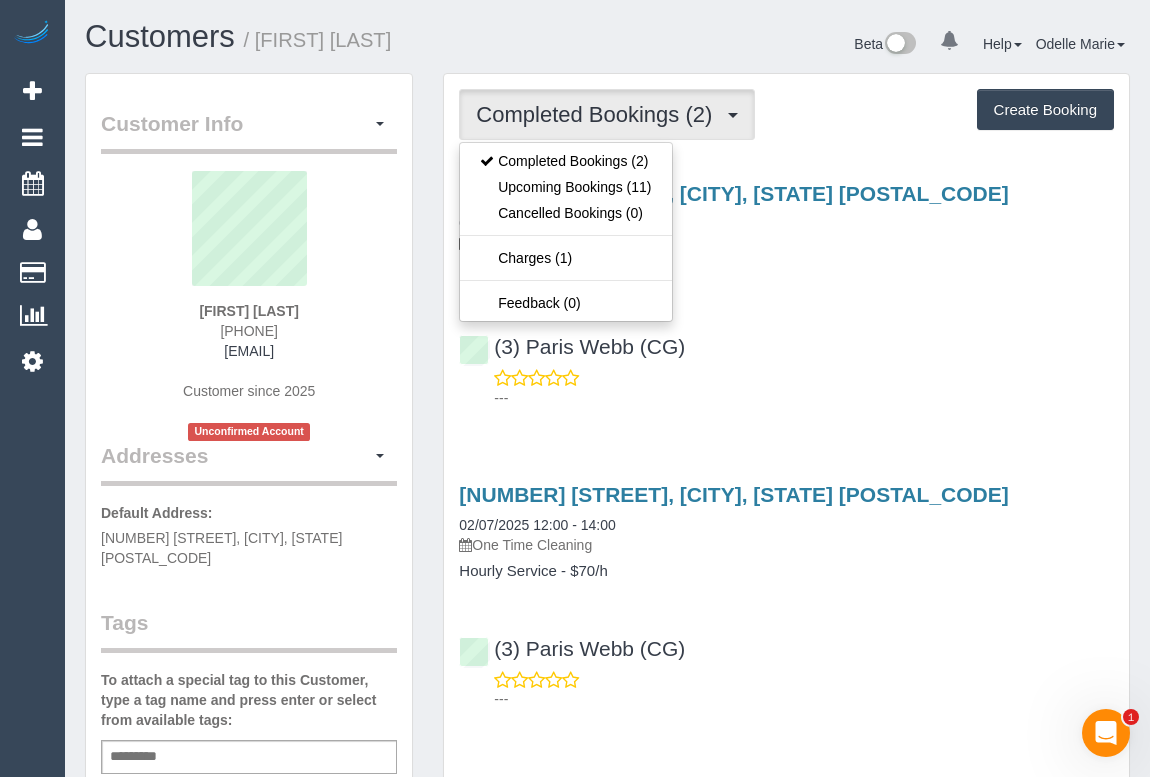 click on "---" at bounding box center (804, 398) 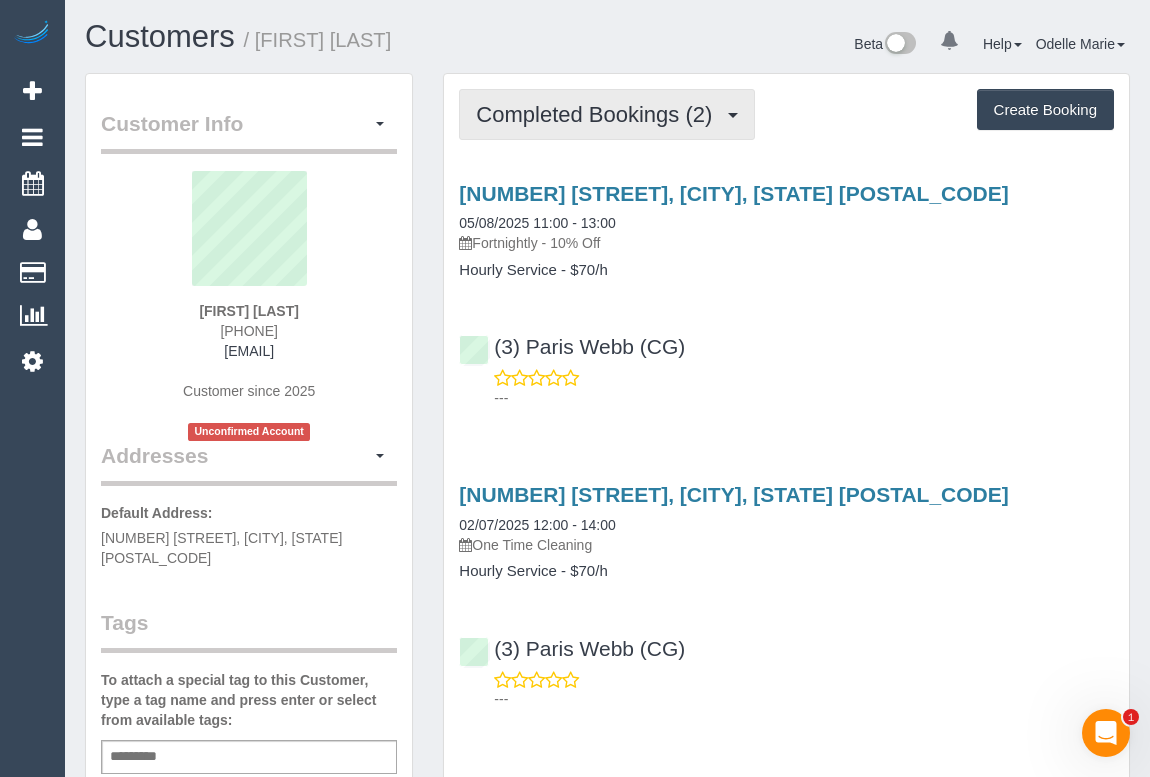 click on "Completed Bookings (2)" at bounding box center [607, 114] 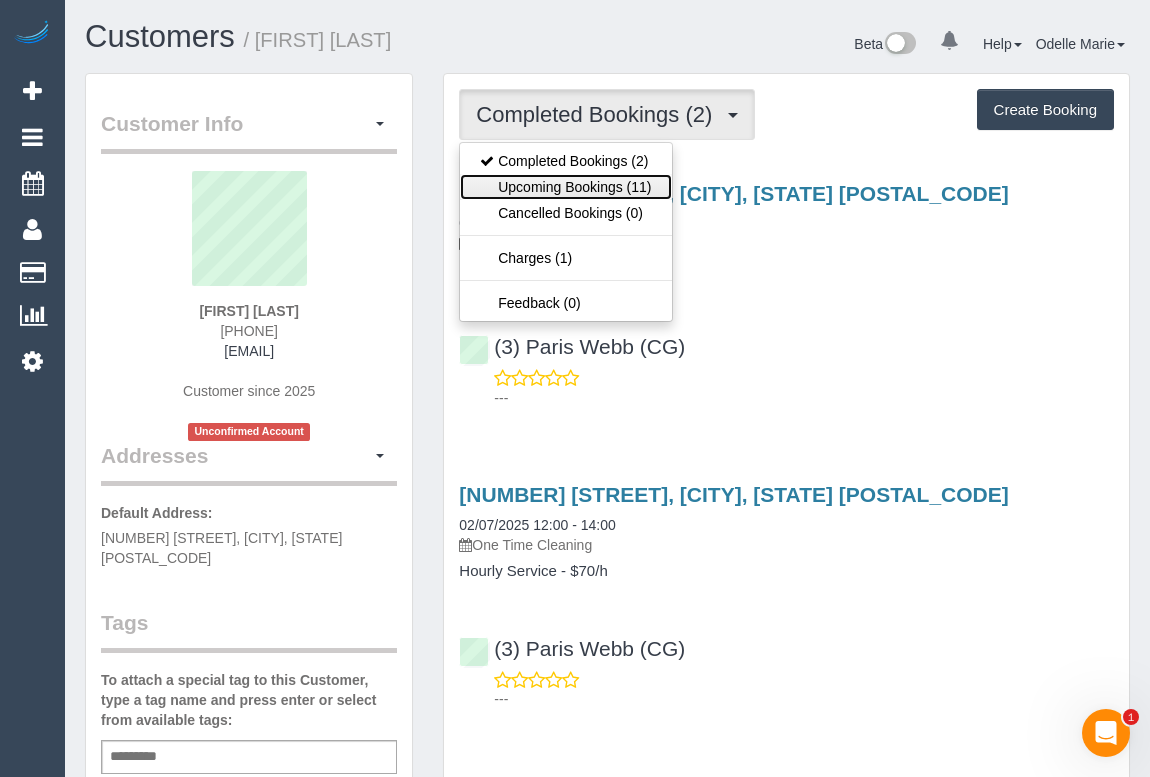 click on "Upcoming Bookings (11)" at bounding box center (565, 187) 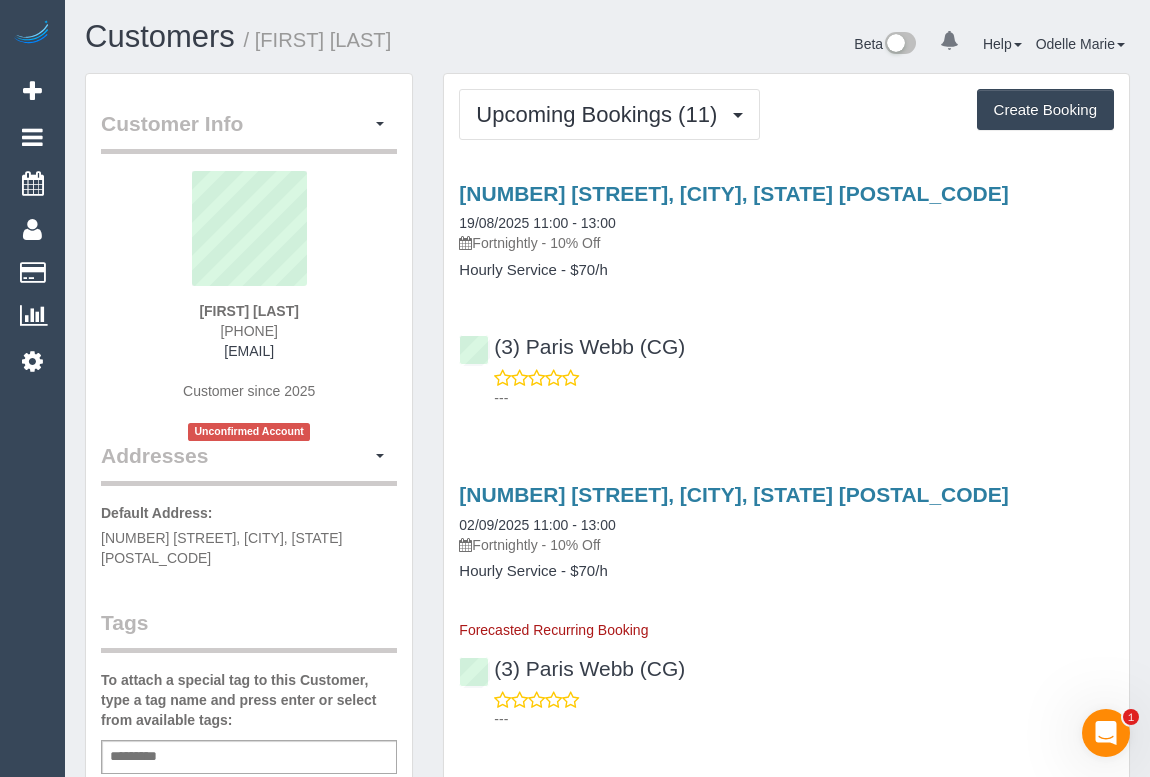 click on "Sally Tonge
0407 569 979
sallyjtonge@gmail.com
Customer since 2025
Unconfirmed Account" at bounding box center [249, 306] 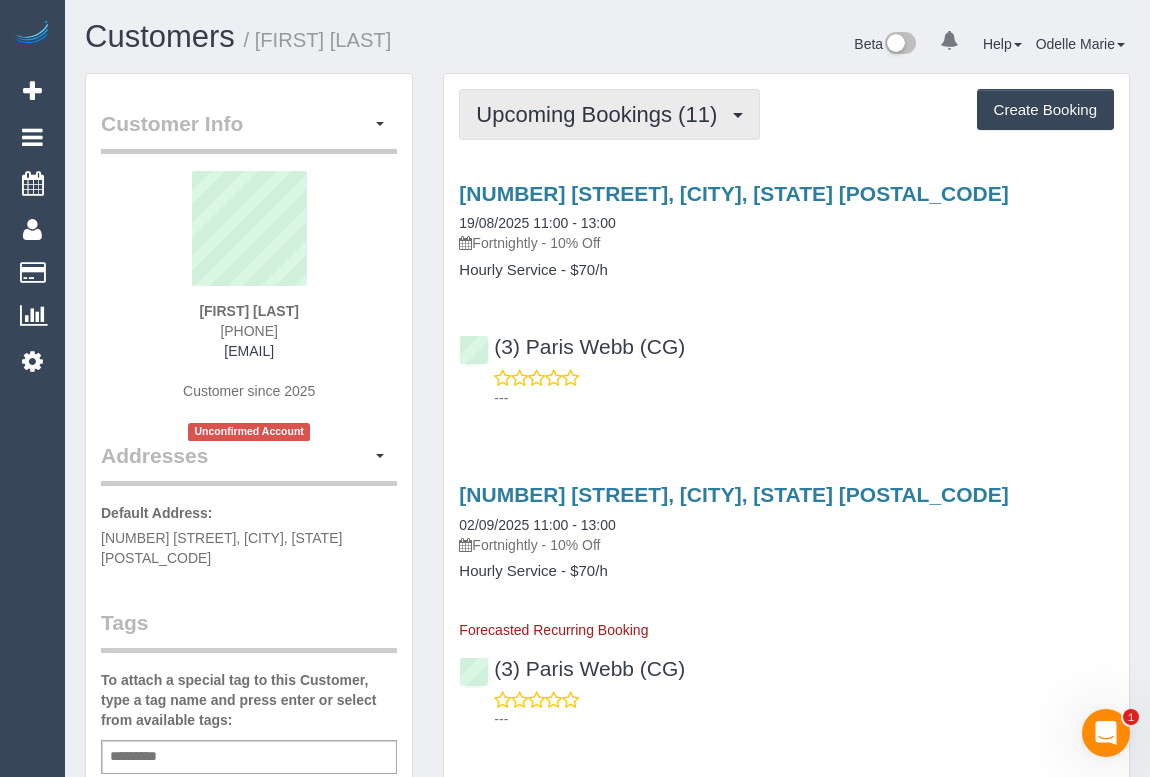 click on "Upcoming Bookings (11)" at bounding box center (601, 114) 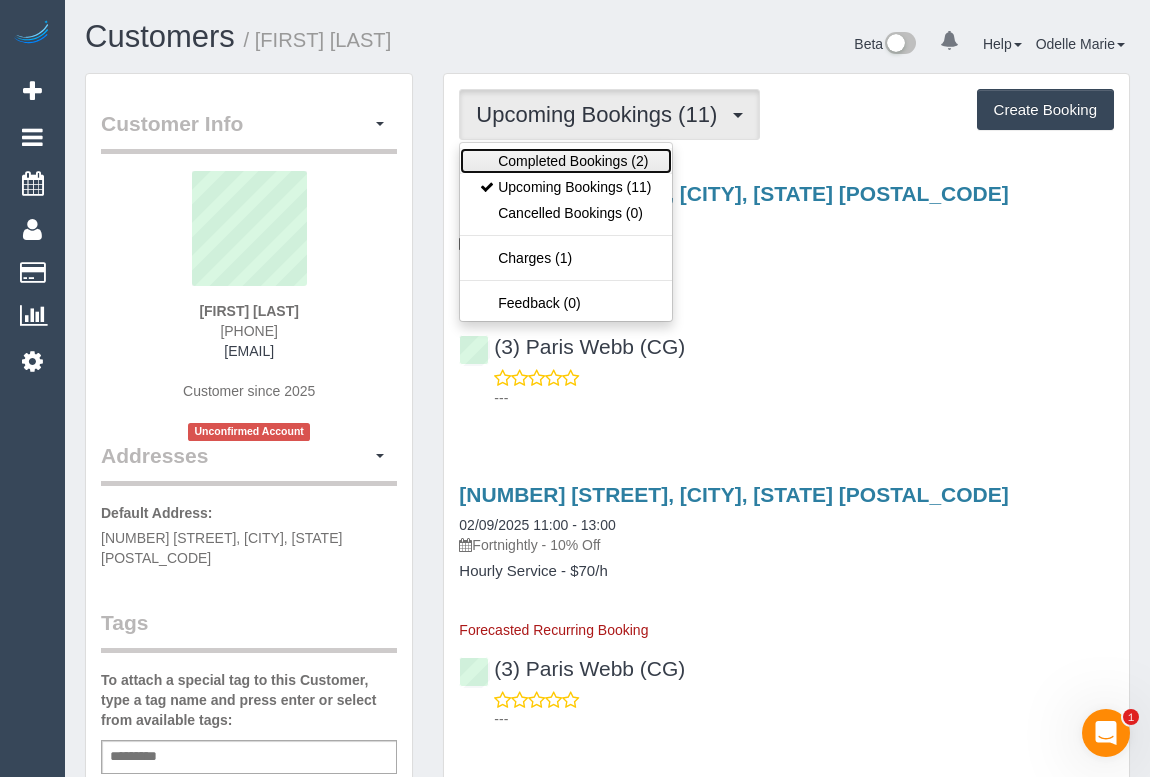 click on "Completed Bookings (2)" at bounding box center [565, 161] 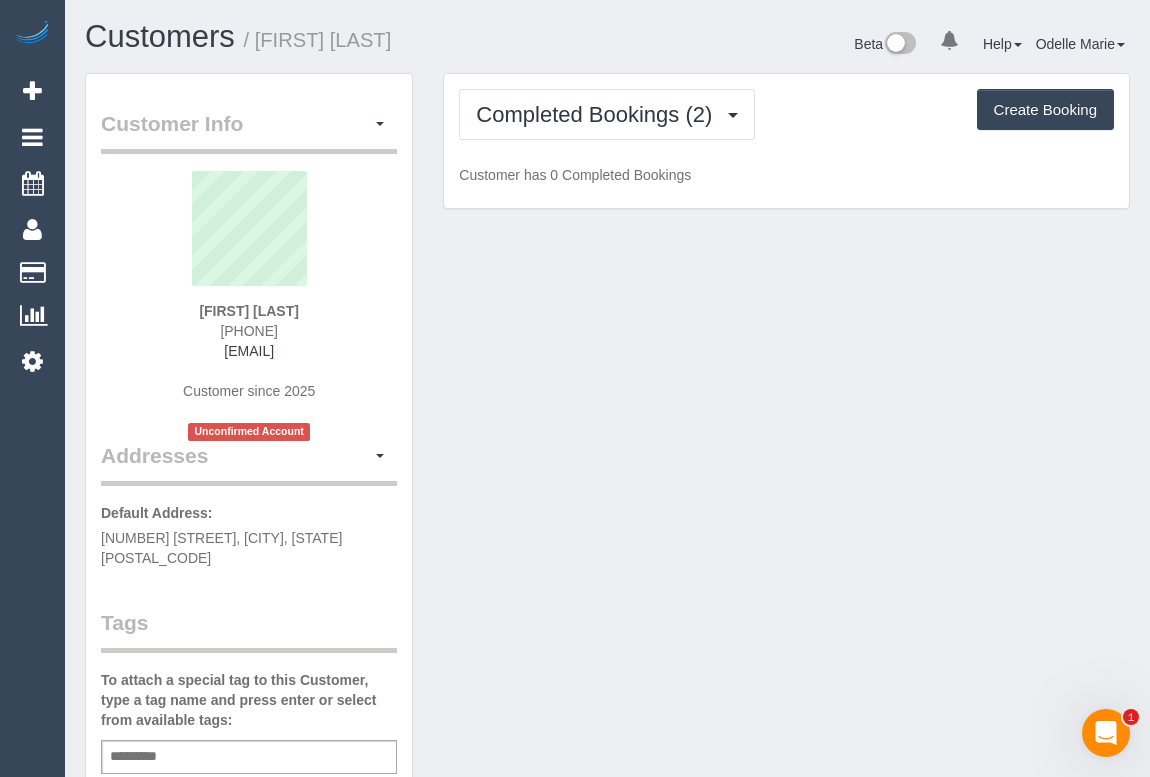click on "Customer Info
Edit Contact Info
Send Message
Email Preferences
Special Sales Tax
View Changes
Send Confirm Account email
Block this Customer
Archive Account
Delete Account
Sally Tonge" at bounding box center (607, 798) 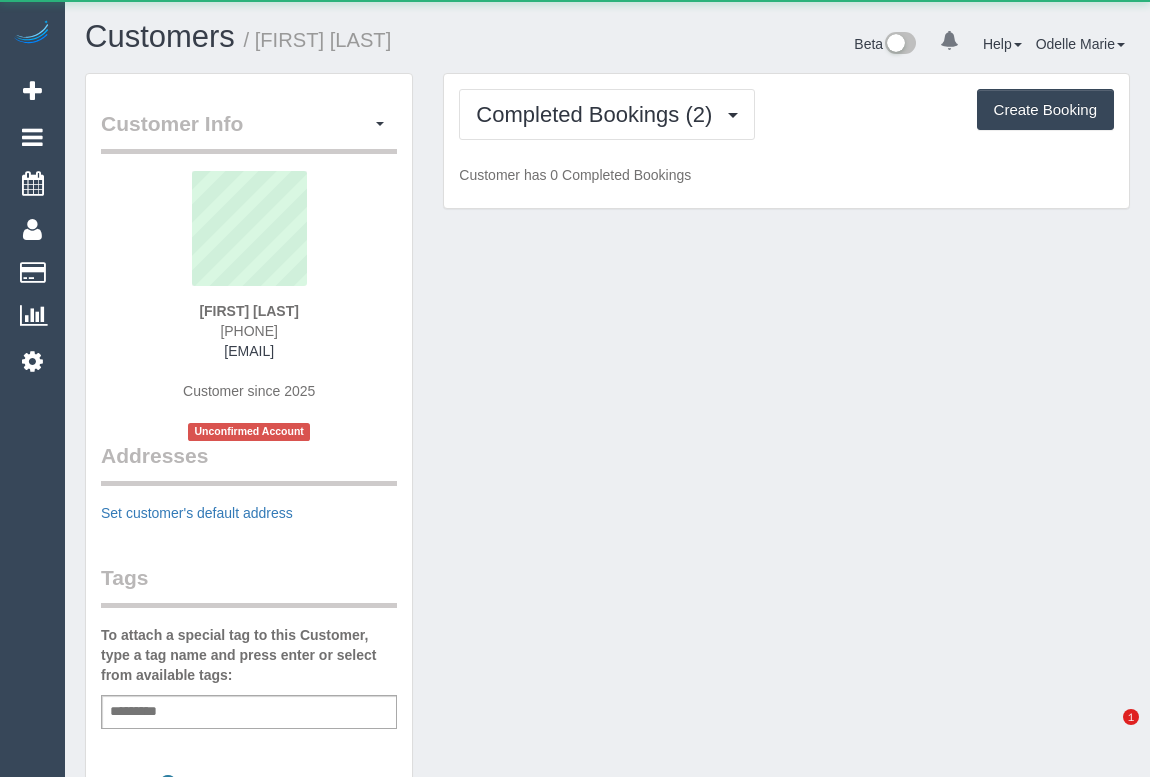 scroll, scrollTop: 0, scrollLeft: 0, axis: both 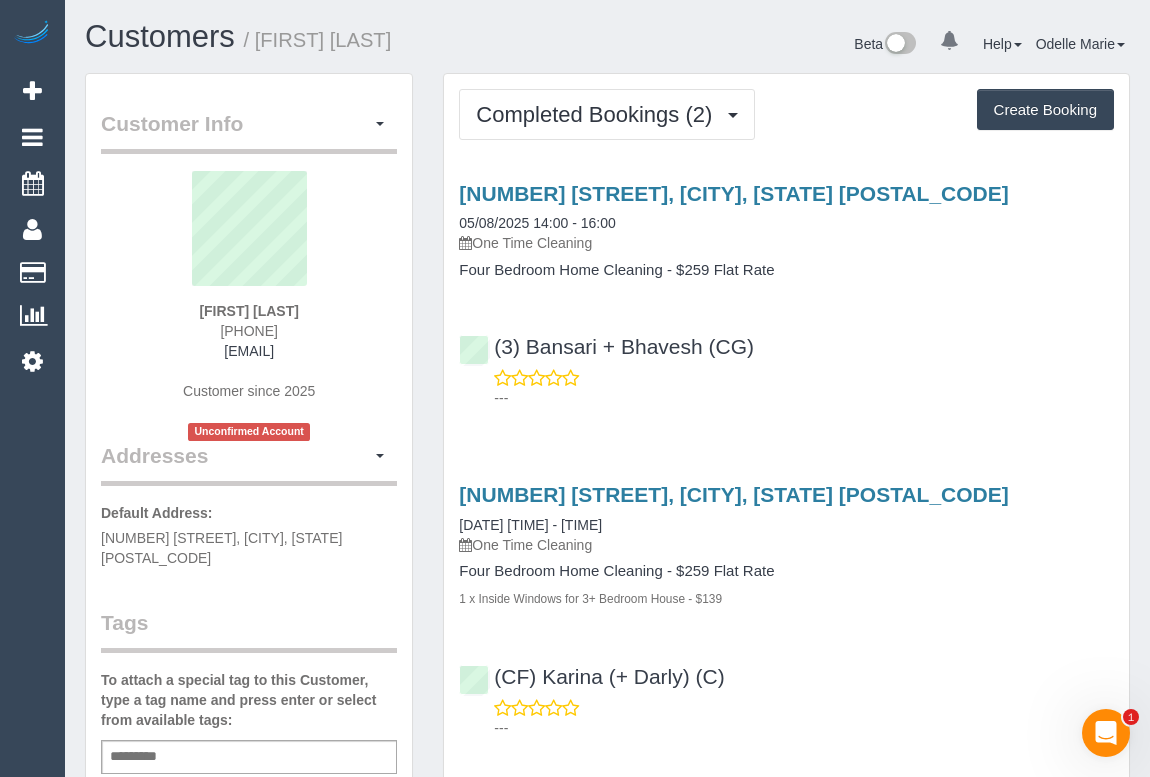 click on "(3) [NAME] + [NAME] (CG)
---" at bounding box center (786, 363) 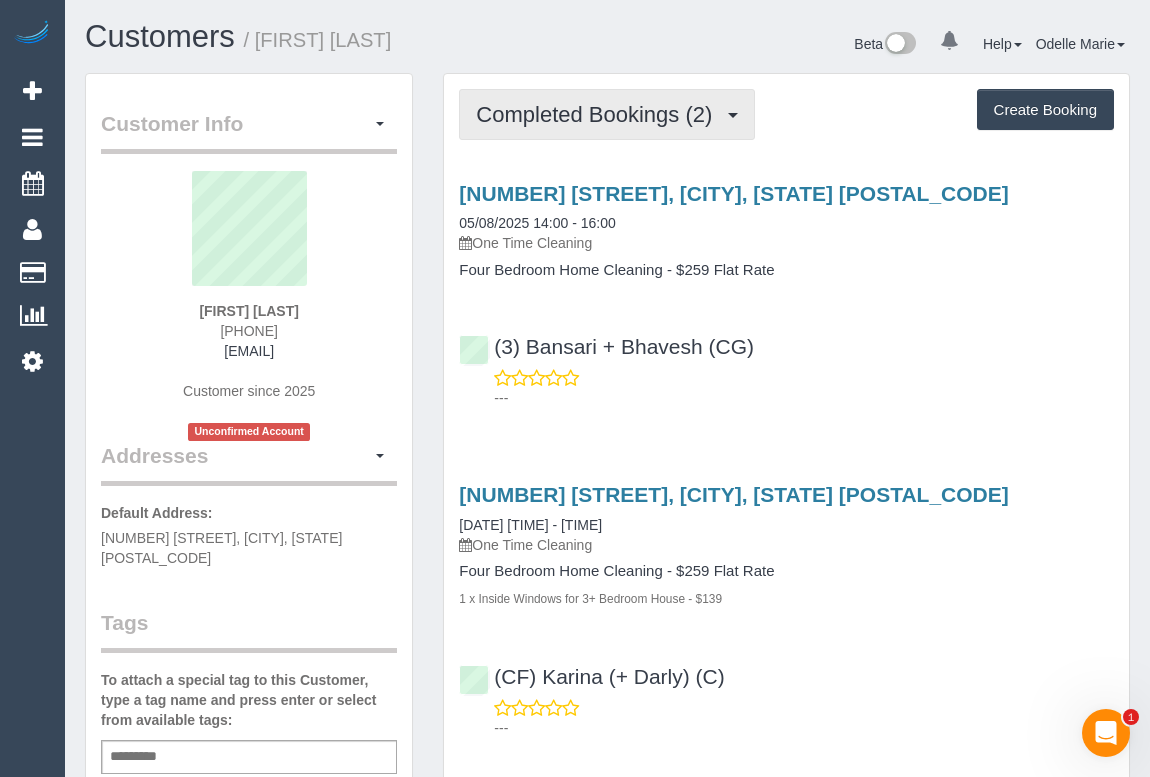 click on "Completed Bookings (2)" at bounding box center [599, 114] 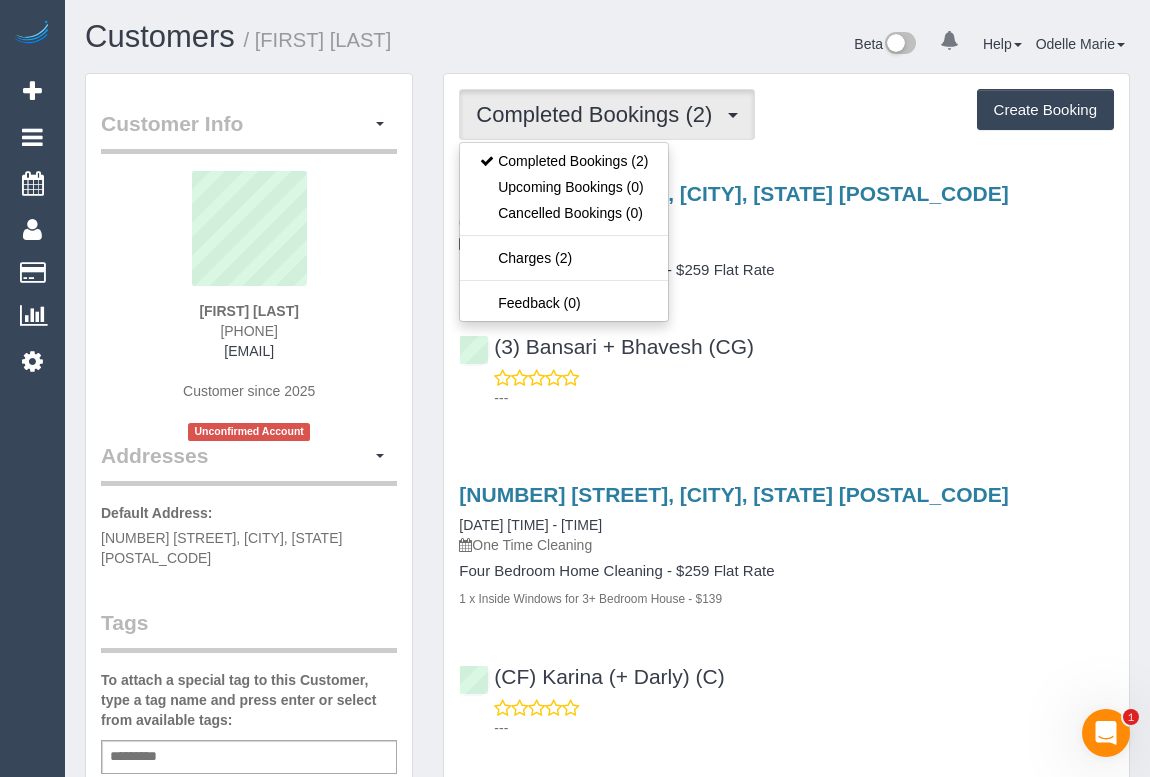 click on "---" at bounding box center (786, 388) 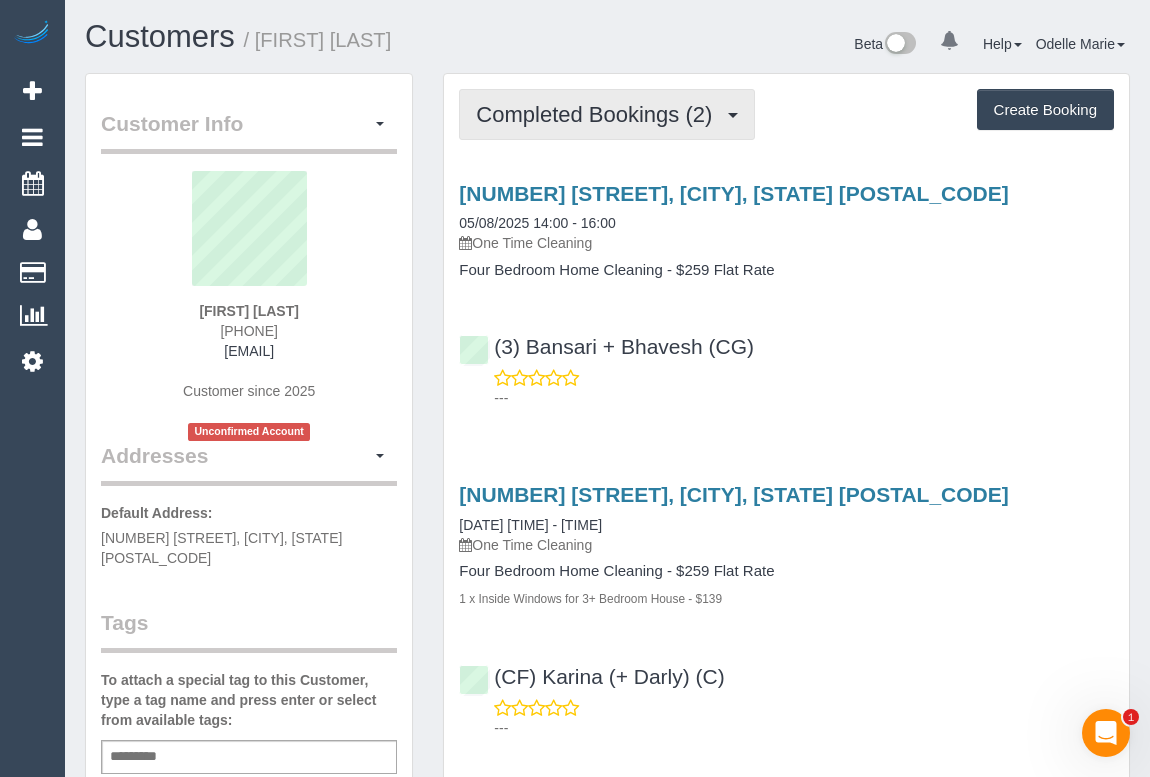 click on "Completed Bookings (2)" at bounding box center (607, 114) 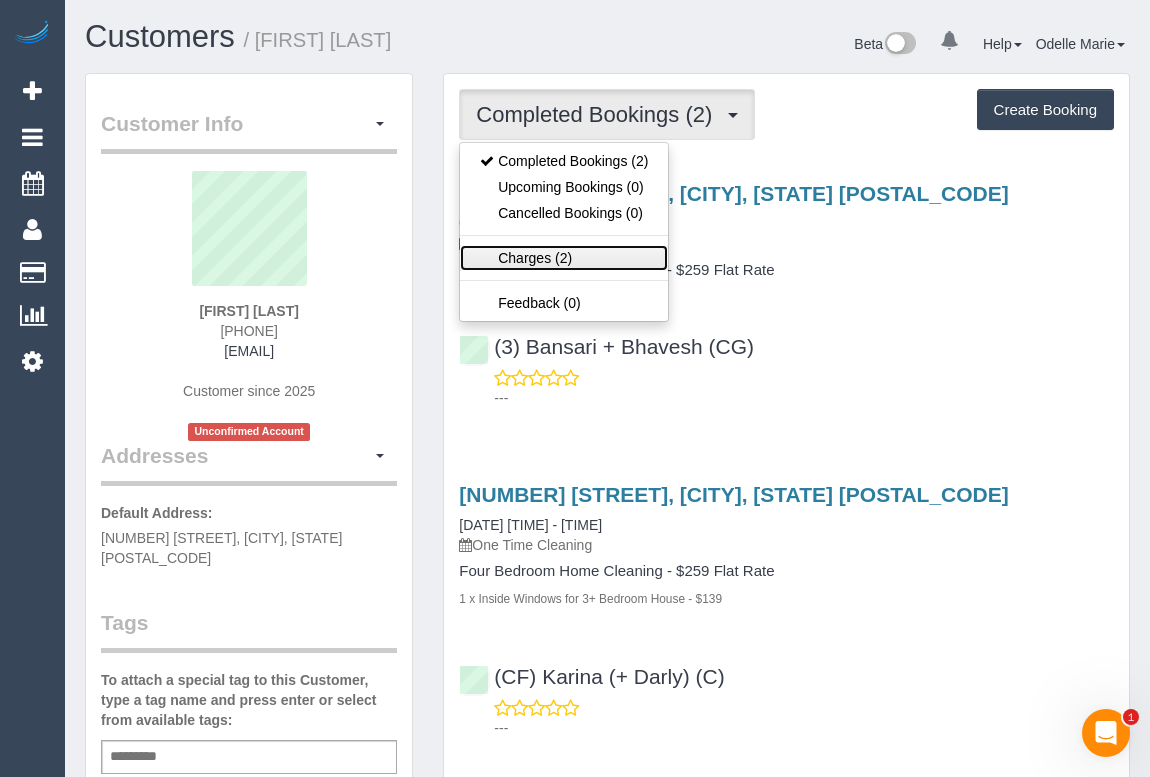 click on "Charges (2)" at bounding box center [564, 258] 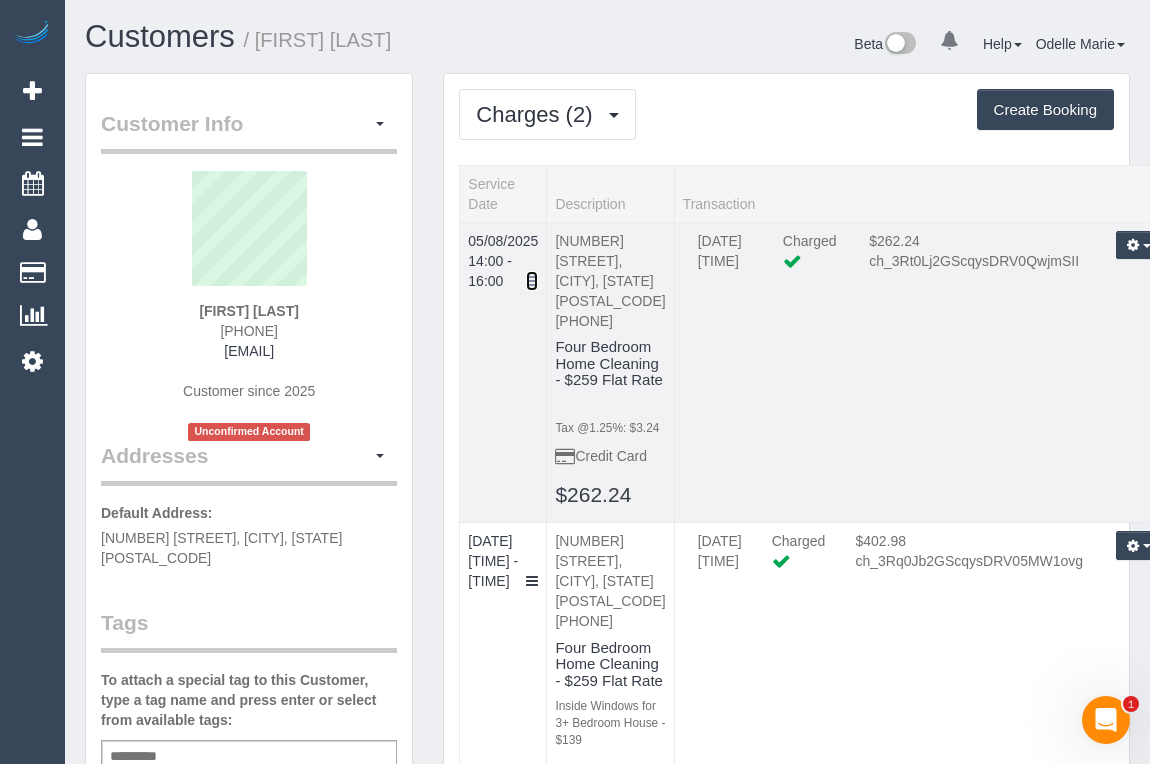 click at bounding box center (532, 281) 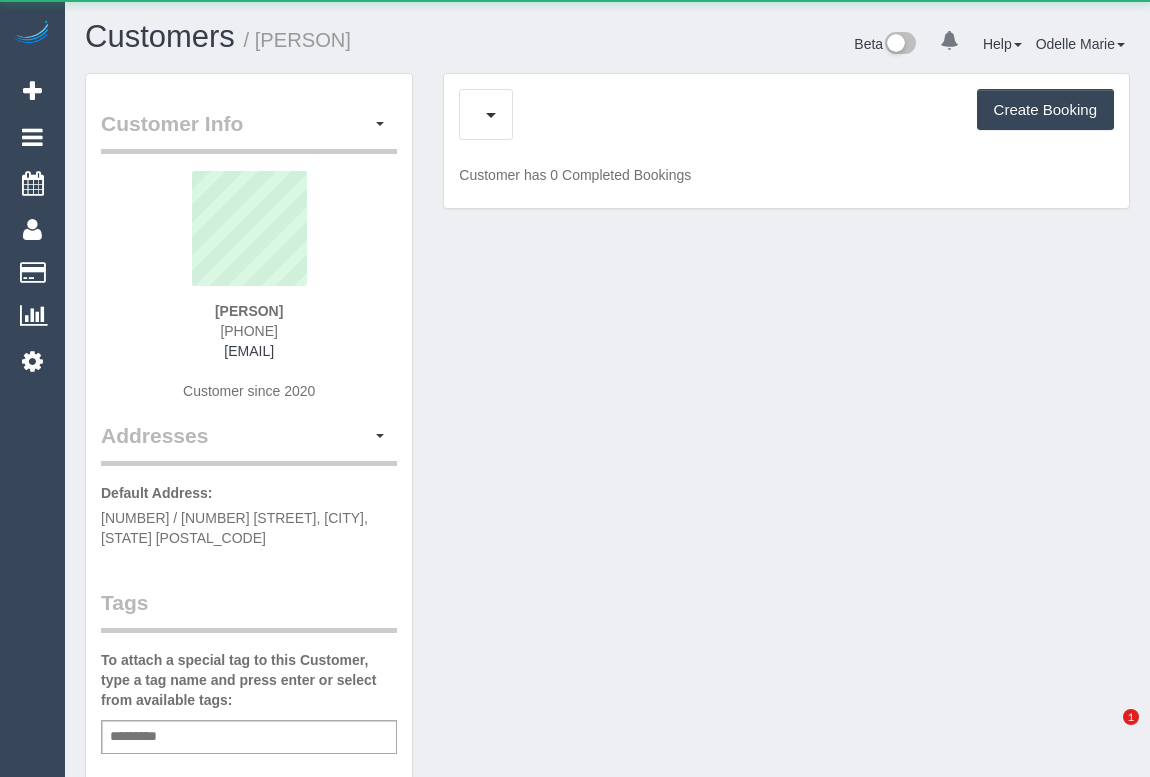 scroll, scrollTop: 0, scrollLeft: 0, axis: both 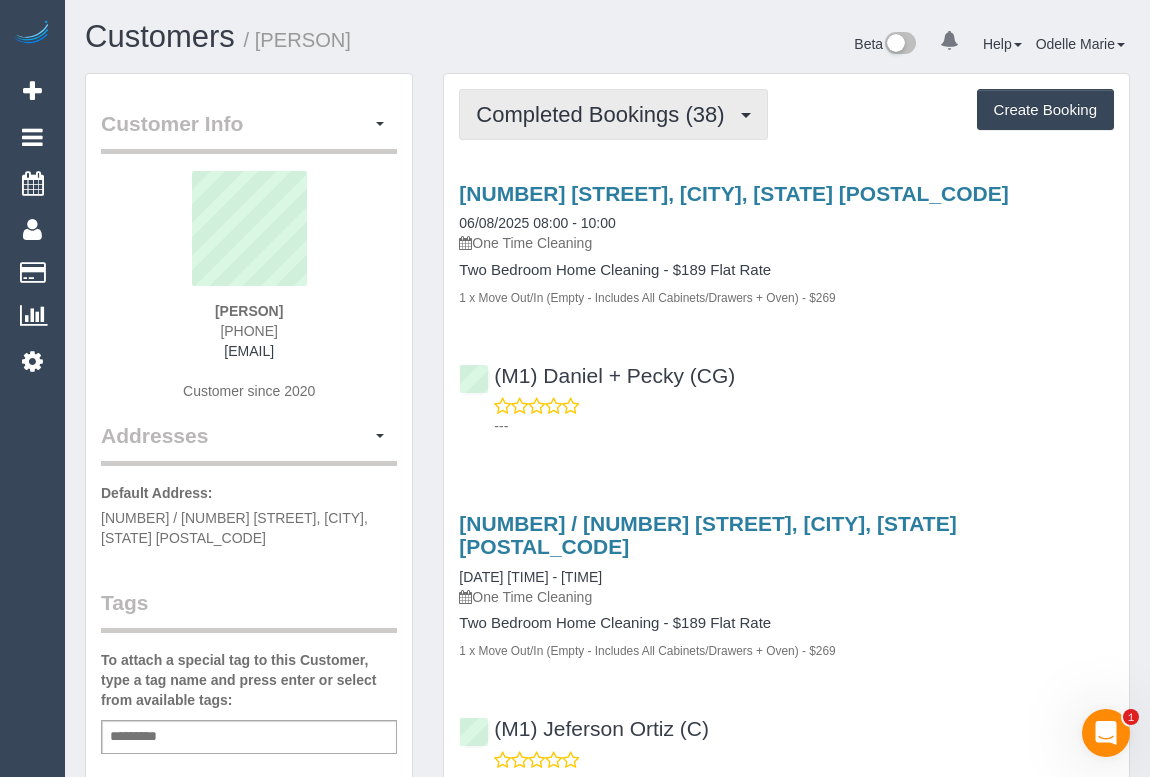 click on "Completed Bookings (38)" at bounding box center [605, 114] 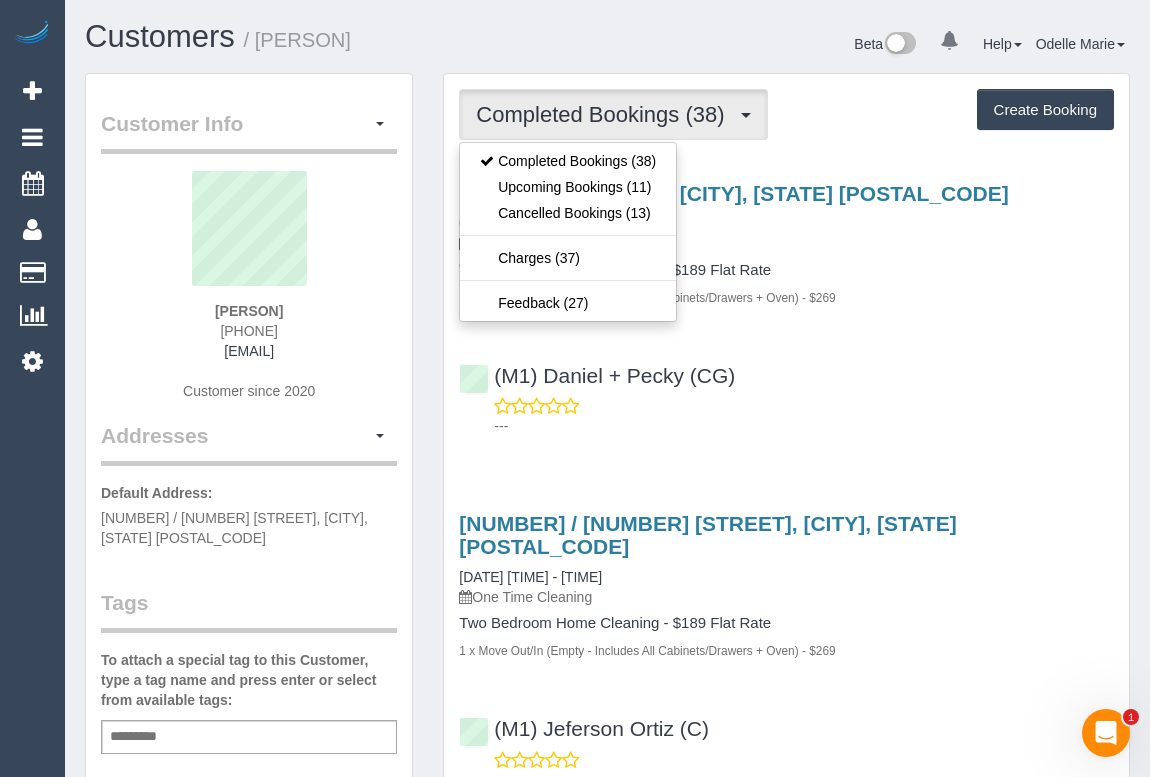 click on "(M1) Daniel + Pecky (CG)
---" at bounding box center [786, 392] 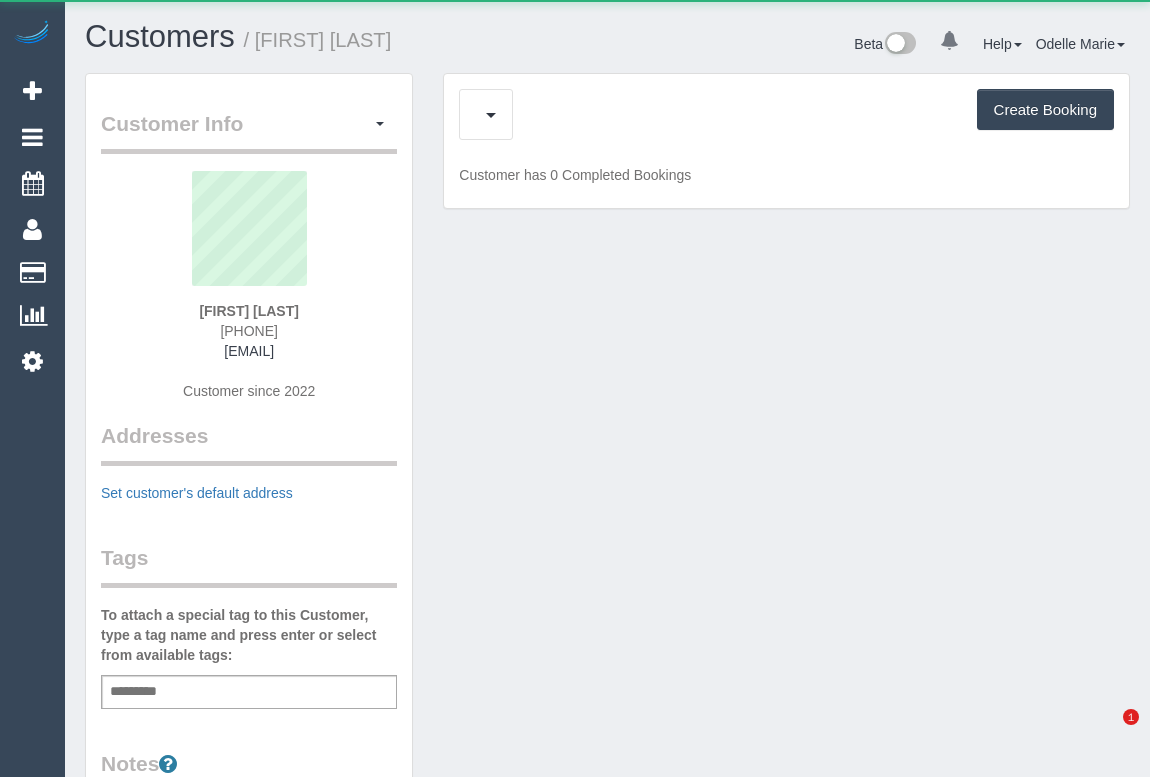 scroll, scrollTop: 0, scrollLeft: 0, axis: both 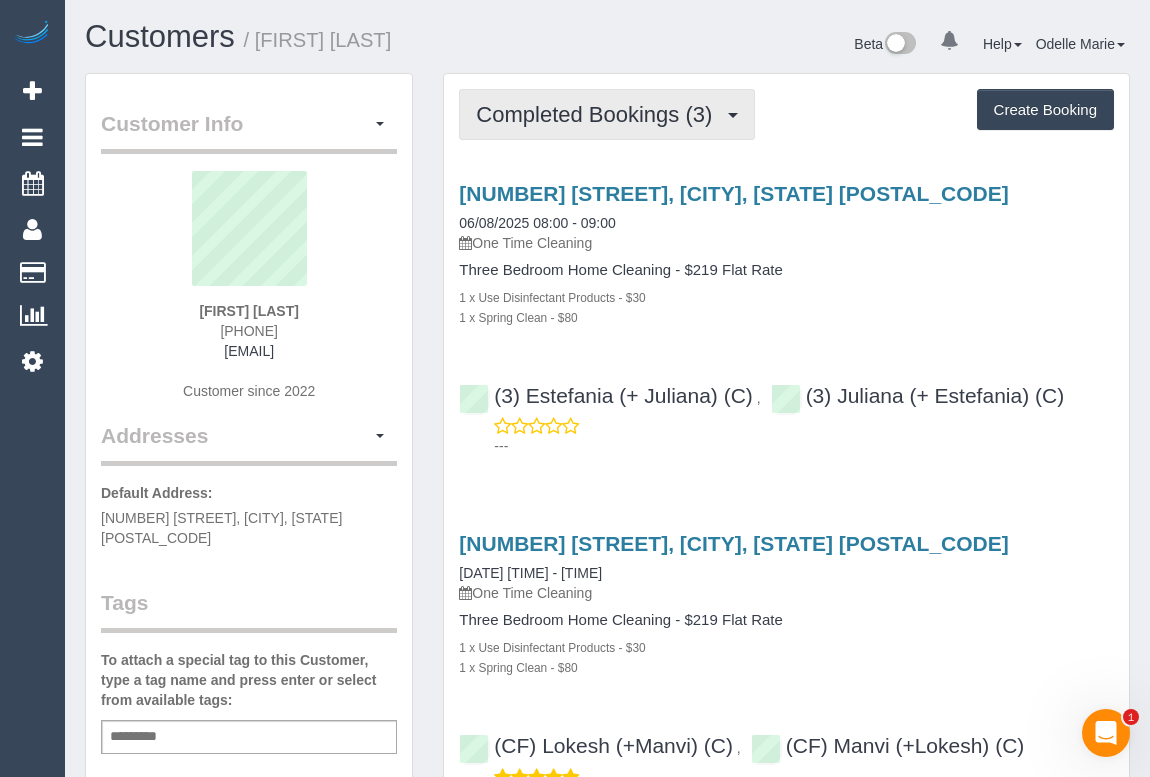 click on "Completed Bookings (3)" at bounding box center (607, 114) 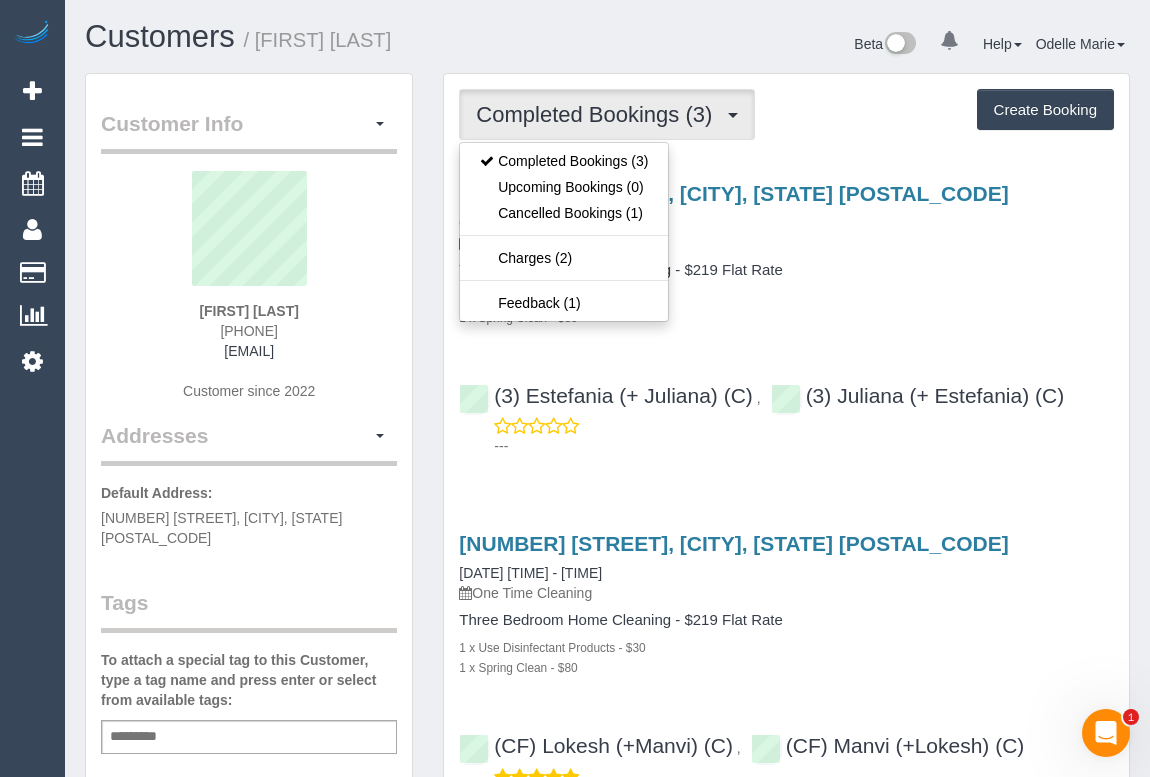 click on "One Time Cleaning" at bounding box center [786, 243] 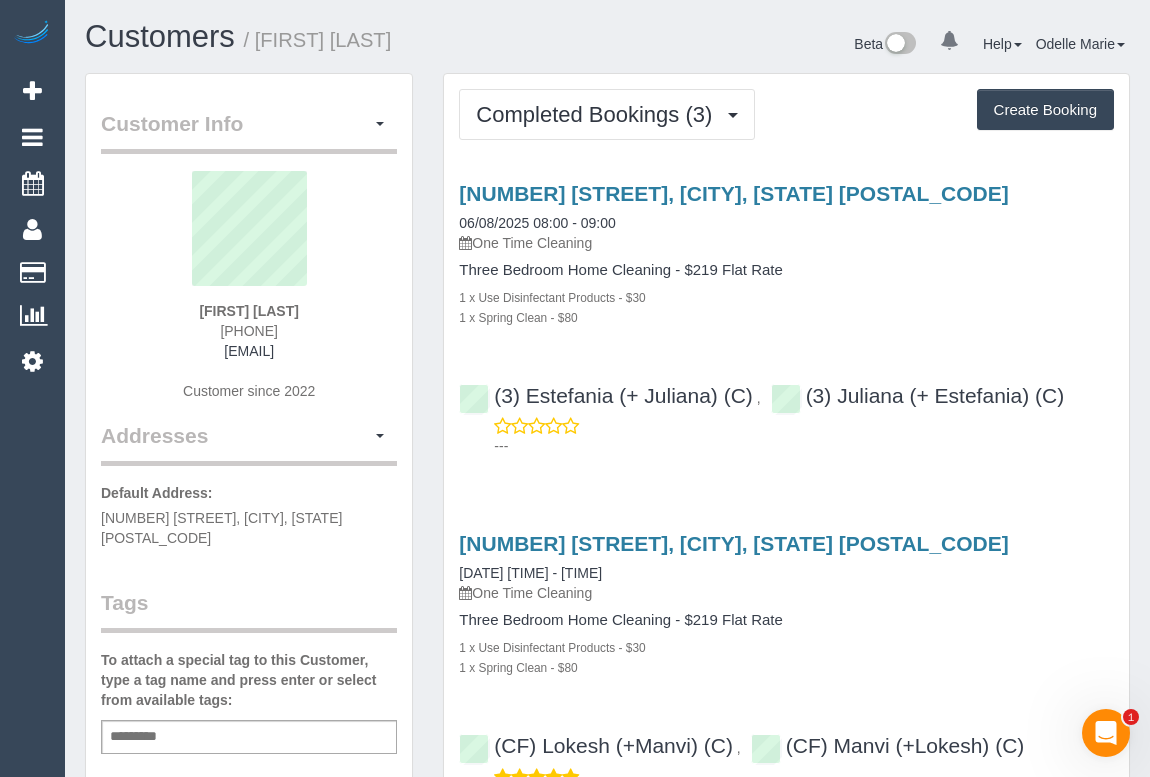 drag, startPoint x: 167, startPoint y: 345, endPoint x: 341, endPoint y: 340, distance: 174.07182 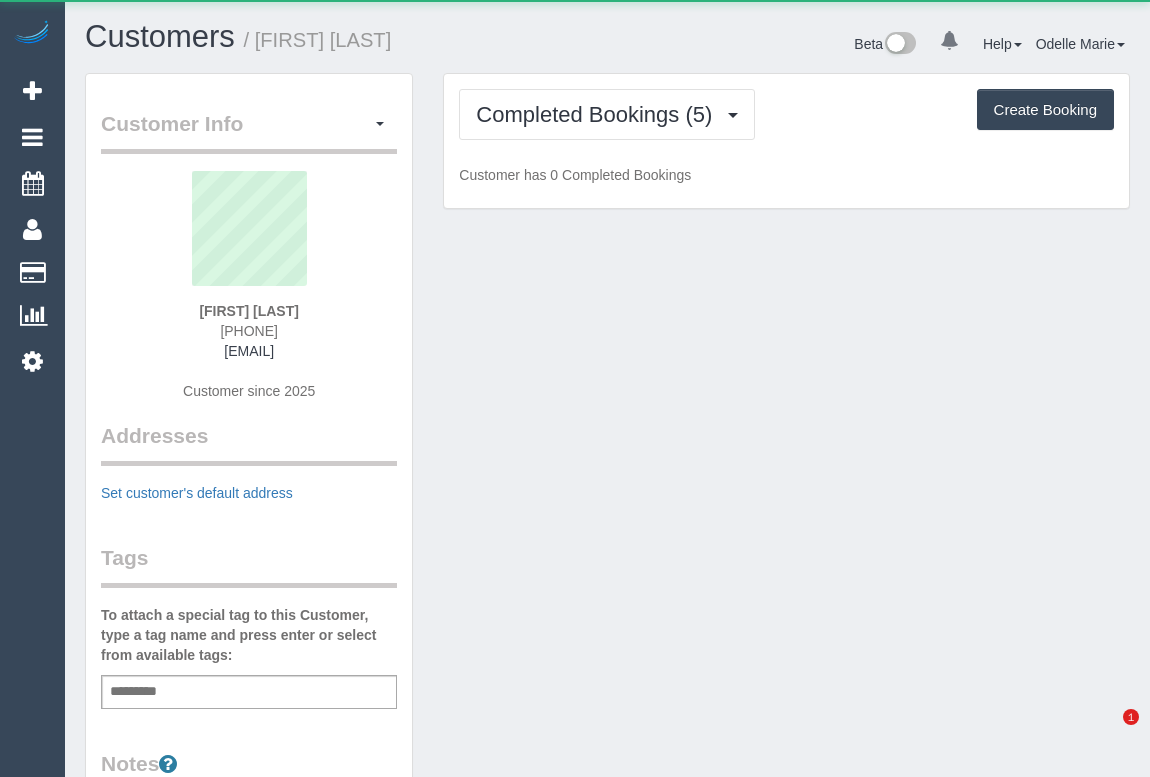 scroll, scrollTop: 0, scrollLeft: 0, axis: both 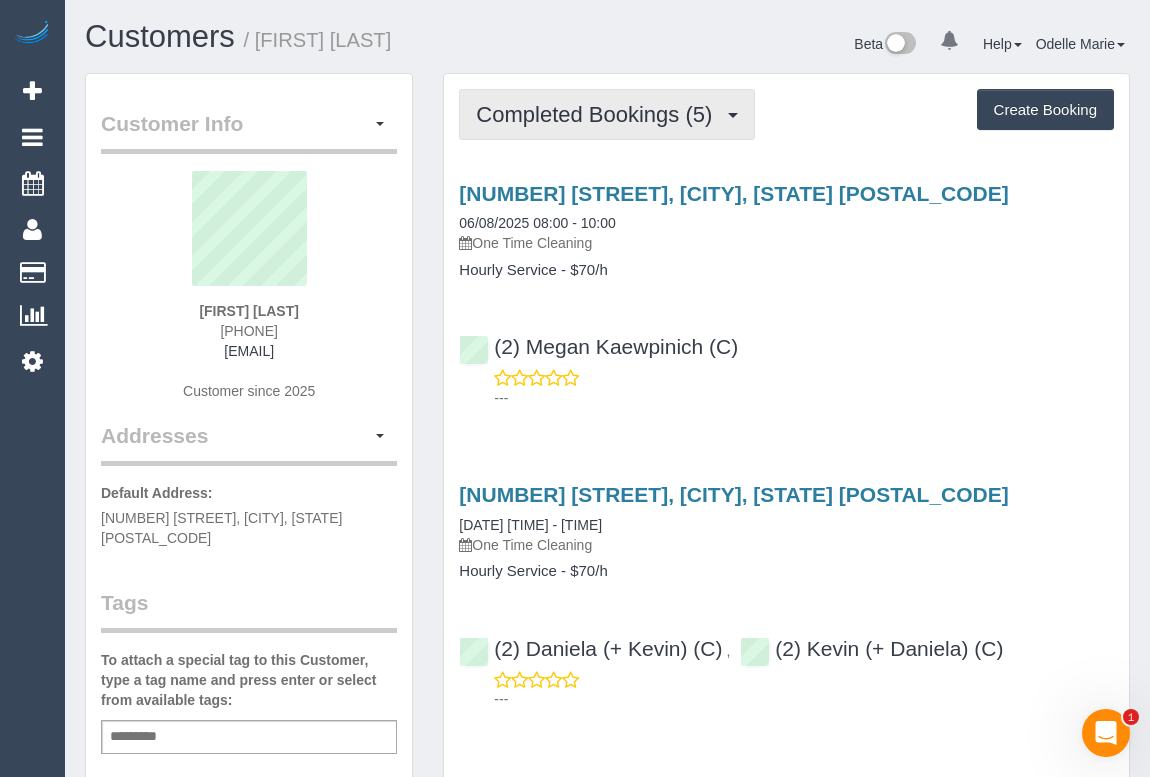 click on "Completed Bookings (5)" at bounding box center [599, 114] 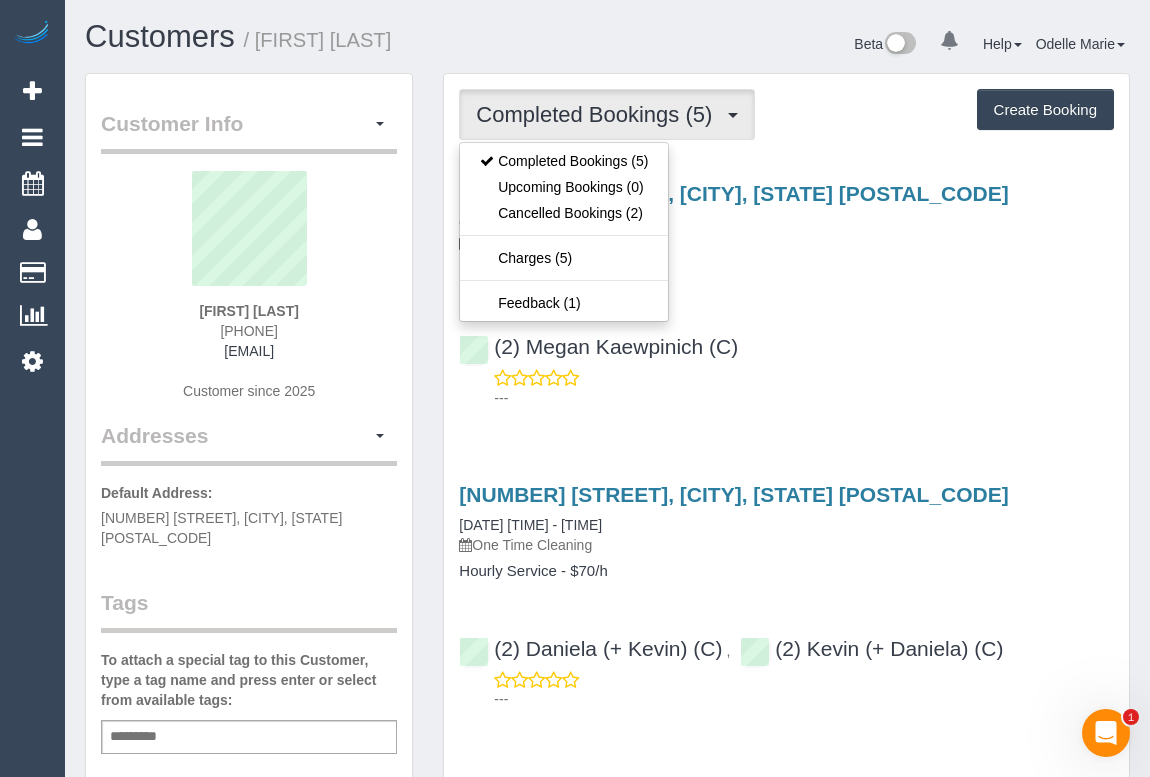 click on "(2) [FIRST] [LAST] (C)
---" at bounding box center [786, 363] 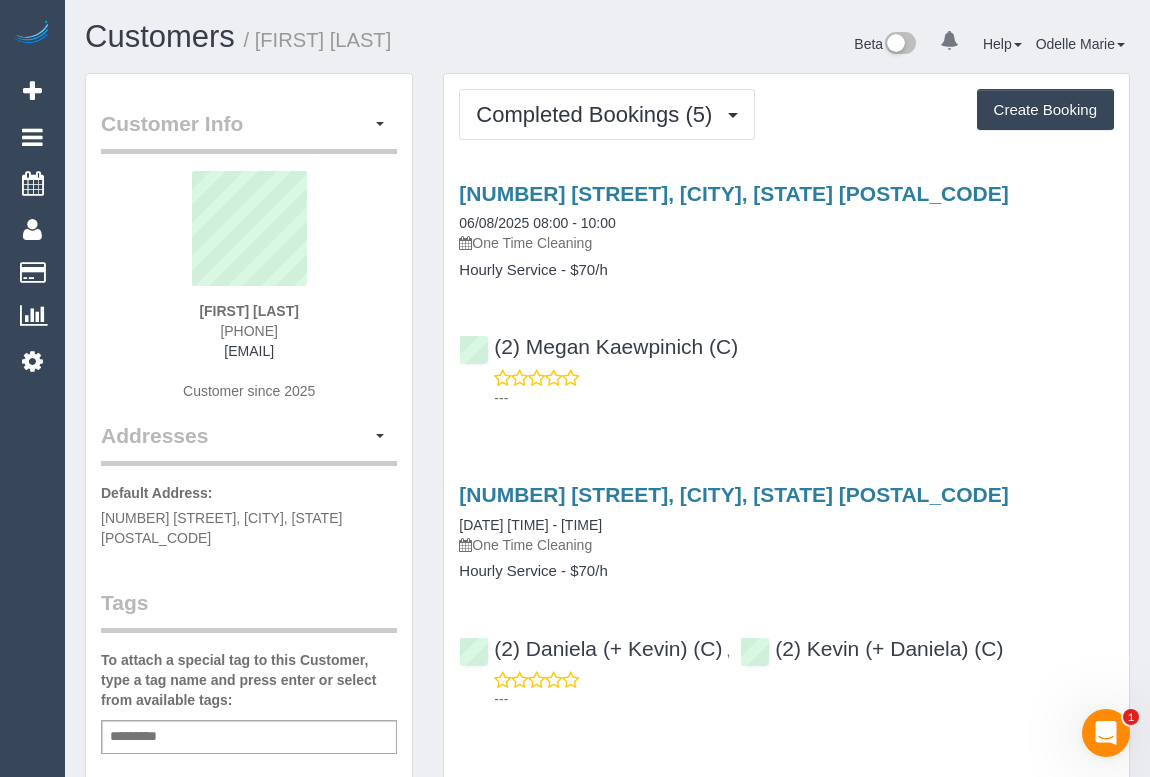 drag, startPoint x: 444, startPoint y: 43, endPoint x: 429, endPoint y: 53, distance: 18.027756 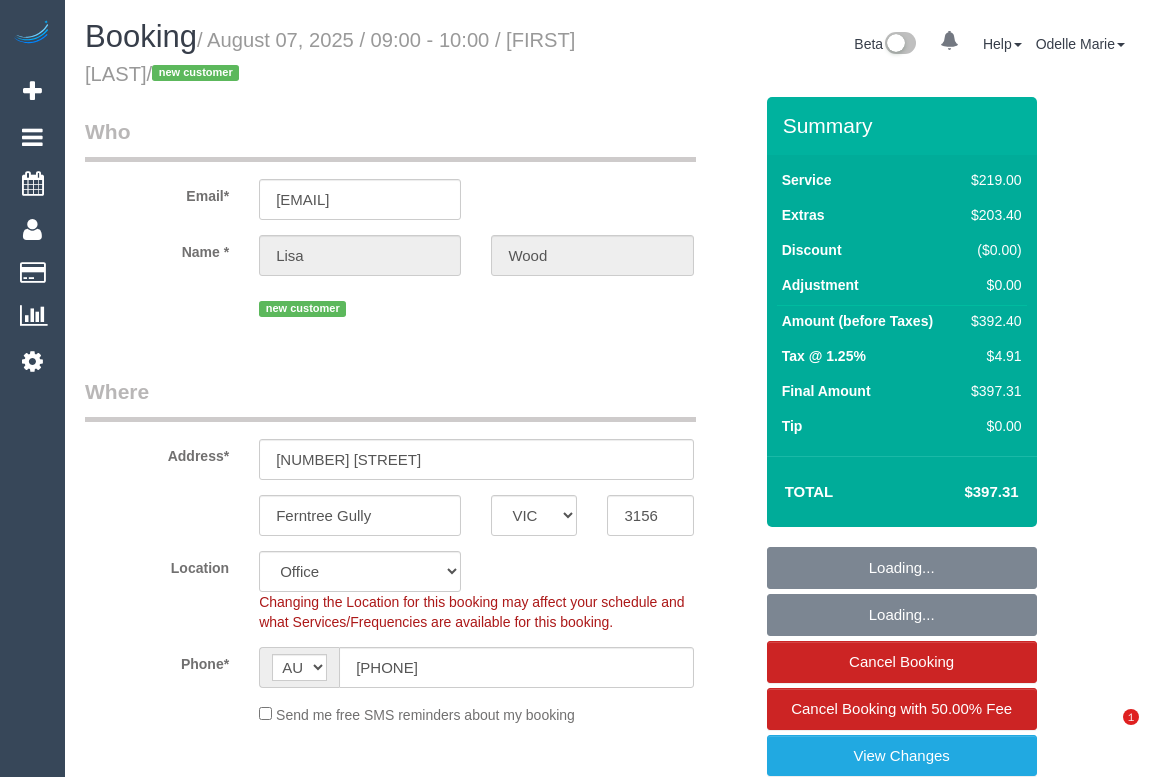 select on "VIC" 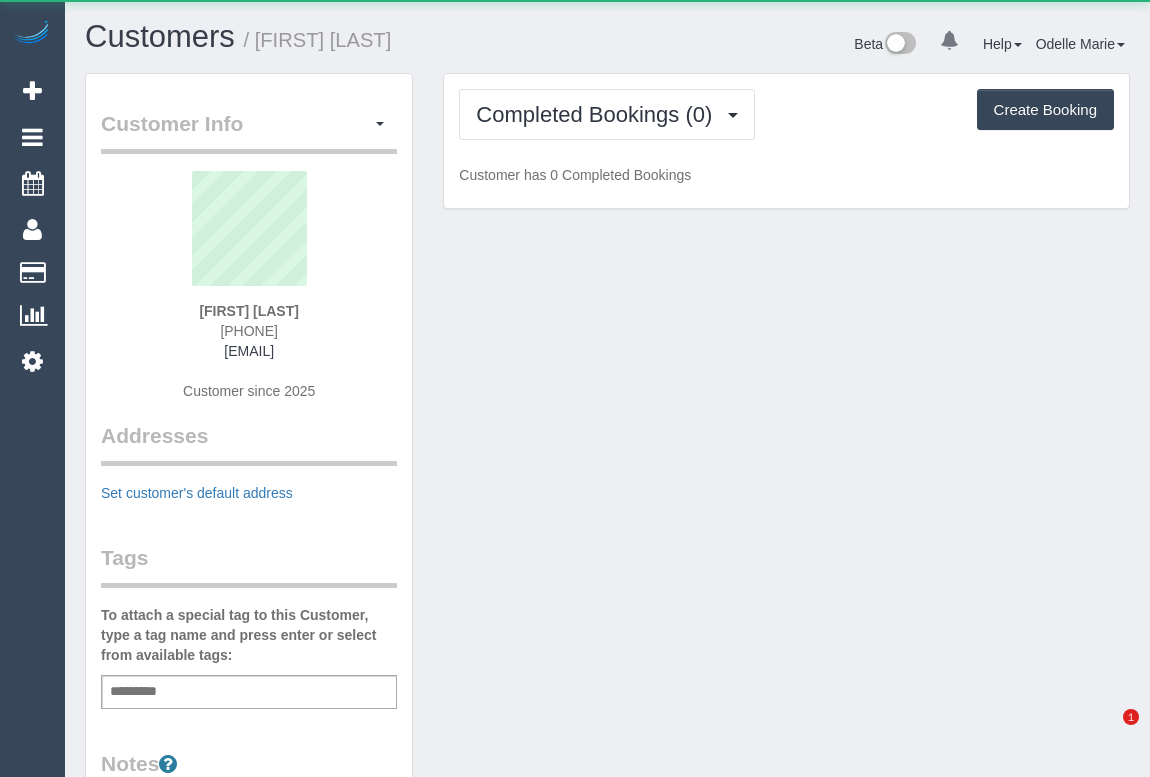 scroll, scrollTop: 0, scrollLeft: 0, axis: both 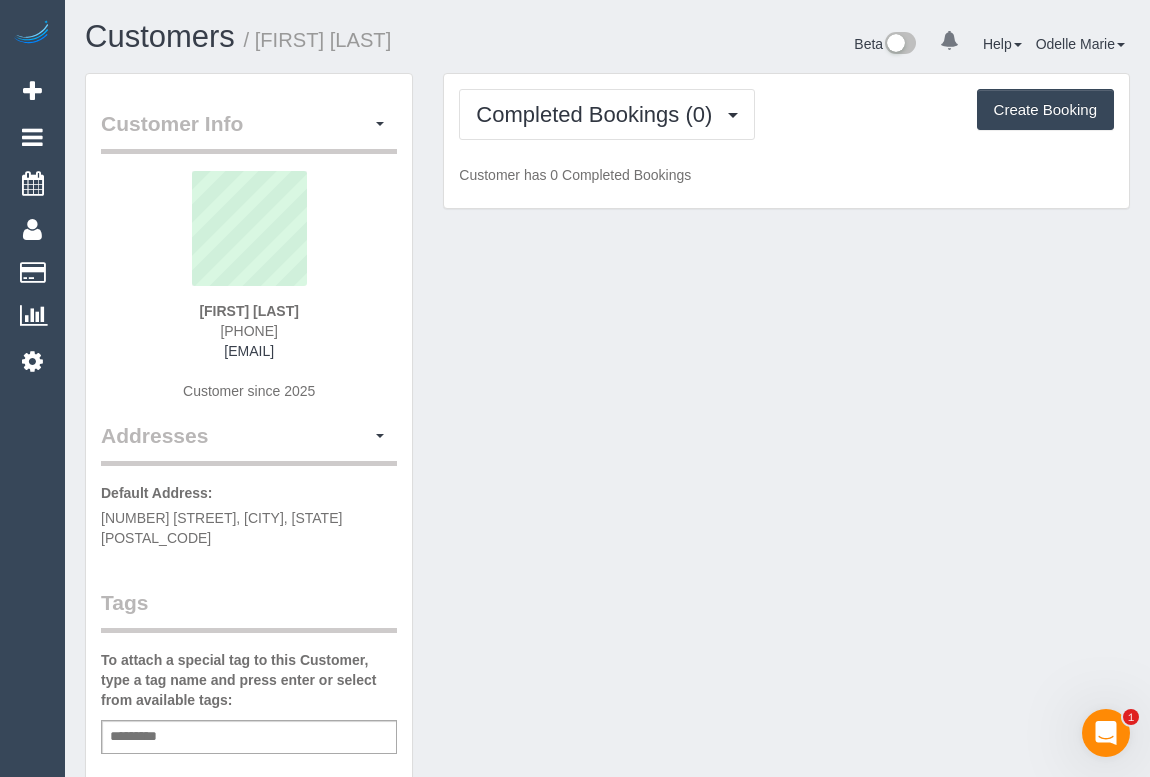 click on "Customer Info
Edit Contact Info
Send Message
Email Preferences
Special Sales Tax
View Changes
Mark as Unconfirmed
Block this Customer
Archive Account
Delete Account
[FIRST] [LAST]
[PHONE]" at bounding box center (607, 763) 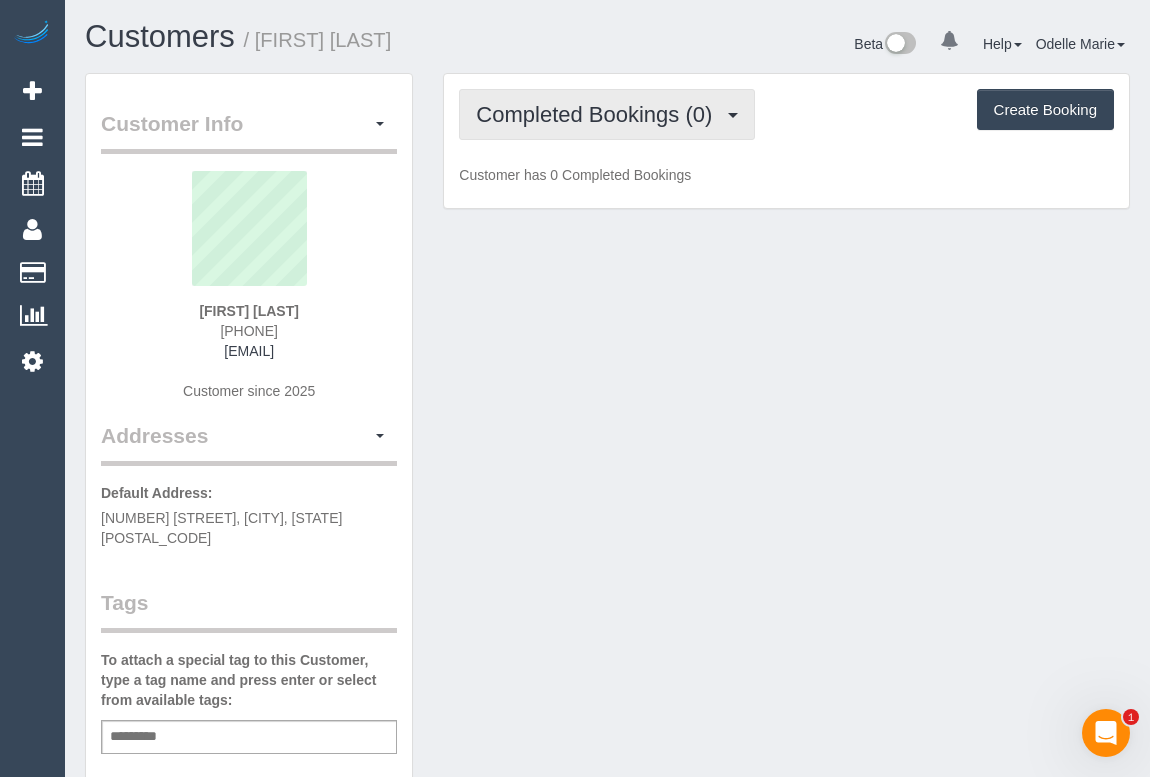 click on "Completed Bookings (0)" at bounding box center [599, 114] 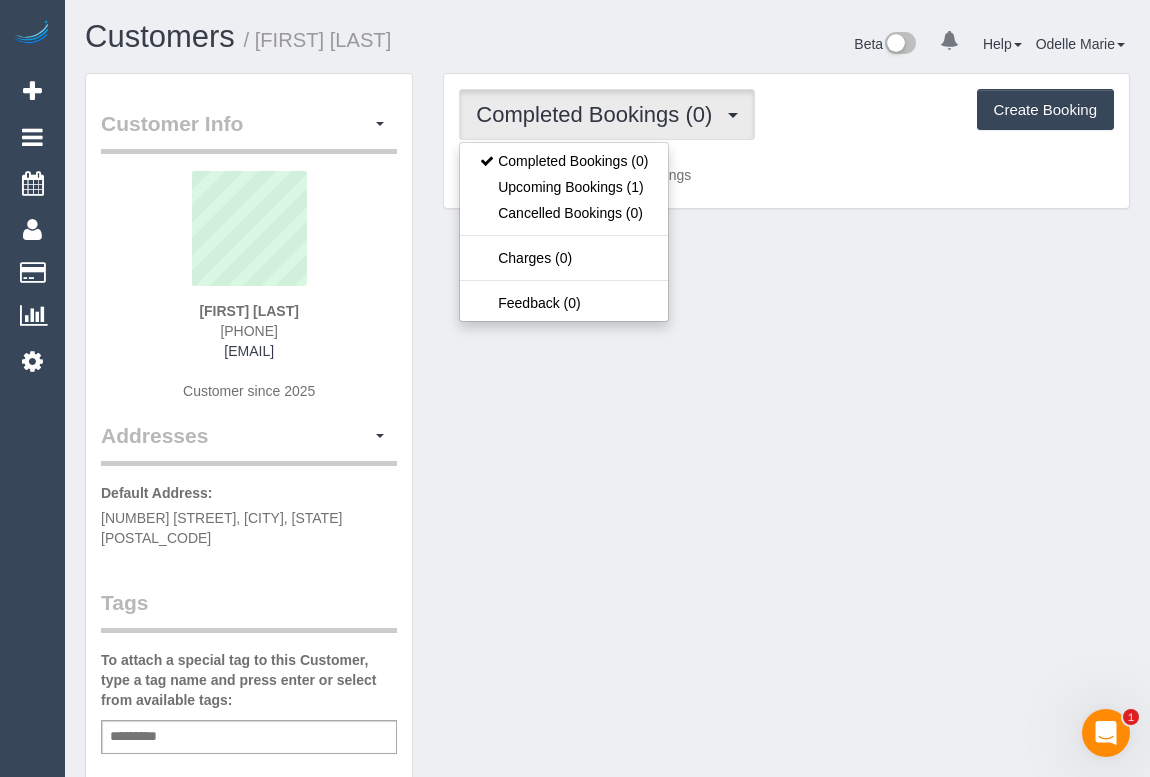 drag, startPoint x: 785, startPoint y: 320, endPoint x: 770, endPoint y: 306, distance: 20.518284 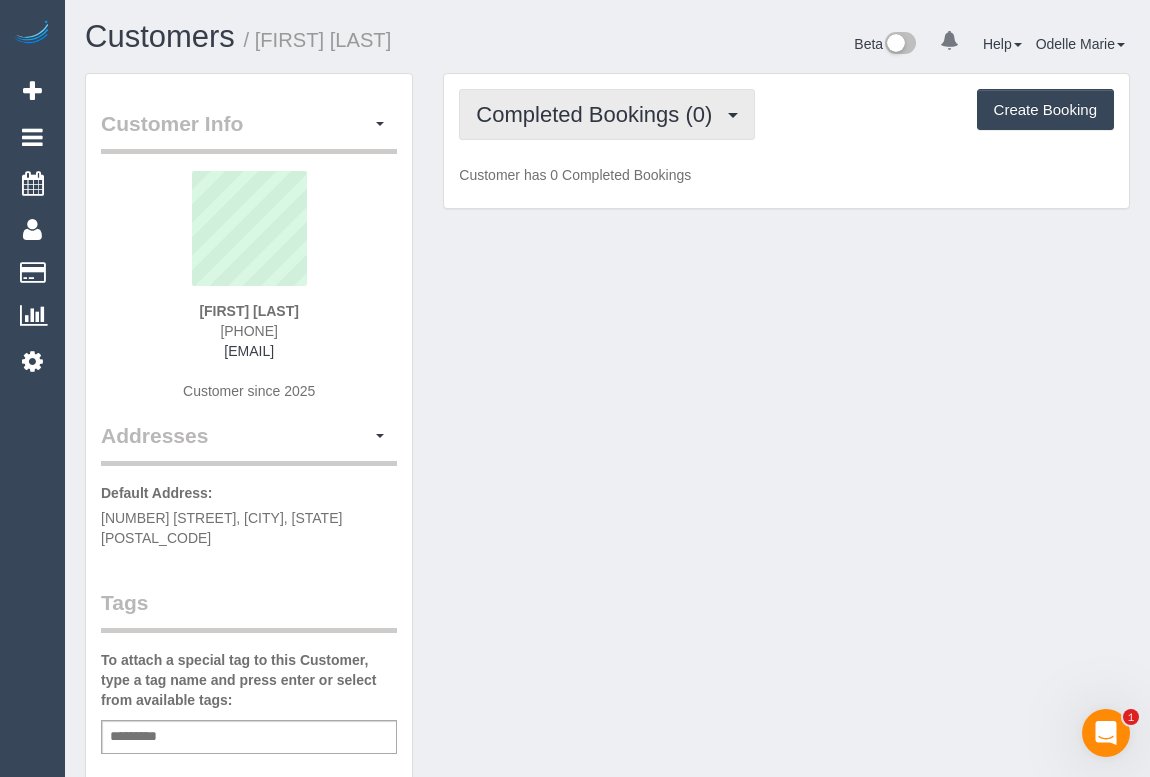 click on "Completed Bookings (0)" at bounding box center [599, 114] 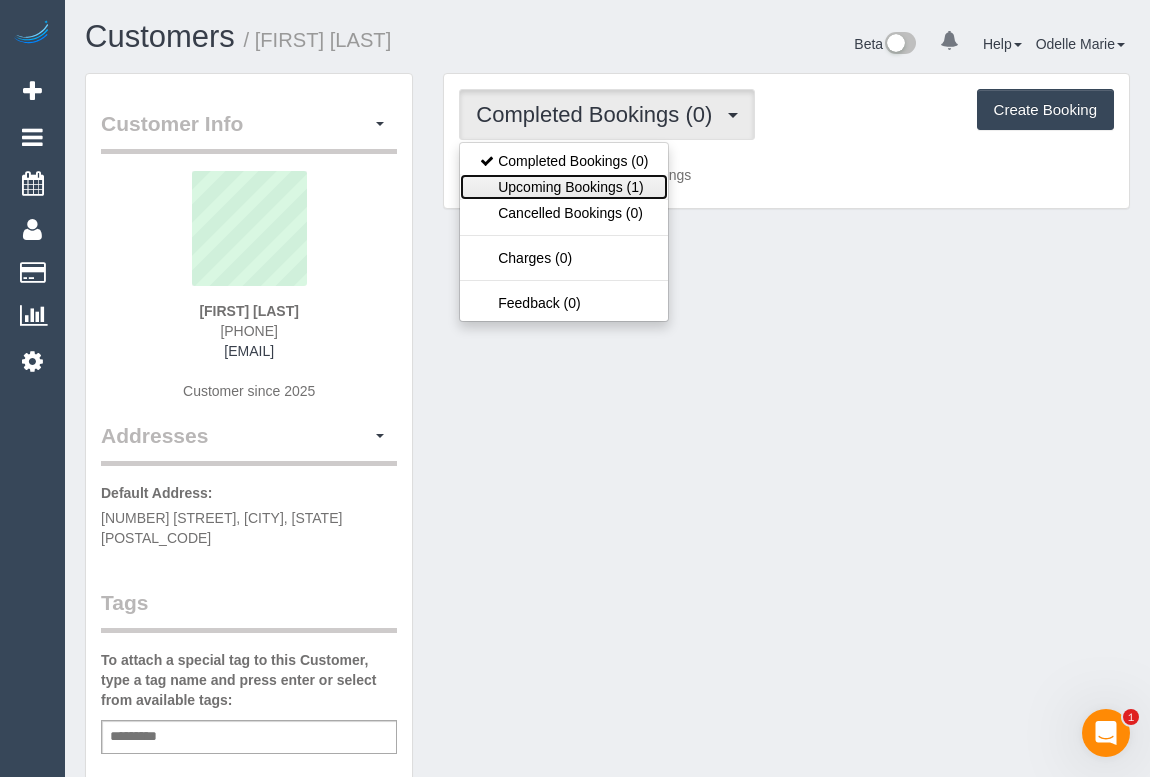 click on "Upcoming Bookings (1)" at bounding box center [564, 187] 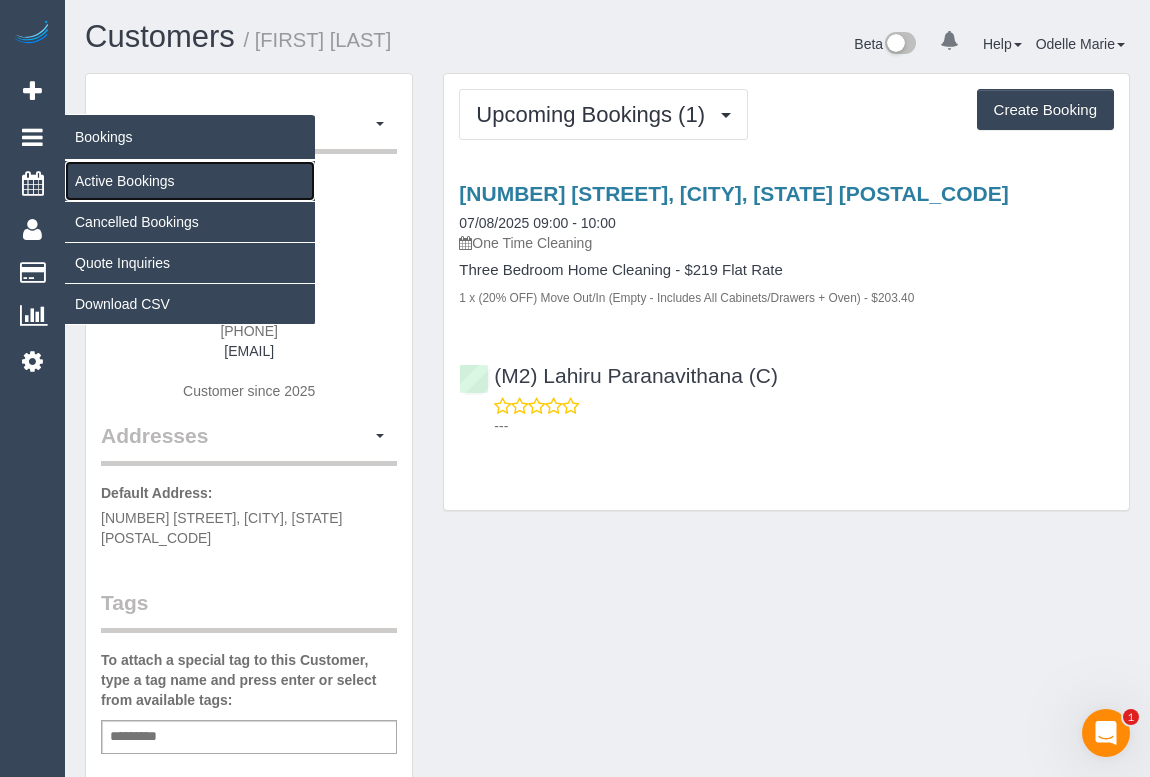 click on "Active Bookings" at bounding box center (190, 181) 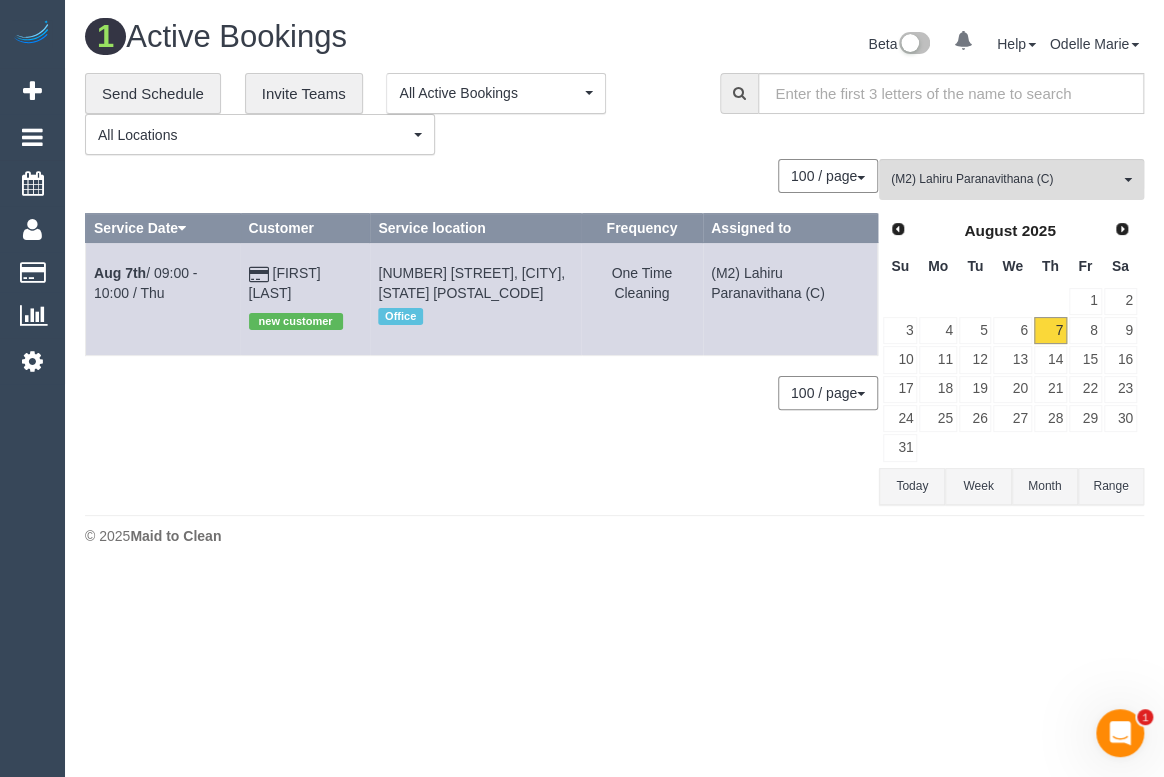 click on "0
Beta
Your Notifications
You have 0 alerts
Add Booking
Bookings
Active Bookings
Cancelled Bookings
Quote Inquiries
Download CSV
Scheduler
Customers" at bounding box center [582, 388] 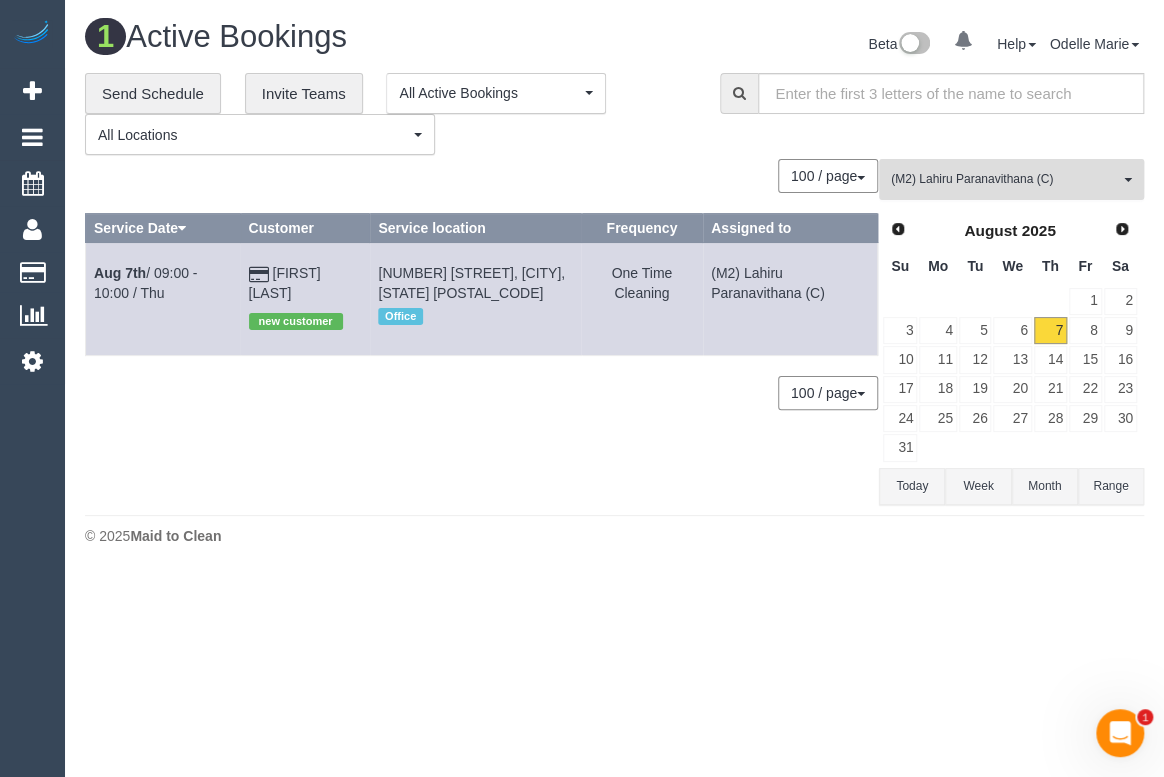 click on "(M2) Lahiru Paranavithana (C)" at bounding box center (1005, 179) 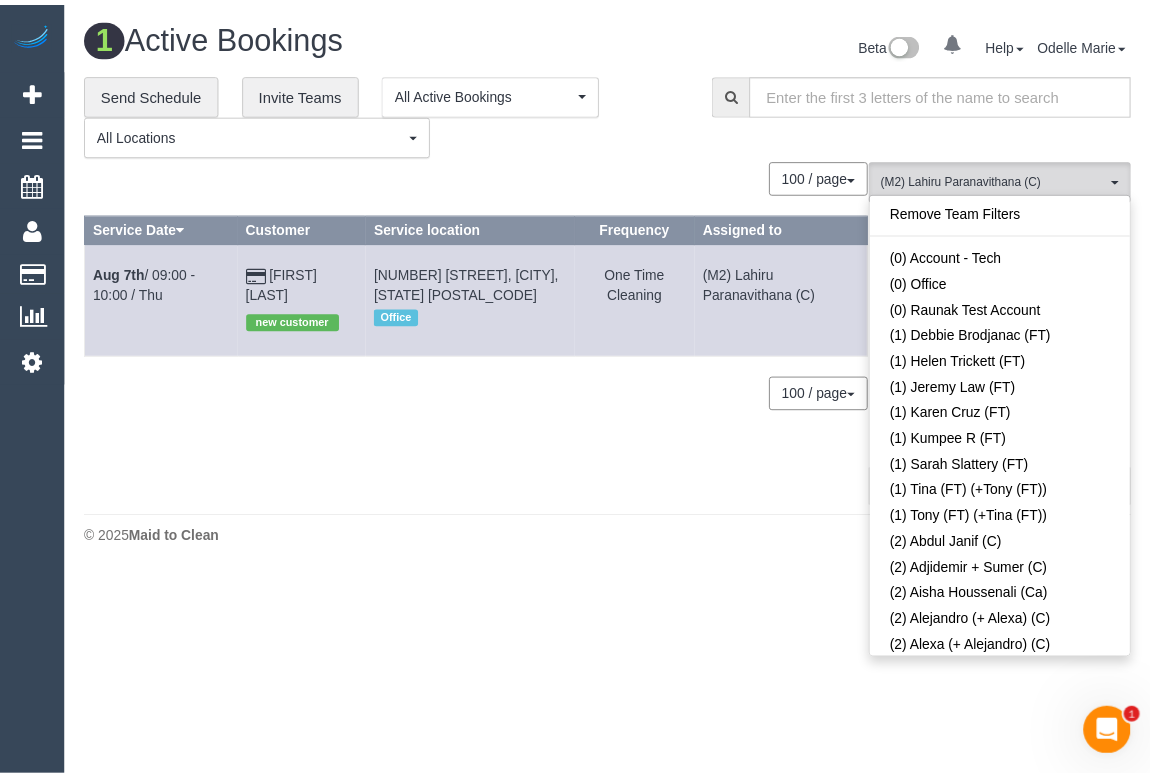 scroll, scrollTop: 5627, scrollLeft: 0, axis: vertical 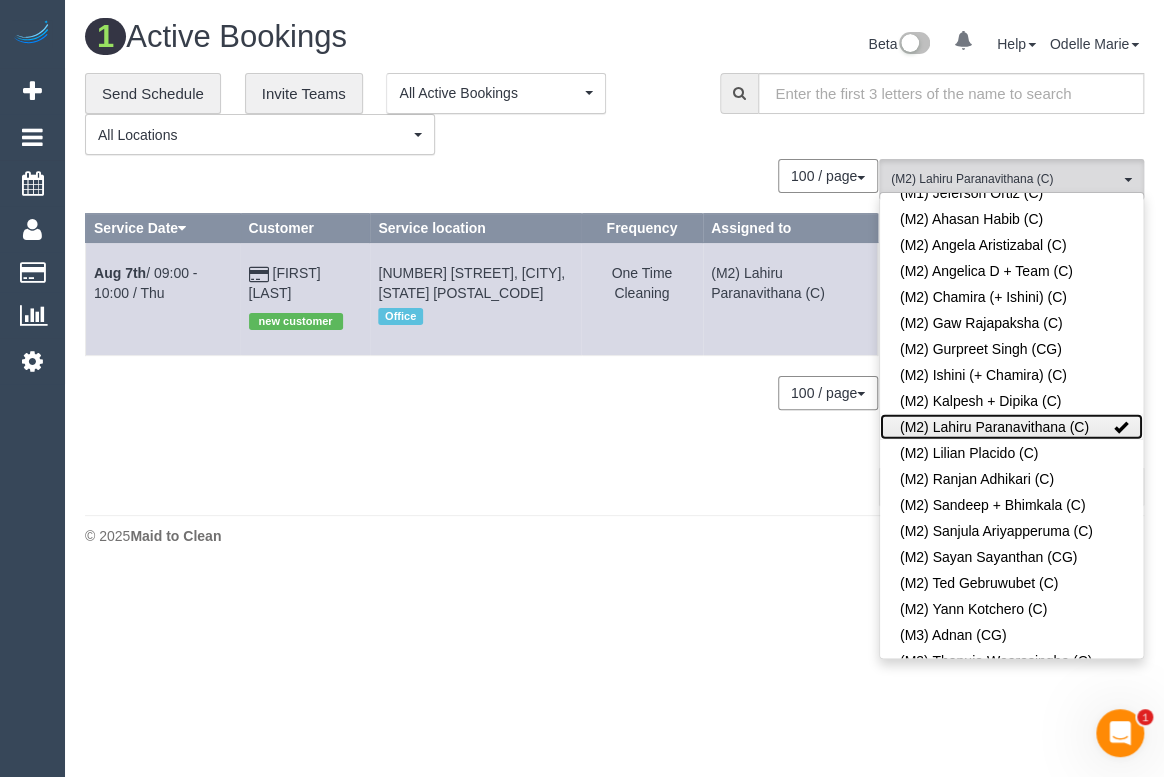click at bounding box center (1121, 427) 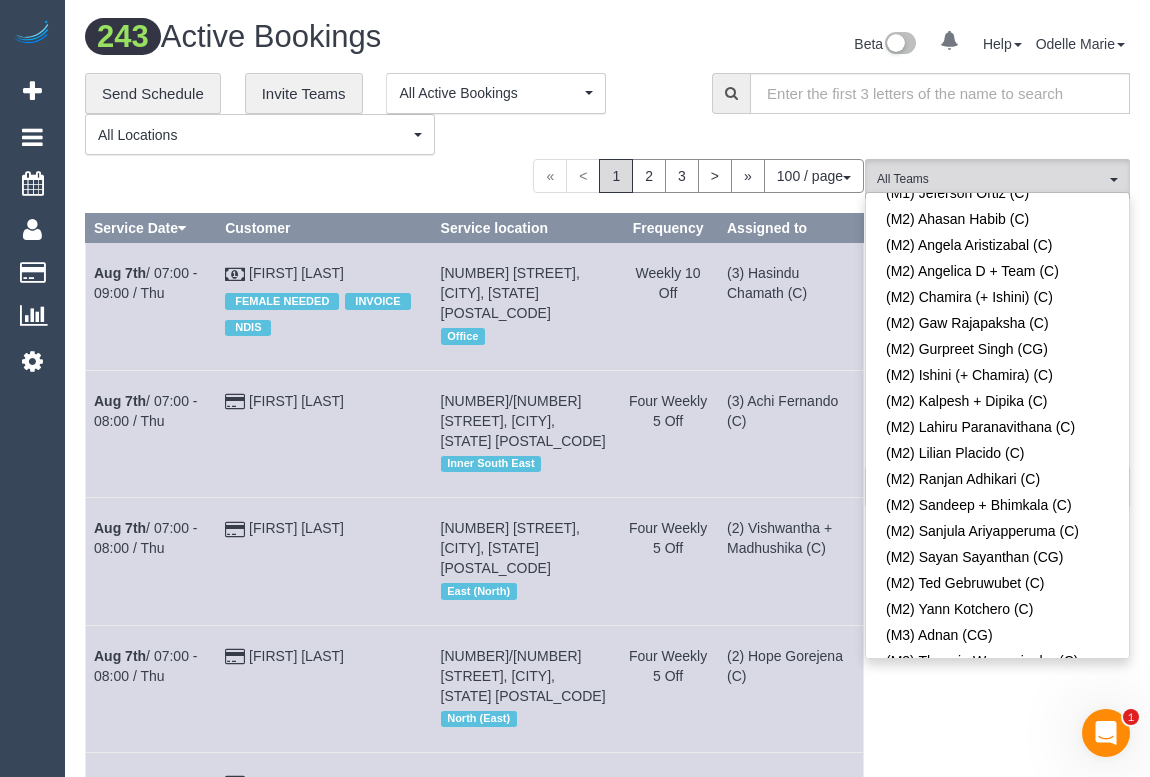 scroll, scrollTop: 4350, scrollLeft: 0, axis: vertical 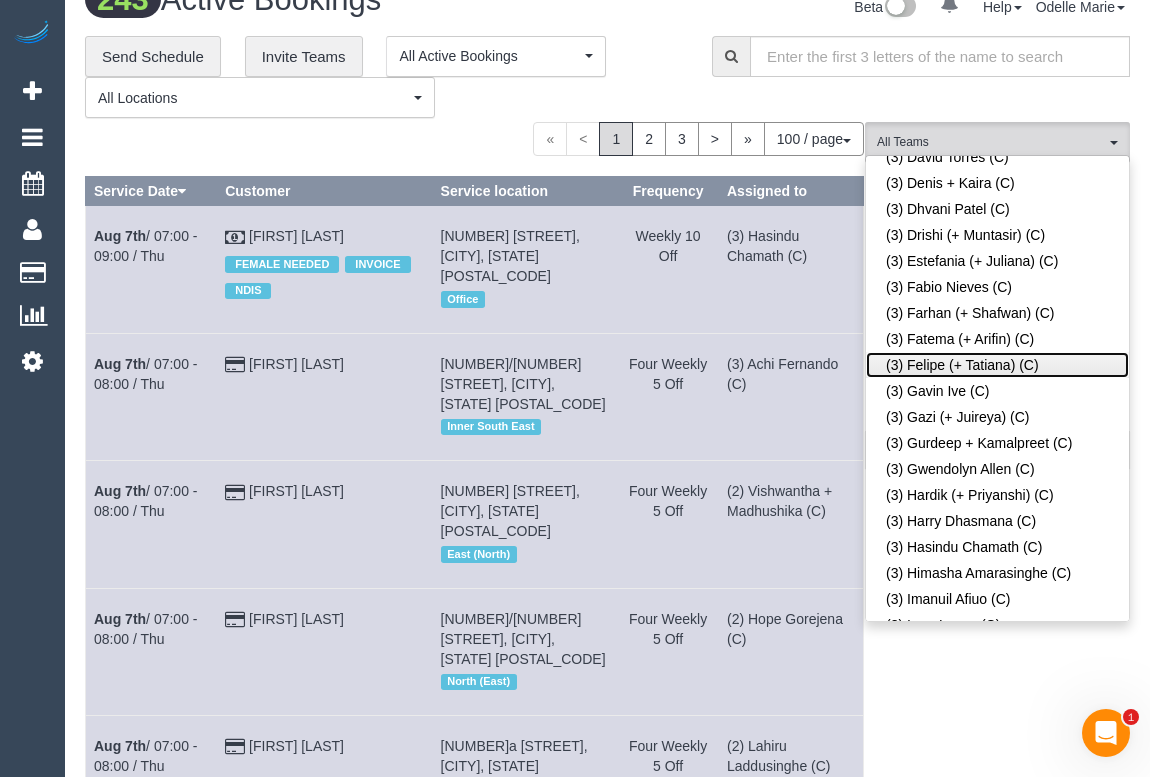 click on "(3) Felipe (+ Tatiana) (C)" at bounding box center (997, 365) 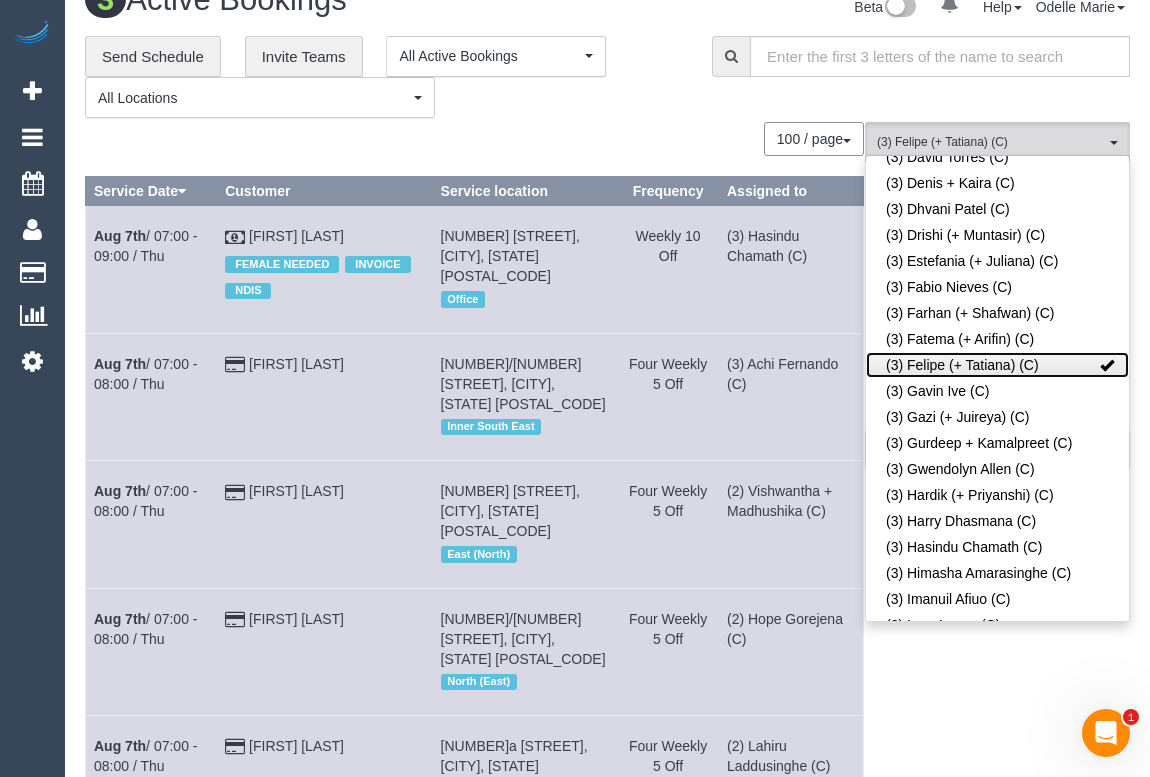 click on "Remove Team Filters
( [NUMBER] ) Account - Tech
( [NUMBER] ) Office
( [NUMBER] ) [FIRST] [LAST]
( [NUMBER] ) [FIRST] [LAST] (FT)
( [NUMBER] ) [FIRST] [LAST] (FT)
( [NUMBER] ) [FIRST] [LAST] (FT)
( [NUMBER] ) [FIRST] [LAST] (FT)
( [NUMBER] ) [FIRST] [LAST] (FT)
( [NUMBER] ) [FIRST] [LAST] (FT)
( [NUMBER] ) [FIRST] (FT) (+ [FIRST] (FT))
( [NUMBER] ) [FIRST] (FT) (+ [FIRST] (FT))
( [NUMBER] ) [FIRST] [LAST] (C)
( [NUMBER] ) [FIRST] + [FIRST] (C)
( [NUMBER] ) [FIRST] [LAST] (Ca)
( [NUMBER] ) [FIRST] (+ [FIRST]) (C)
( [NUMBER] ) [FIRST] (+ [FIRST]) (C)
( [NUMBER] ) [FIRST] [LAST] (CG)
( [NUMBER] ) [FIRST] [LAST] (C)" at bounding box center (997, 628) 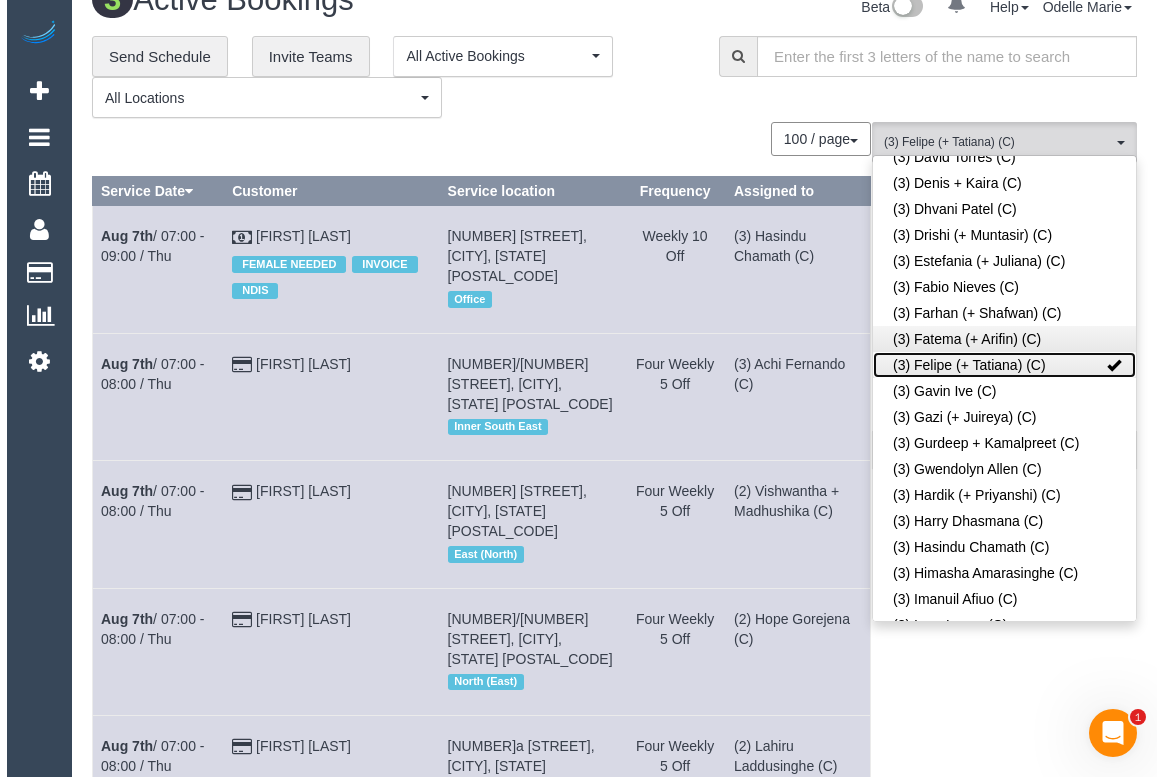 scroll, scrollTop: 0, scrollLeft: 0, axis: both 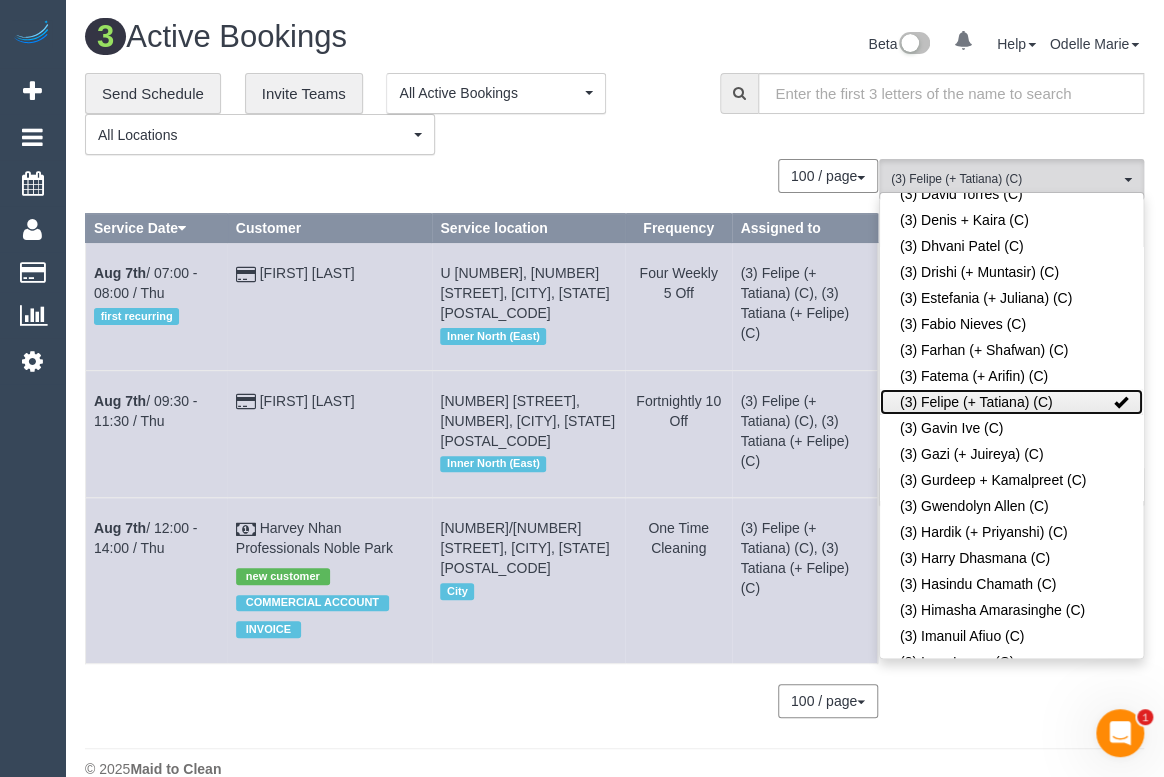 click at bounding box center [1121, 402] 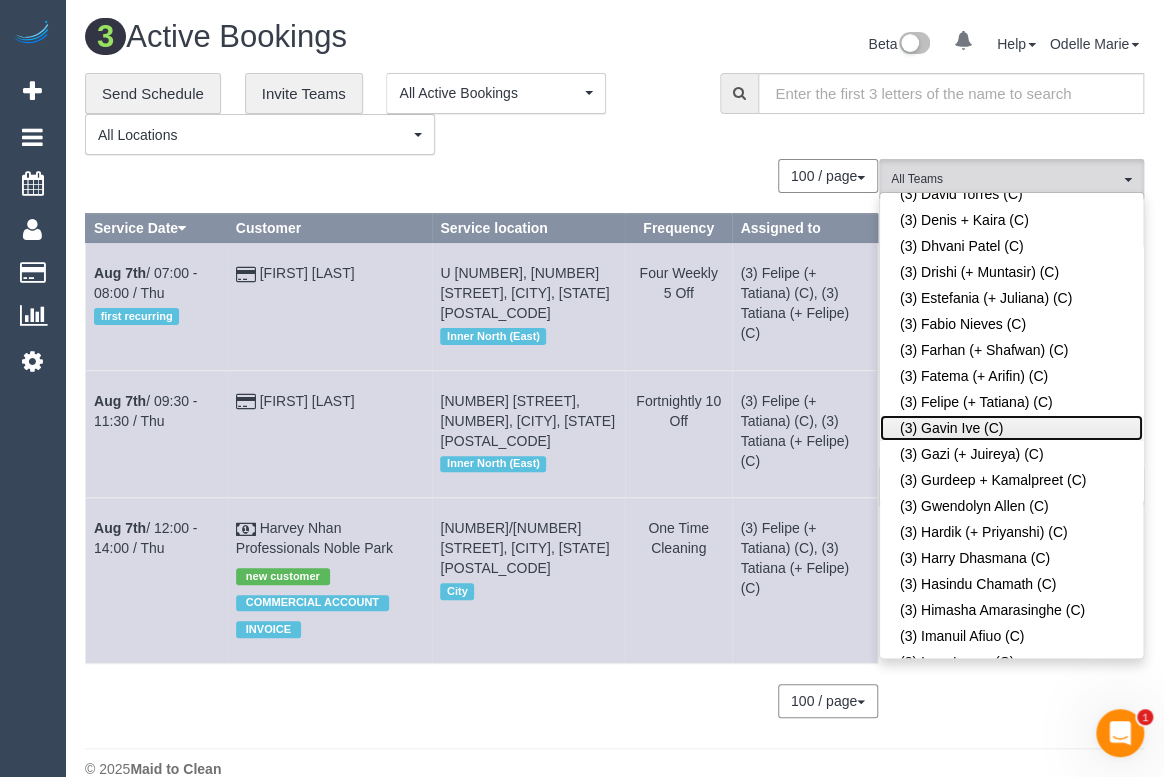 click on "(3) Gavin Ive (C)" at bounding box center [1011, 428] 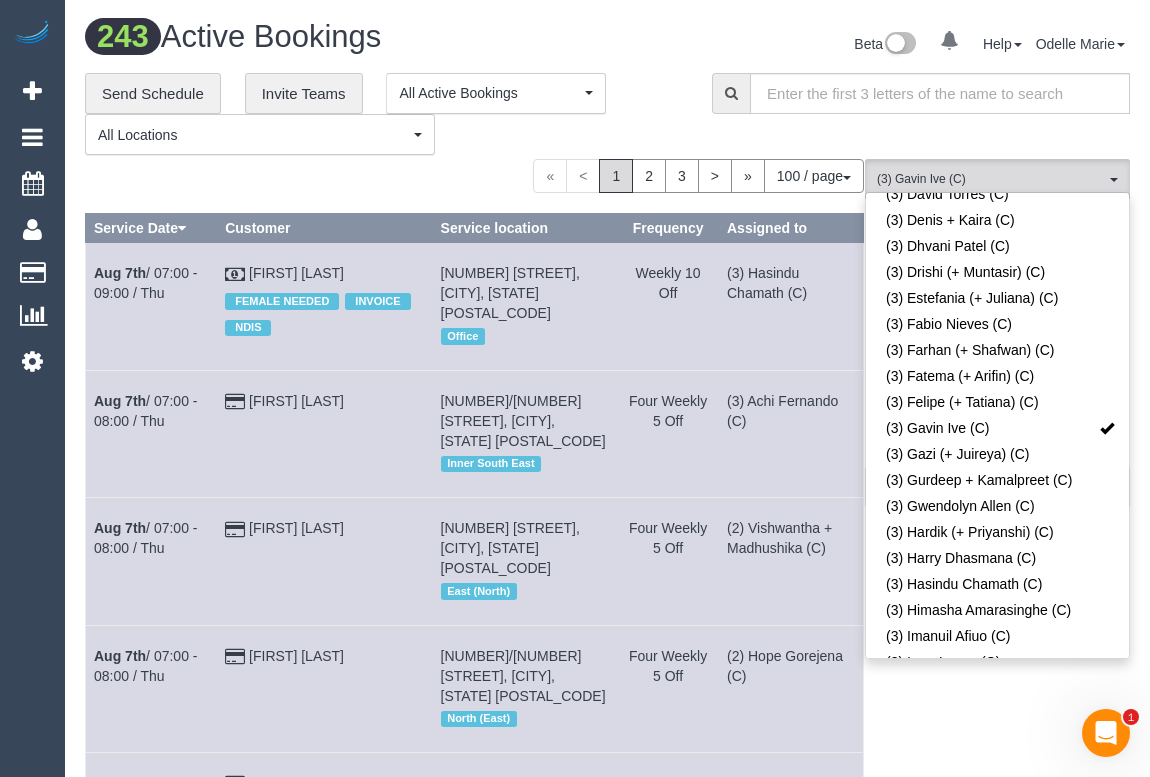 click on "[FIRST] [LAST]" at bounding box center (324, 561) 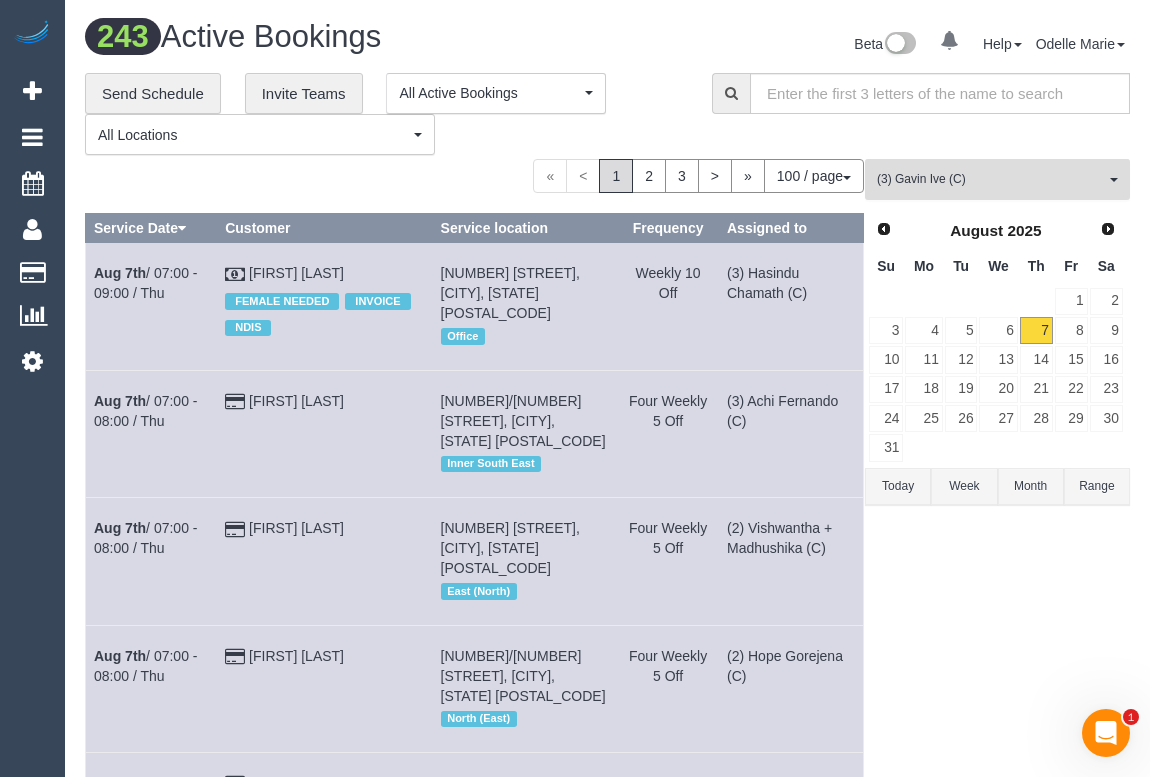 click on "(3) Gavin Ive (C)" at bounding box center [991, 179] 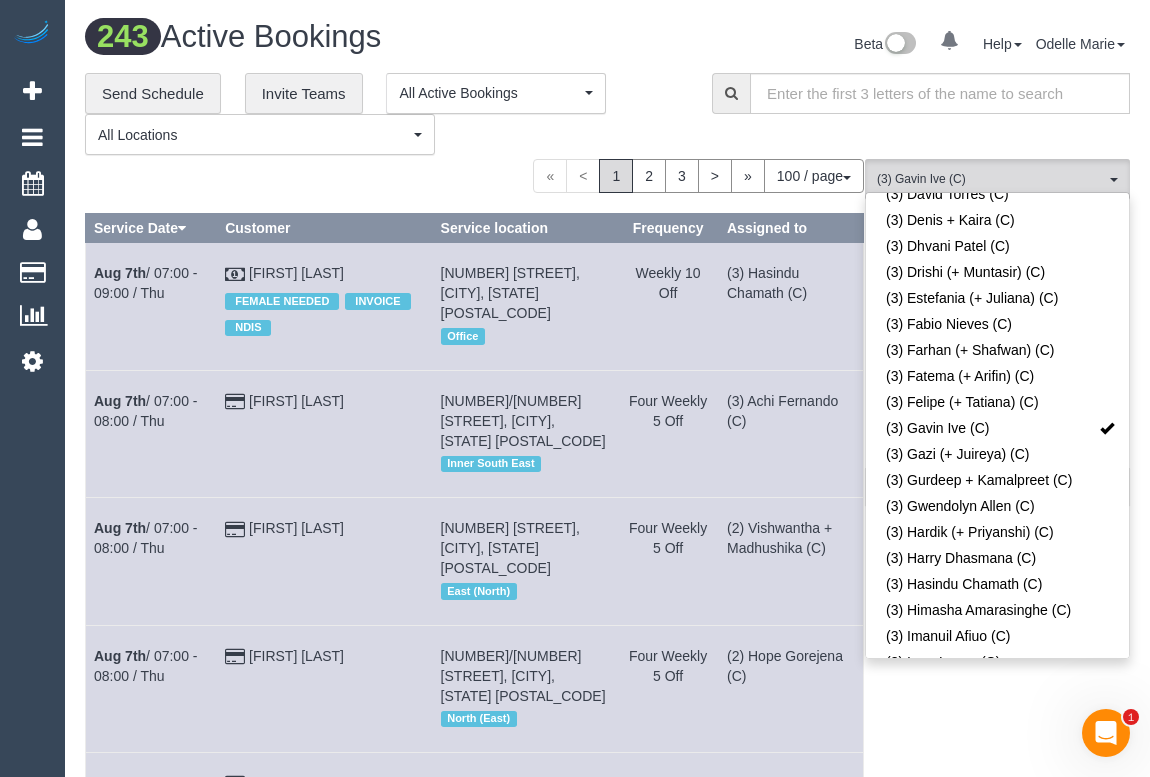 click on "( [NUMBER] ) [FIRST] [LAST] (C)
All Teams
Remove Team Filters
( [NUMBER] ) Account - Tech
( [NUMBER] ) Office
( [NUMBER] ) [FIRST] [LAST]
( [NUMBER] ) [FIRST] [LAST] (FT)
( [NUMBER] ) [FIRST] [LAST] (FT)
( [NUMBER] ) [FIRST] [LAST] (FT)
( [NUMBER] ) [FIRST] [LAST] (FT)
( [NUMBER] ) [FIRST] [LAST] (FT)
( [NUMBER] ) [FIRST] [LAST] (FT)
( [NUMBER] ) [FIRST] (FT) (+ [FIRST] (FT))
( [NUMBER] ) [FIRST] (FT) (+ [FIRST] (FT))
( [NUMBER] ) [FIRST] [LAST] (C)
( [NUMBER] ) [FIRST] + [FIRST] (C)
( [NUMBER] ) [FIRST] [LAST] (Ca)
( [NUMBER] ) [FIRST] (+ [FIRST]) (C)
( [NUMBER] ) [FIRST] (+ [FIRST]) (C)
( [NUMBER] ) [FIRST] [LAST] (CG)" at bounding box center [997, 6817] 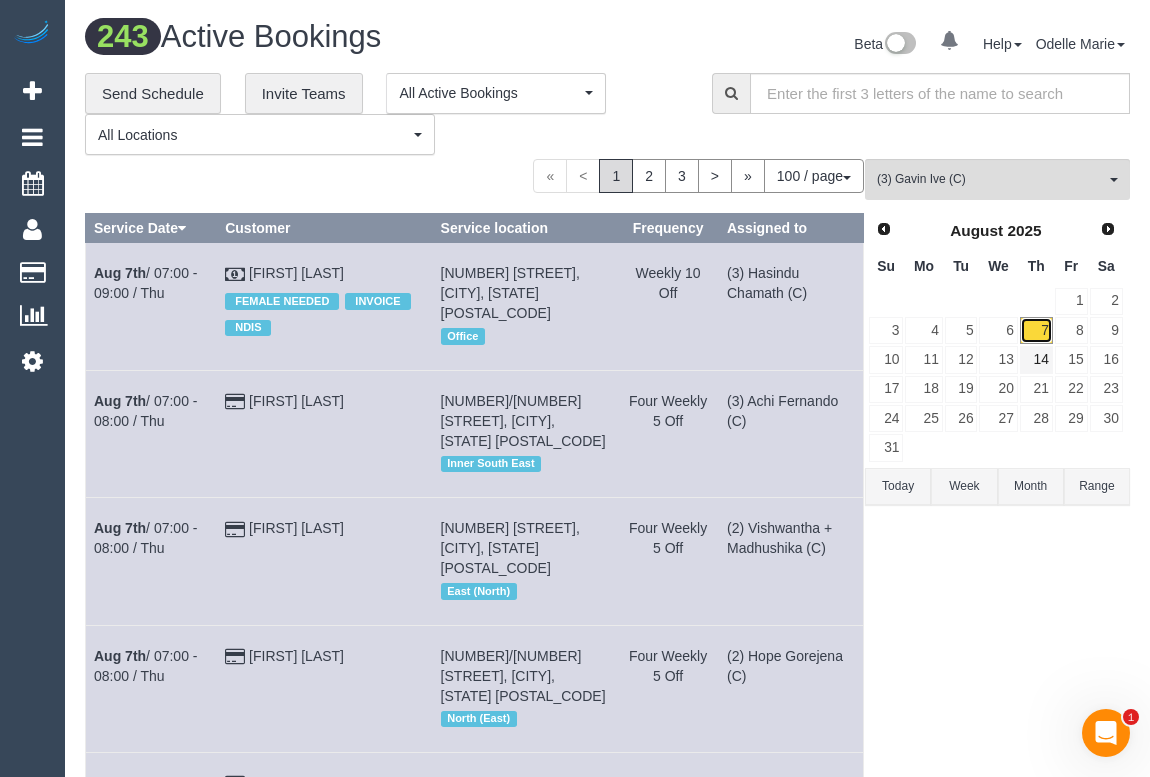 click on "7" at bounding box center [1036, 330] 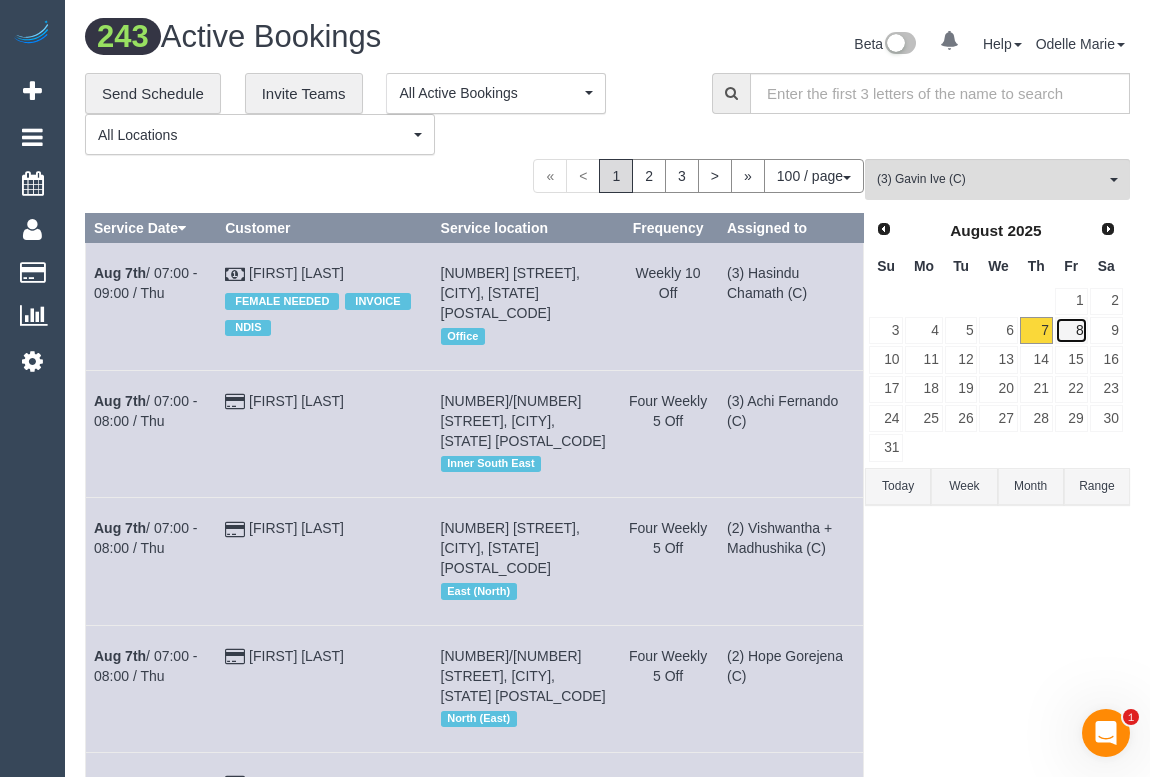 click on "8" at bounding box center (1071, 330) 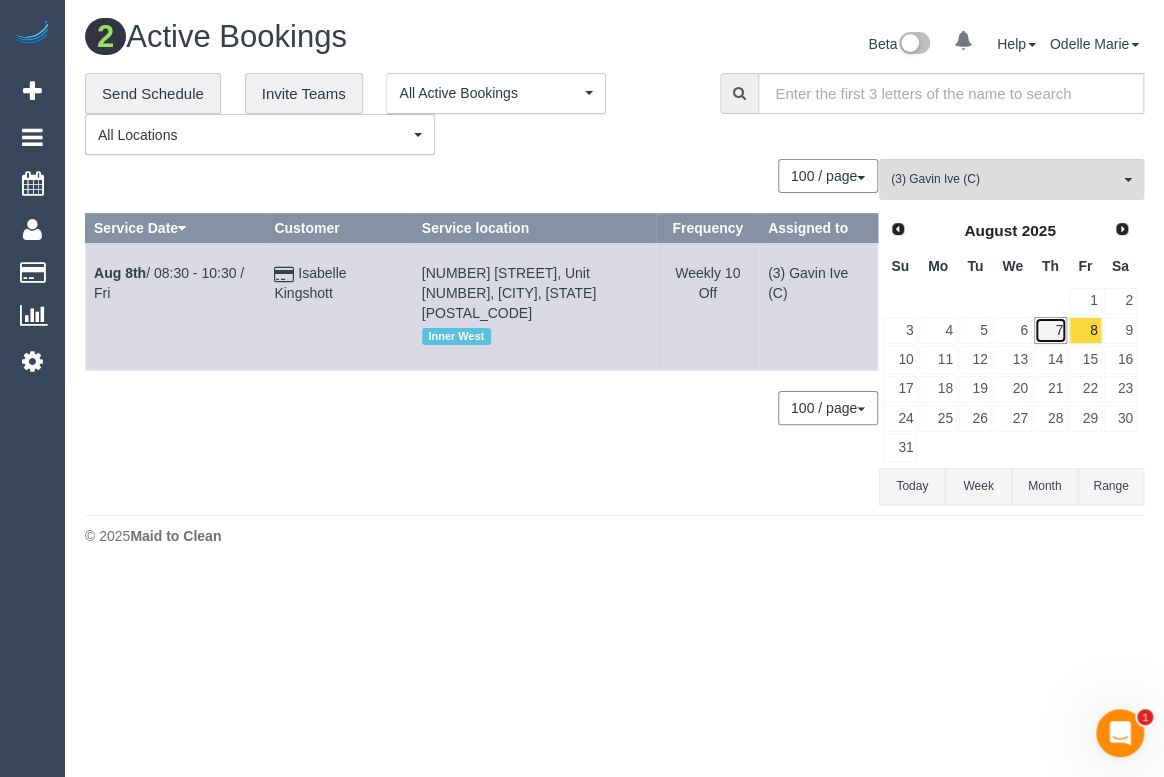 click on "7" at bounding box center (1050, 330) 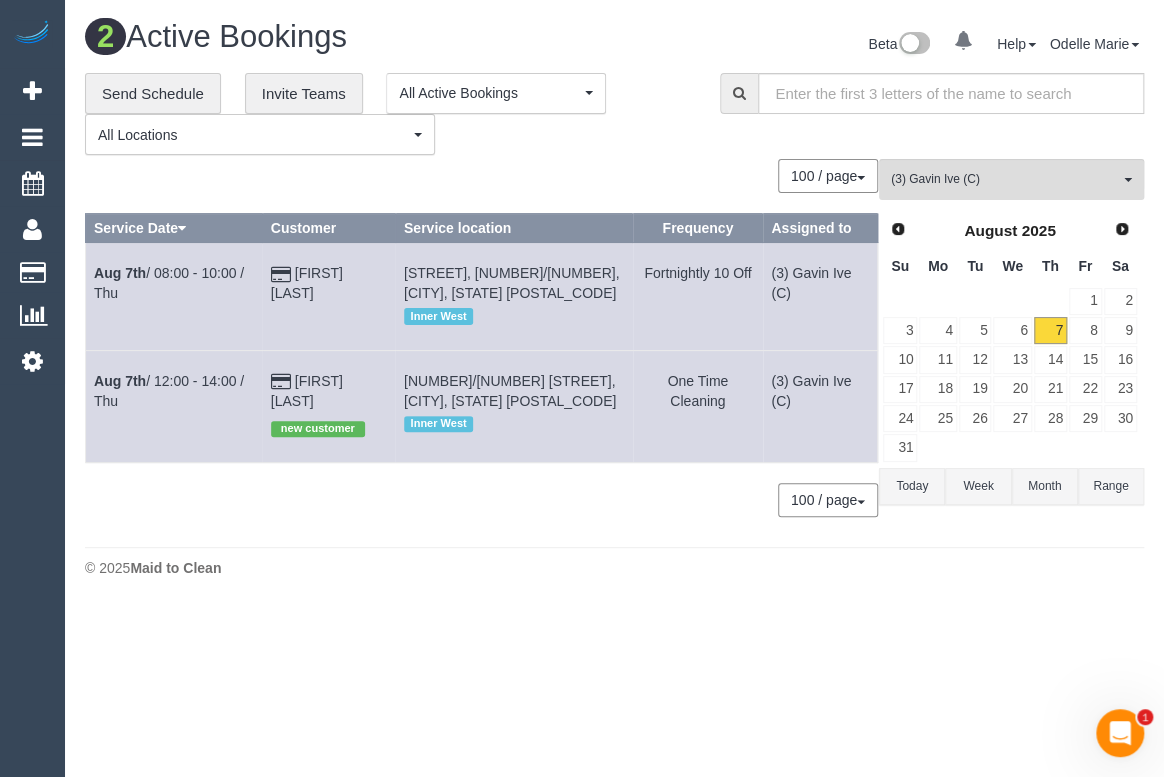 click on "100 / page
10 / page
20 / page
30 / page
40 / page
50 / page
100 / page" at bounding box center (481, 176) 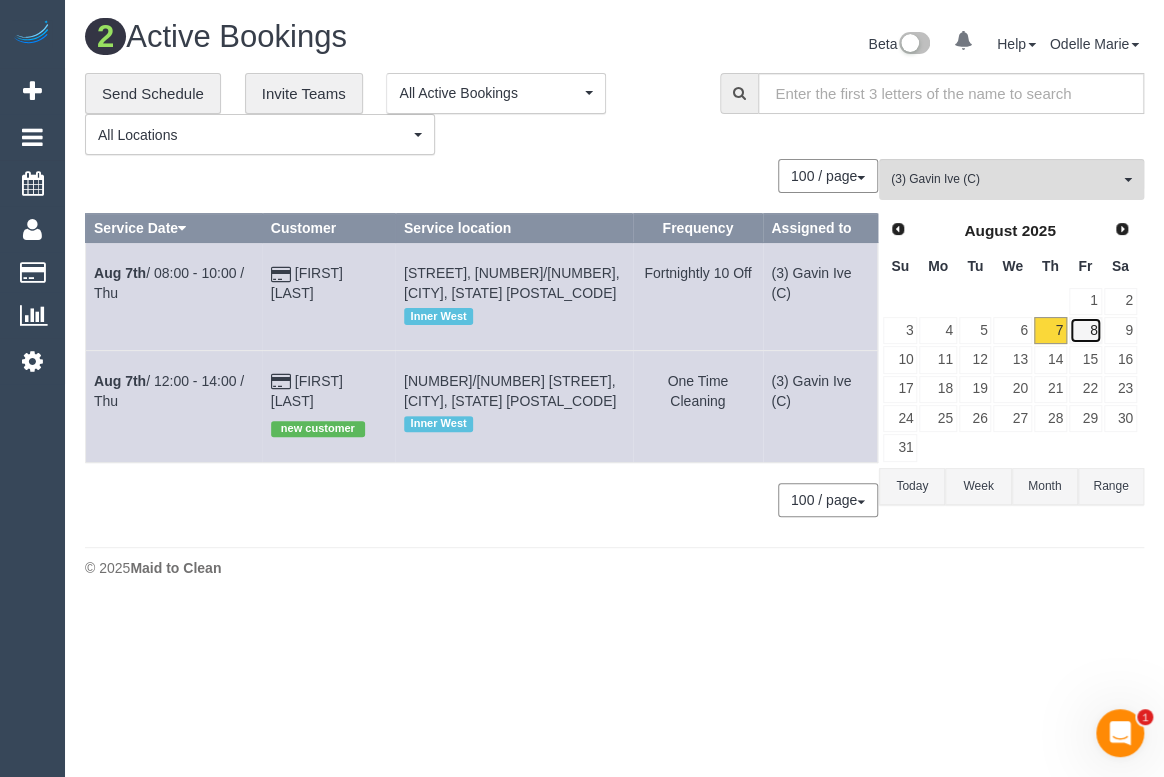 click on "8" at bounding box center [1085, 330] 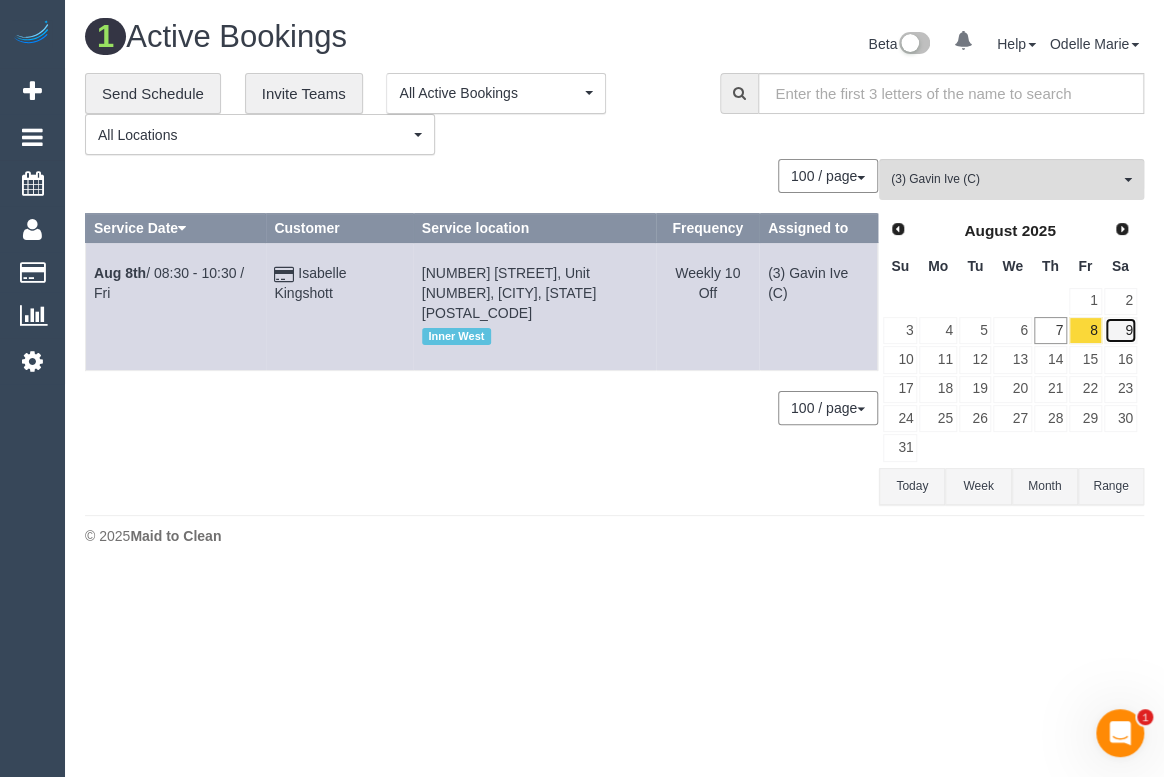 click on "9" at bounding box center (1120, 330) 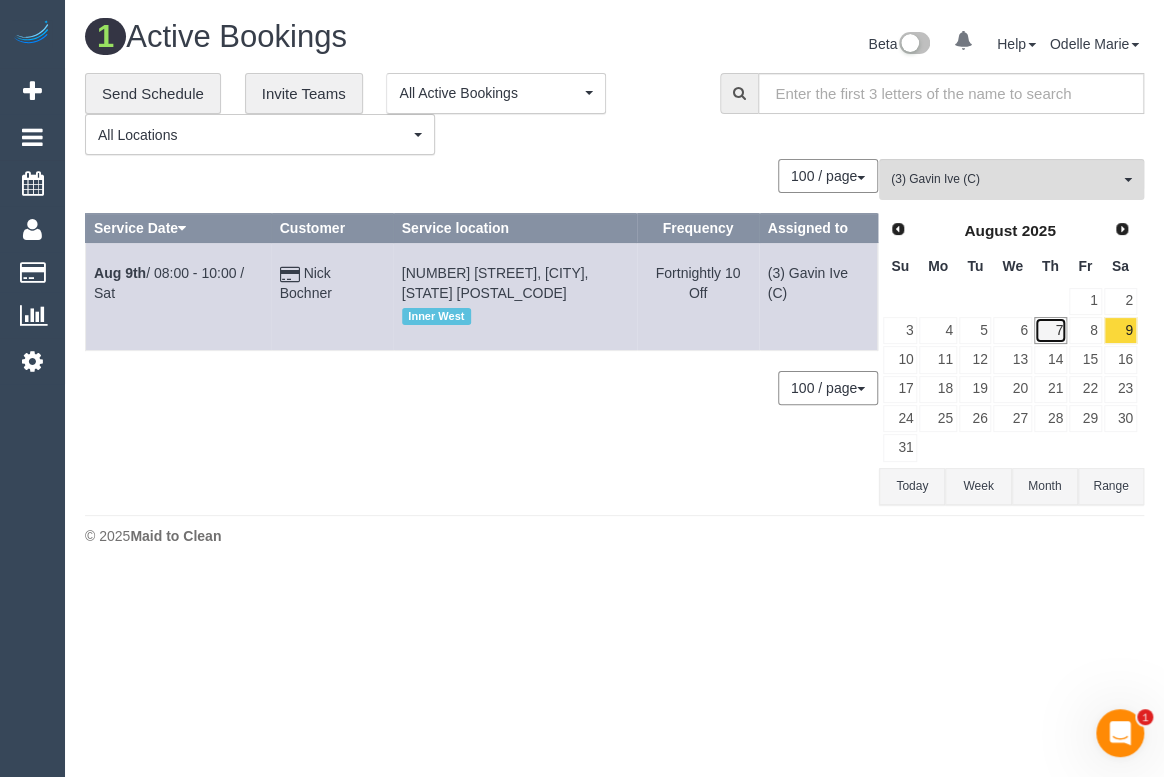 click on "7" at bounding box center [1050, 330] 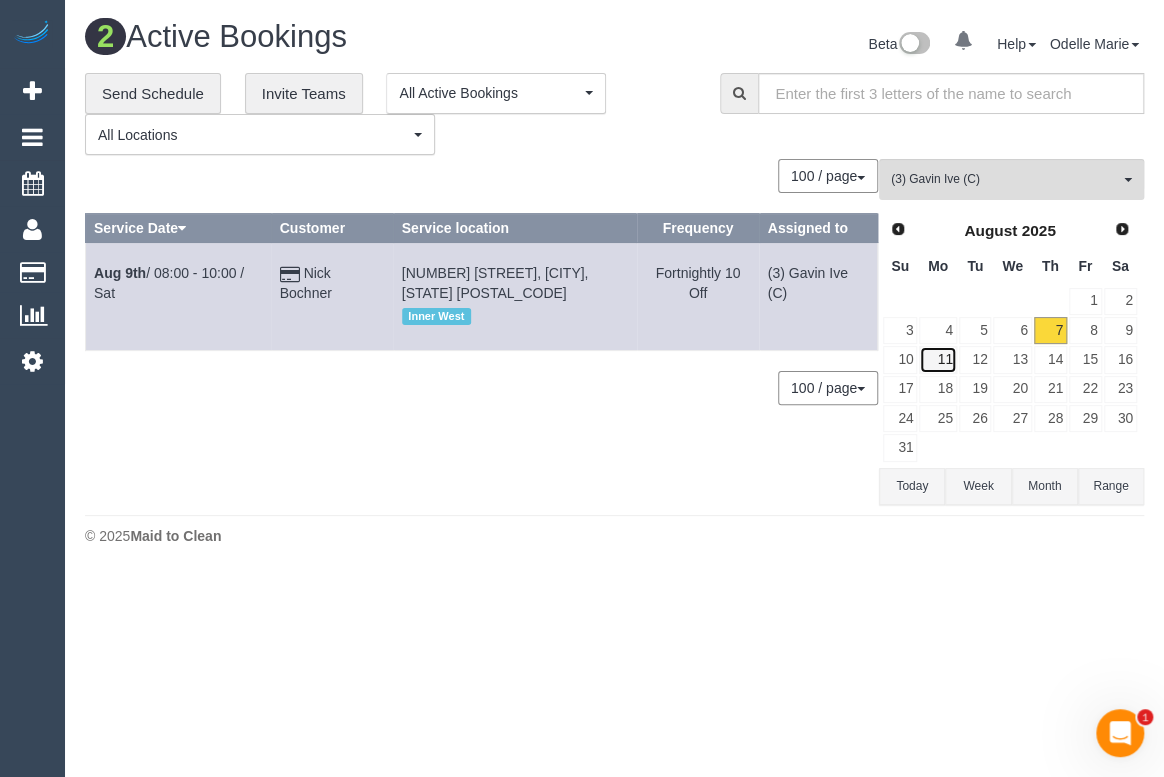 click on "11" at bounding box center (937, 359) 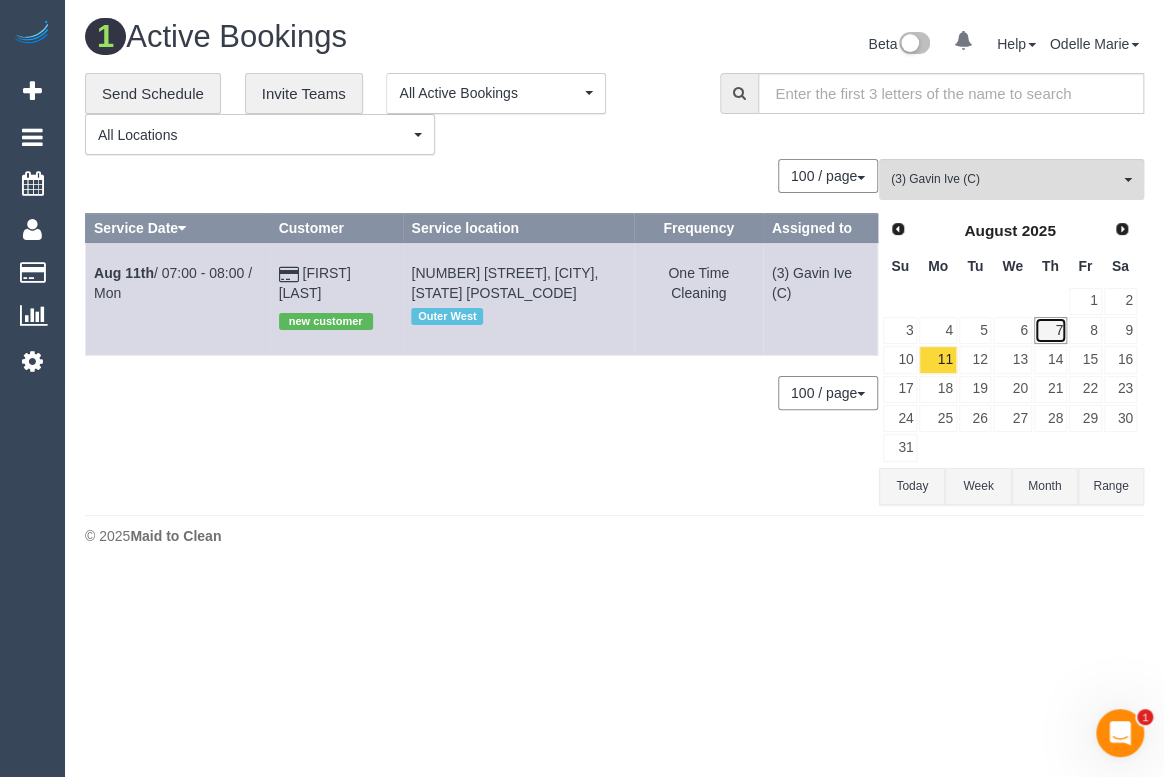 click on "7" at bounding box center (1050, 330) 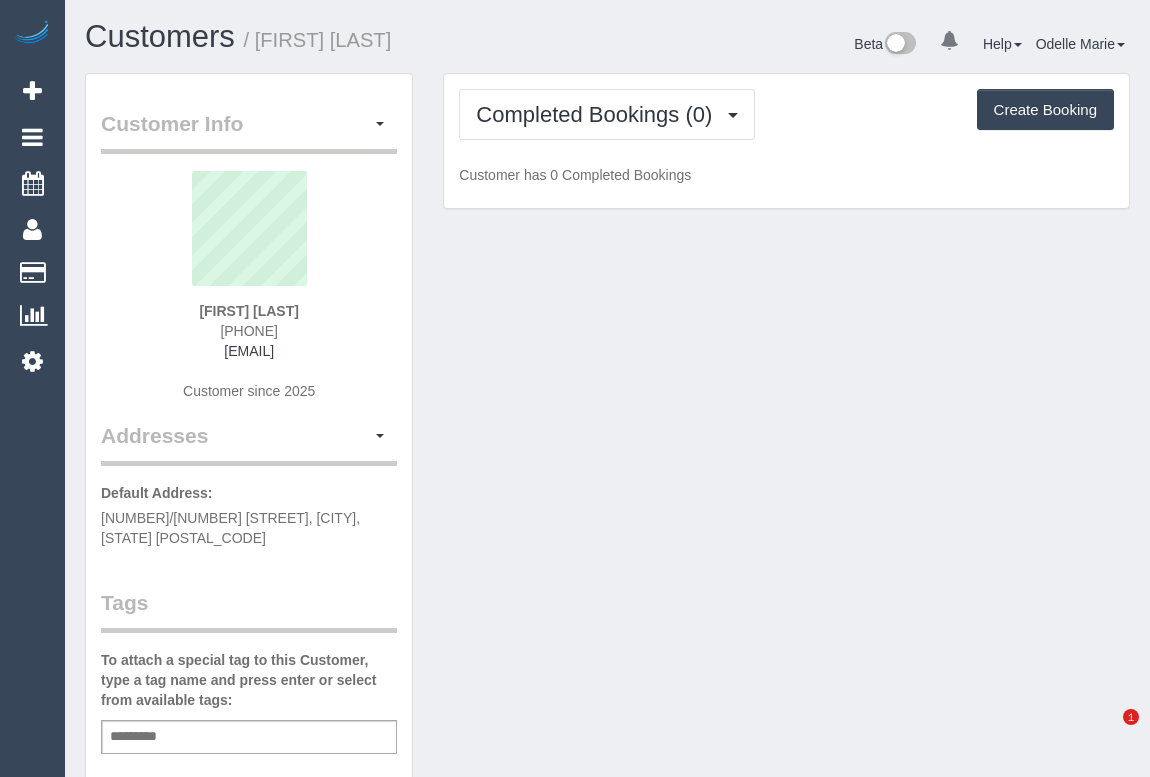 scroll, scrollTop: 0, scrollLeft: 0, axis: both 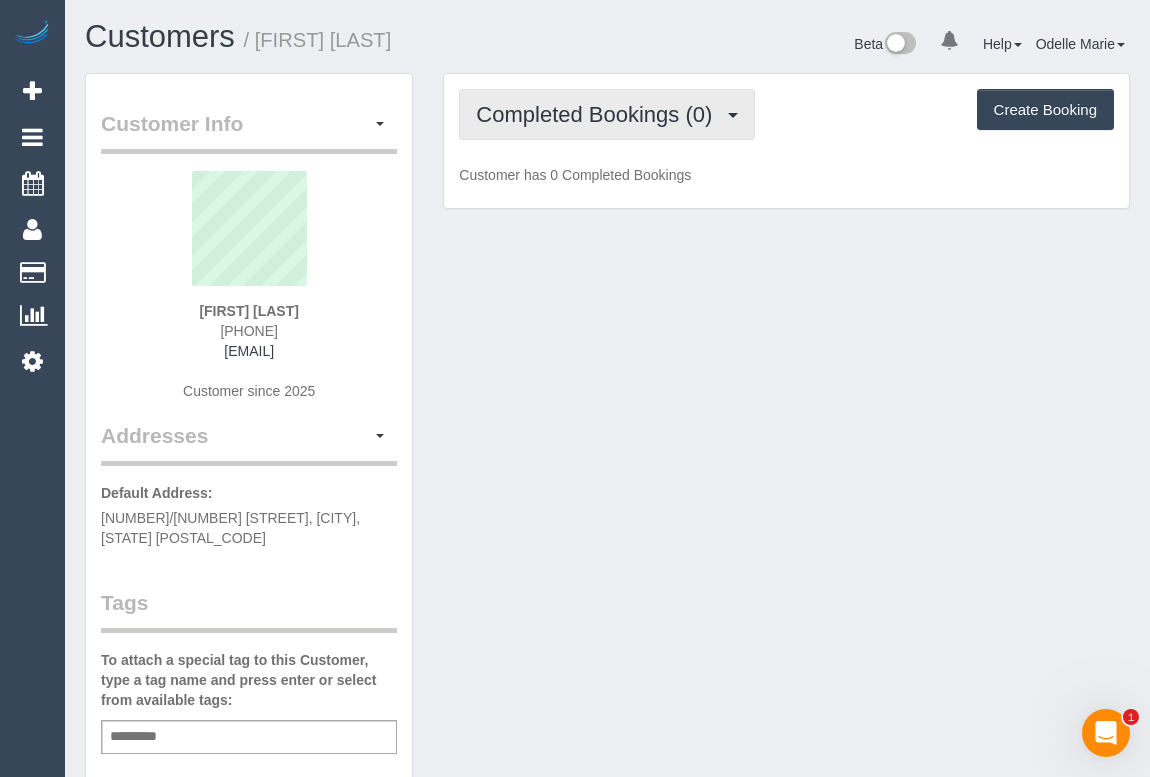 click on "Completed Bookings (0)" at bounding box center [599, 114] 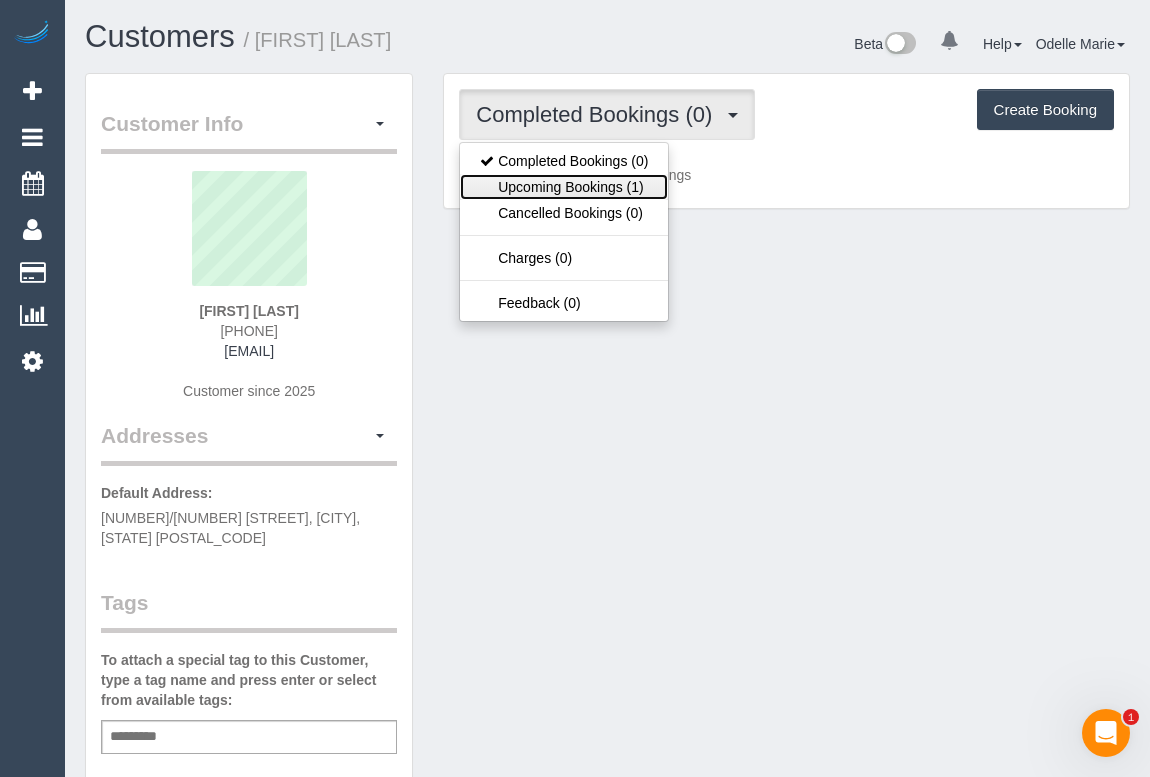 click on "Upcoming Bookings (1)" at bounding box center (564, 187) 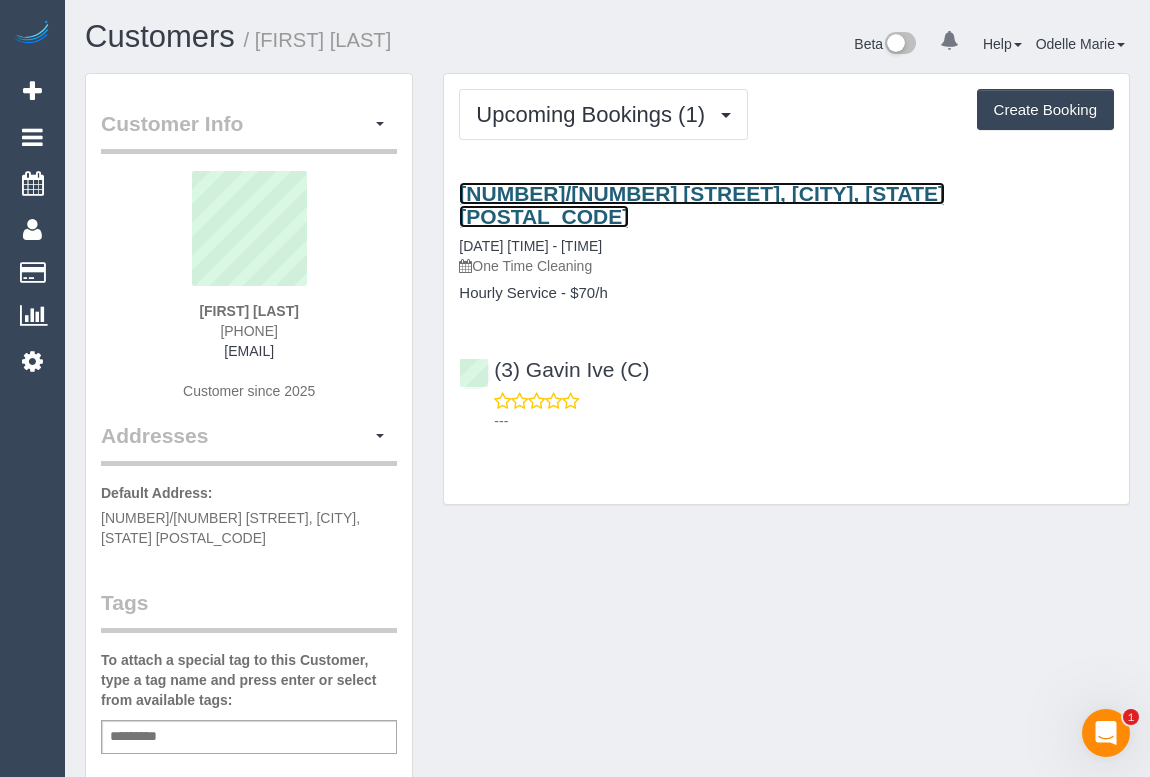 click on "[NUMBER]/[NUMBER] [STREET], [CITY], [STATE] [POSTAL_CODE]" at bounding box center (702, 205) 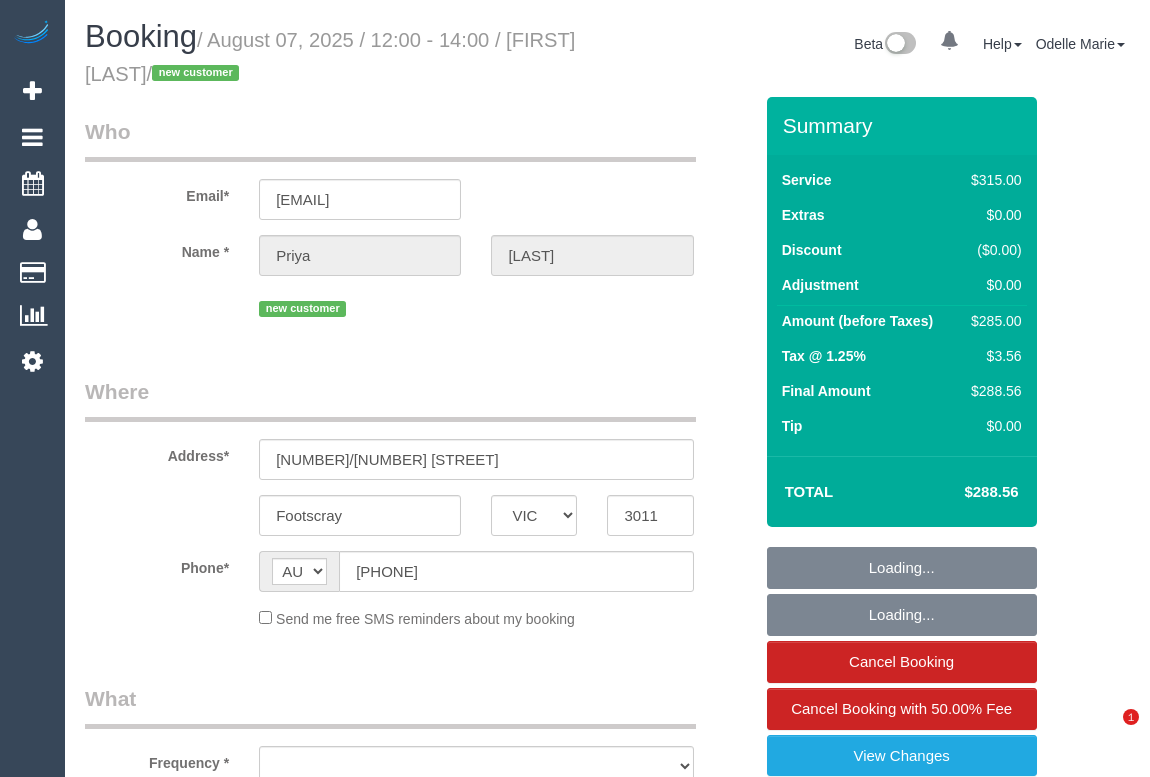select on "VIC" 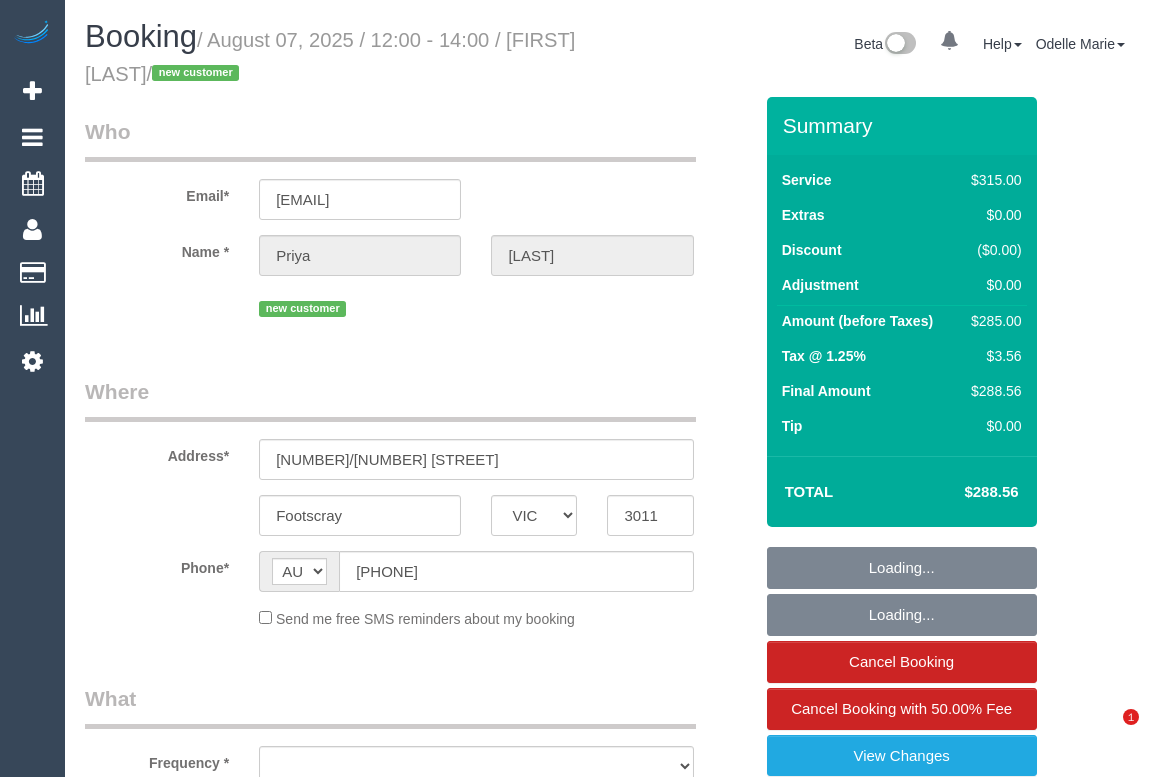 scroll, scrollTop: 0, scrollLeft: 0, axis: both 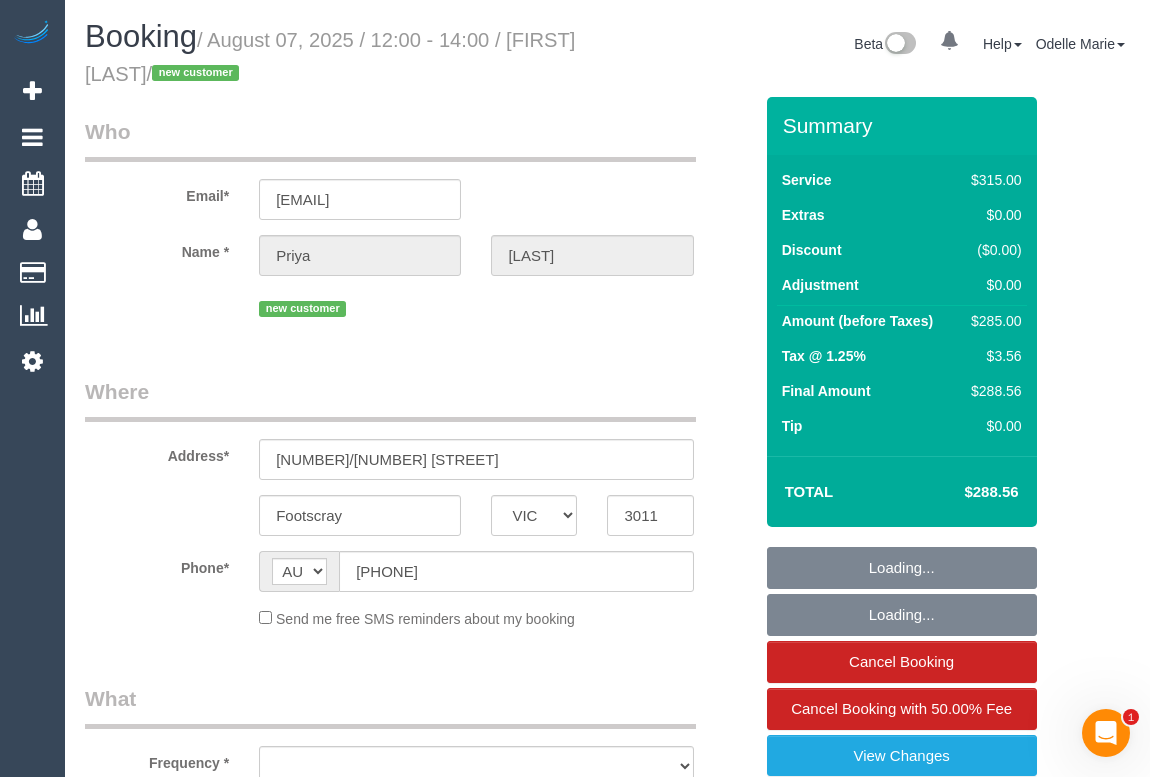 select on "string:stripe-pm_1Rse2P2GScqysDRV0Vf8YtA3" 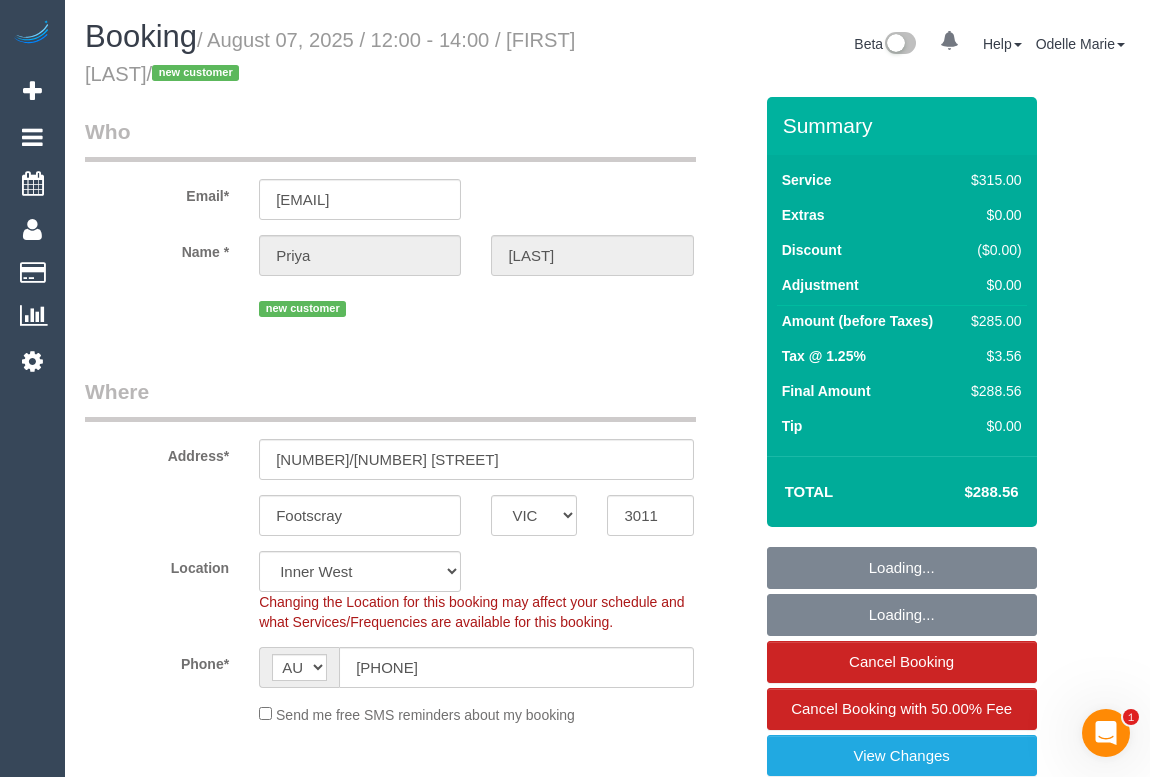 click on "Who" at bounding box center (390, 139) 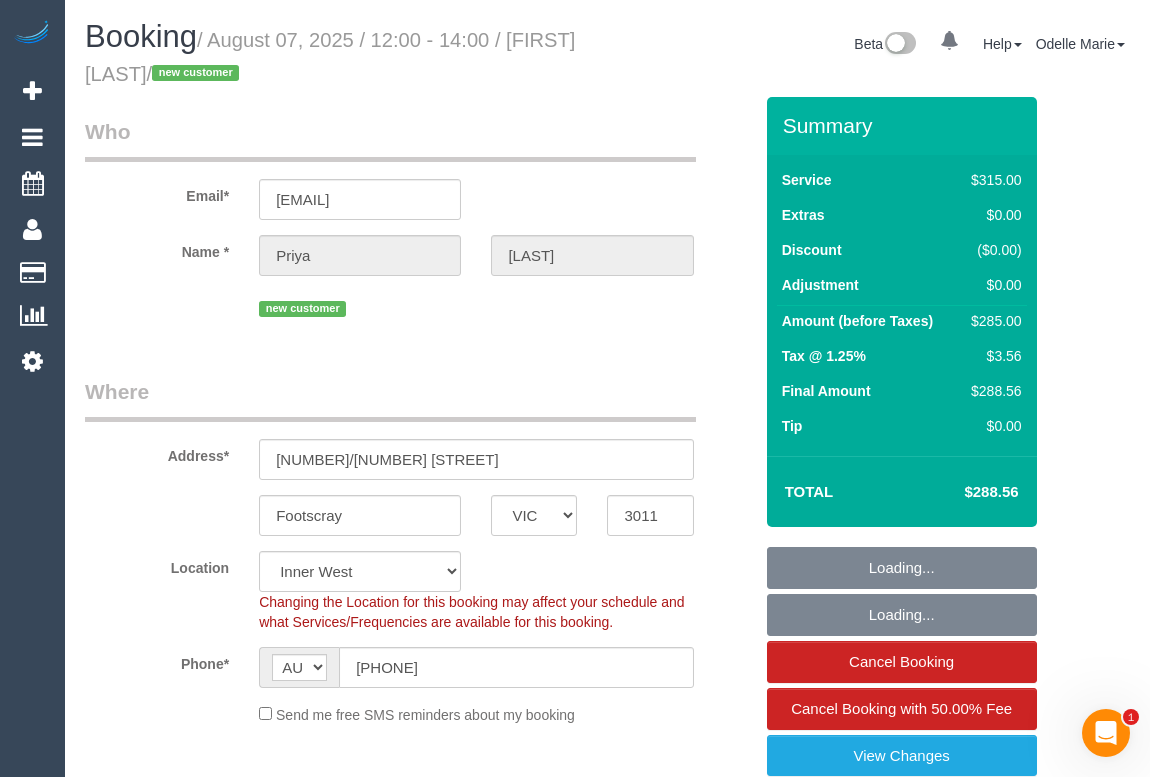 select on "object:1653" 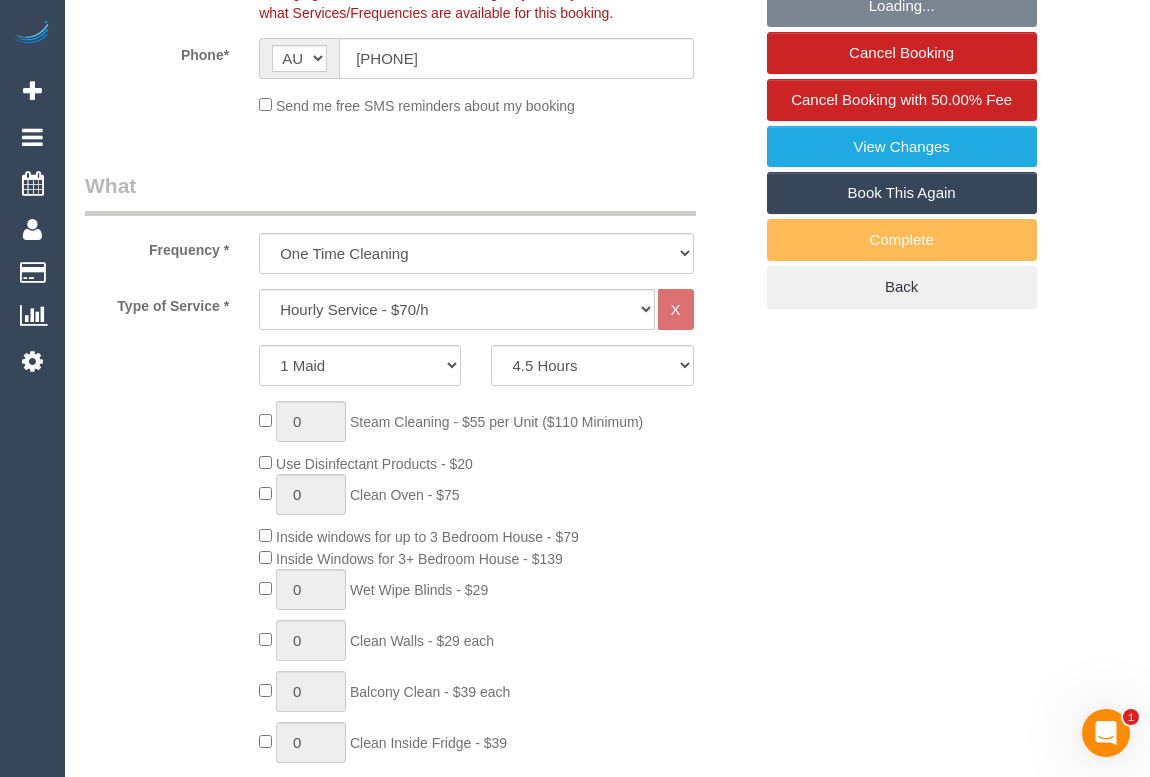 select on "spot1" 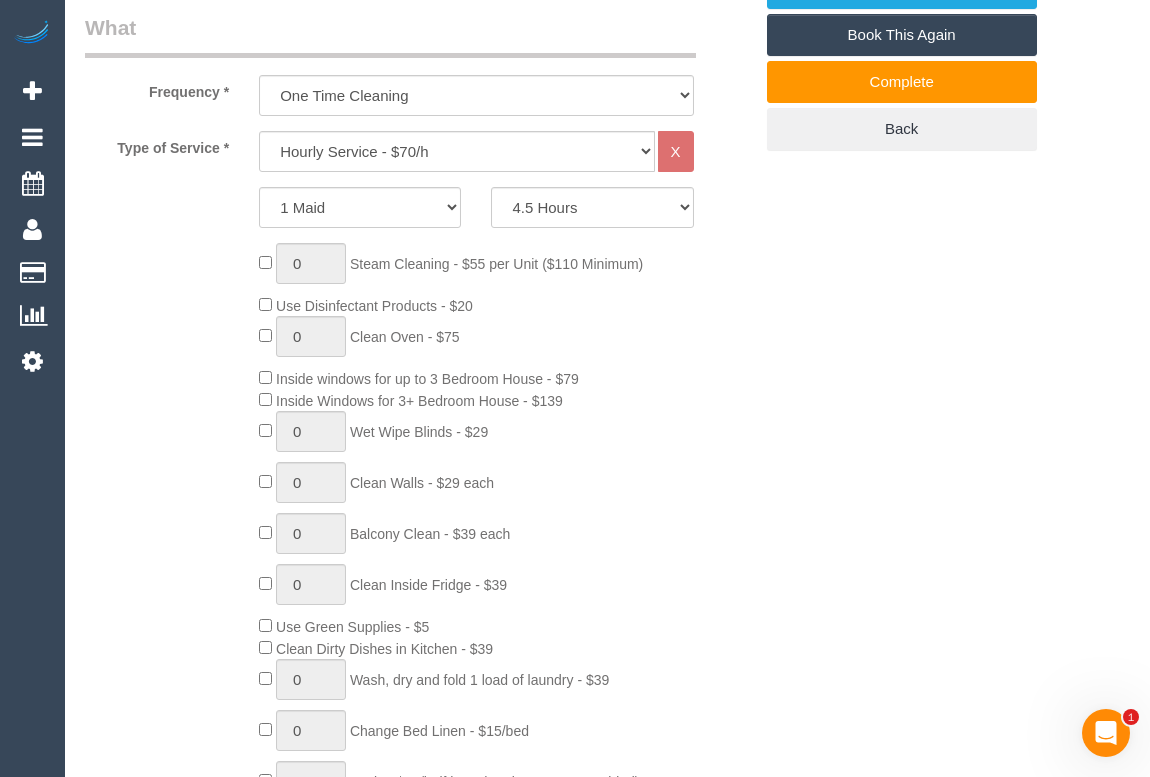 scroll, scrollTop: 545, scrollLeft: 0, axis: vertical 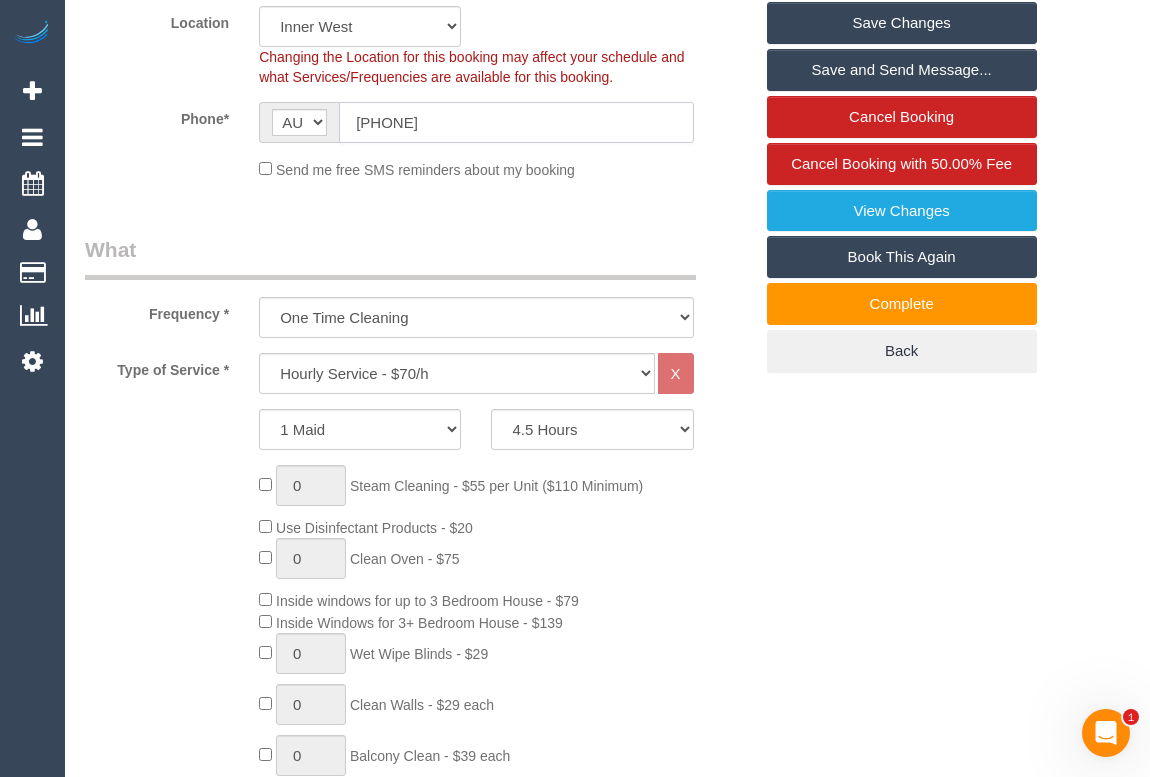 drag, startPoint x: 484, startPoint y: 117, endPoint x: 278, endPoint y: 127, distance: 206.24257 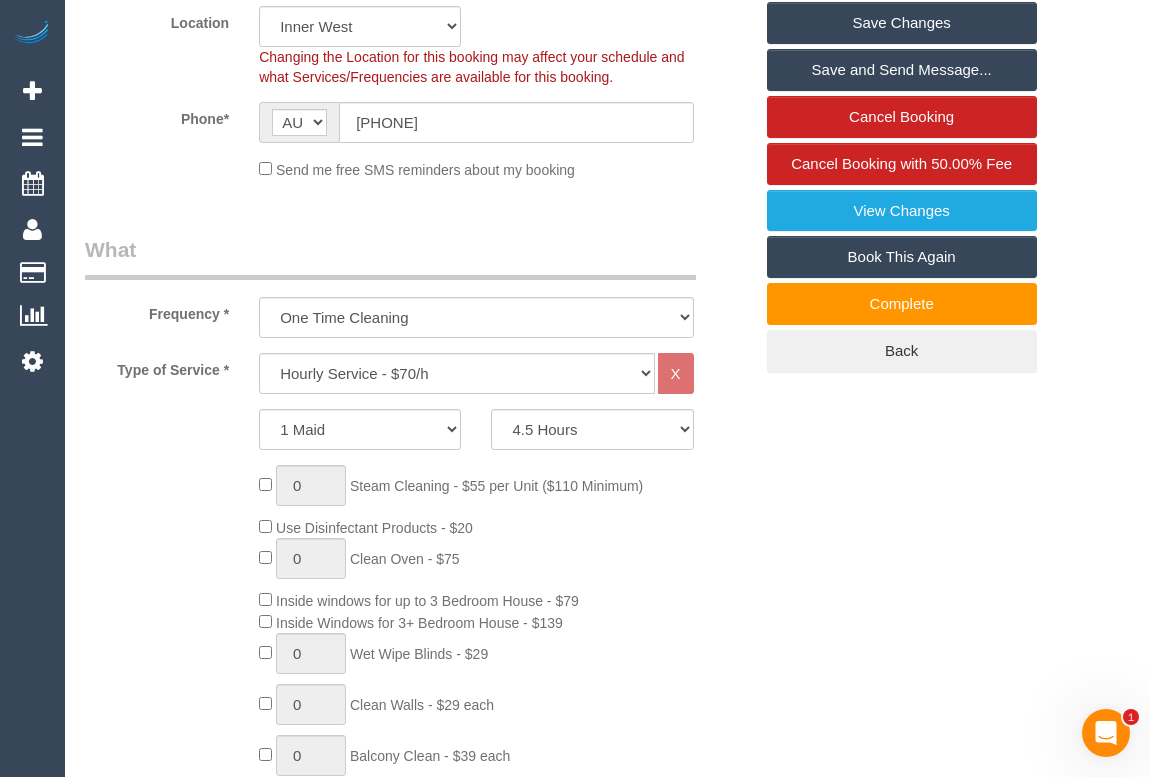 drag, startPoint x: 849, startPoint y: 633, endPoint x: 813, endPoint y: 615, distance: 40.24922 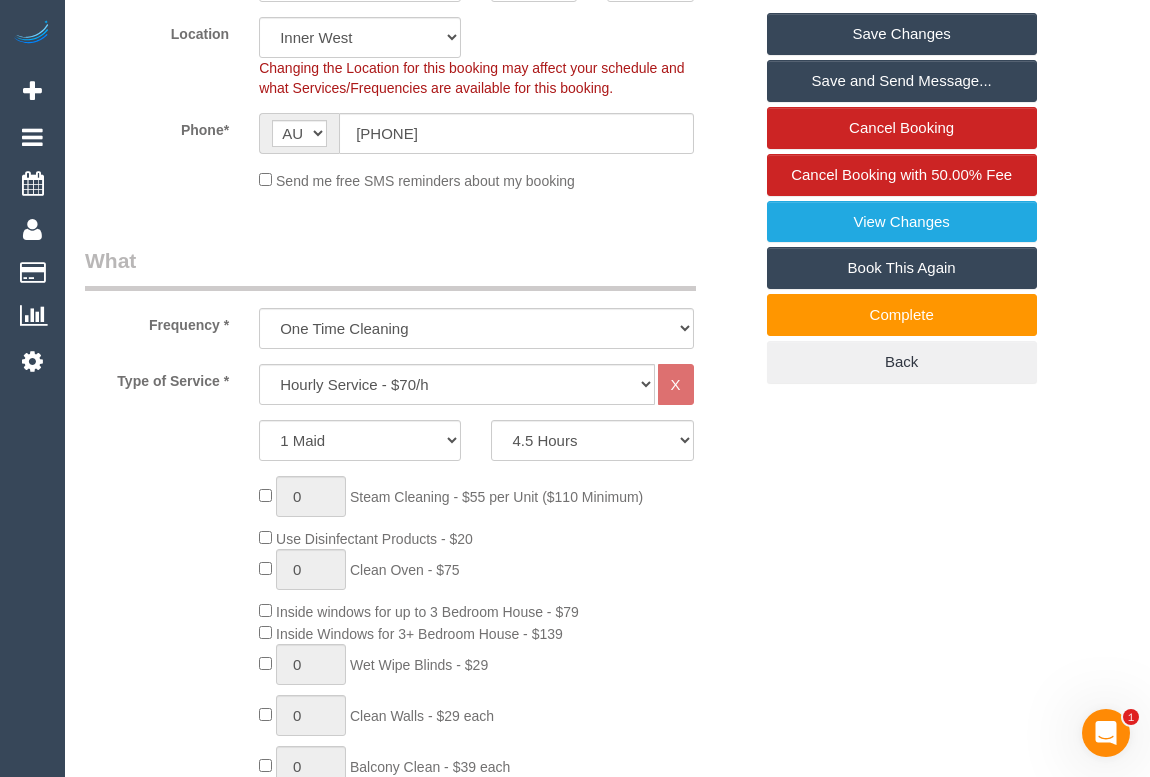 scroll, scrollTop: 363, scrollLeft: 0, axis: vertical 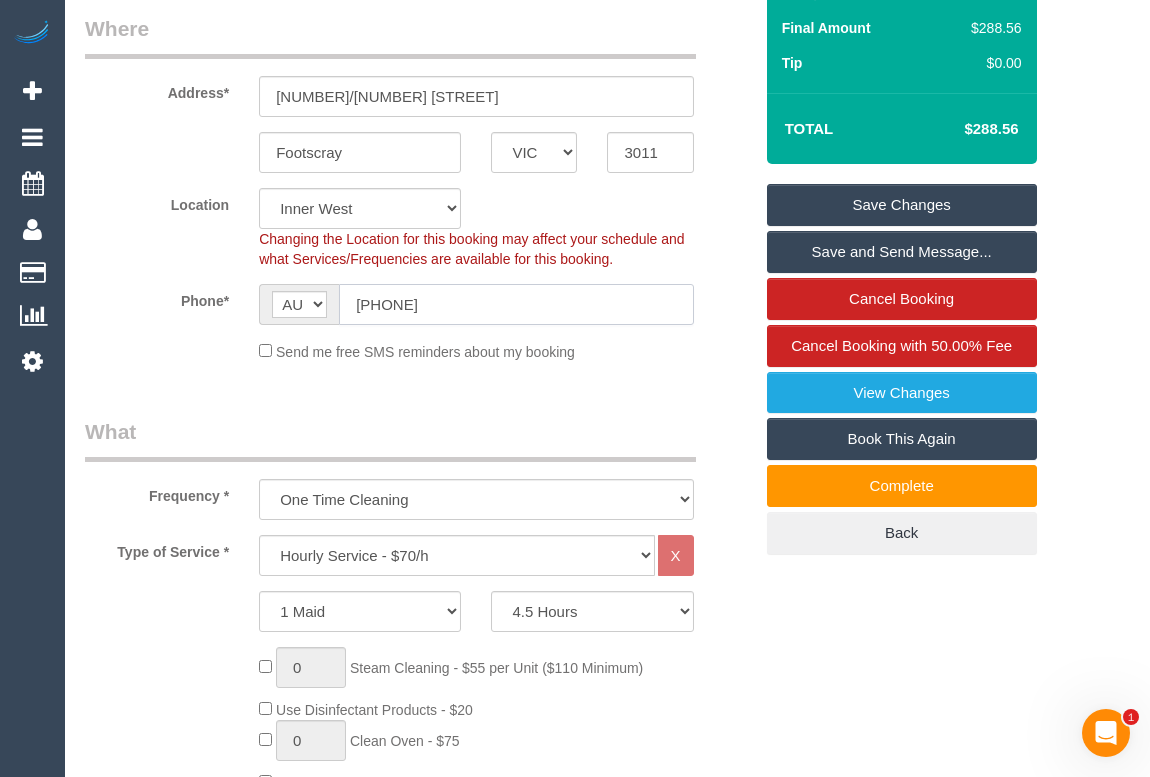 drag, startPoint x: 452, startPoint y: 303, endPoint x: 203, endPoint y: 305, distance: 249.00803 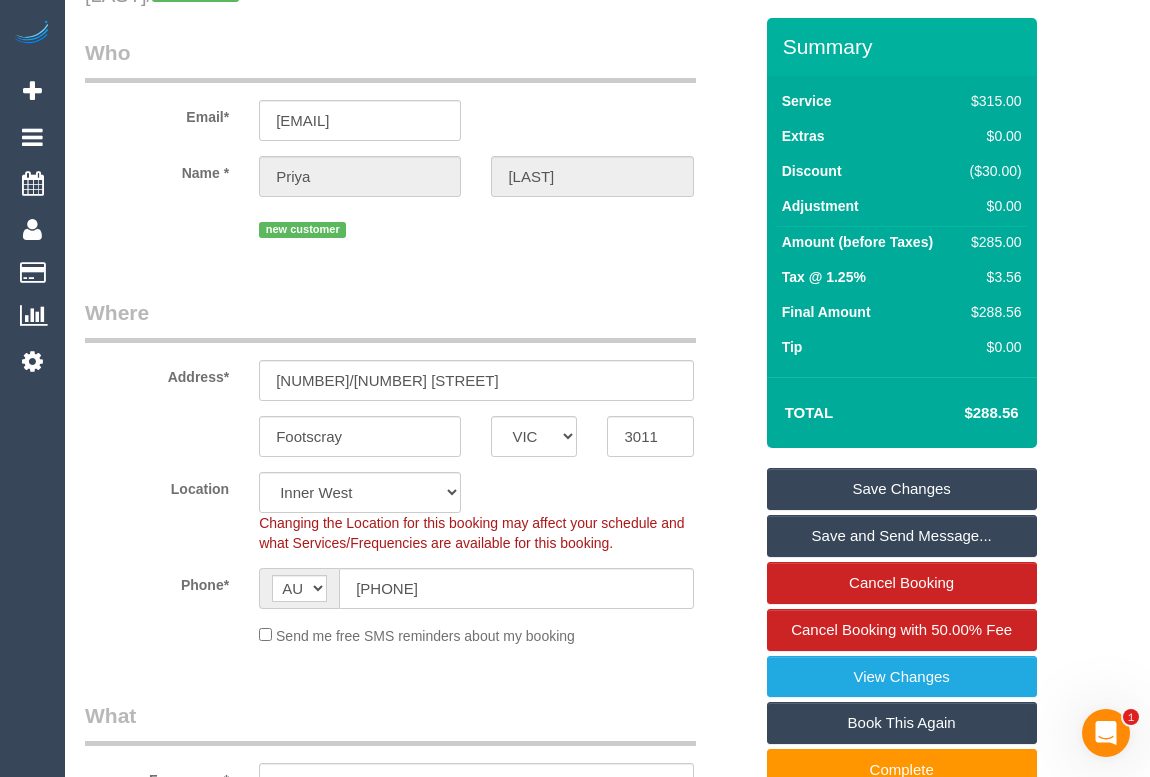 scroll, scrollTop: 0, scrollLeft: 0, axis: both 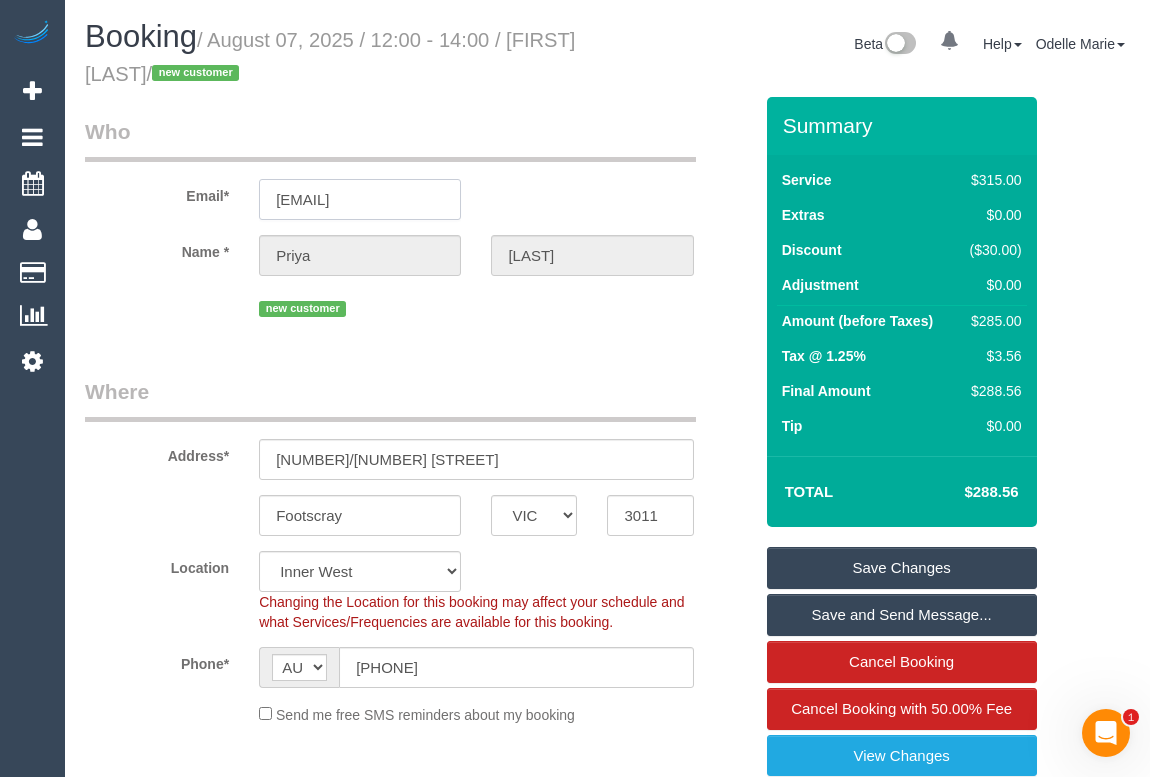 drag, startPoint x: 273, startPoint y: 199, endPoint x: 457, endPoint y: 190, distance: 184.21997 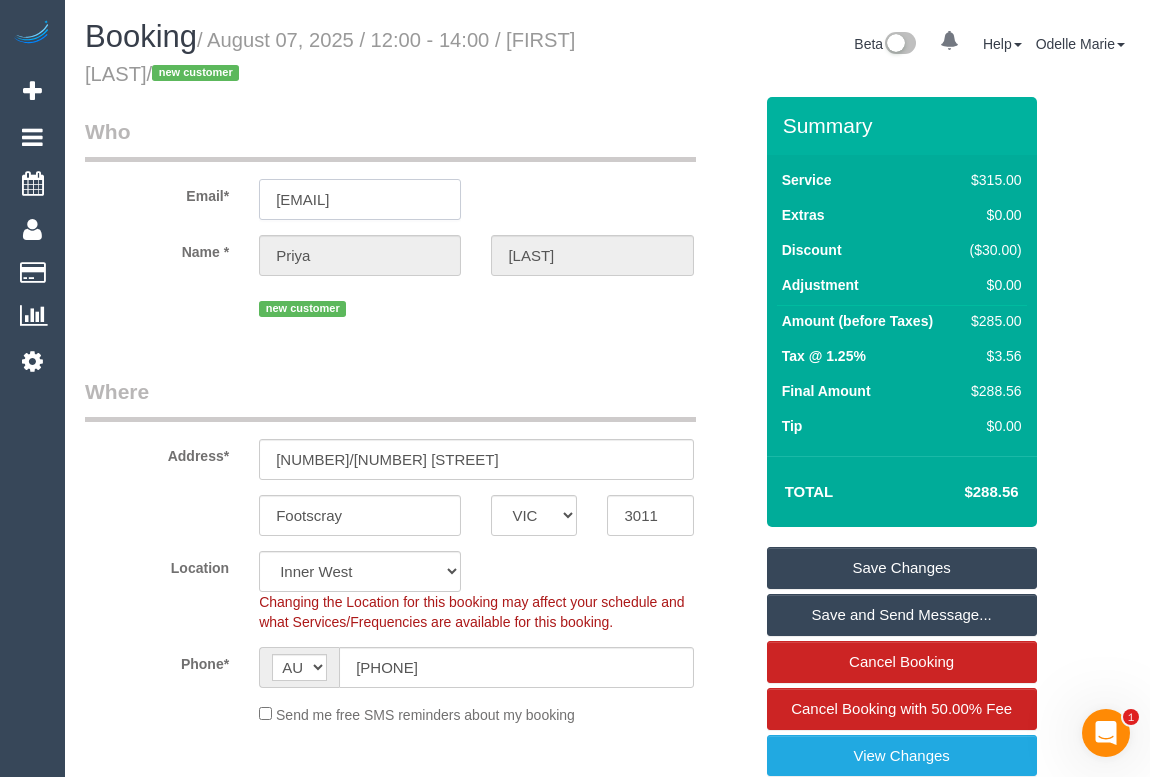 click on "priyamunkz@gmail.com" at bounding box center (360, 199) 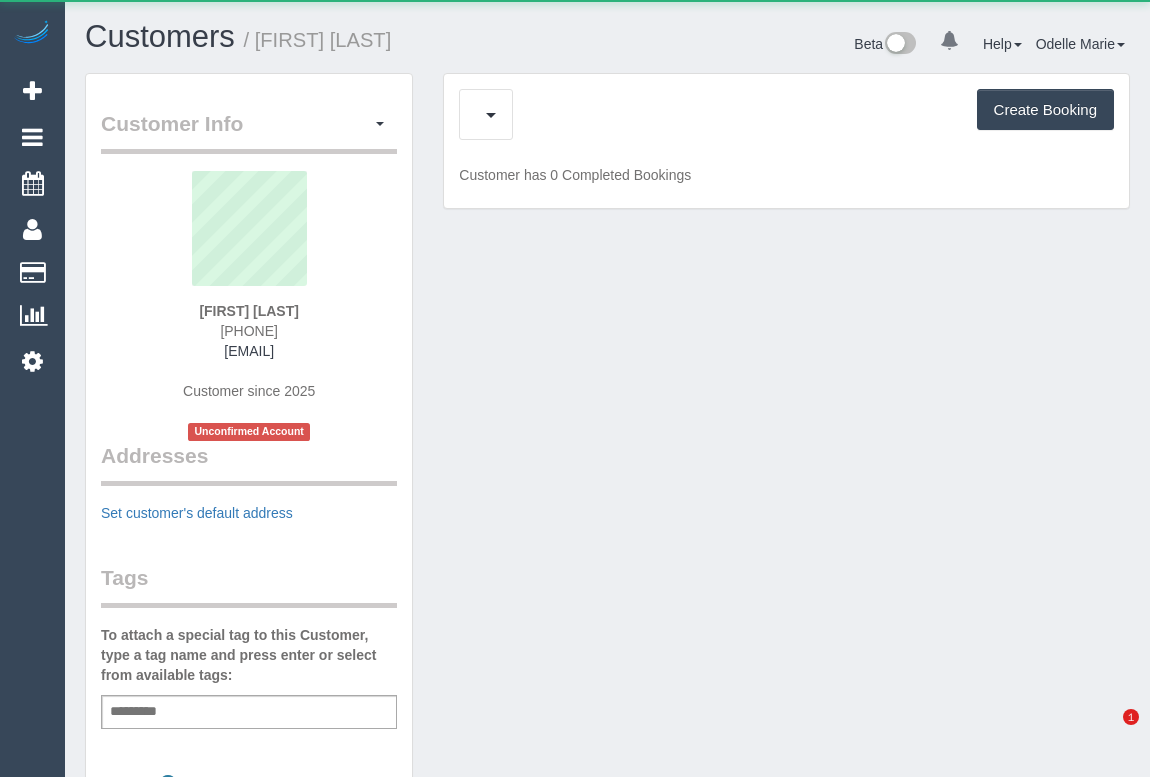 scroll, scrollTop: 0, scrollLeft: 0, axis: both 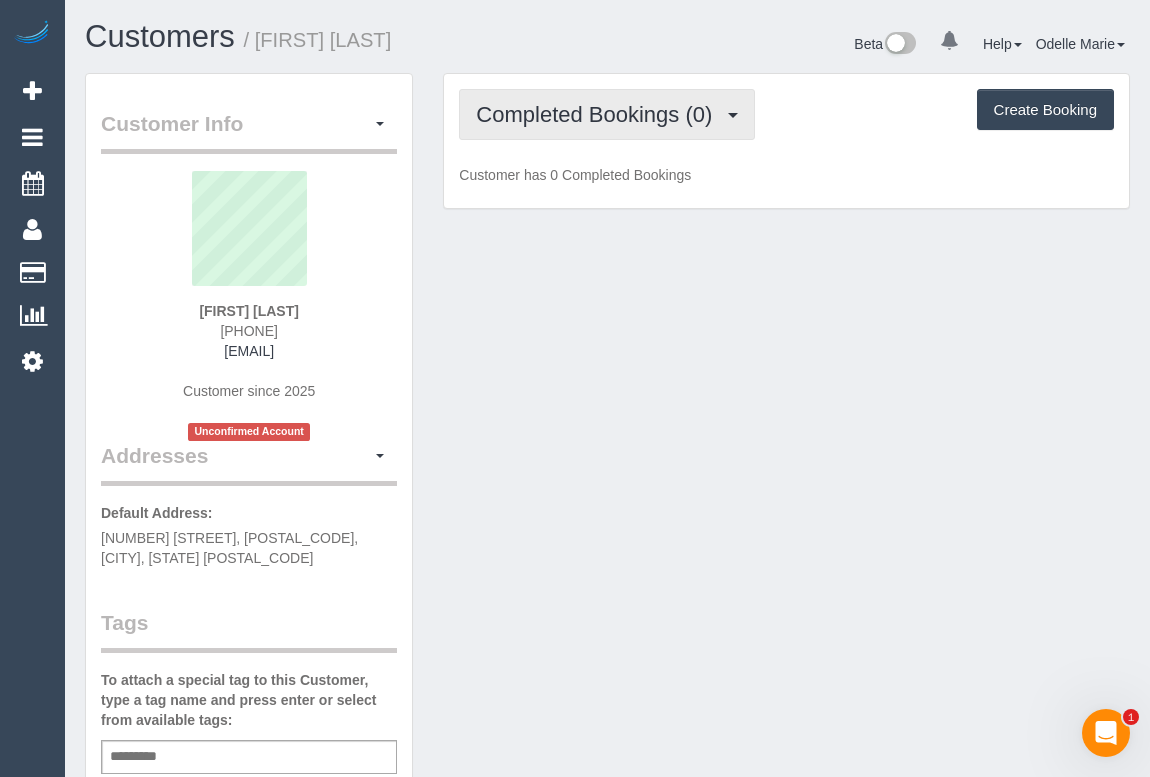 click on "Completed Bookings (0)" at bounding box center [599, 114] 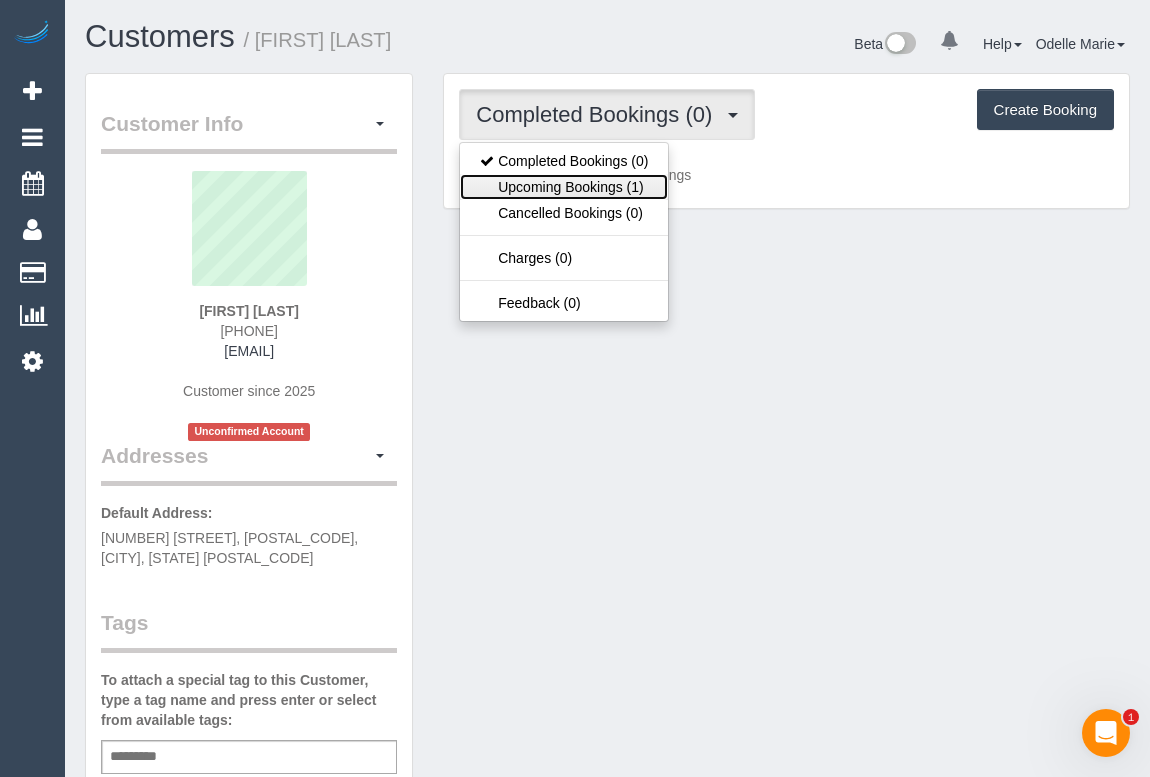 click on "Upcoming Bookings (1)" at bounding box center (564, 187) 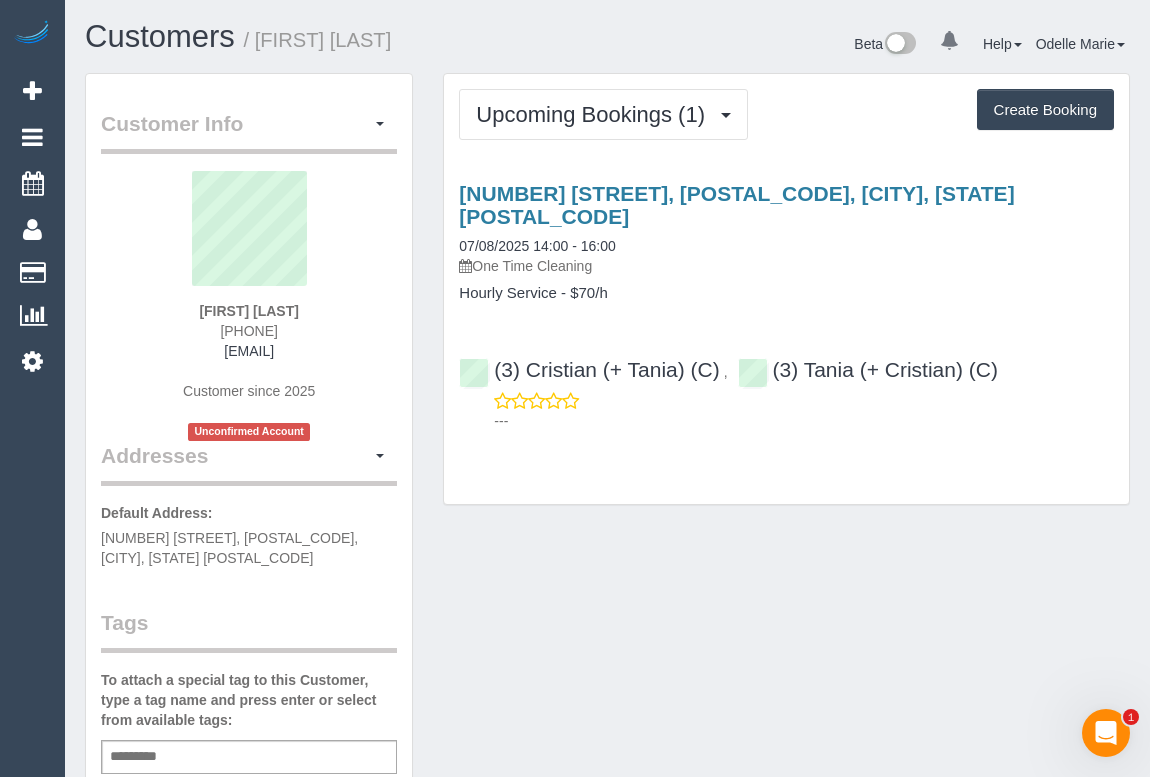 click on "[NUMBER] [STREET], [POSTAL_CODE], [CITY], [STATE] [POSTAL_CODE]
[DATE] [TIME] - [TIME]
One Time Cleaning
Hourly Service - $70/h
(3) [FIRST] (+ [FIRST]) (C)
,
(3) [FIRST] (+ [FIRST]) (C)
---" at bounding box center [786, 302] 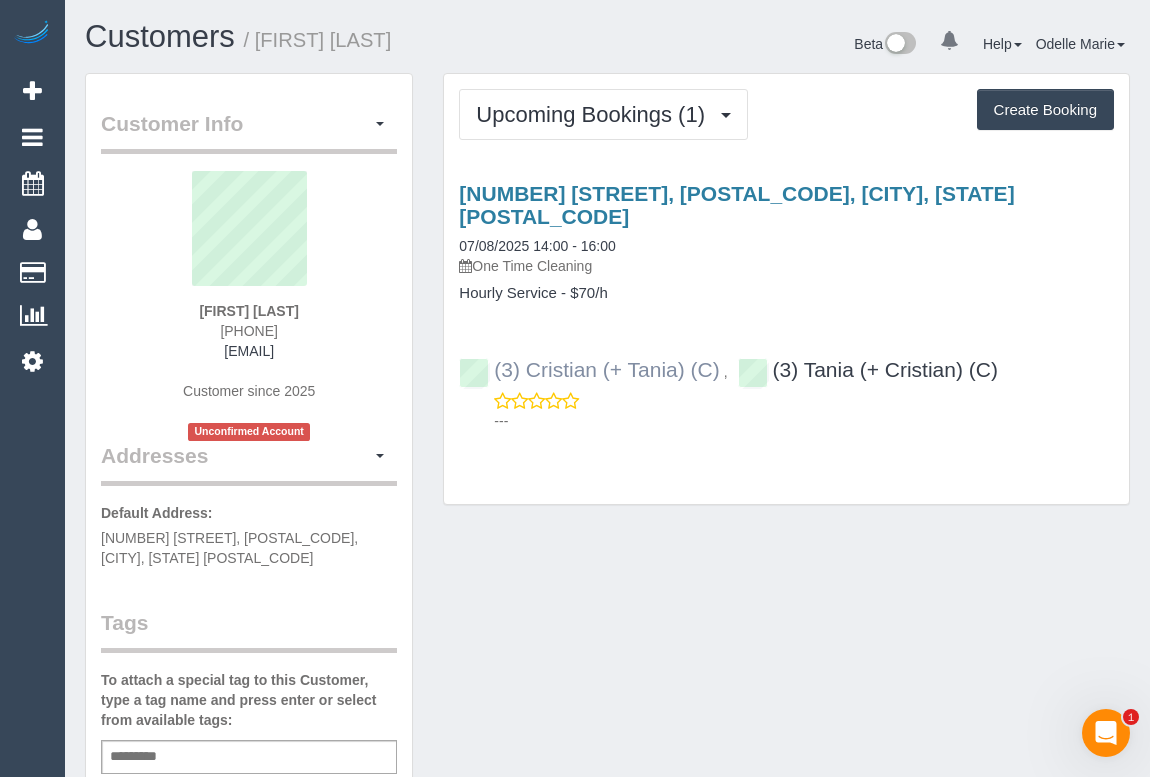 drag, startPoint x: 1037, startPoint y: 348, endPoint x: 542, endPoint y: 356, distance: 495.06464 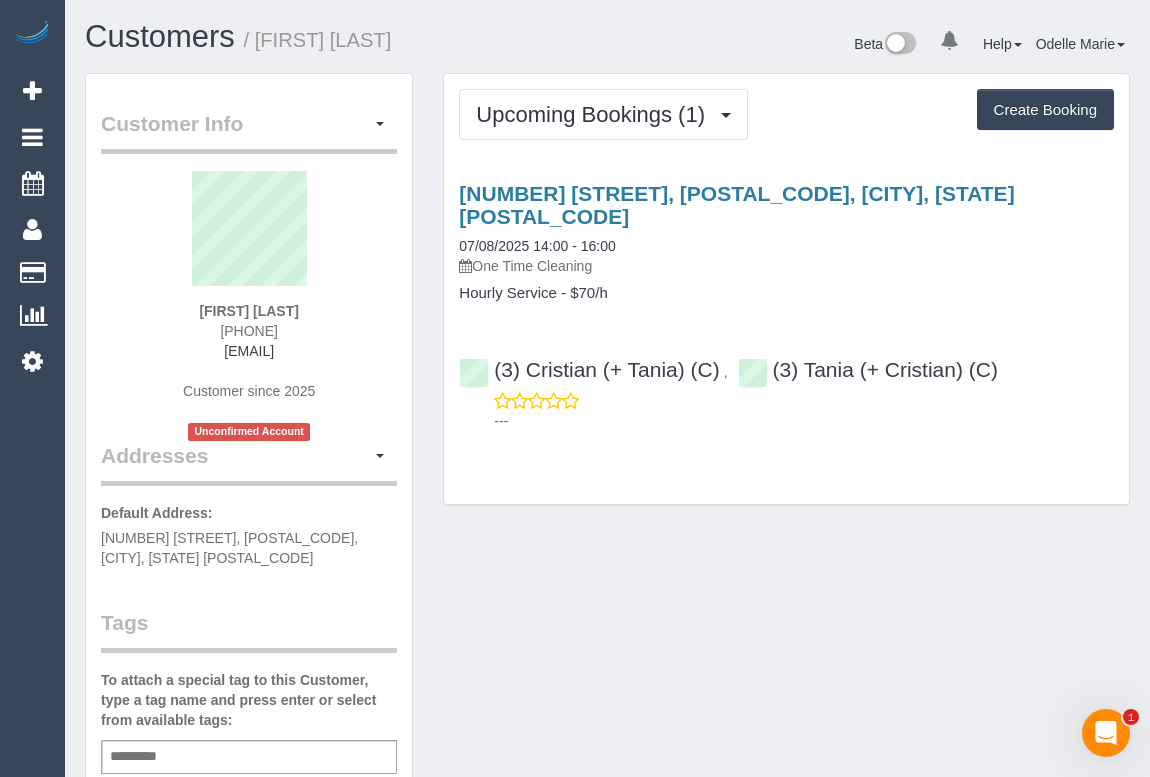 drag, startPoint x: 200, startPoint y: 326, endPoint x: 330, endPoint y: 330, distance: 130.06152 